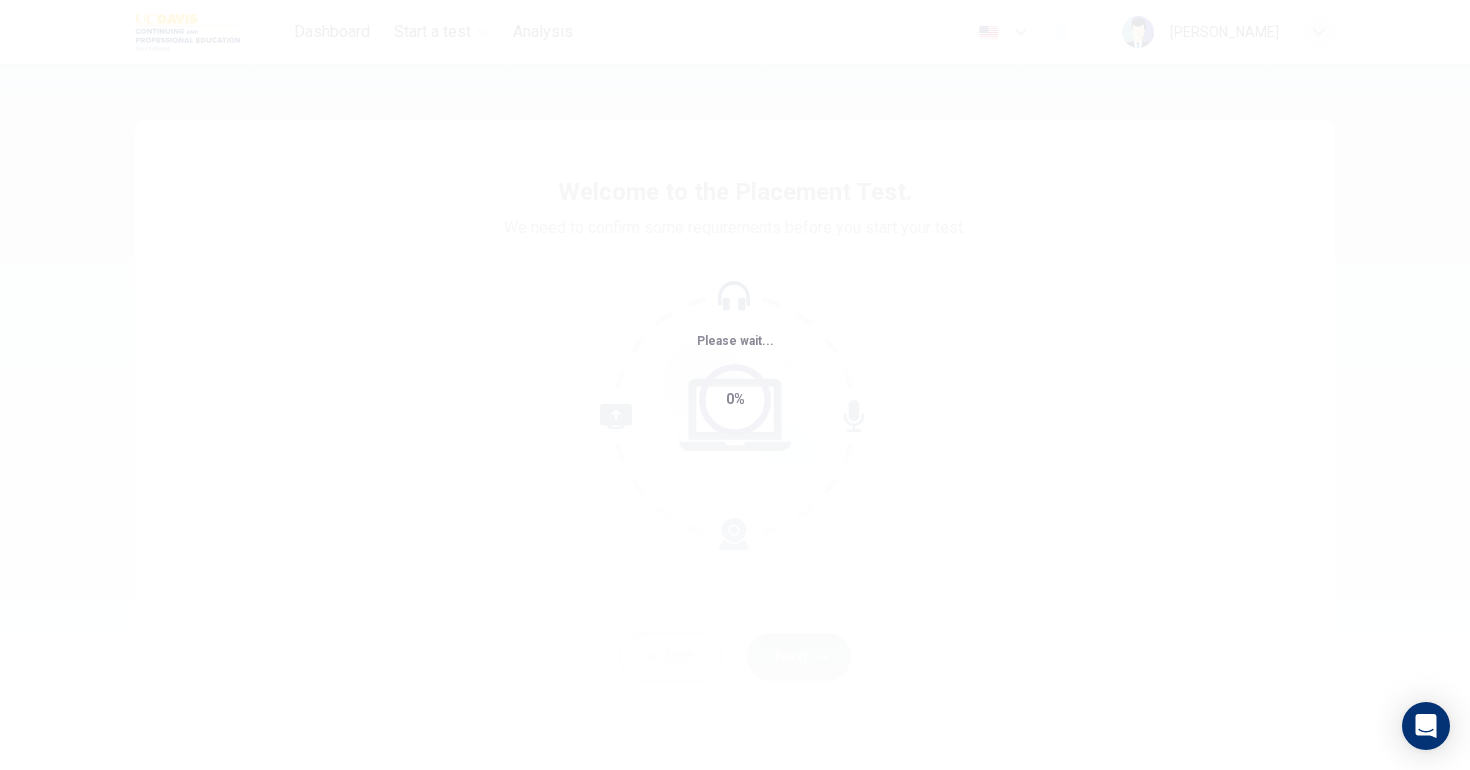 scroll, scrollTop: 0, scrollLeft: 0, axis: both 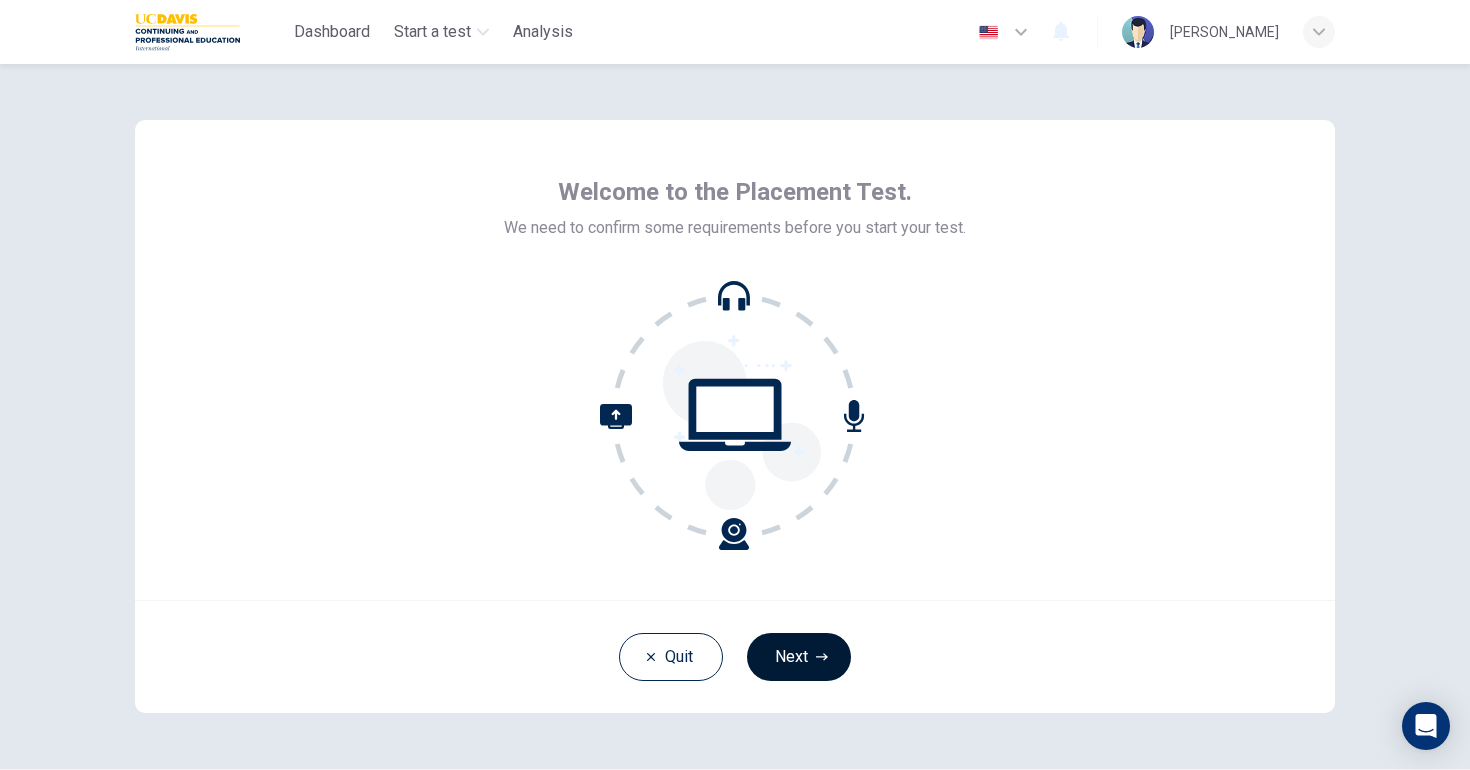 click on "Next" at bounding box center [799, 657] 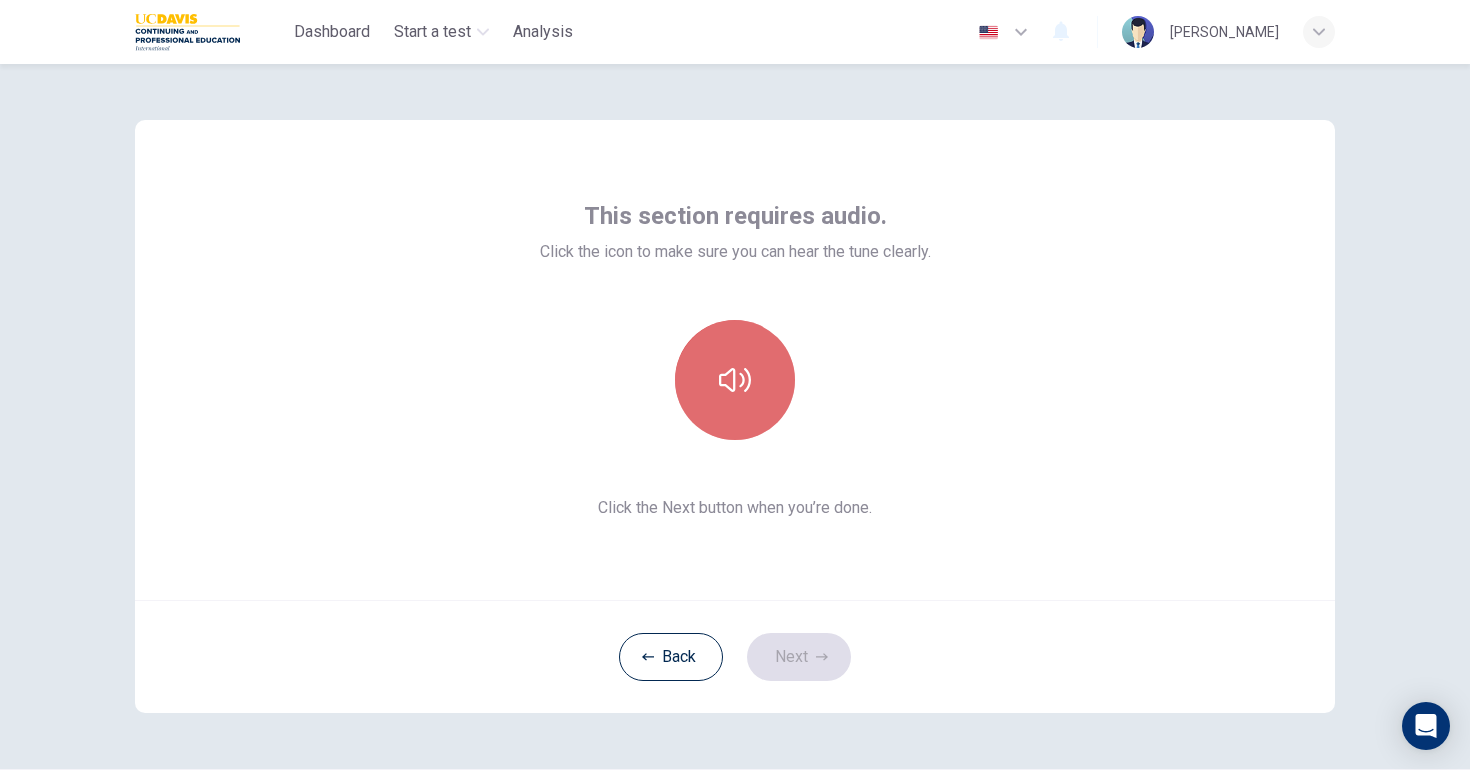 click at bounding box center [735, 380] 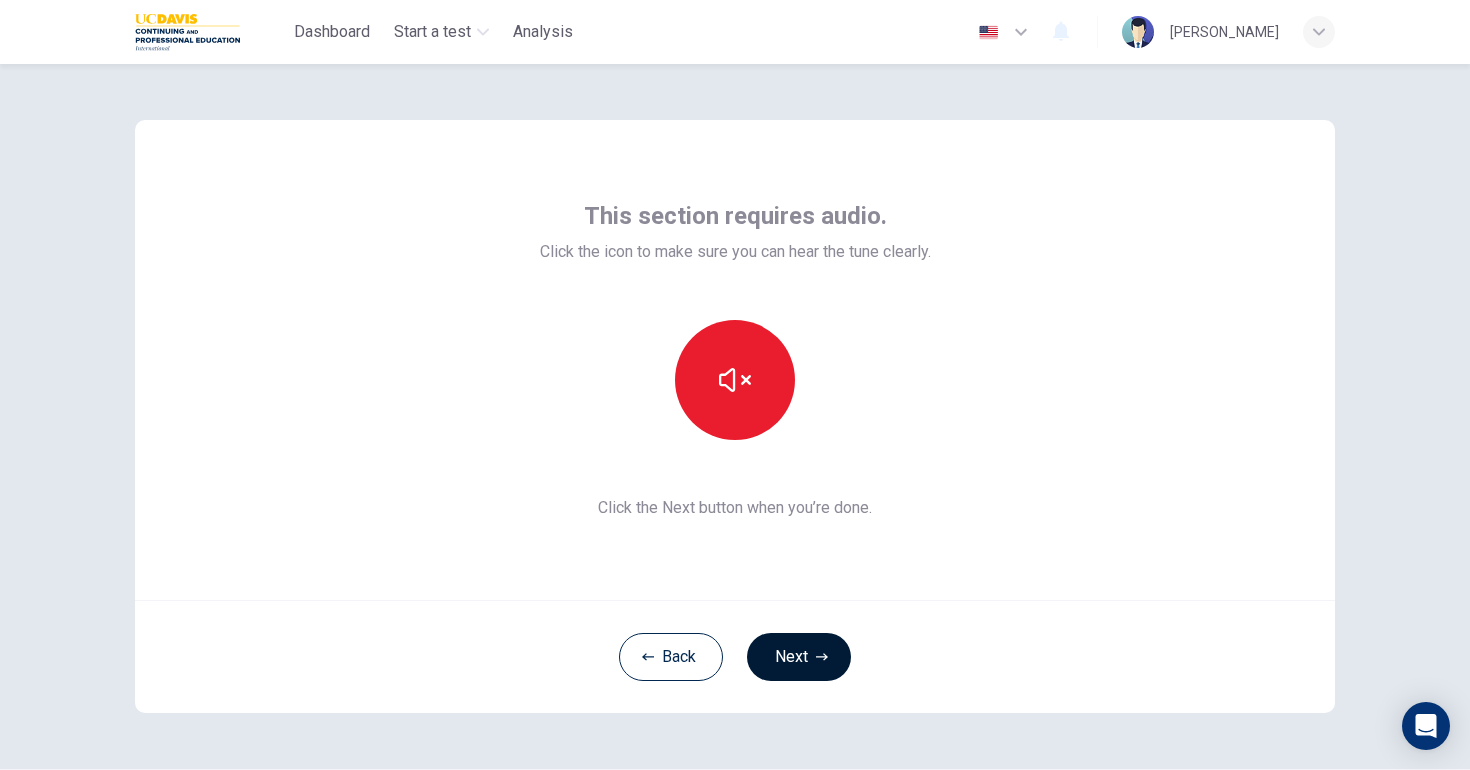 click on "Next" at bounding box center (799, 657) 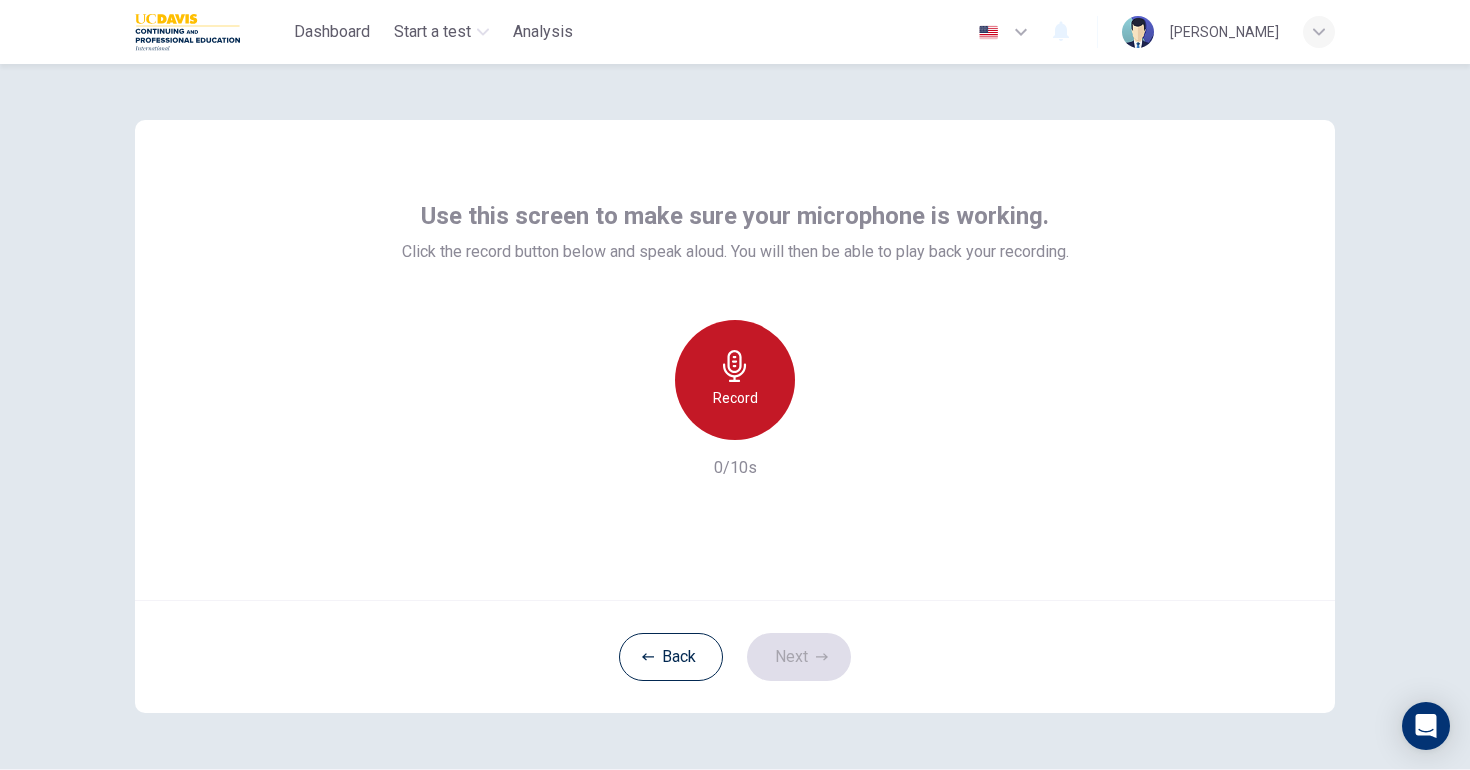 click on "Record" at bounding box center (735, 398) 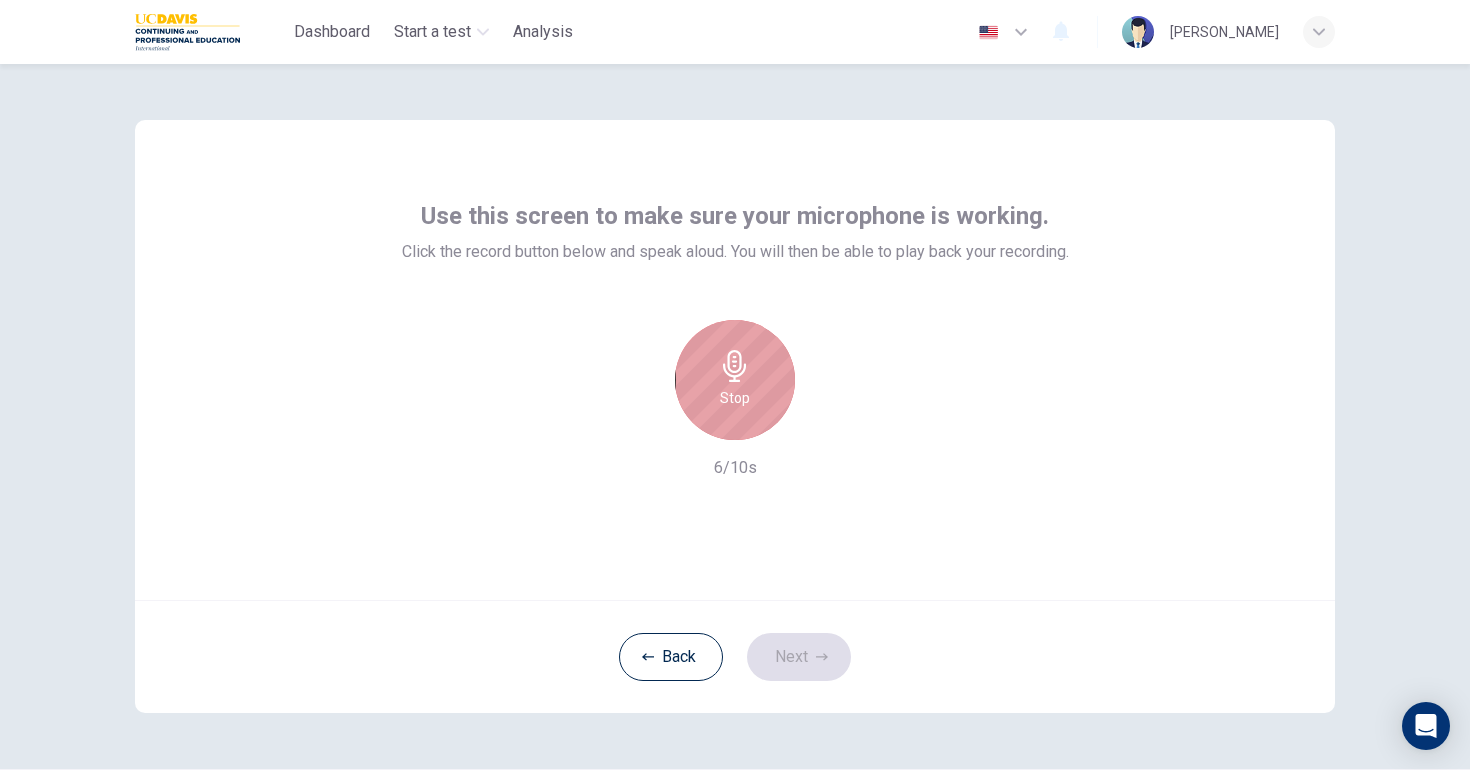 click on "Stop" at bounding box center [735, 398] 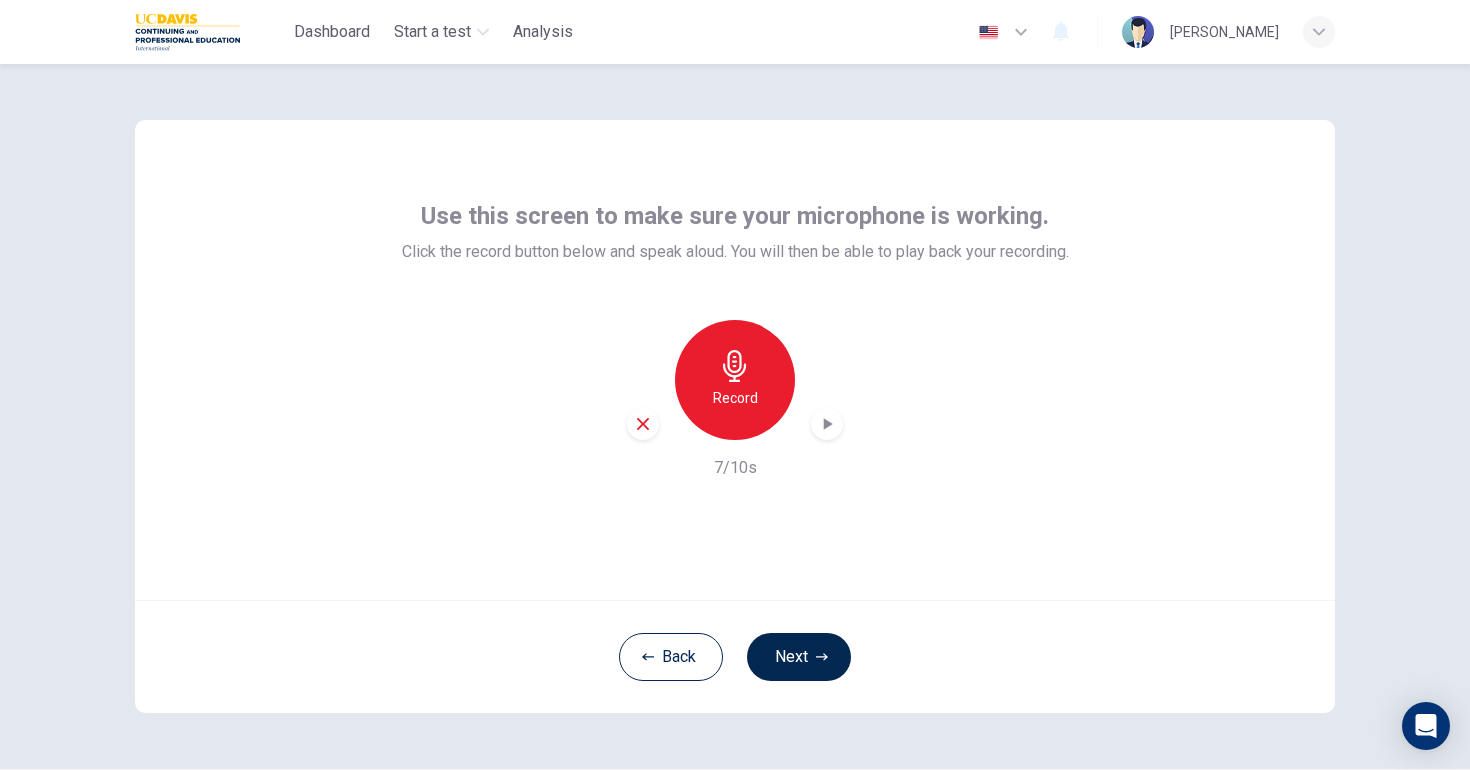 click 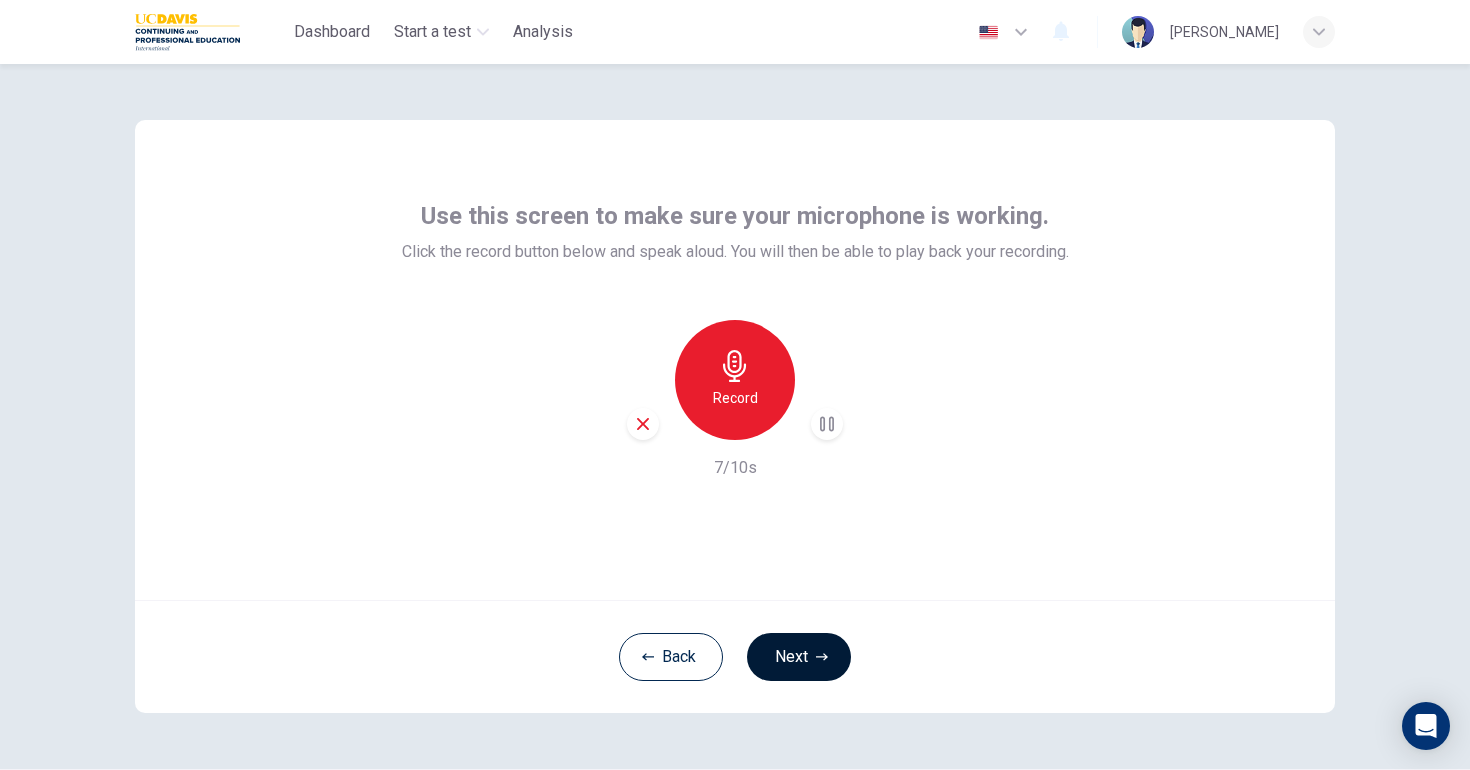 click on "Next" at bounding box center (799, 657) 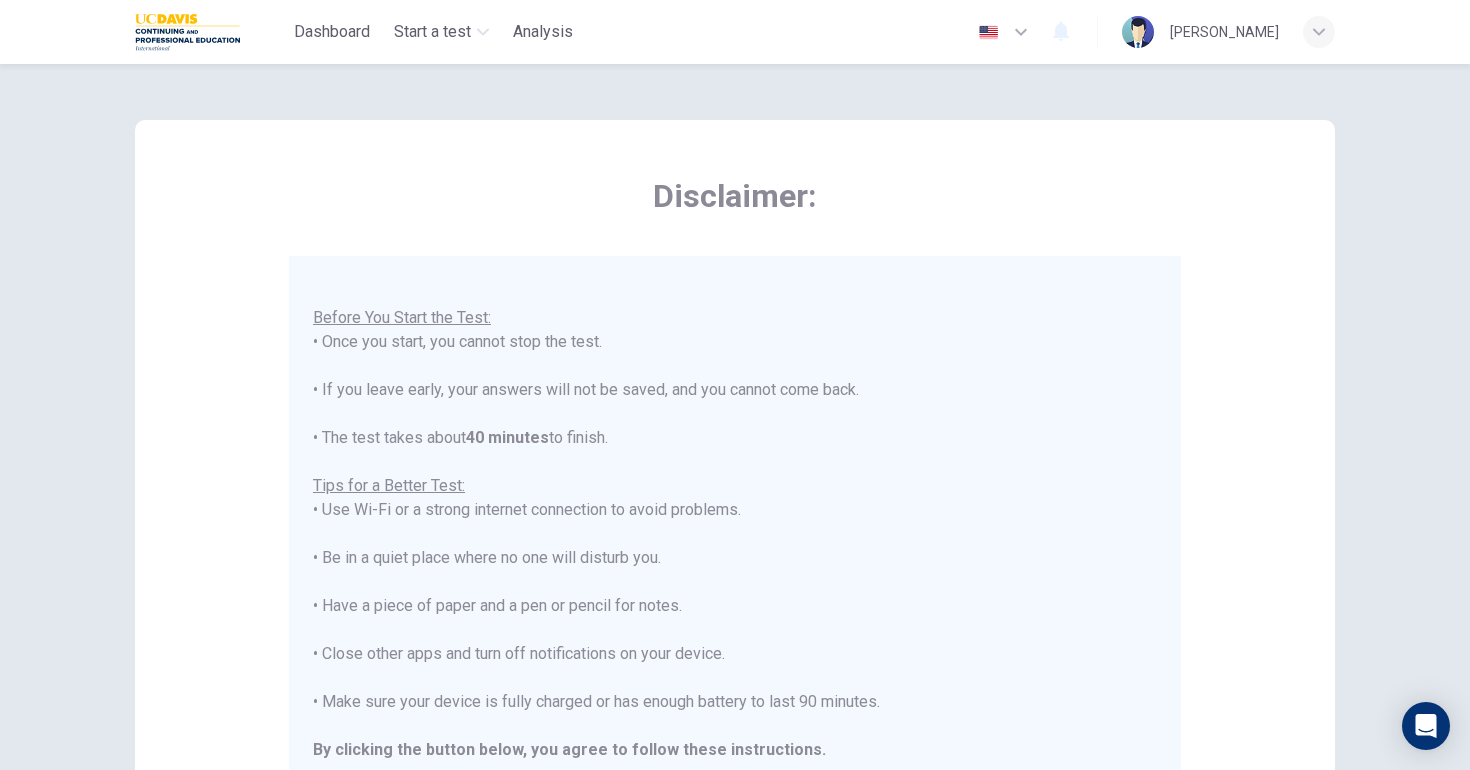 scroll, scrollTop: 21, scrollLeft: 0, axis: vertical 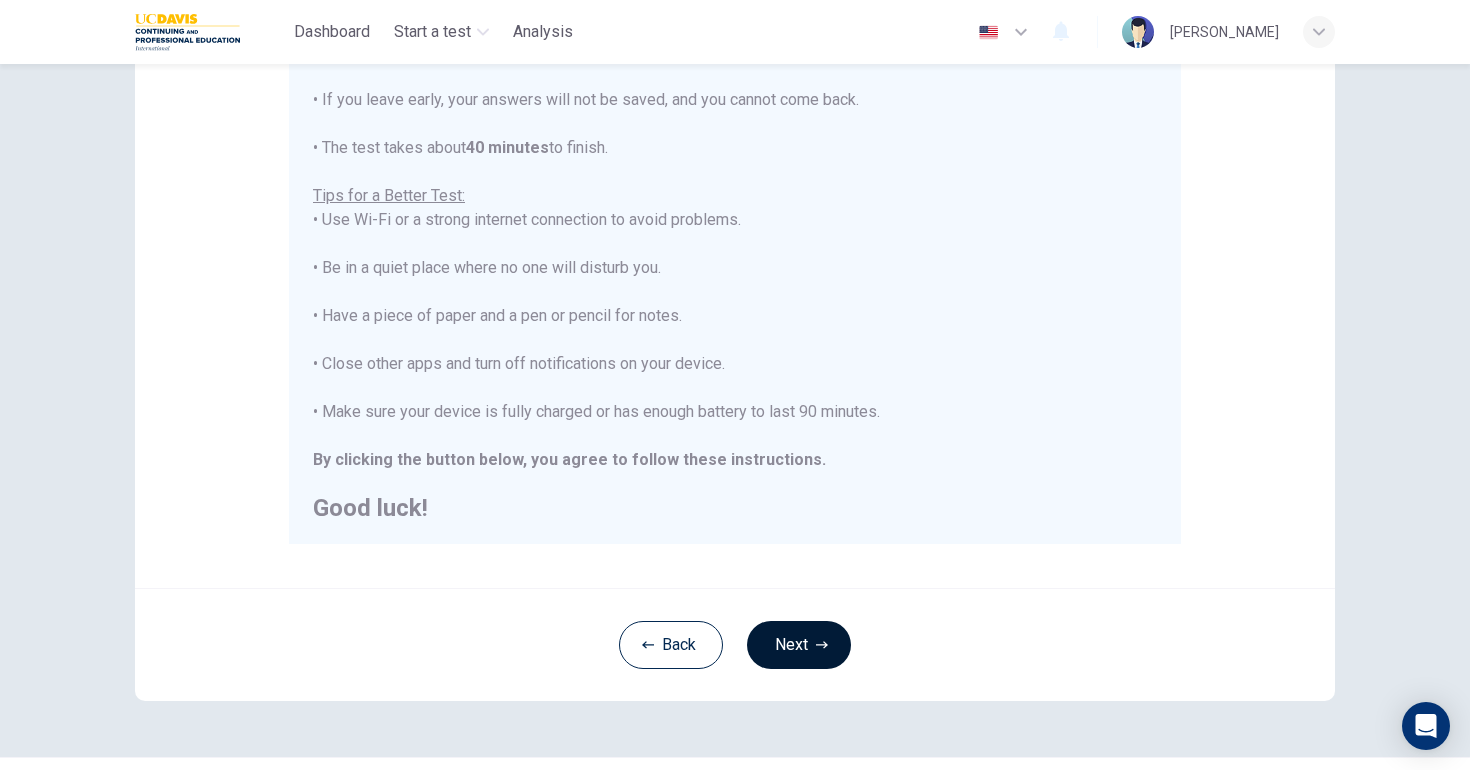 click on "Next" at bounding box center (799, 645) 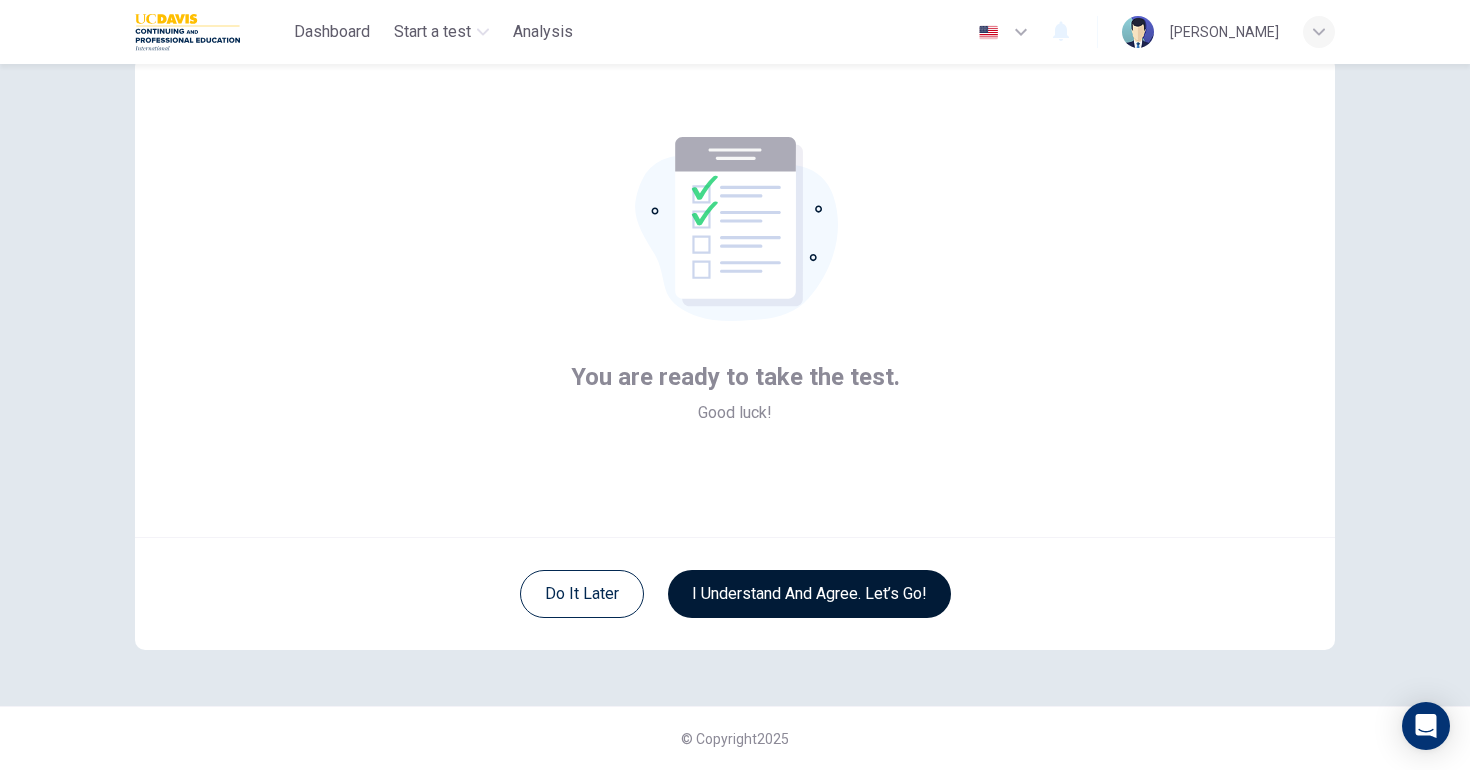 click on "I understand and agree. Let’s go!" at bounding box center [809, 594] 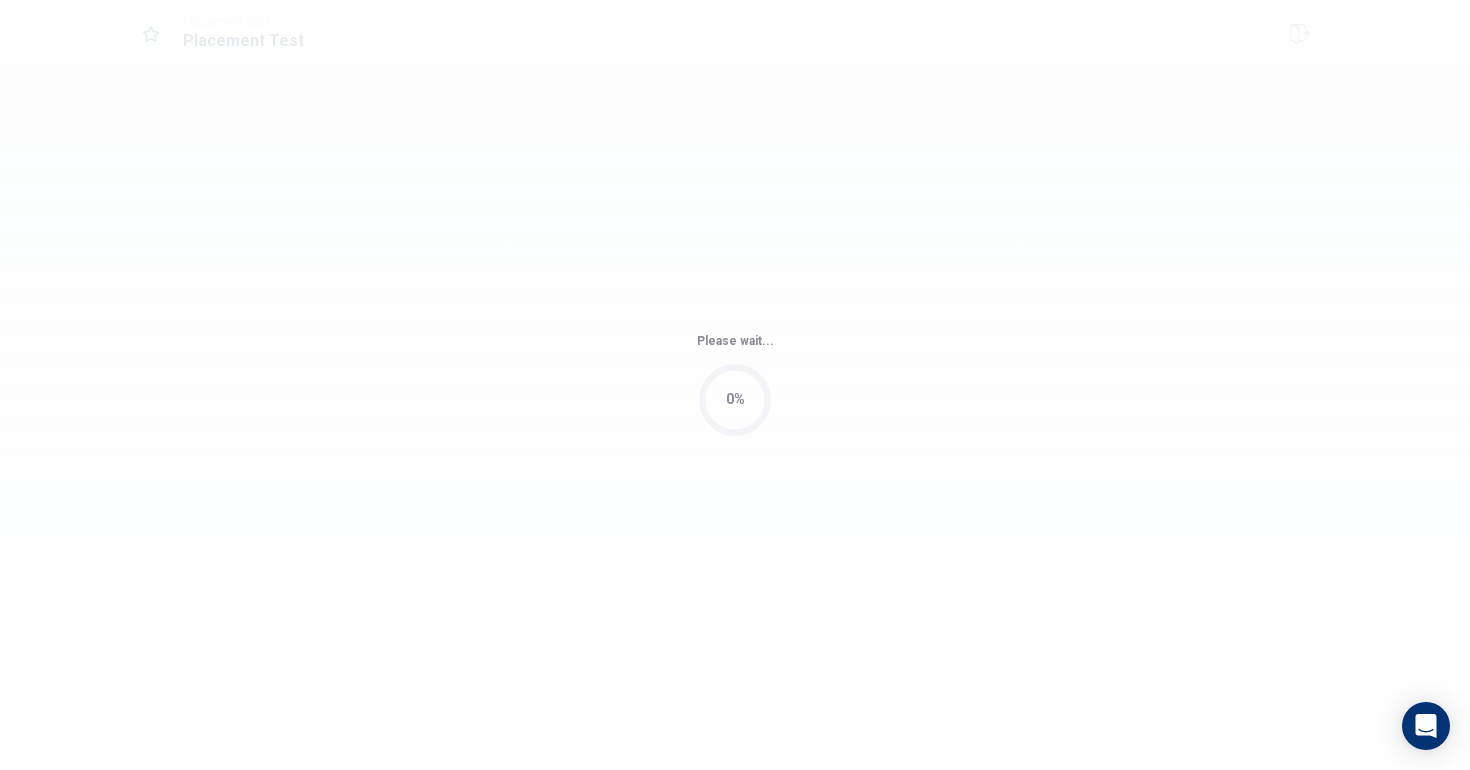 click on "Please wait... 0%" at bounding box center [735, 385] 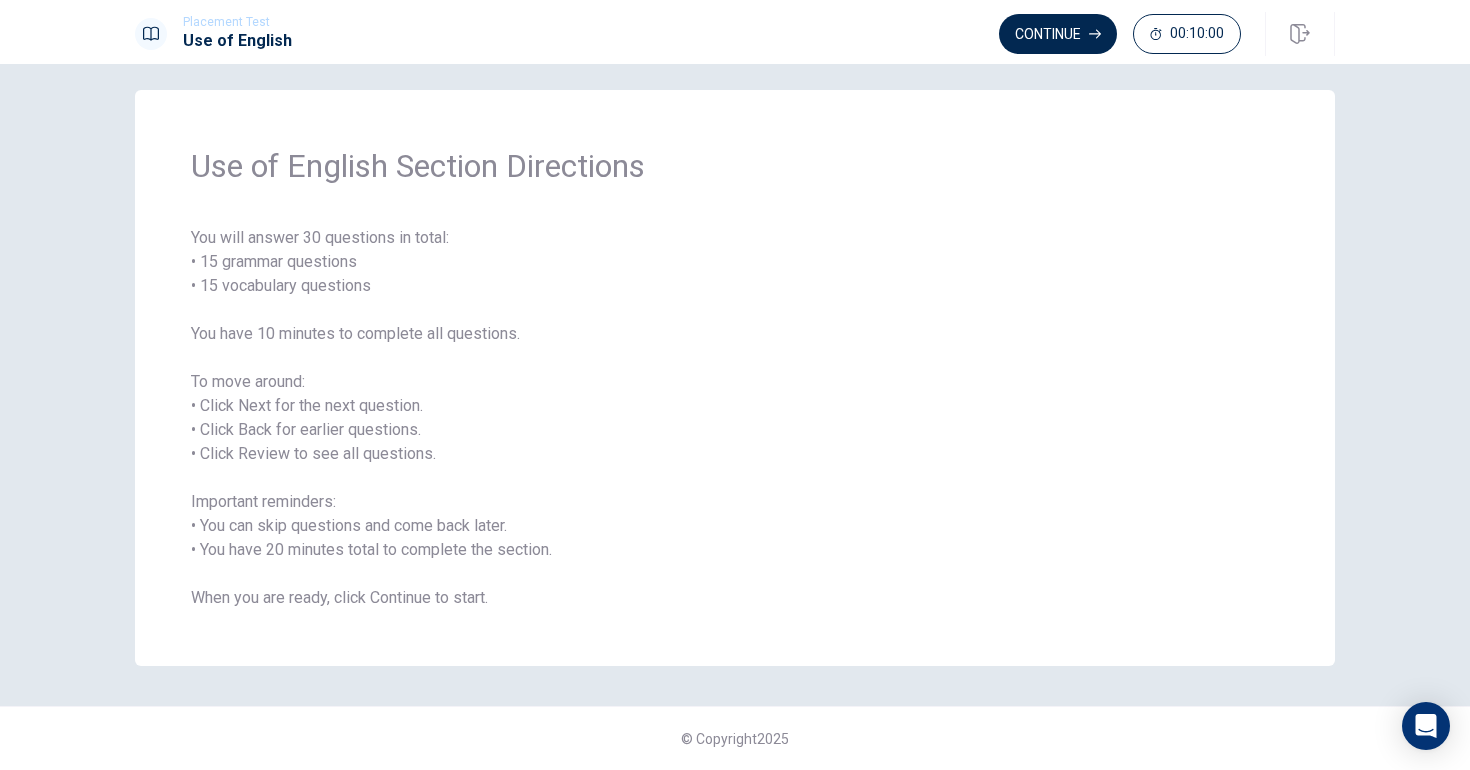scroll, scrollTop: 14, scrollLeft: 0, axis: vertical 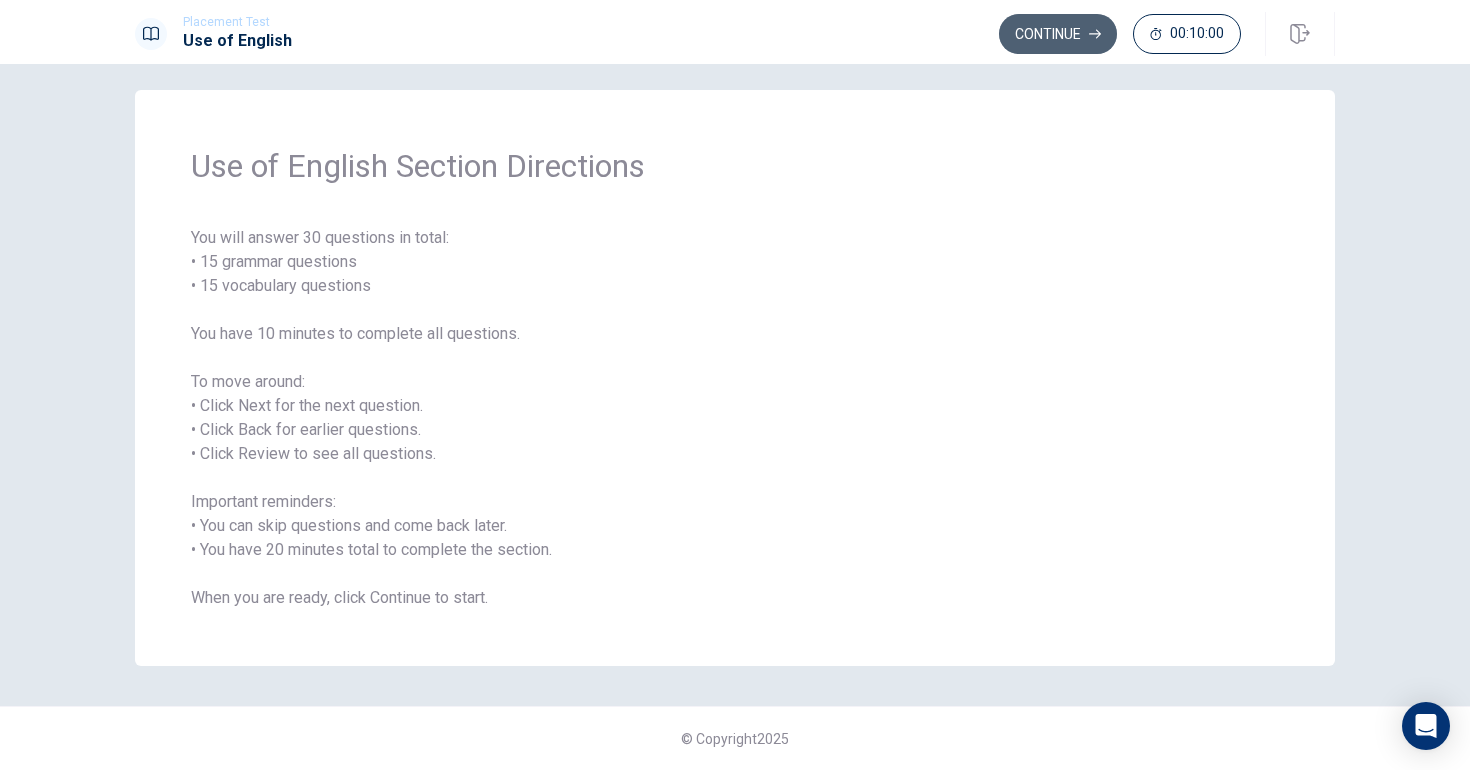 click on "Continue" at bounding box center (1058, 34) 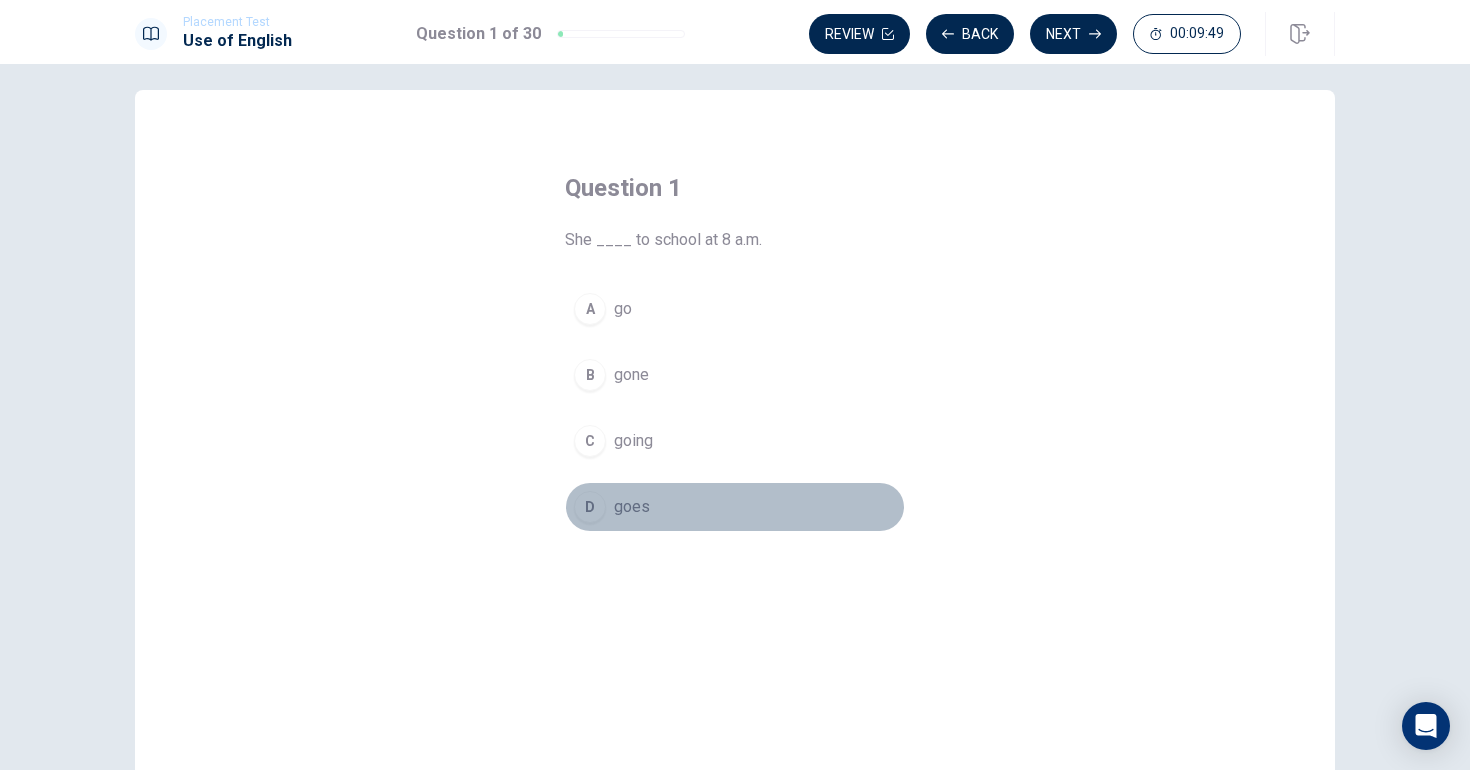 click on "D" at bounding box center [590, 507] 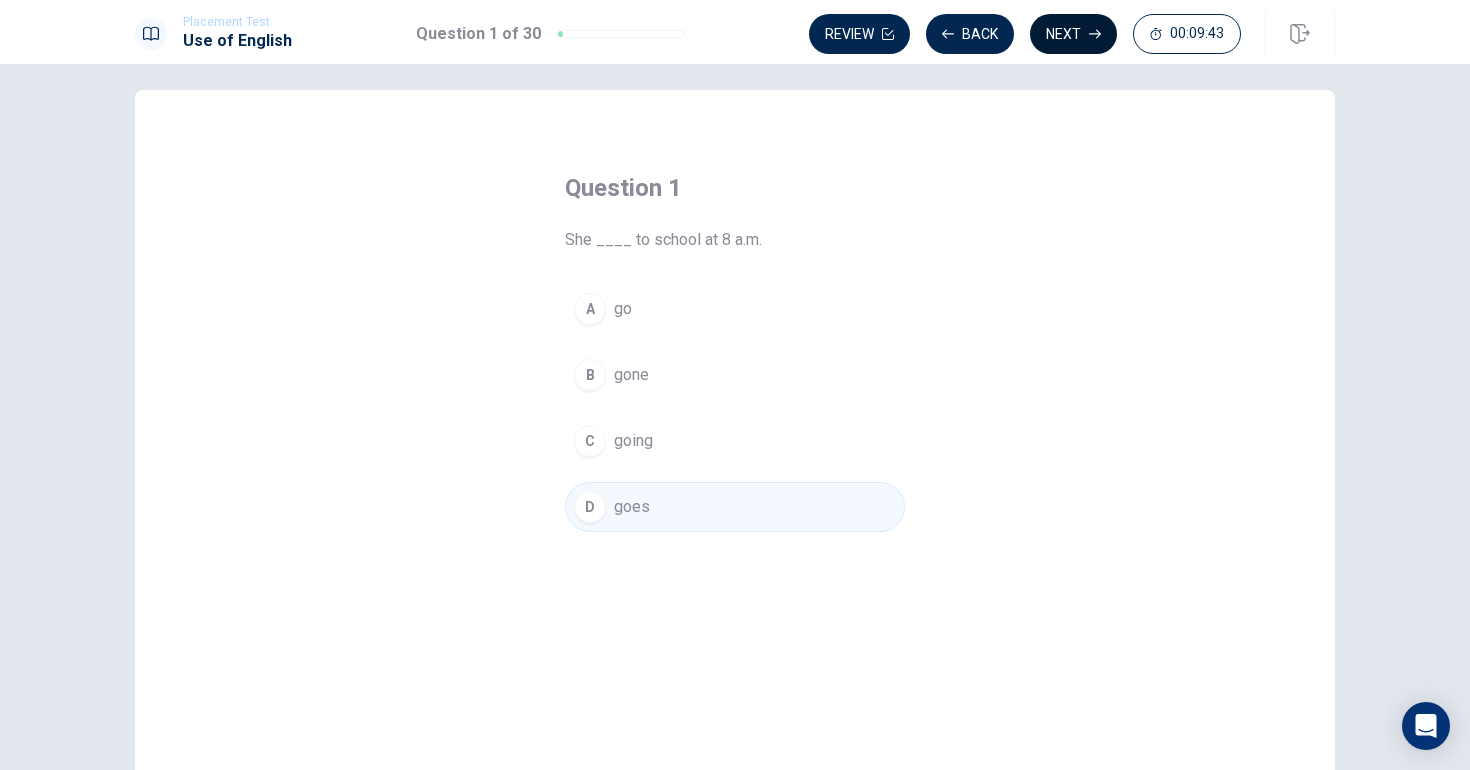 click on "Next" at bounding box center [1073, 34] 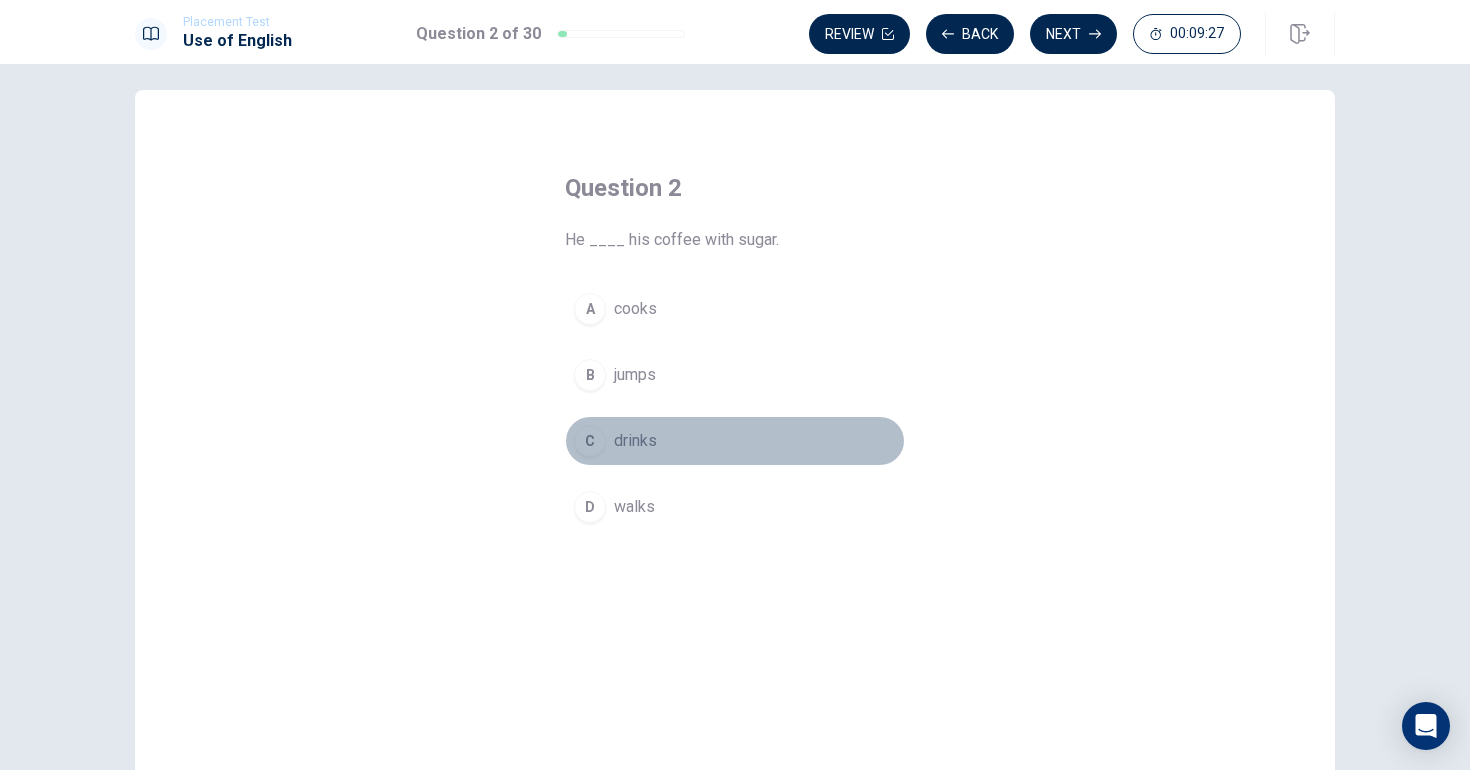 click on "C" at bounding box center (590, 441) 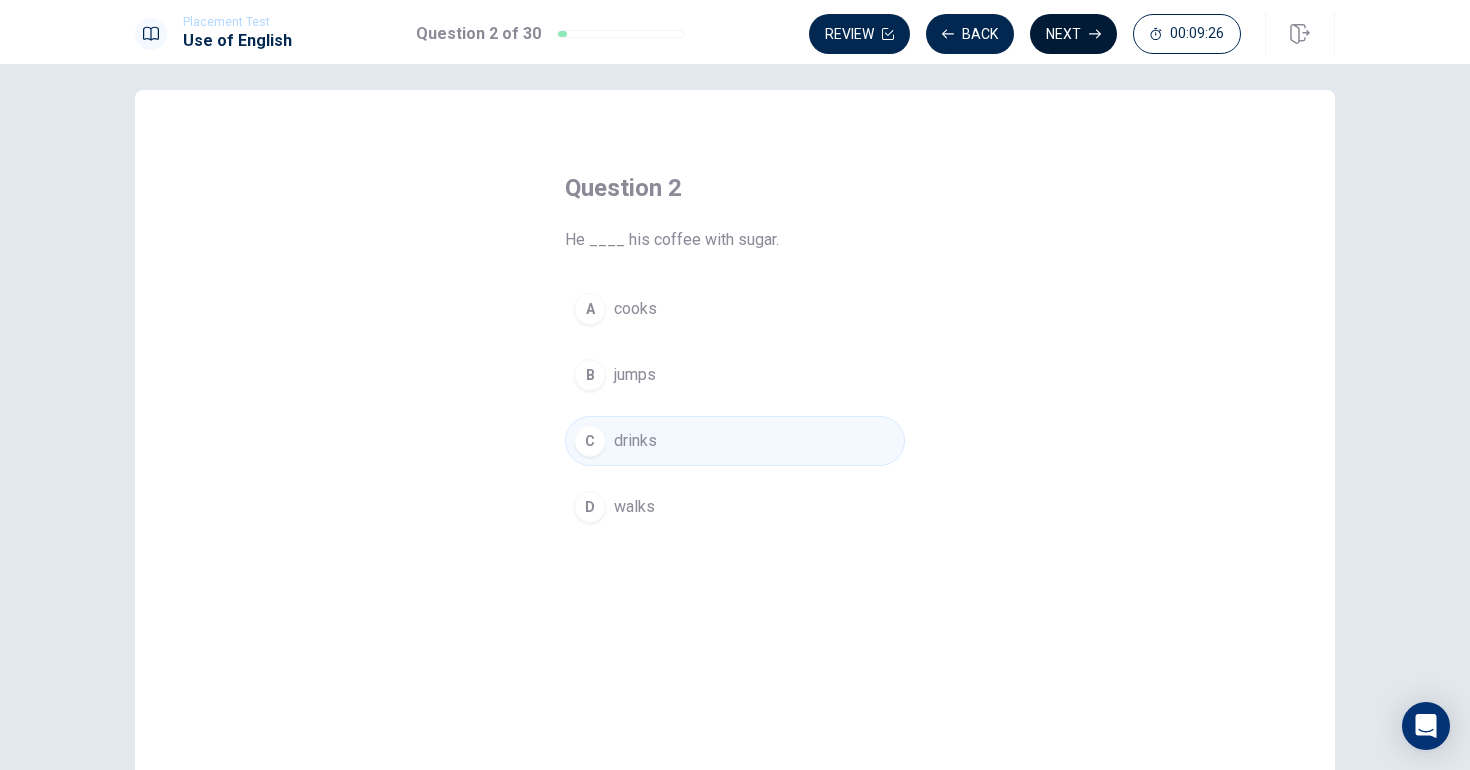 click on "Next" at bounding box center [1073, 34] 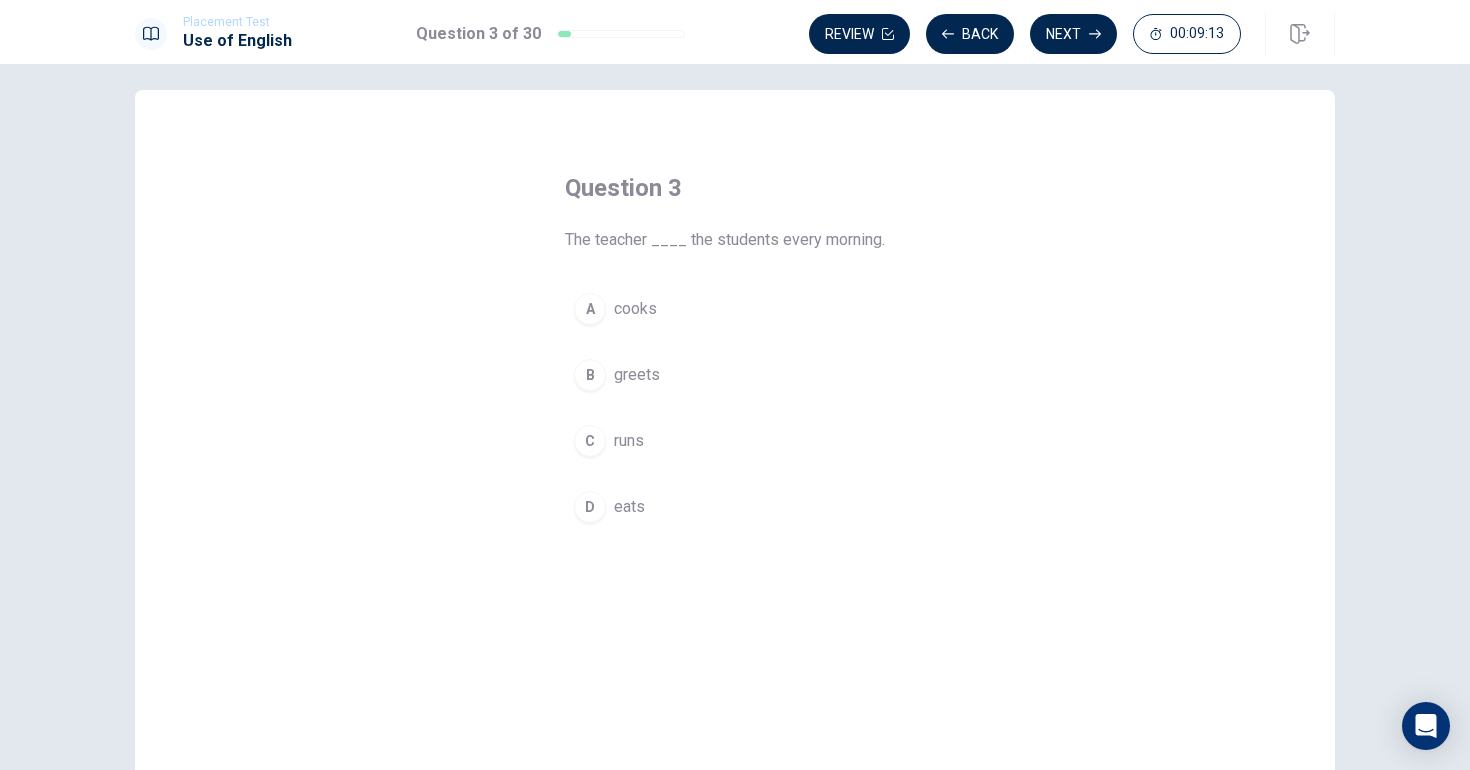 click on "B" at bounding box center (590, 375) 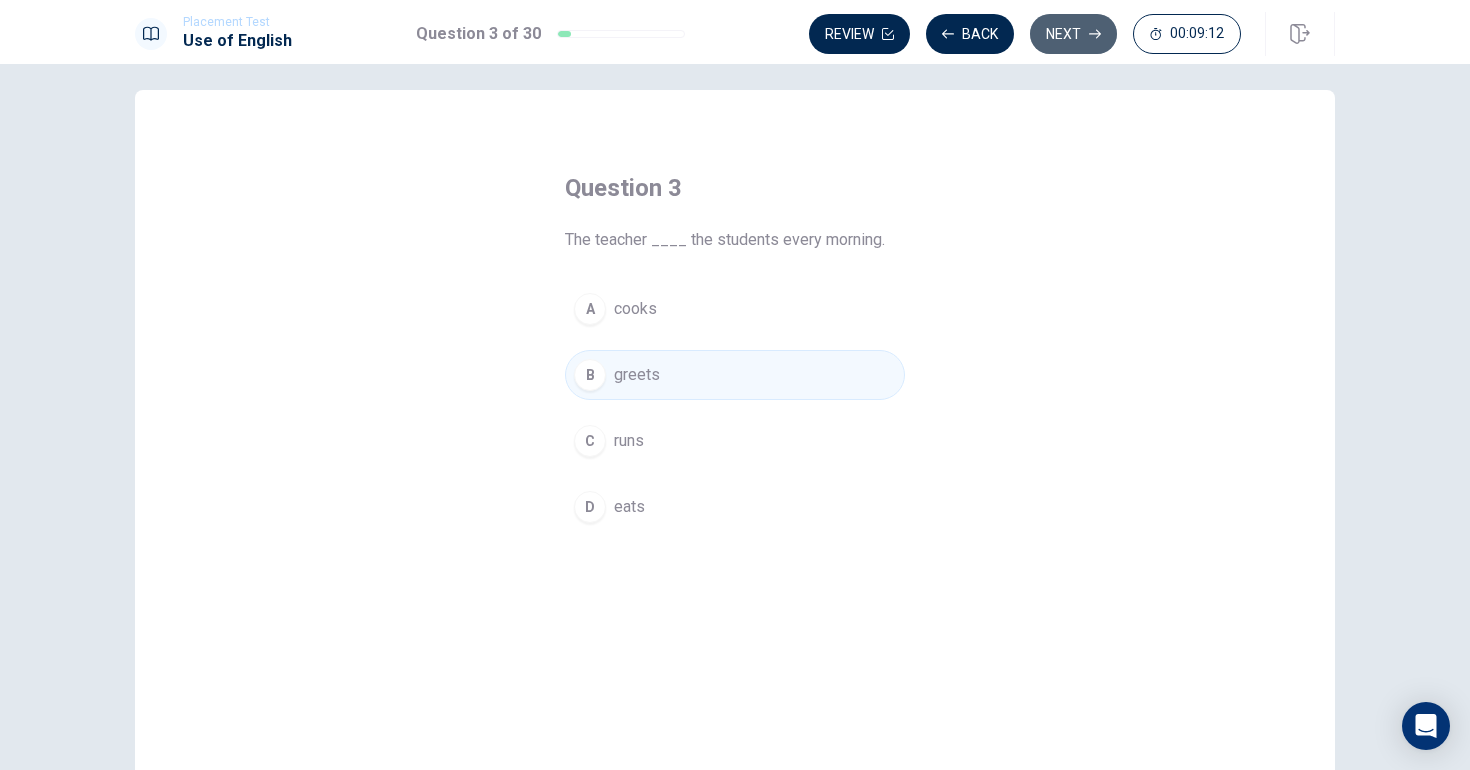 click on "Next" at bounding box center [1073, 34] 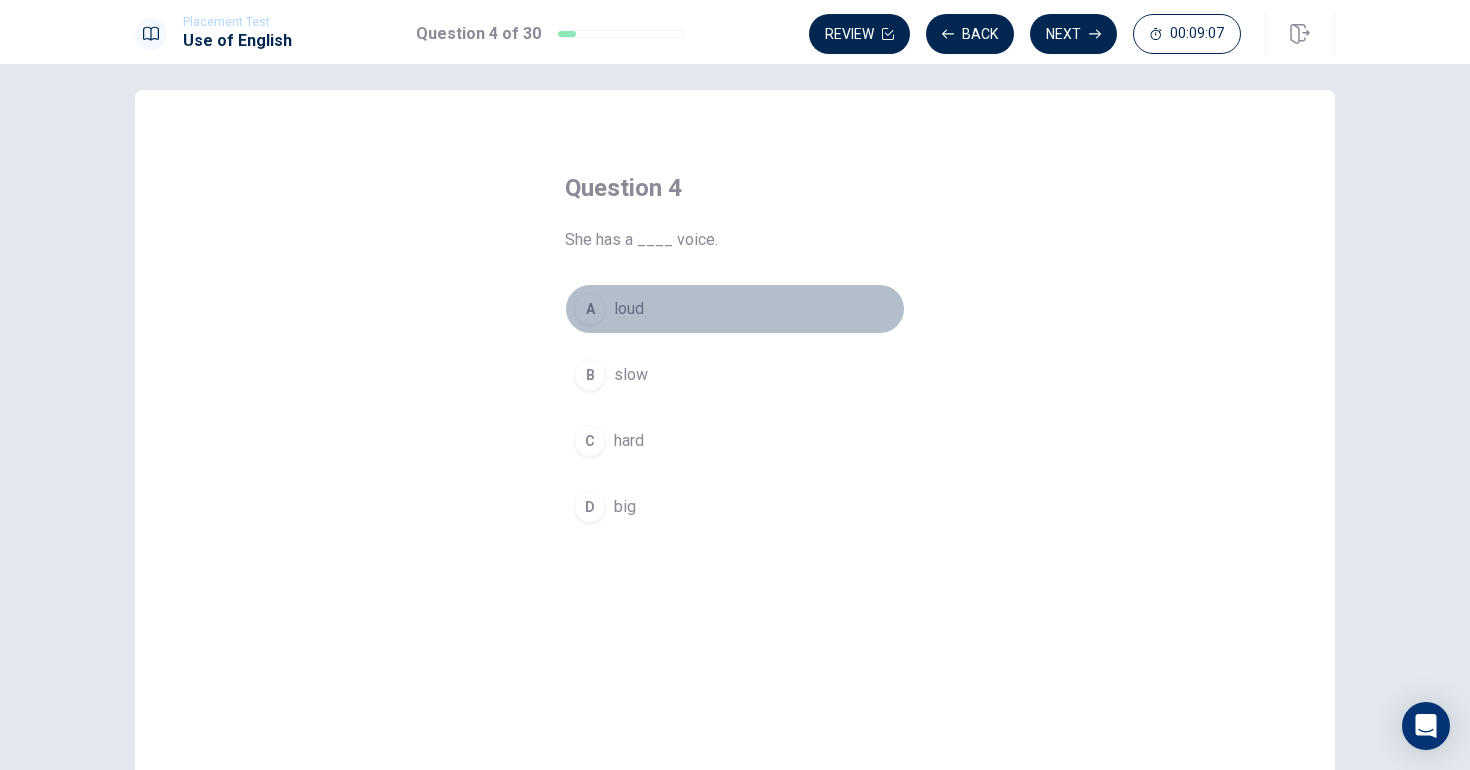 click on "A" at bounding box center (590, 309) 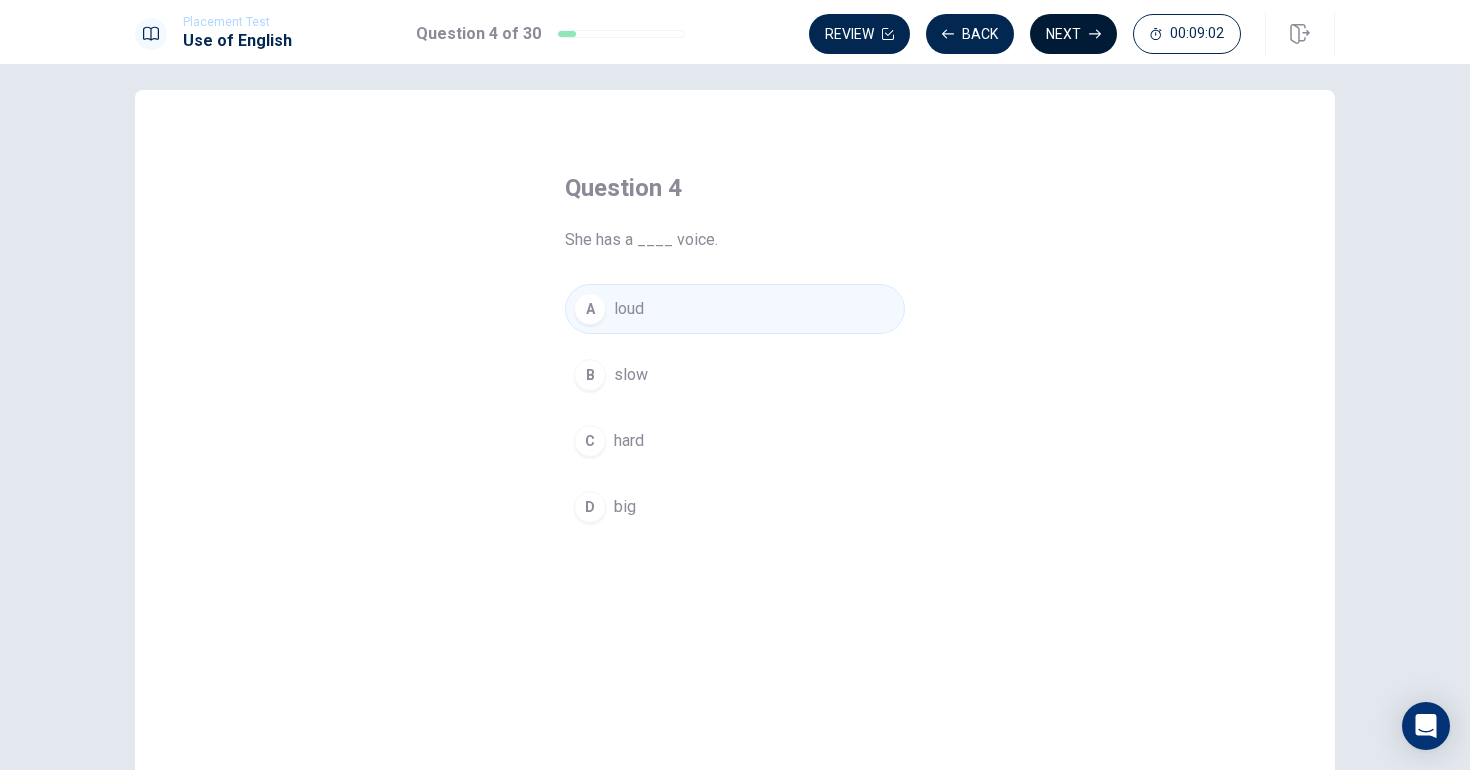 click on "Next" at bounding box center [1073, 34] 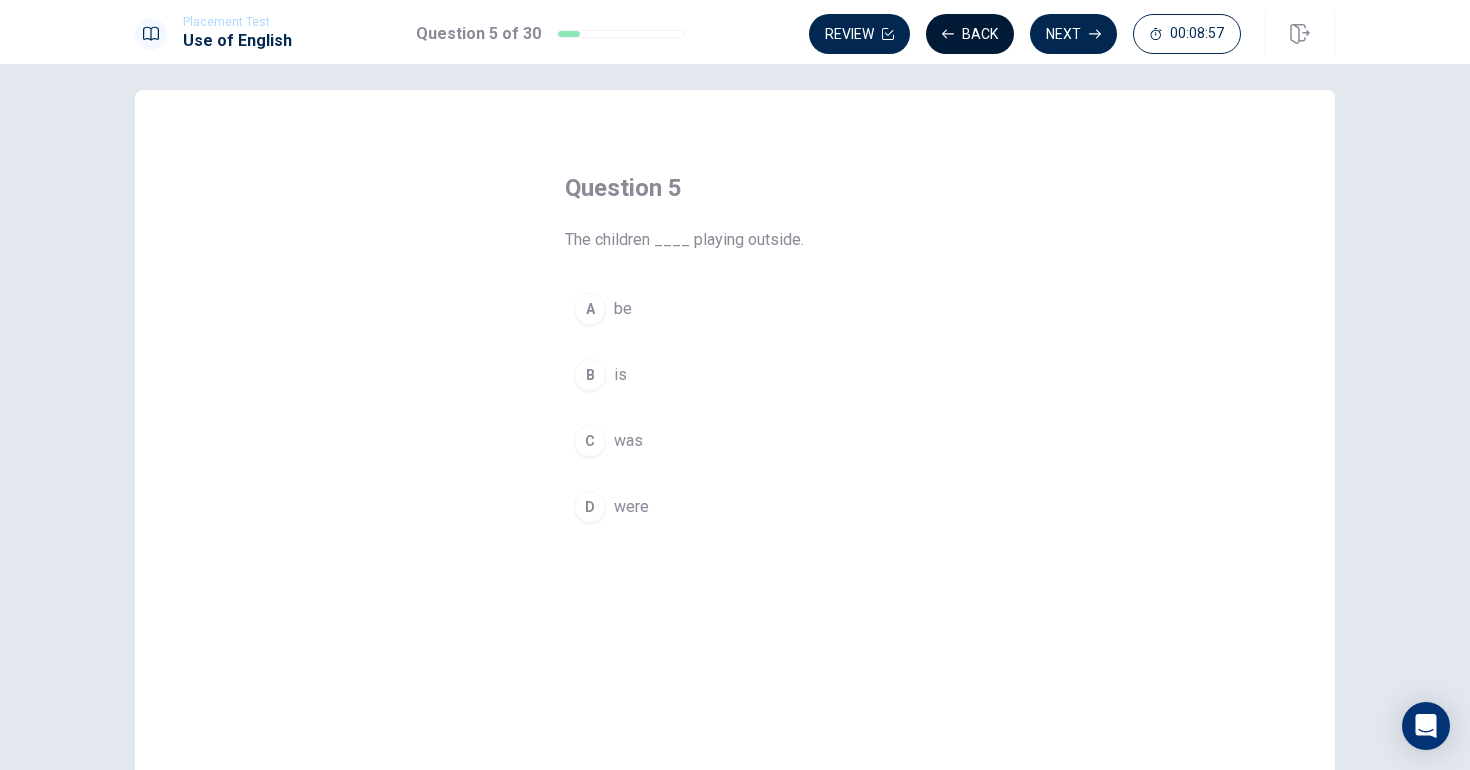 click on "Back" at bounding box center [970, 34] 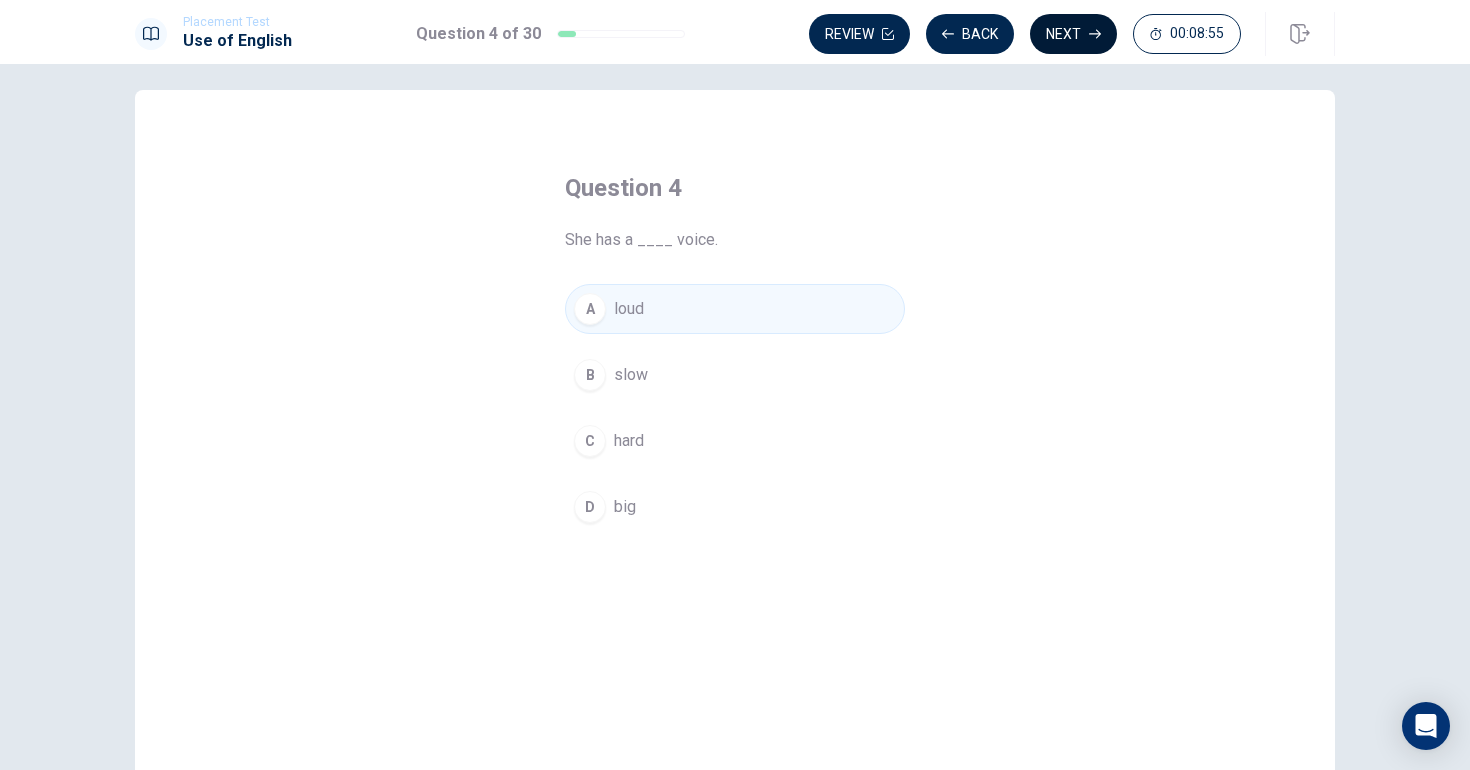 click on "Next" at bounding box center [1073, 34] 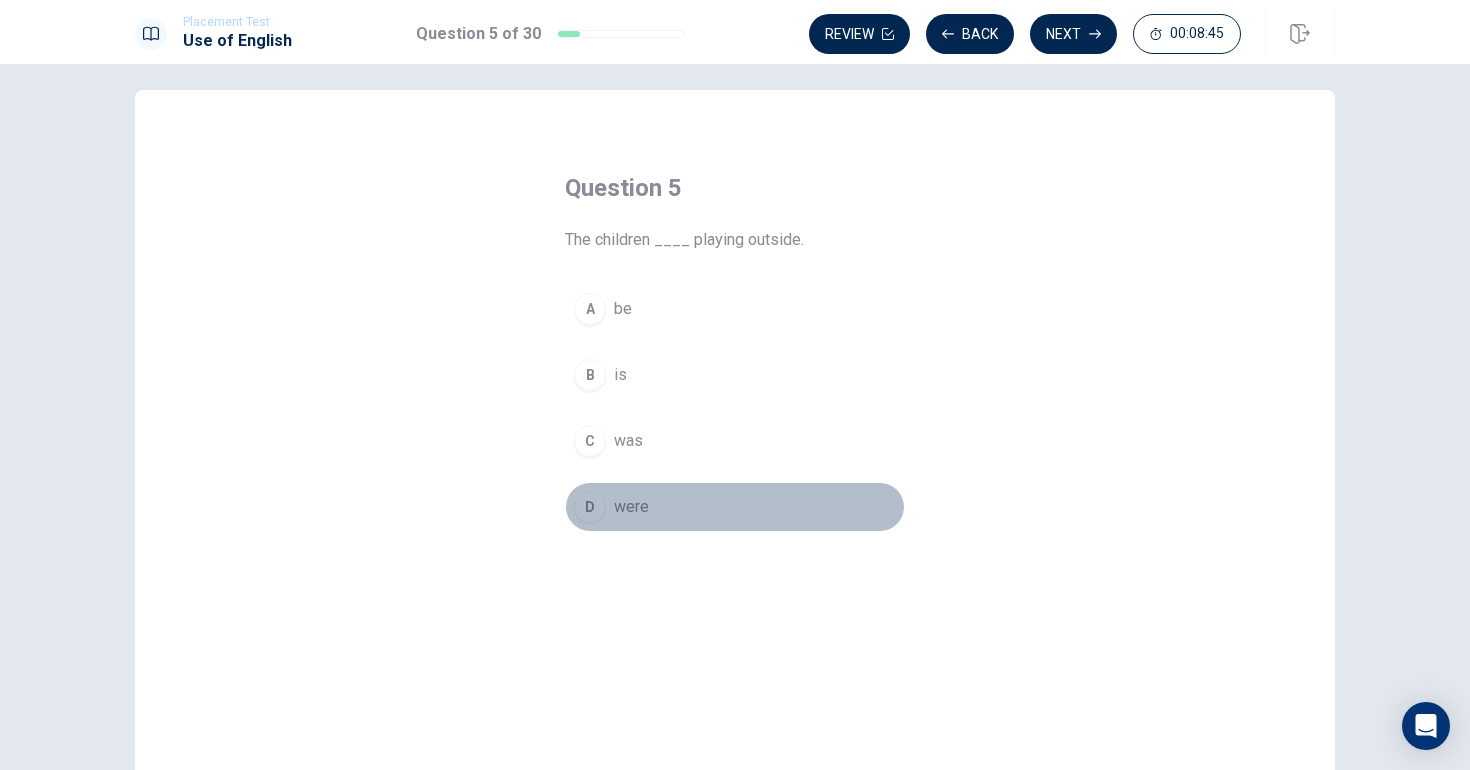 click on "D" at bounding box center (590, 507) 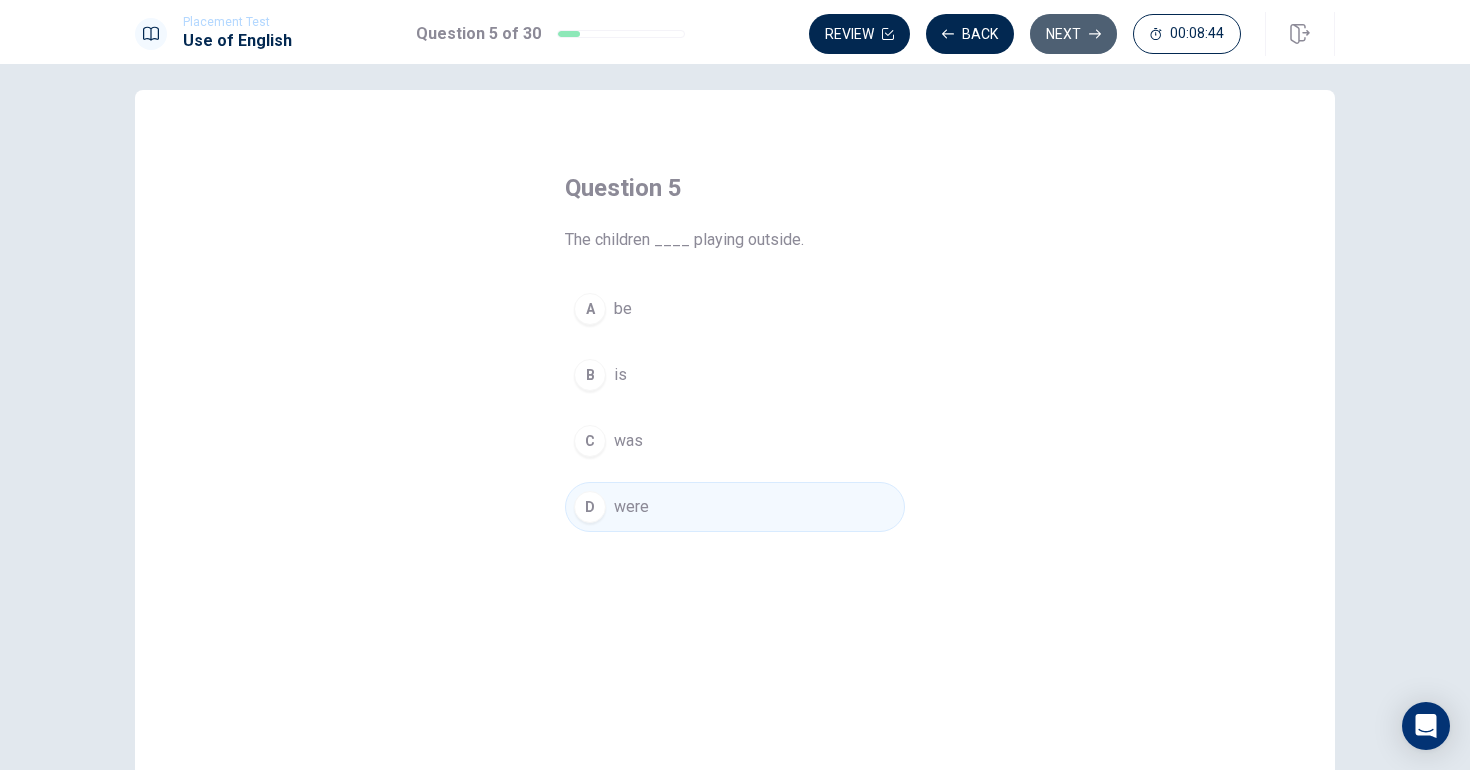 click on "Next" at bounding box center (1073, 34) 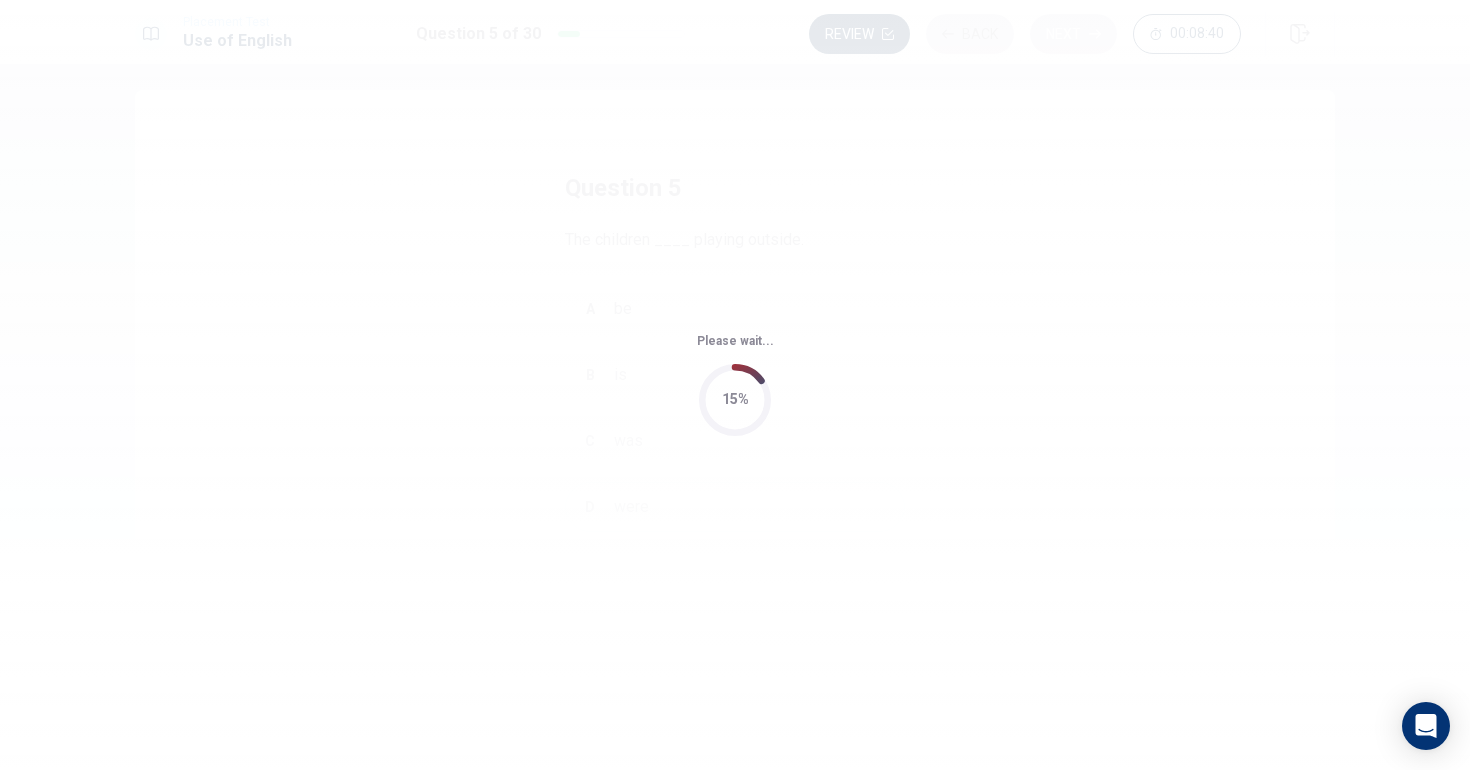 scroll, scrollTop: 0, scrollLeft: 0, axis: both 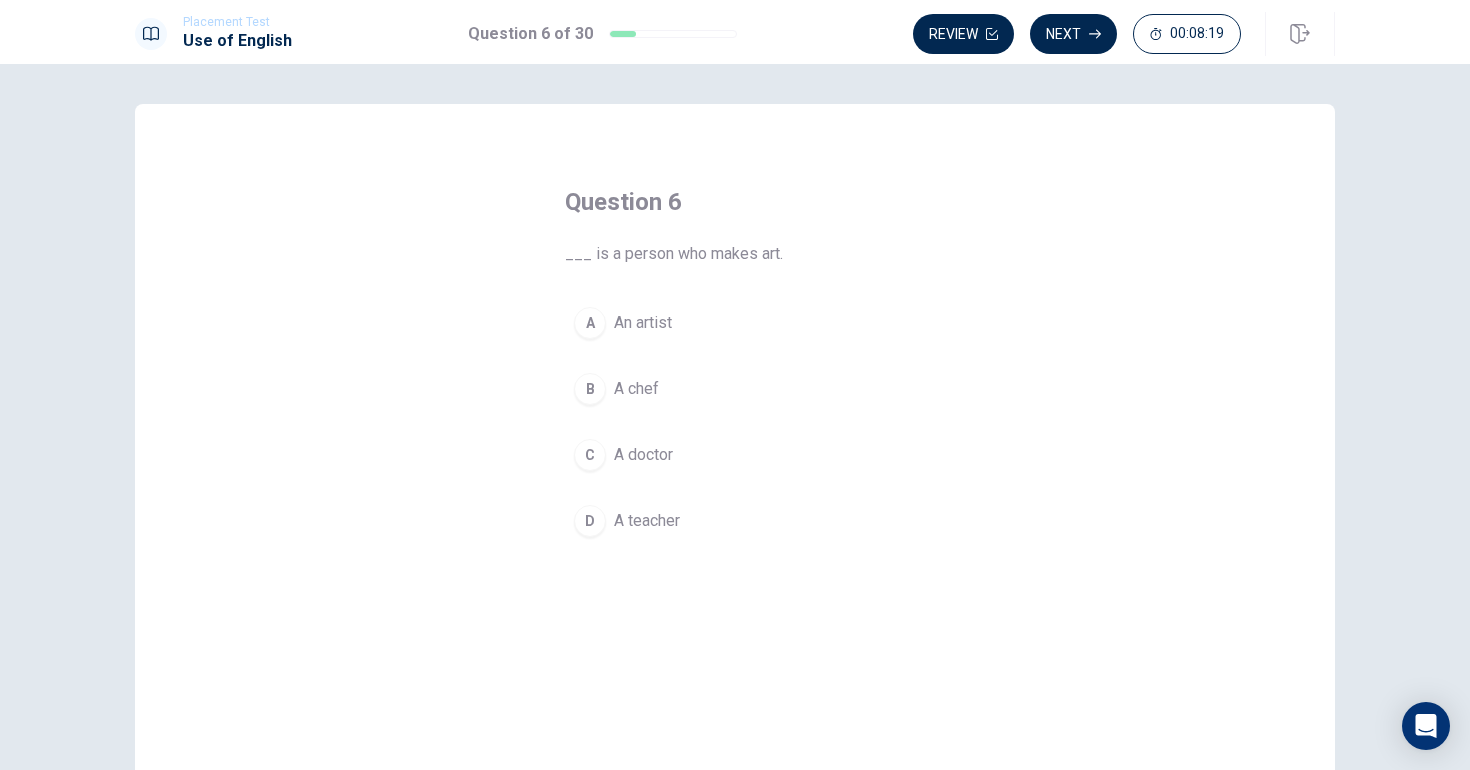 click on "A" at bounding box center (590, 323) 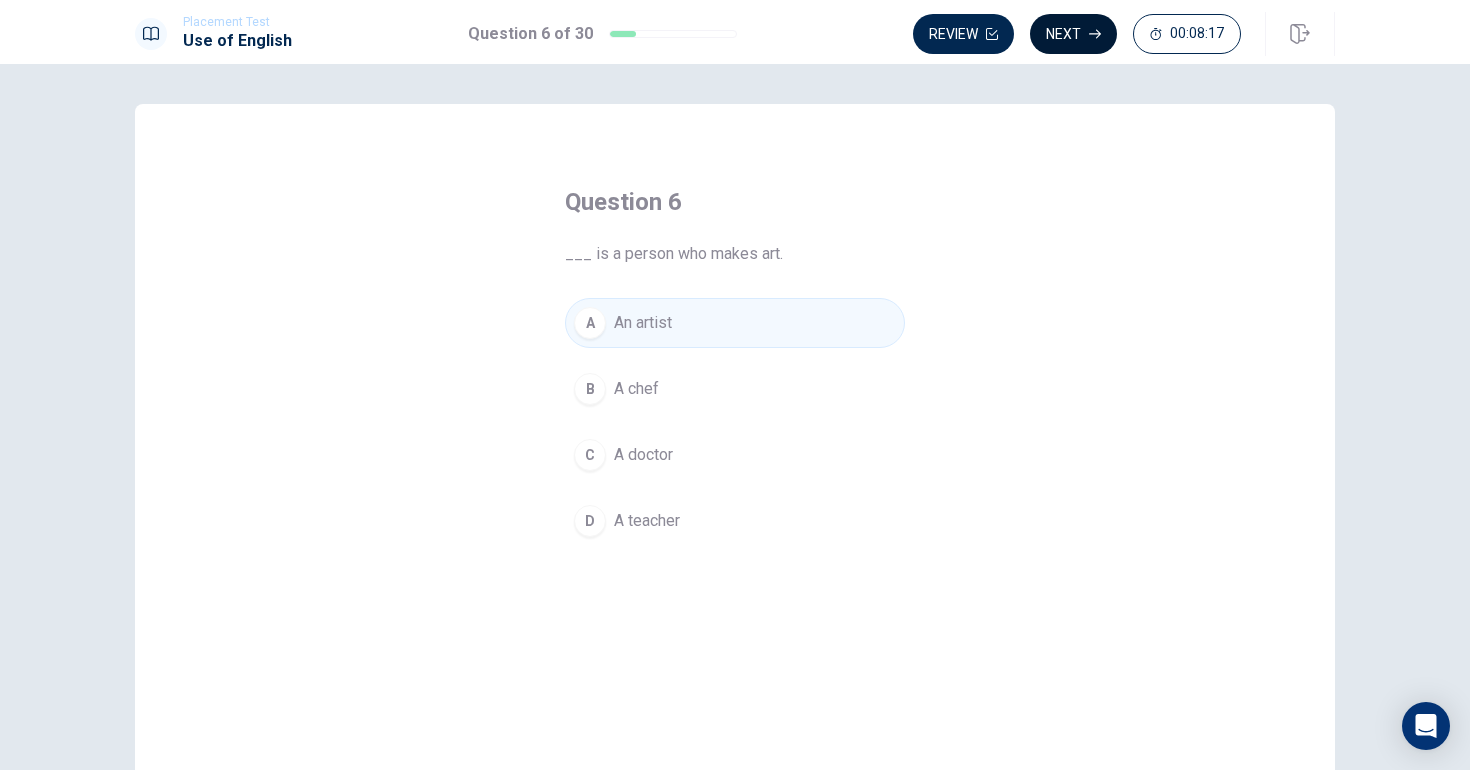 click on "Next" at bounding box center [1073, 34] 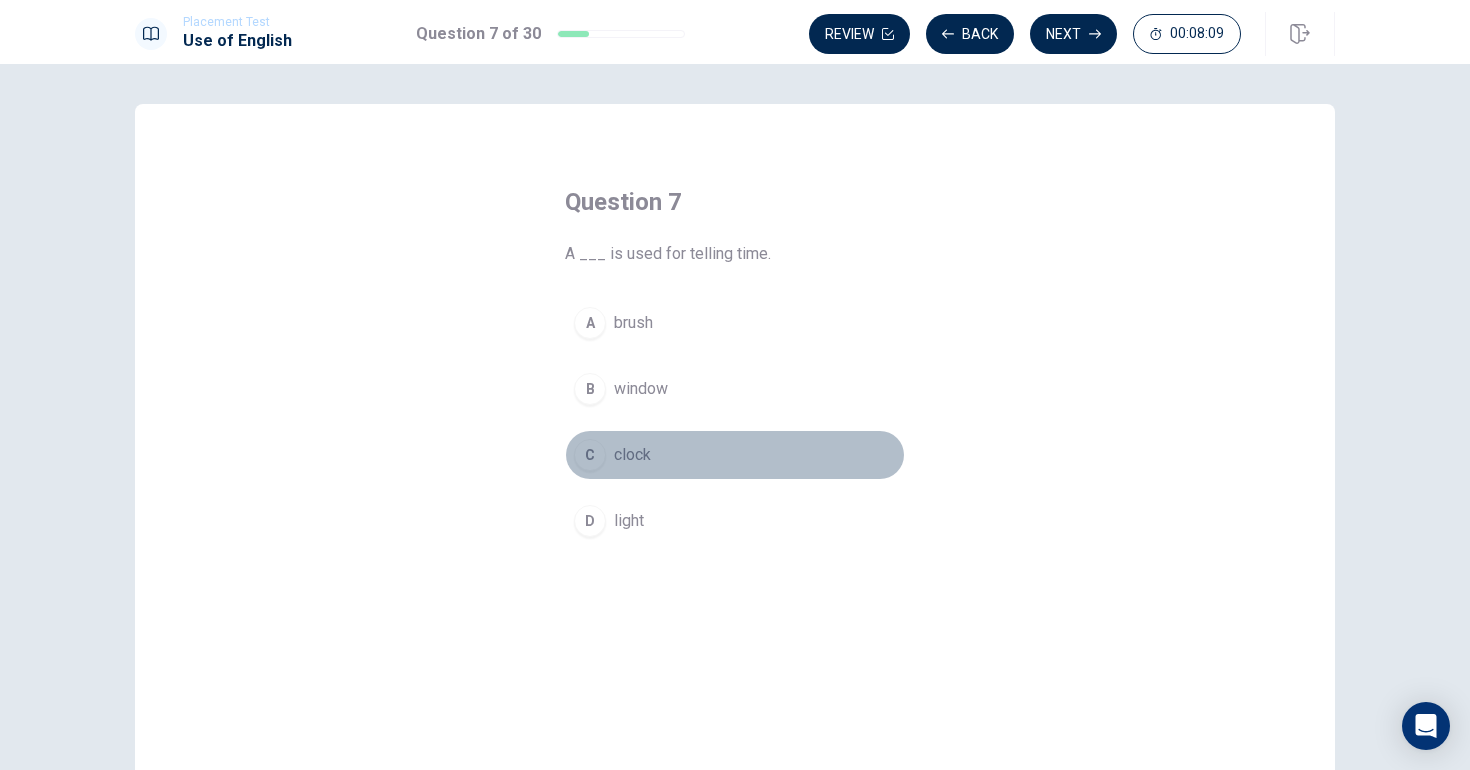 click on "C" at bounding box center (590, 455) 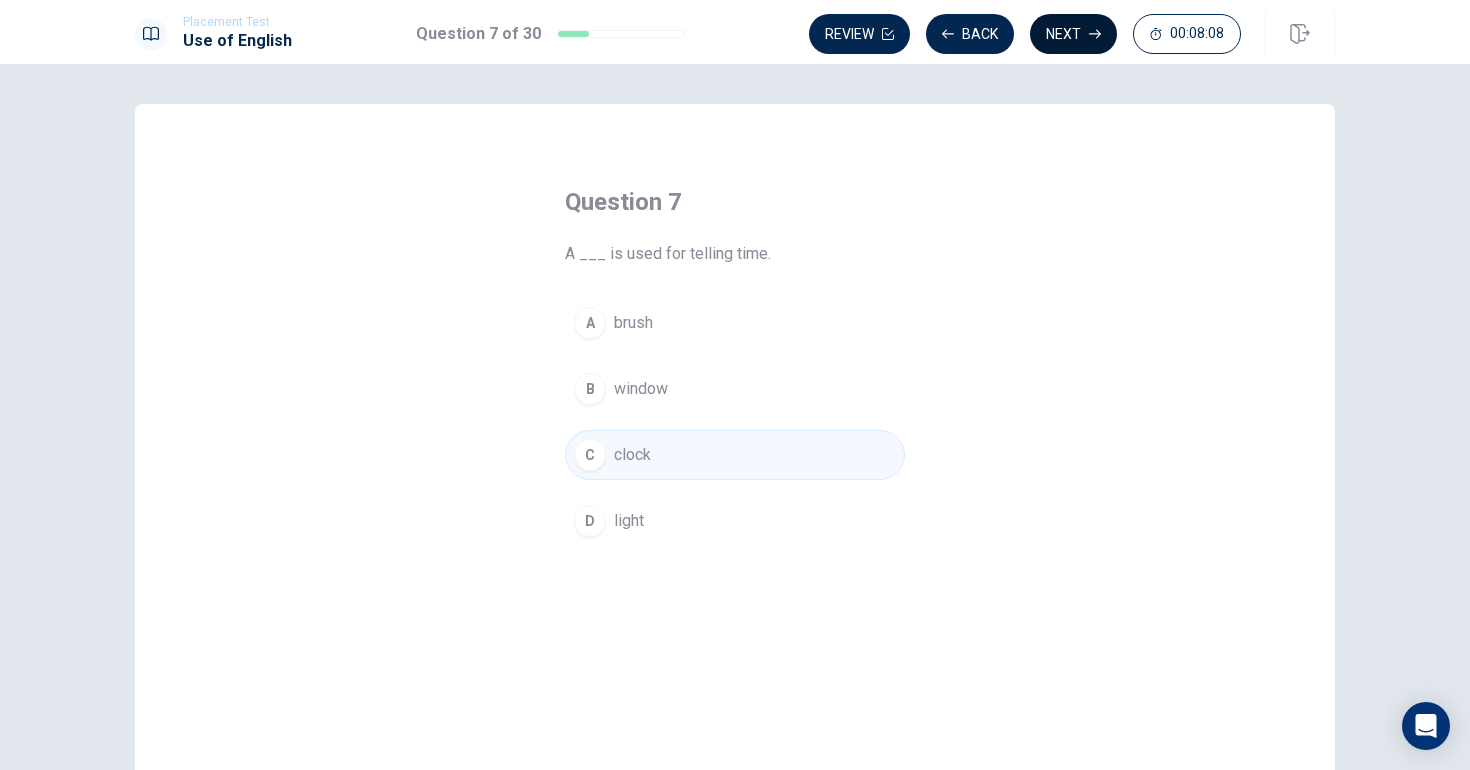 click on "Next" at bounding box center [1073, 34] 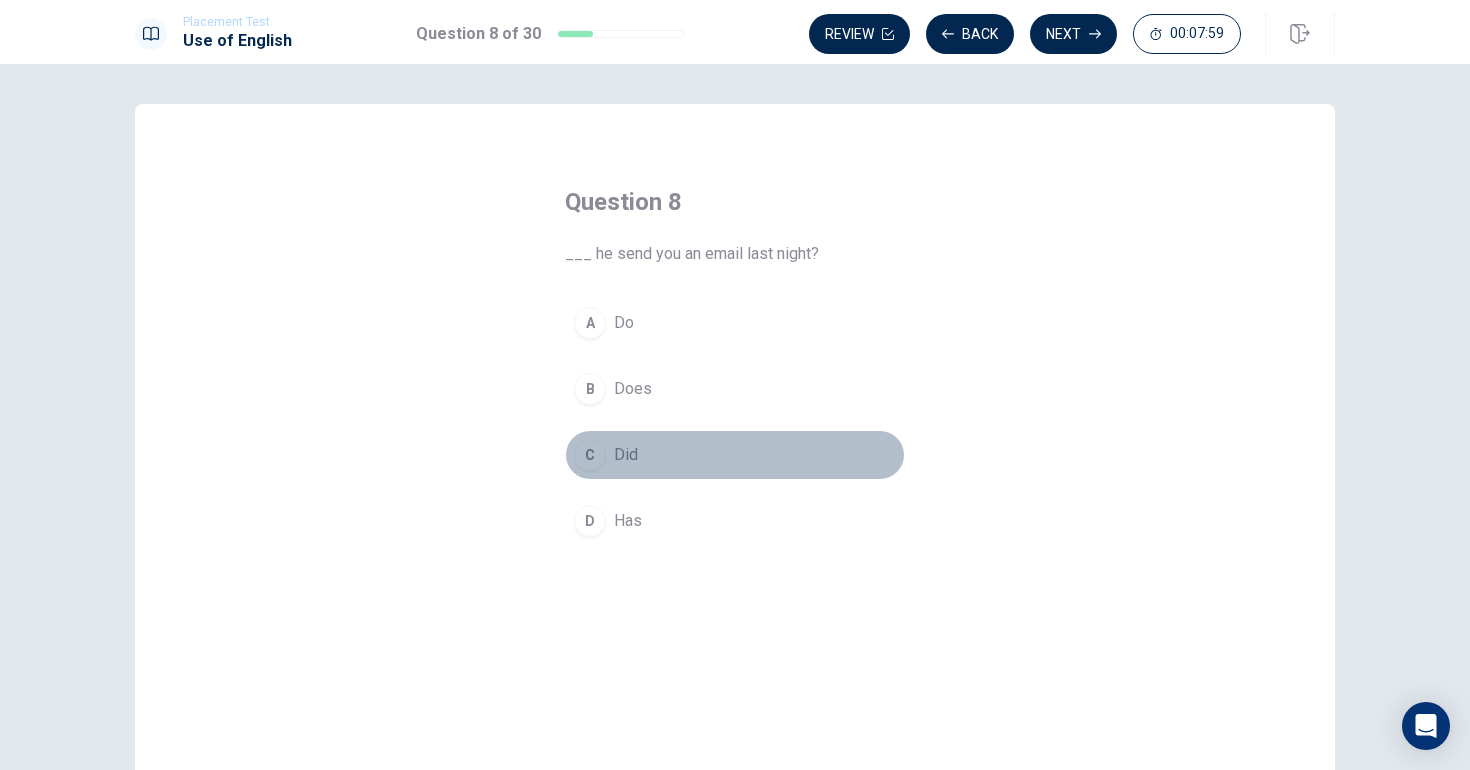 click on "C" at bounding box center [590, 455] 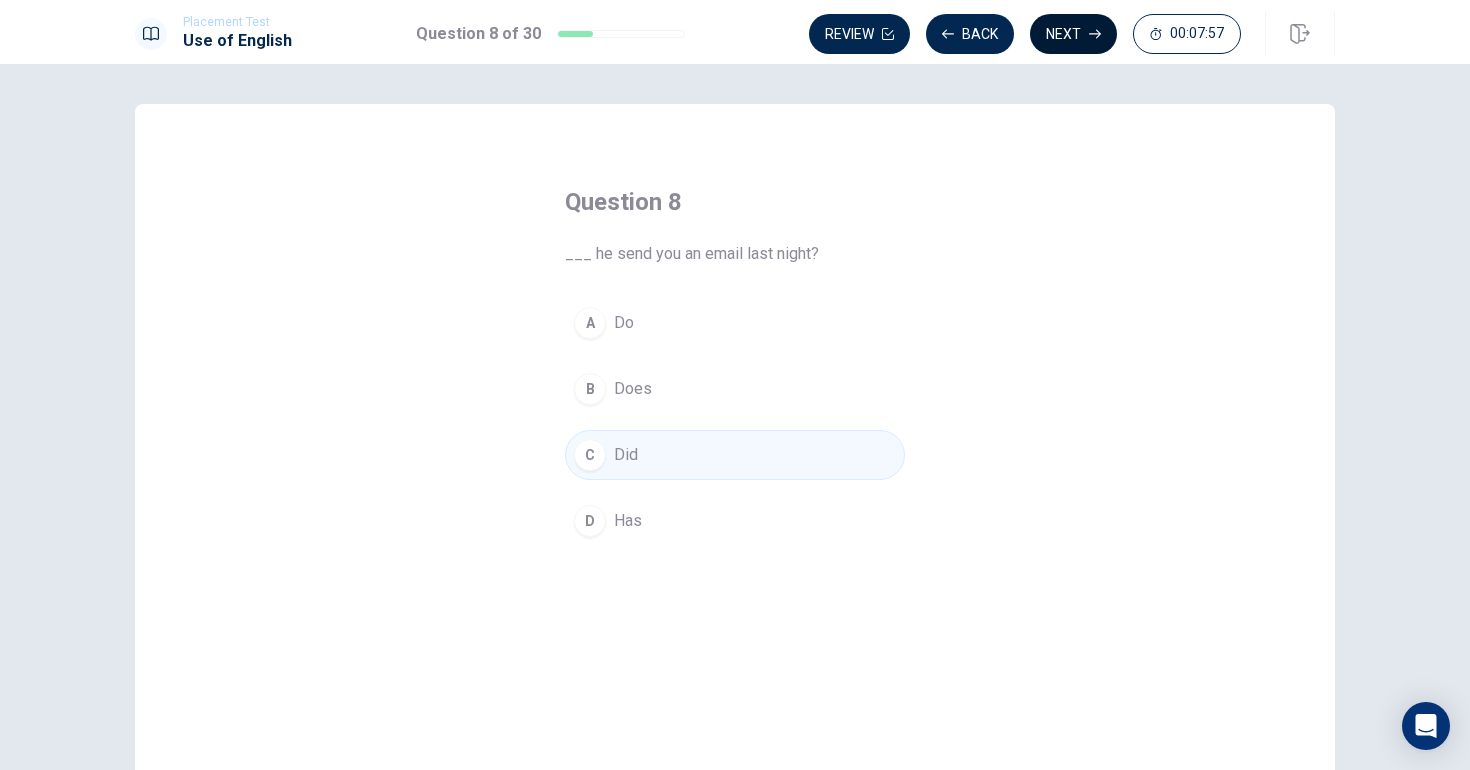 click on "Next" at bounding box center (1073, 34) 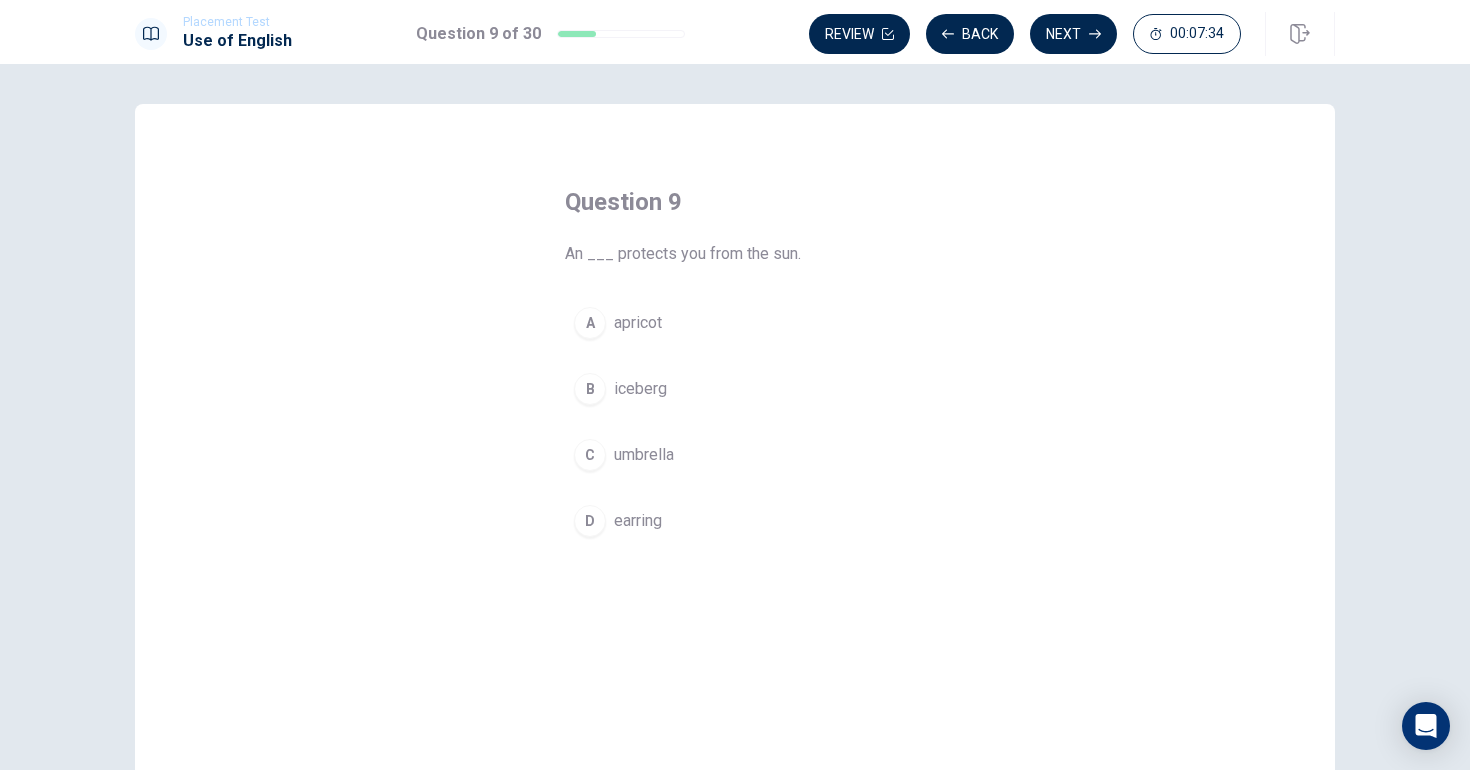 click on "C" at bounding box center [590, 455] 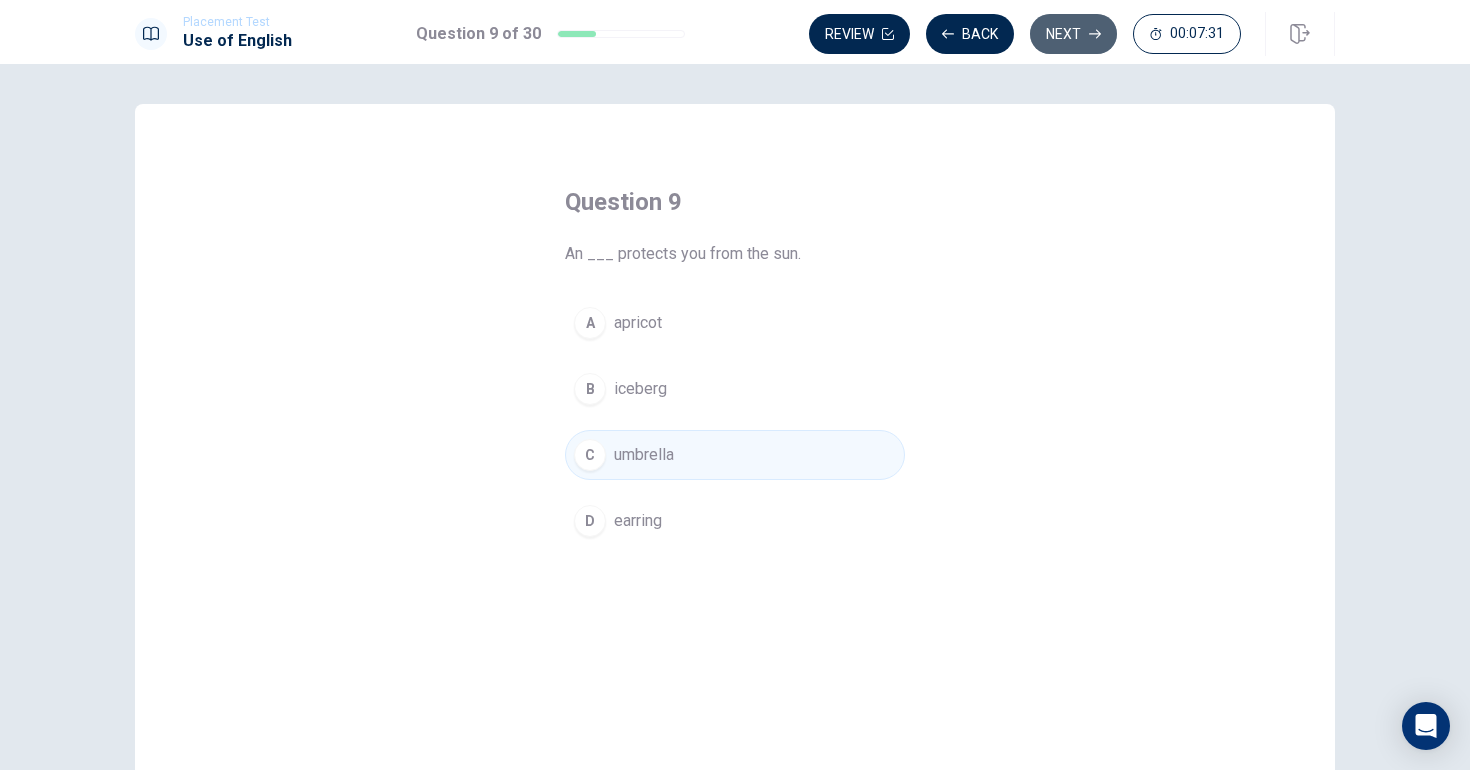 click on "Next" at bounding box center (1073, 34) 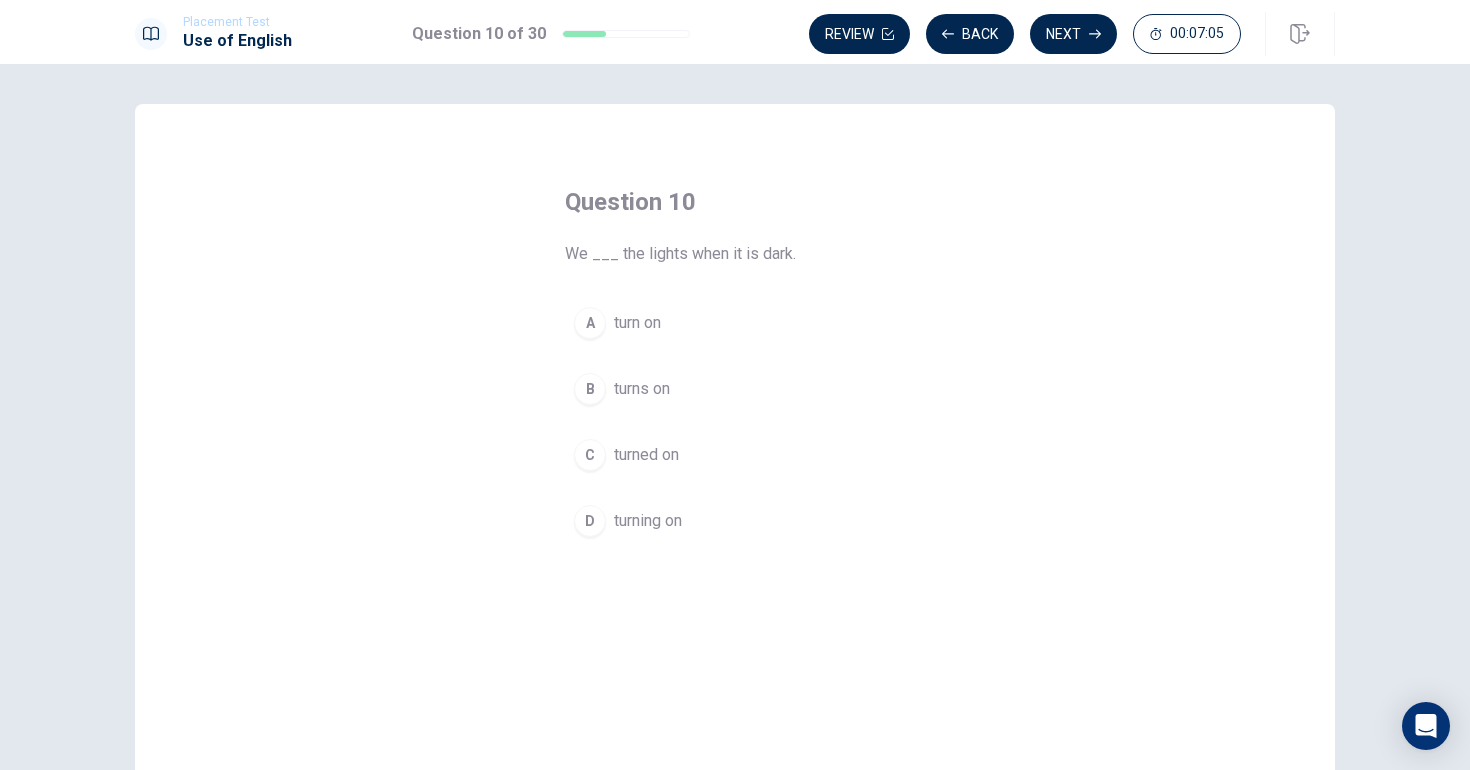 click on "A" at bounding box center (590, 323) 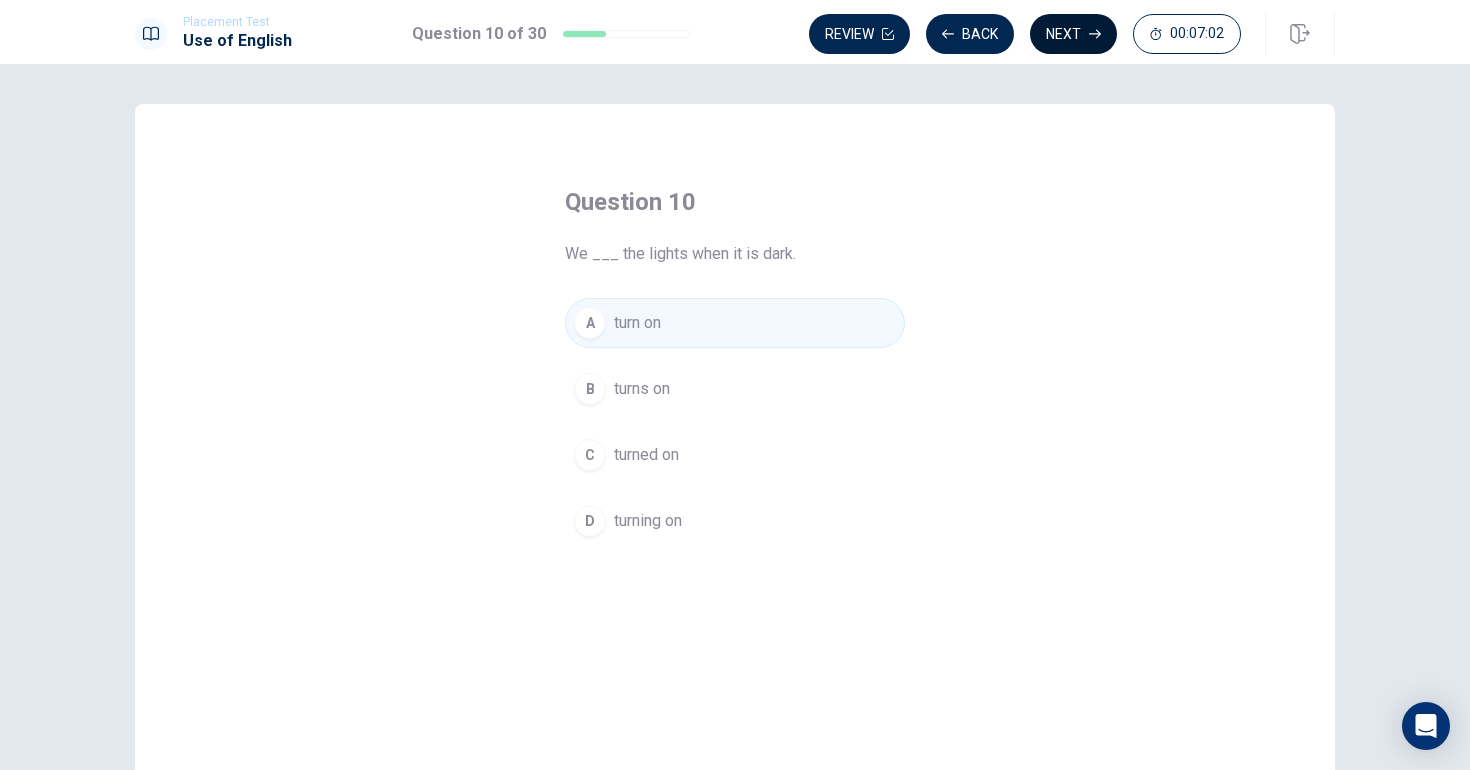 click on "Next" at bounding box center (1073, 34) 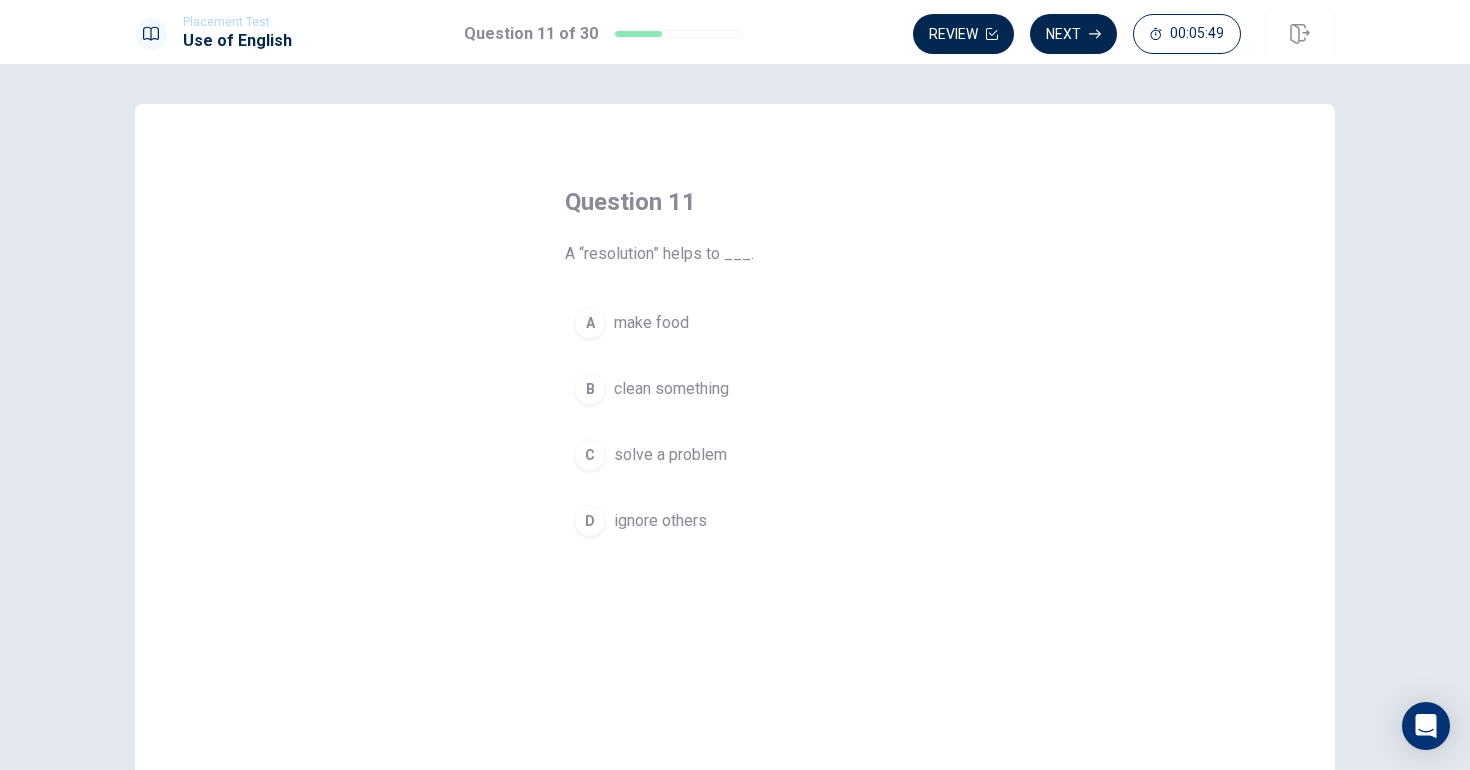 click on "C solve a problem" at bounding box center (735, 455) 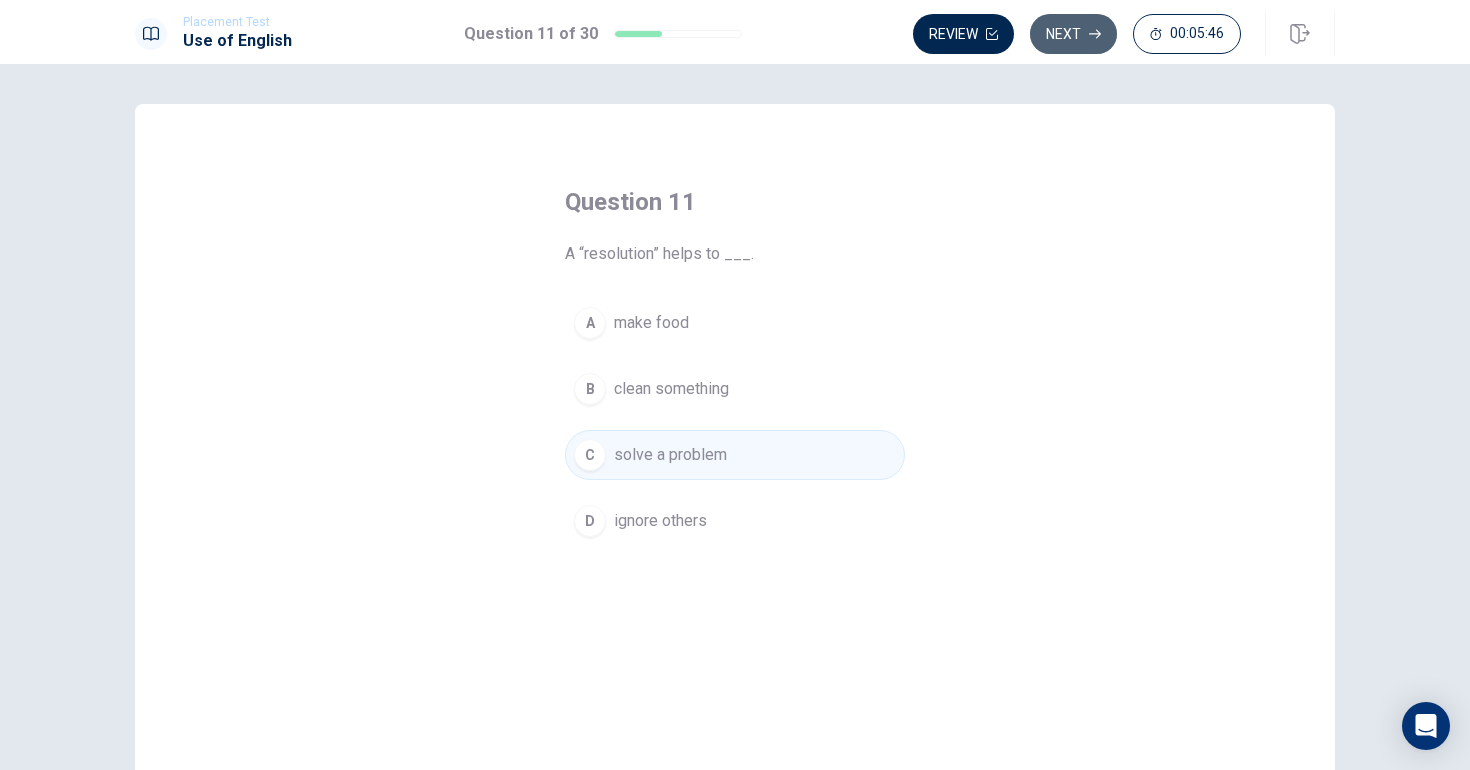 click on "Next" at bounding box center [1073, 34] 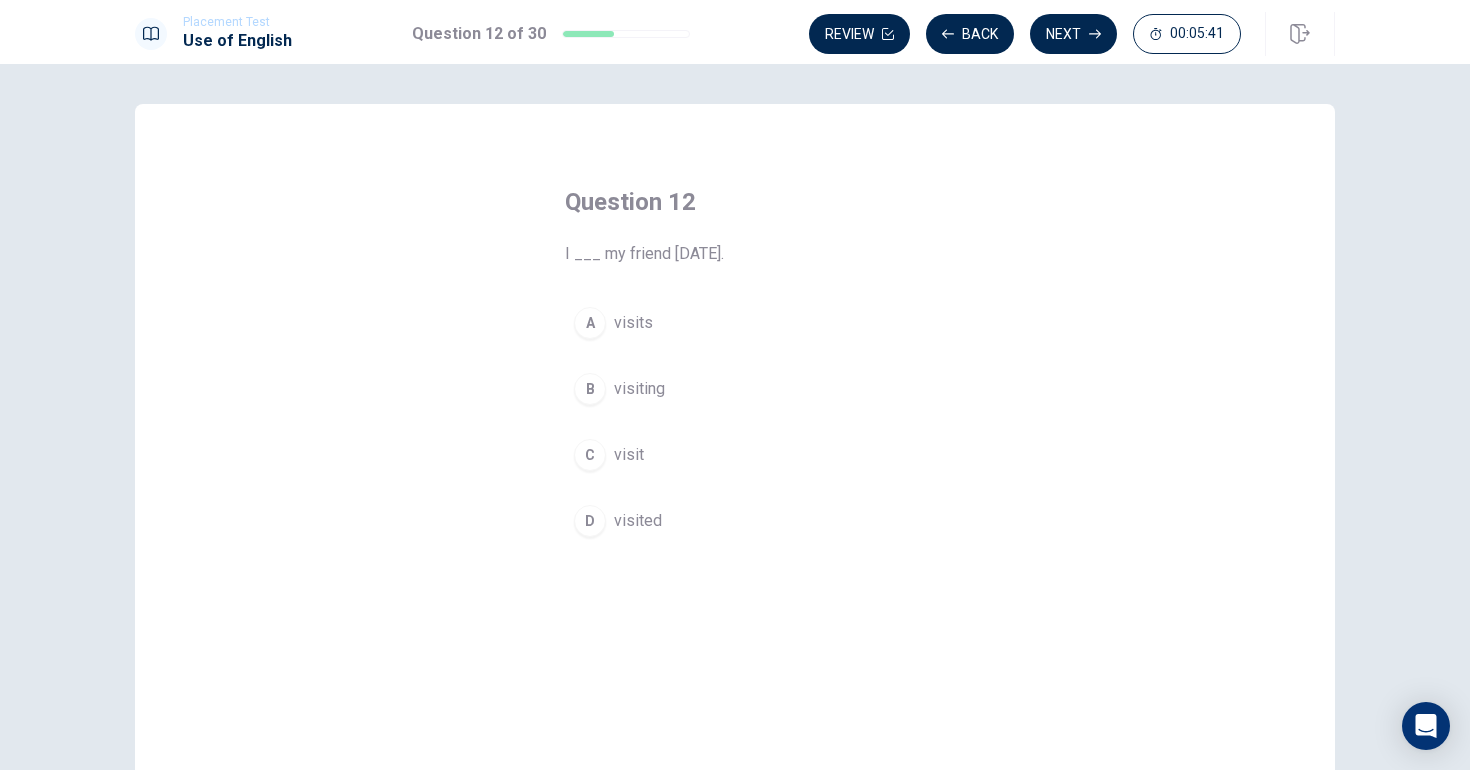 click on "D" at bounding box center (590, 521) 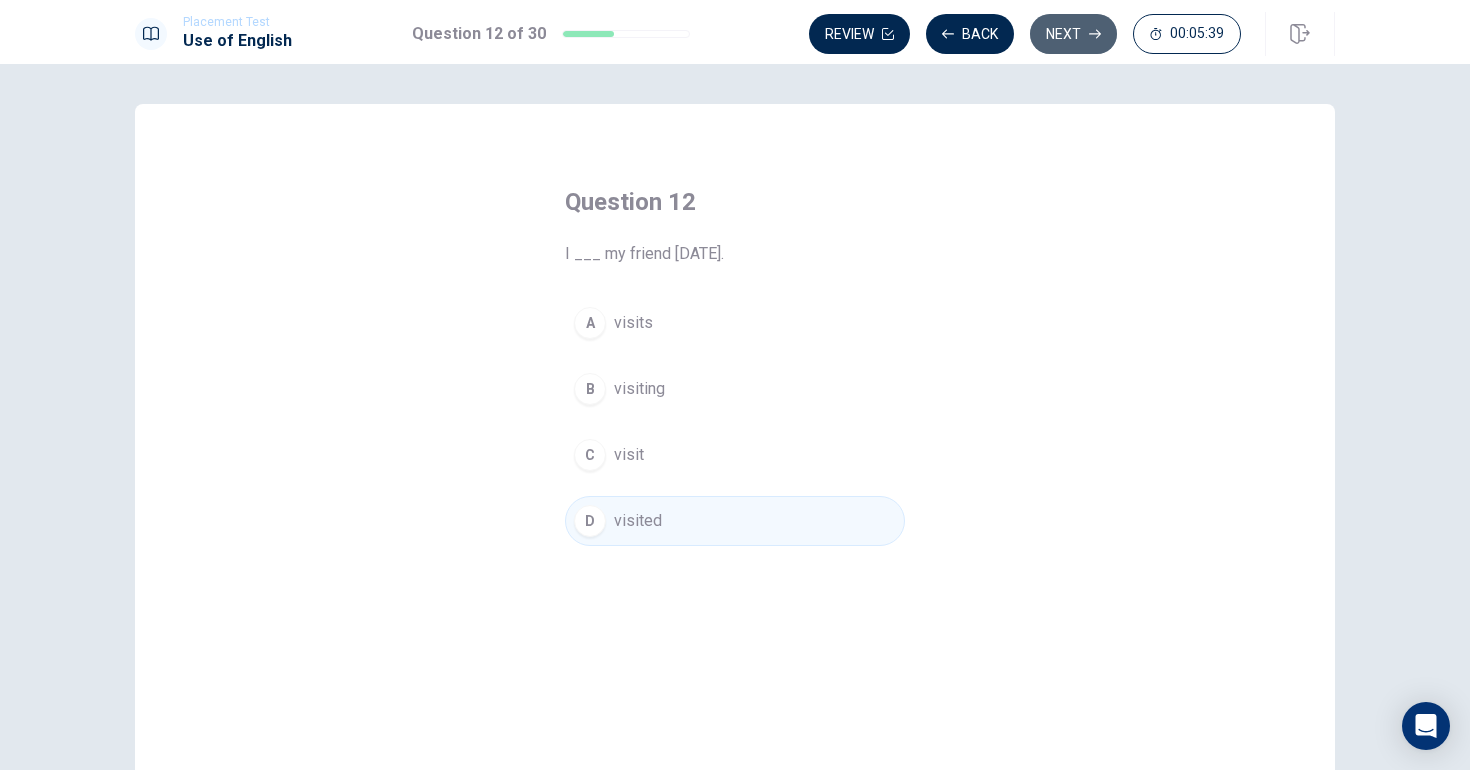 click on "Next" at bounding box center (1073, 34) 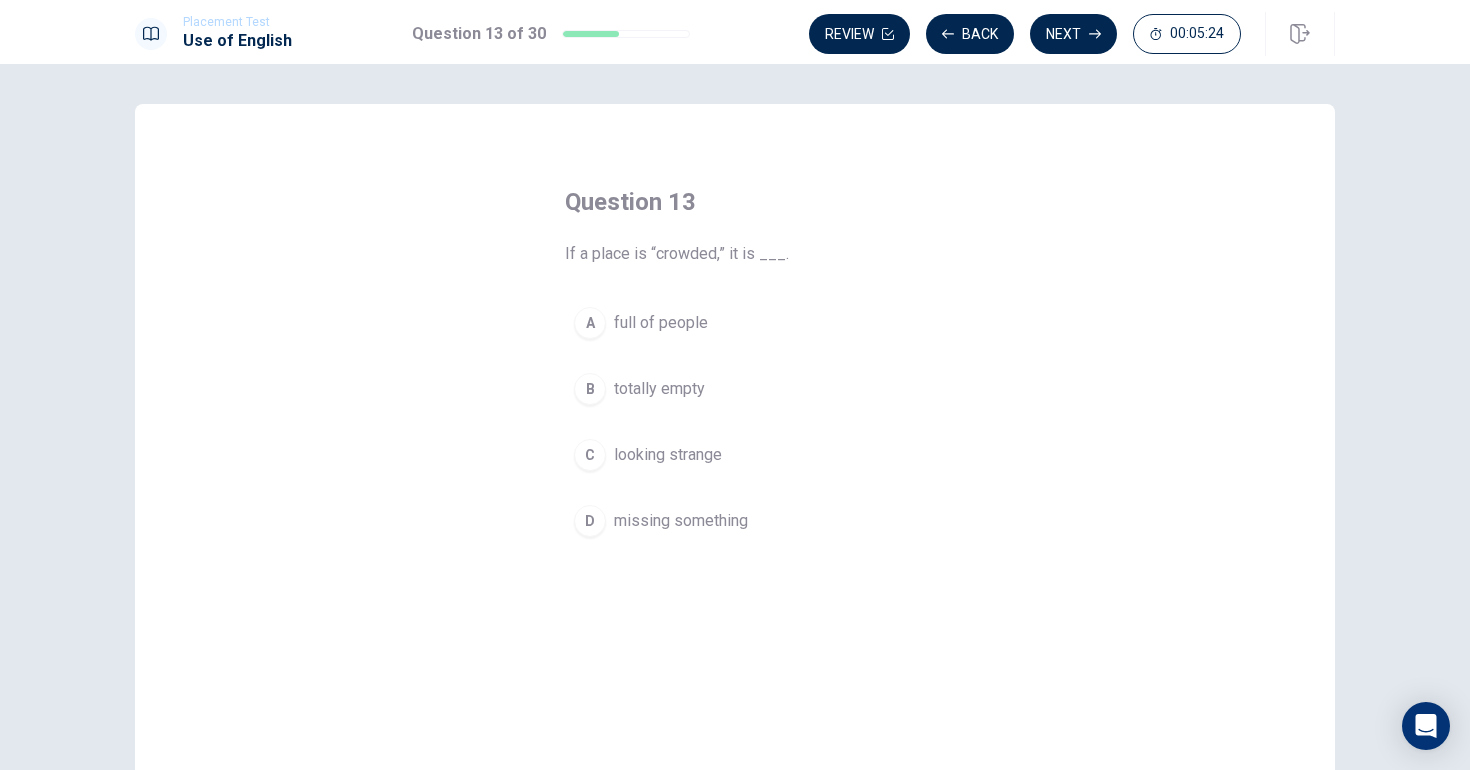 click on "A" at bounding box center [590, 323] 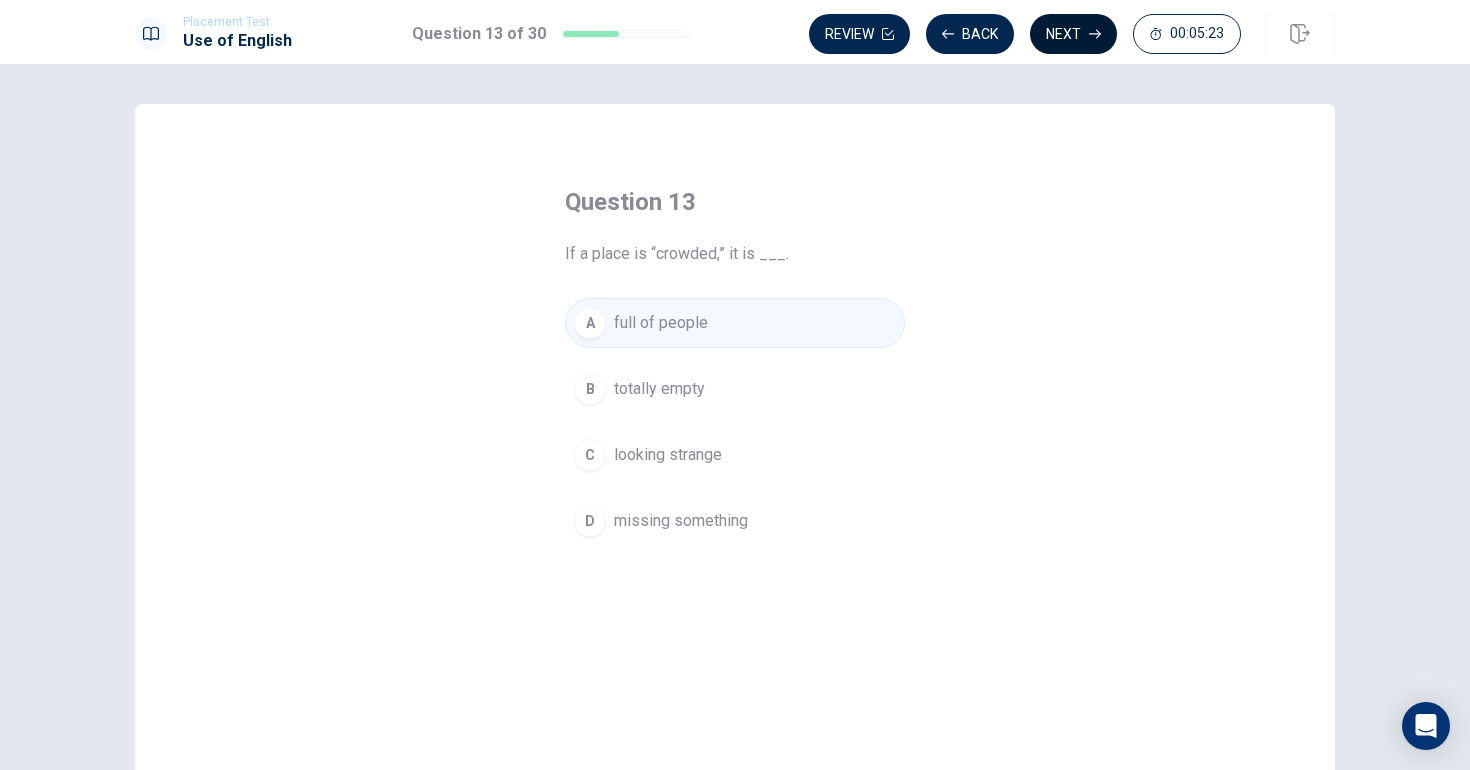 click on "Next" at bounding box center (1073, 34) 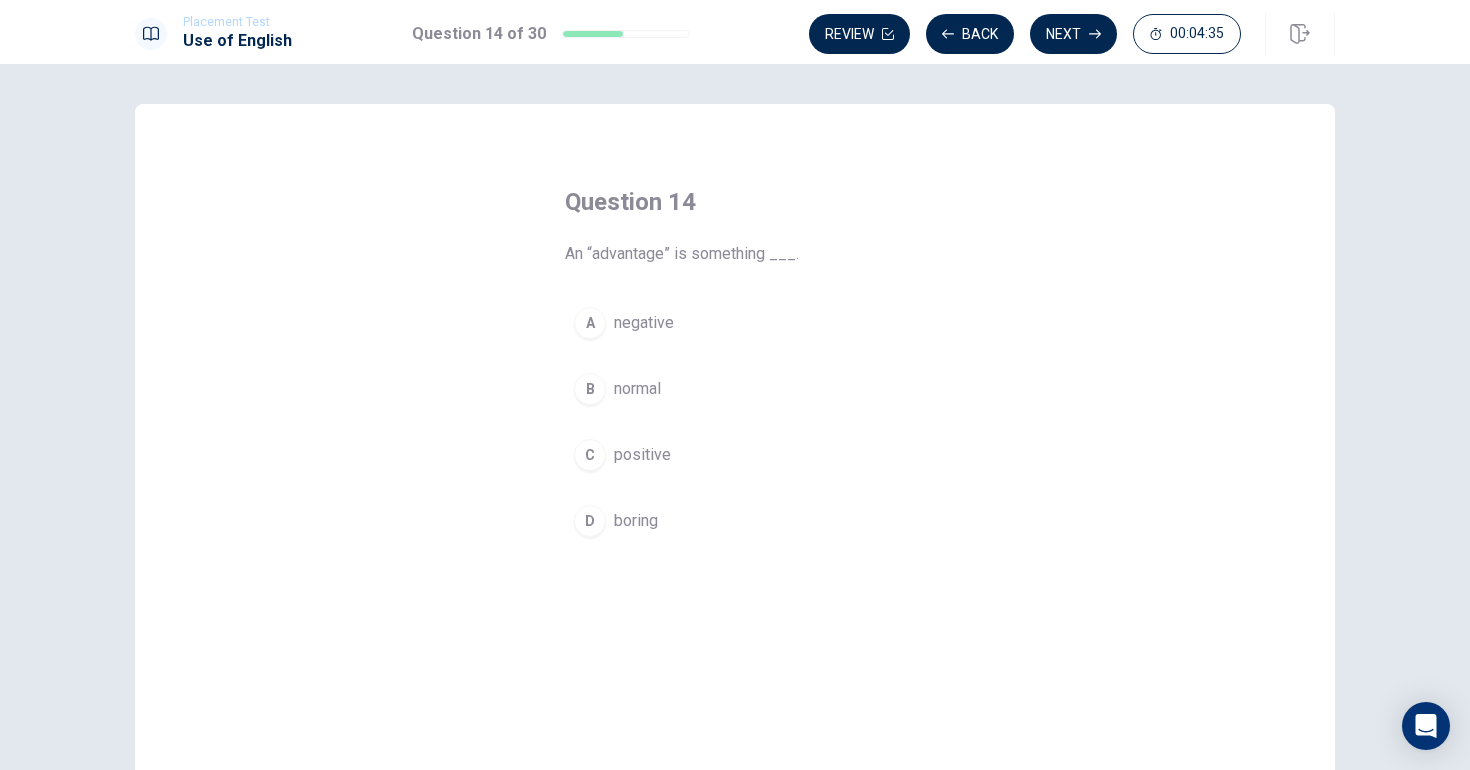 click on "C" at bounding box center [590, 455] 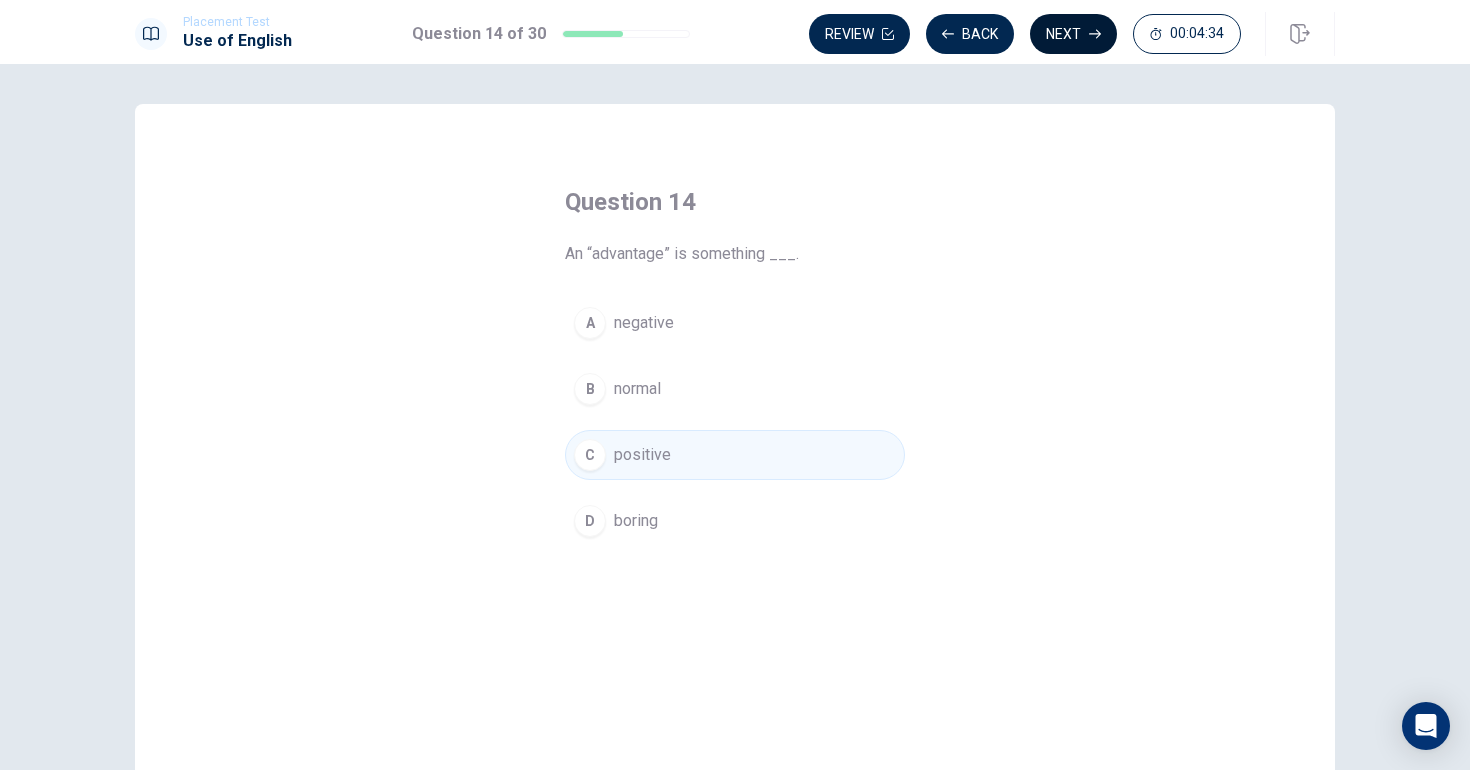 click on "Next" at bounding box center [1073, 34] 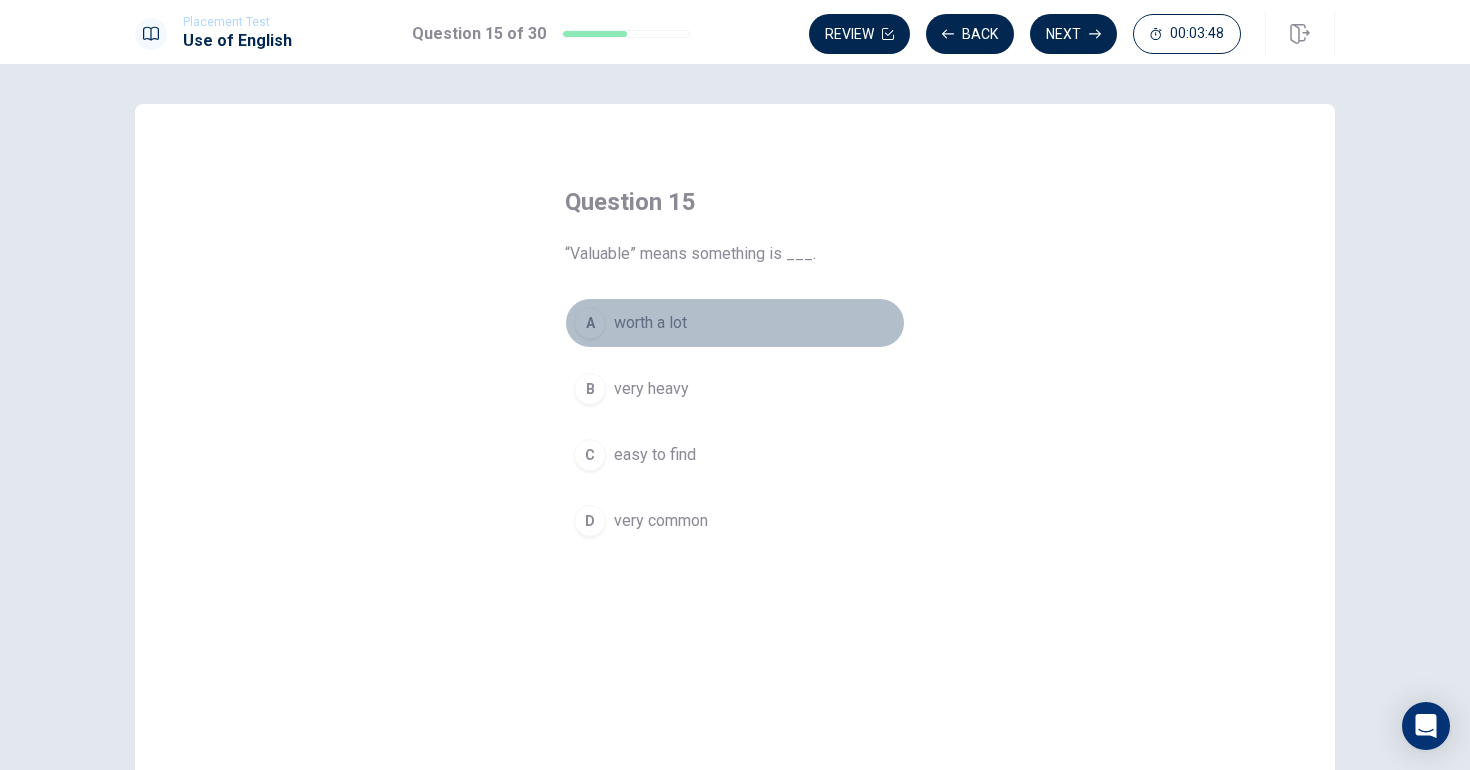 click on "A worth a lot" at bounding box center (735, 323) 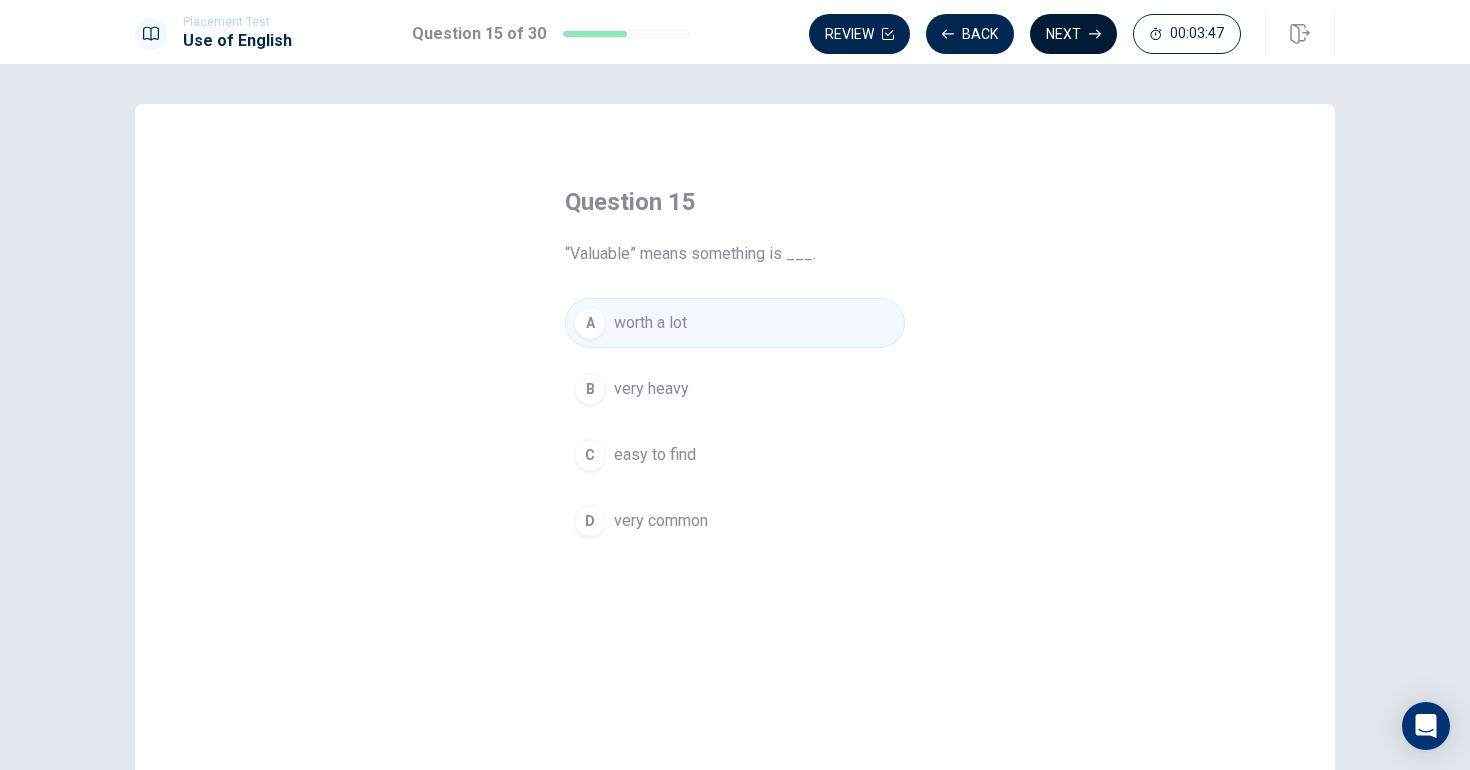 click on "Next" at bounding box center (1073, 34) 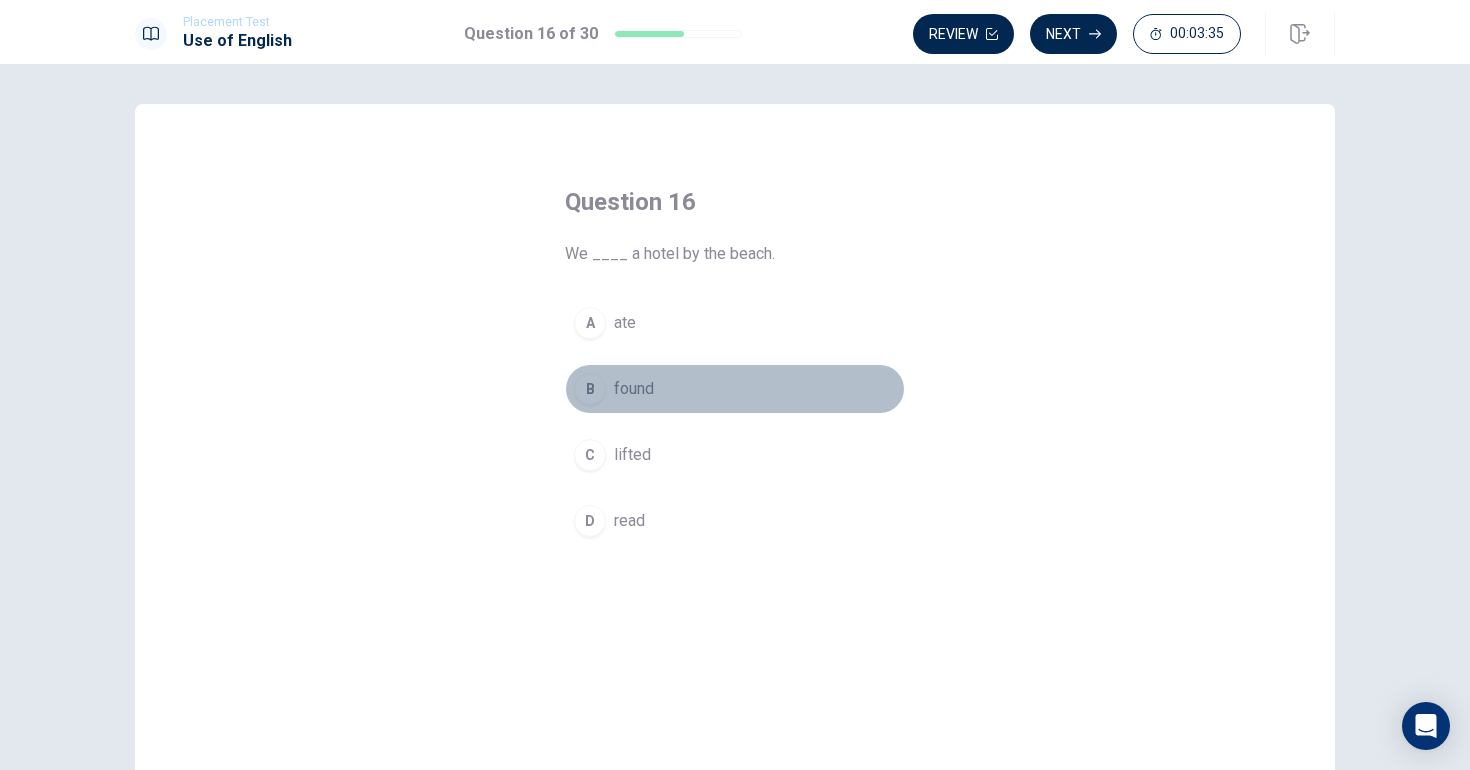 click on "found" at bounding box center [634, 389] 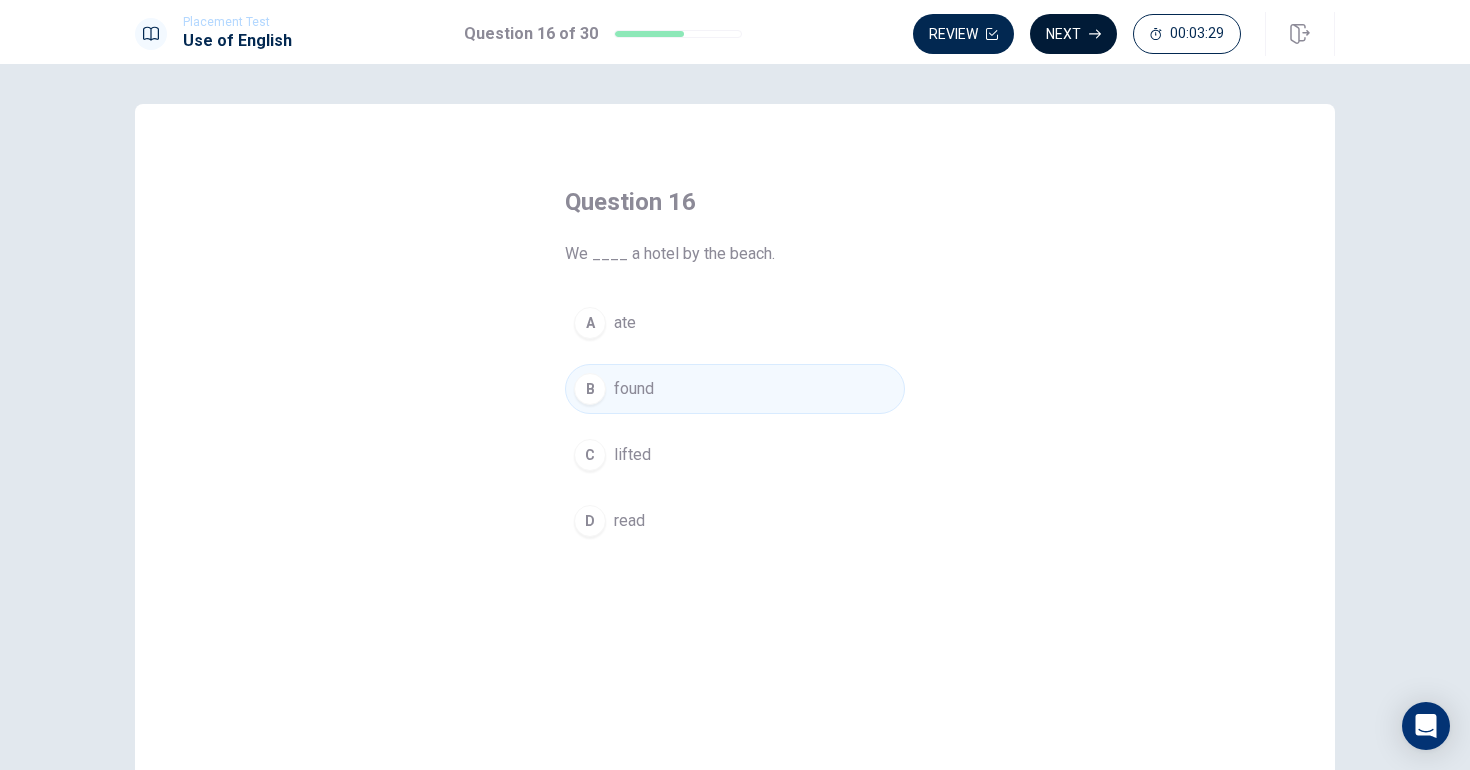 click on "Next" at bounding box center [1073, 34] 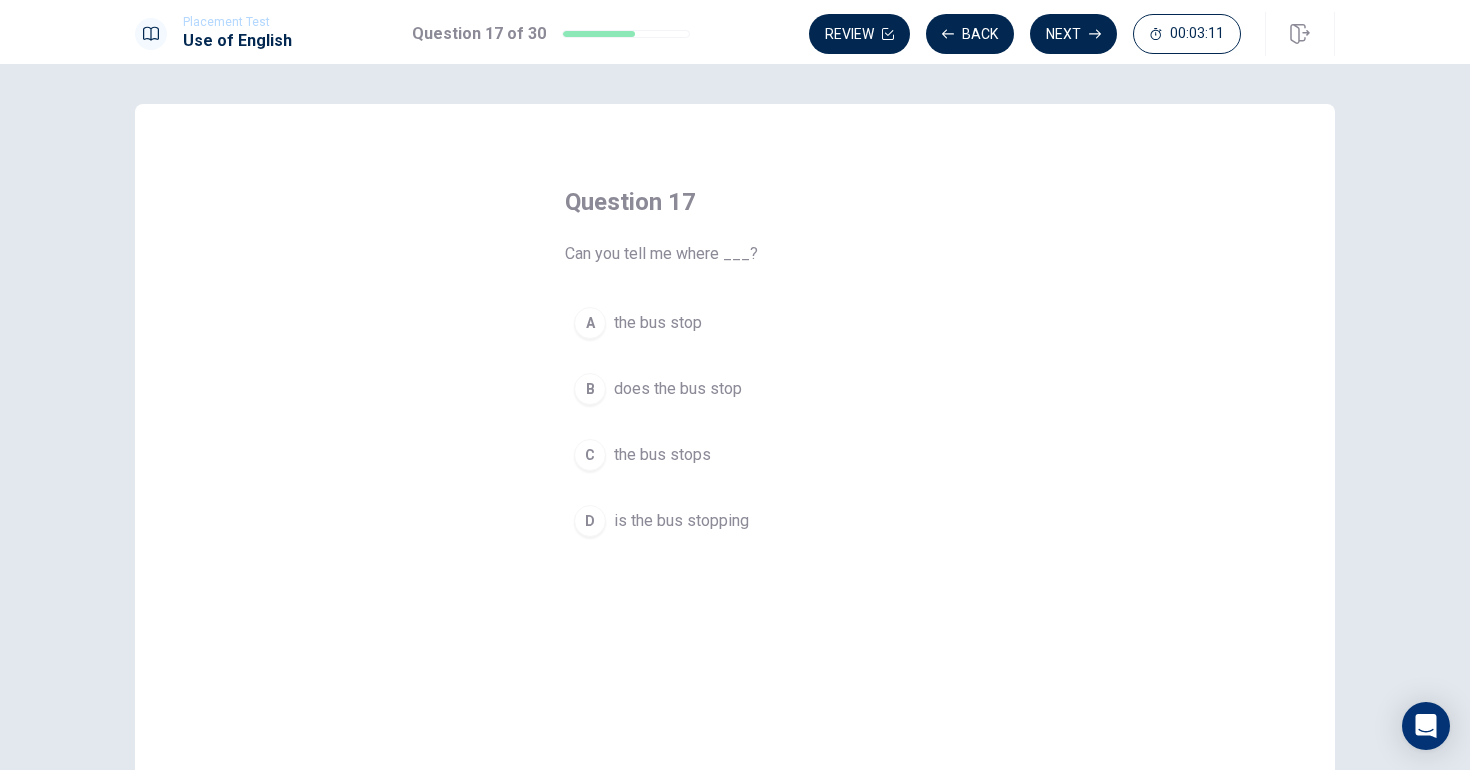 click on "is the bus stopping" at bounding box center [681, 521] 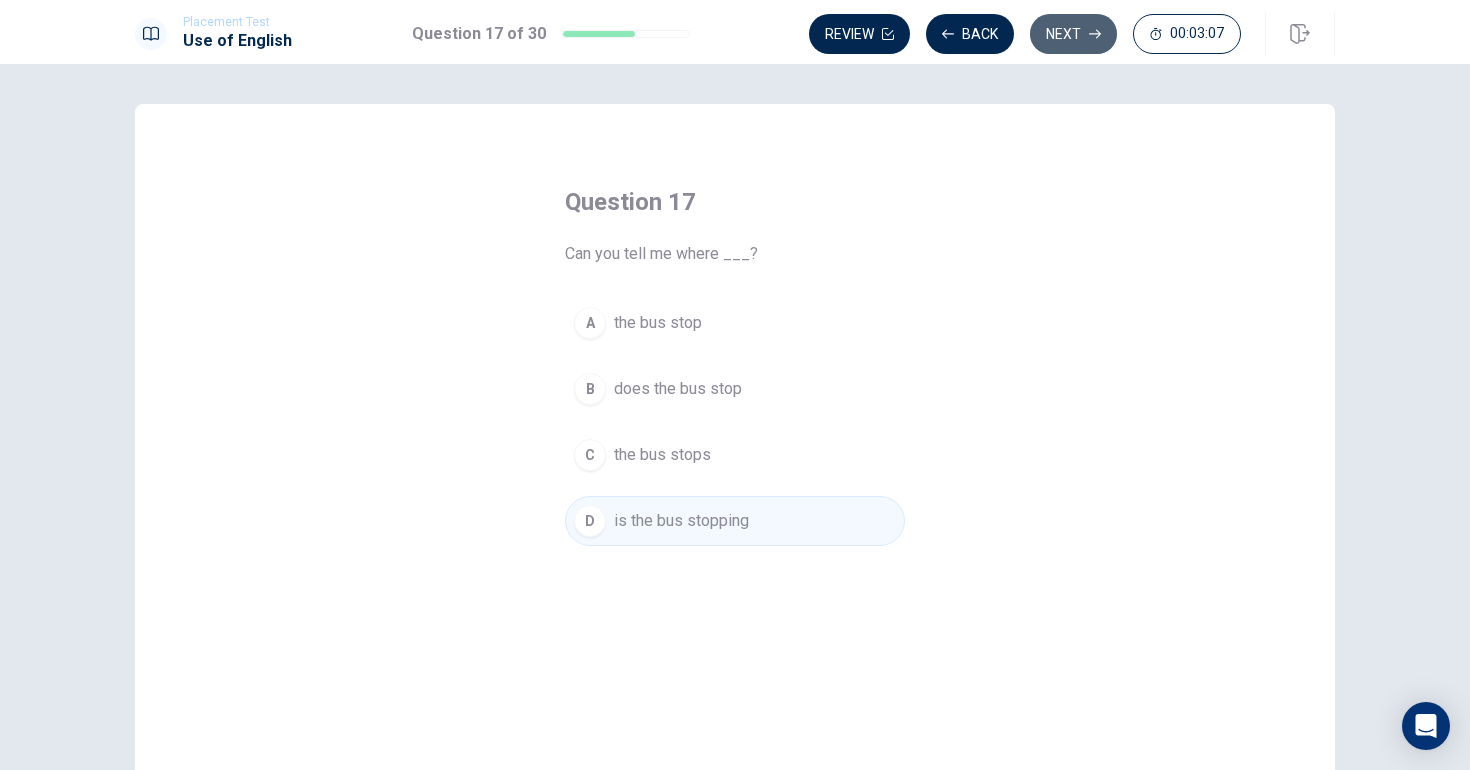 click on "Next" at bounding box center [1073, 34] 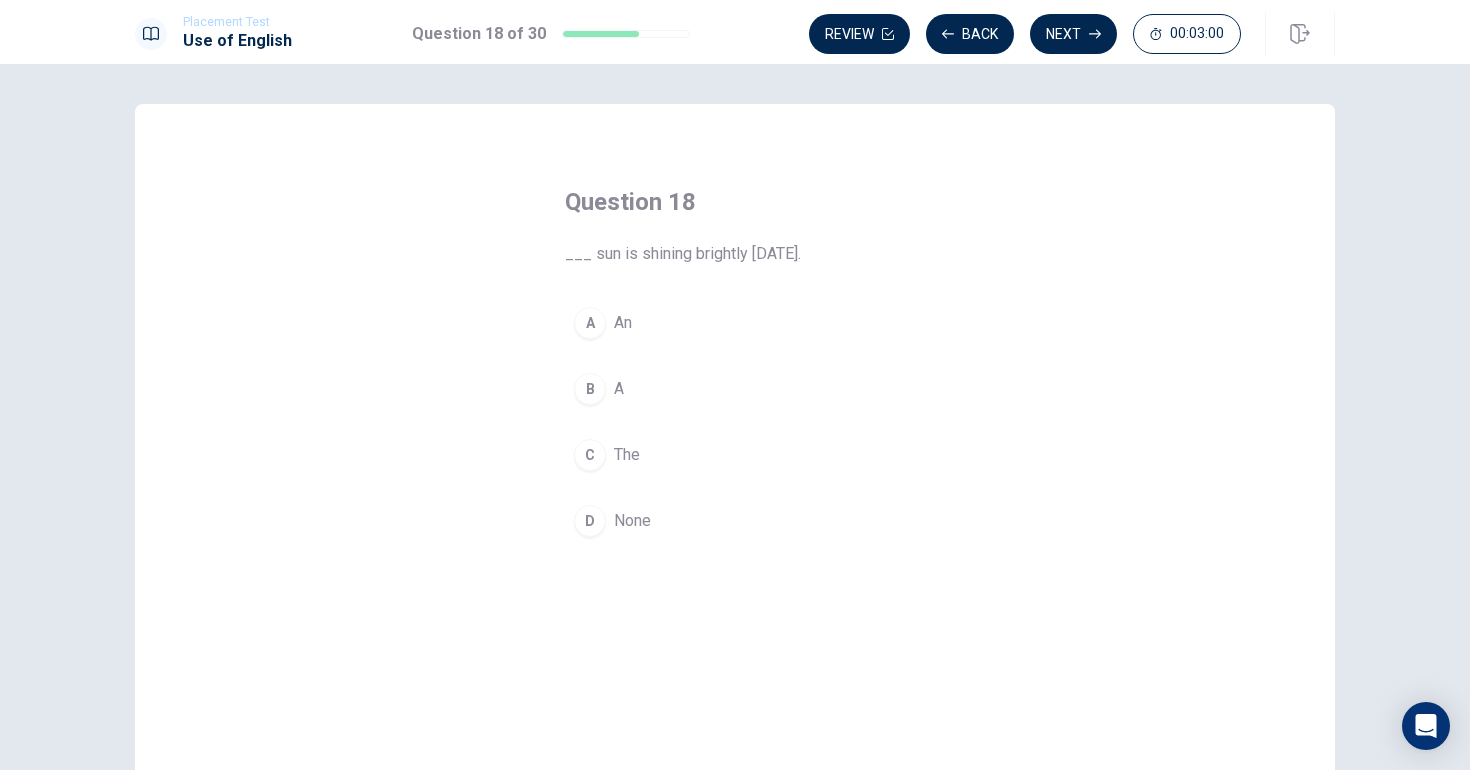 click on "The" at bounding box center (627, 455) 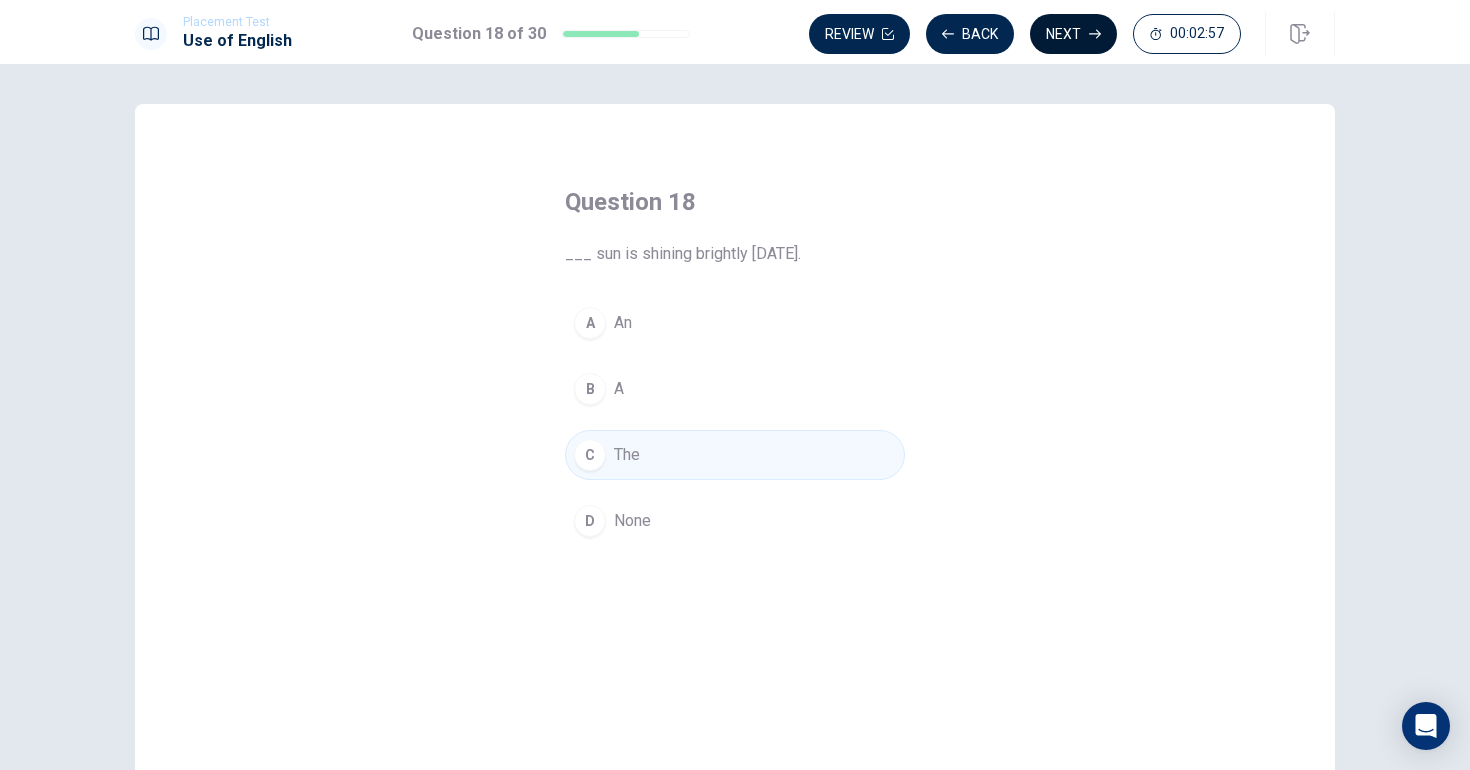 click on "Next" at bounding box center (1073, 34) 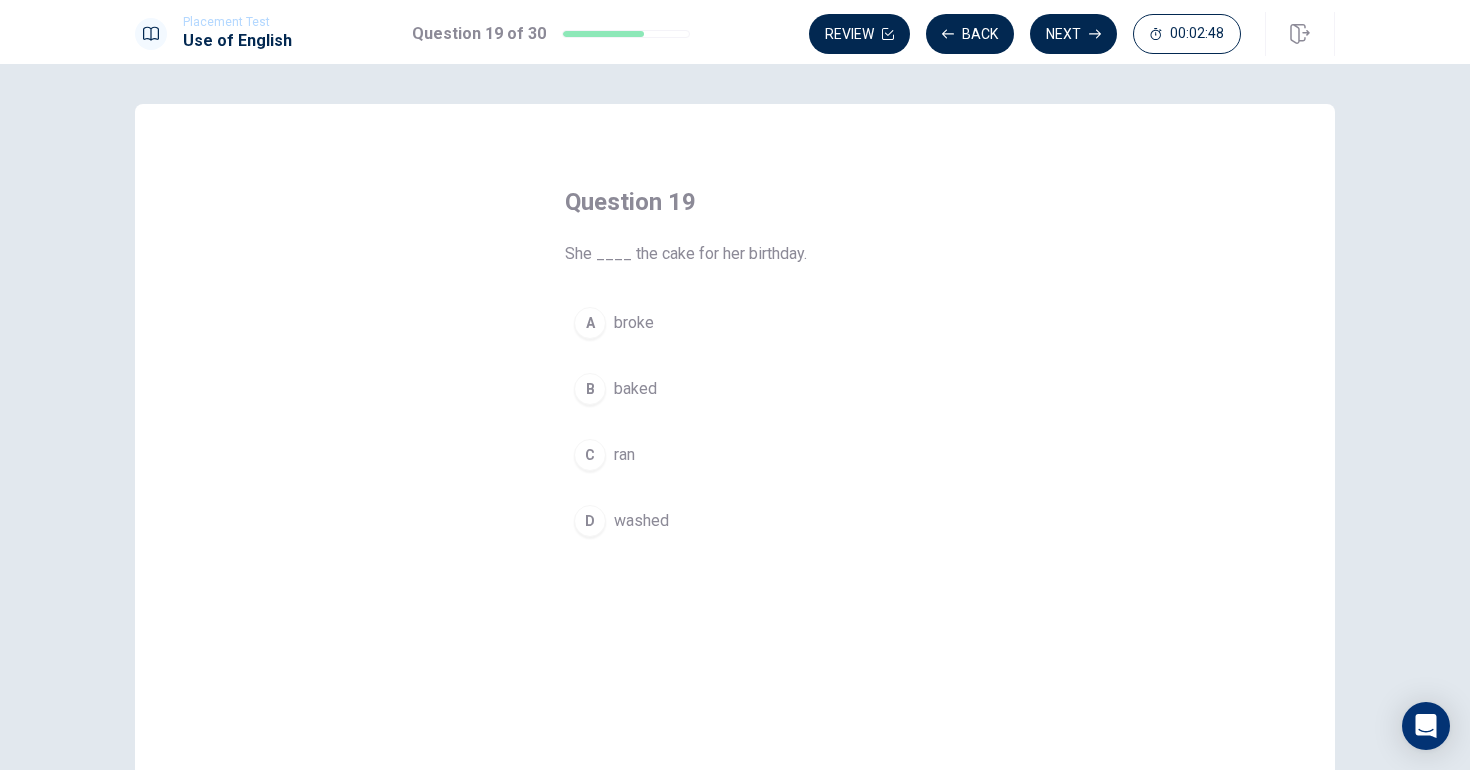 click on "baked" at bounding box center [635, 389] 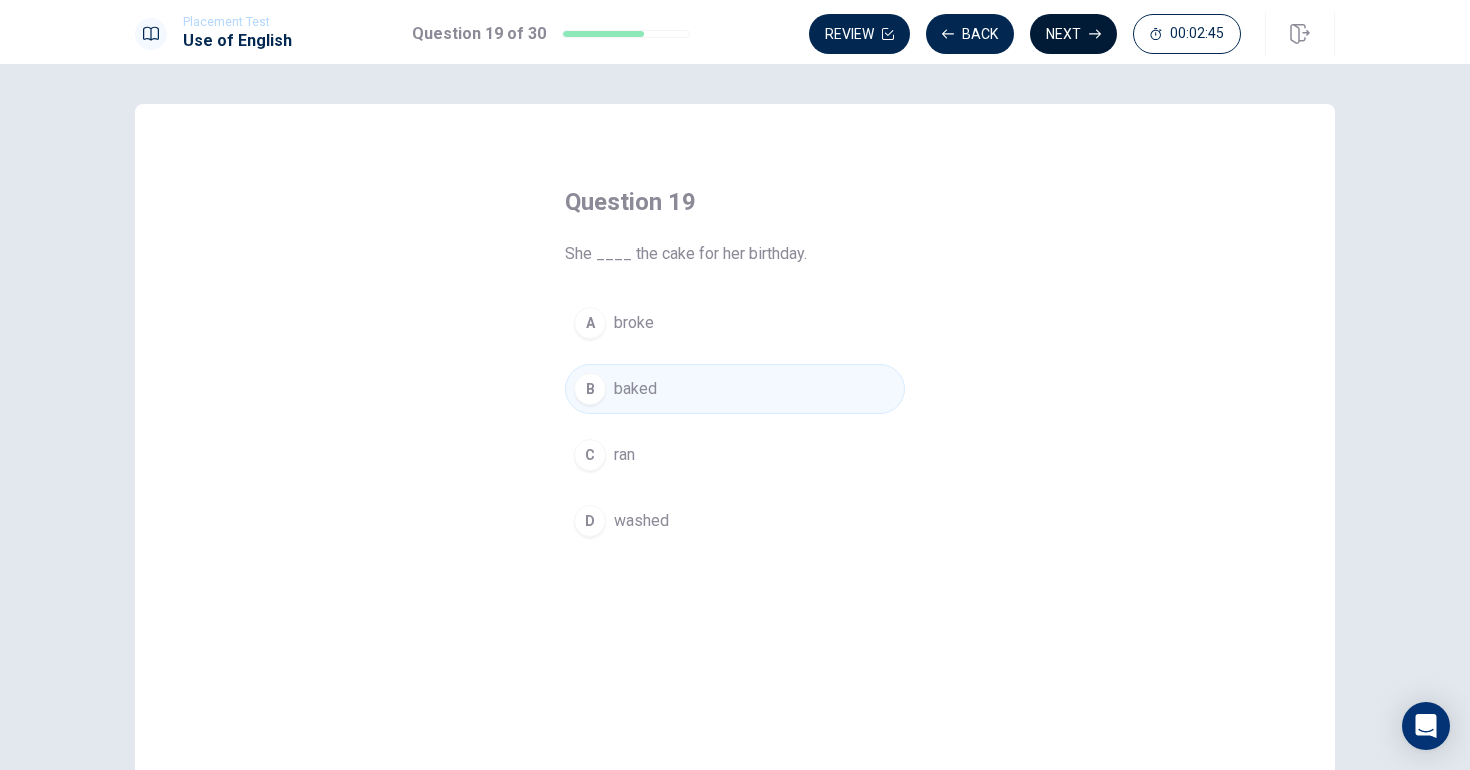 click on "Next" at bounding box center [1073, 34] 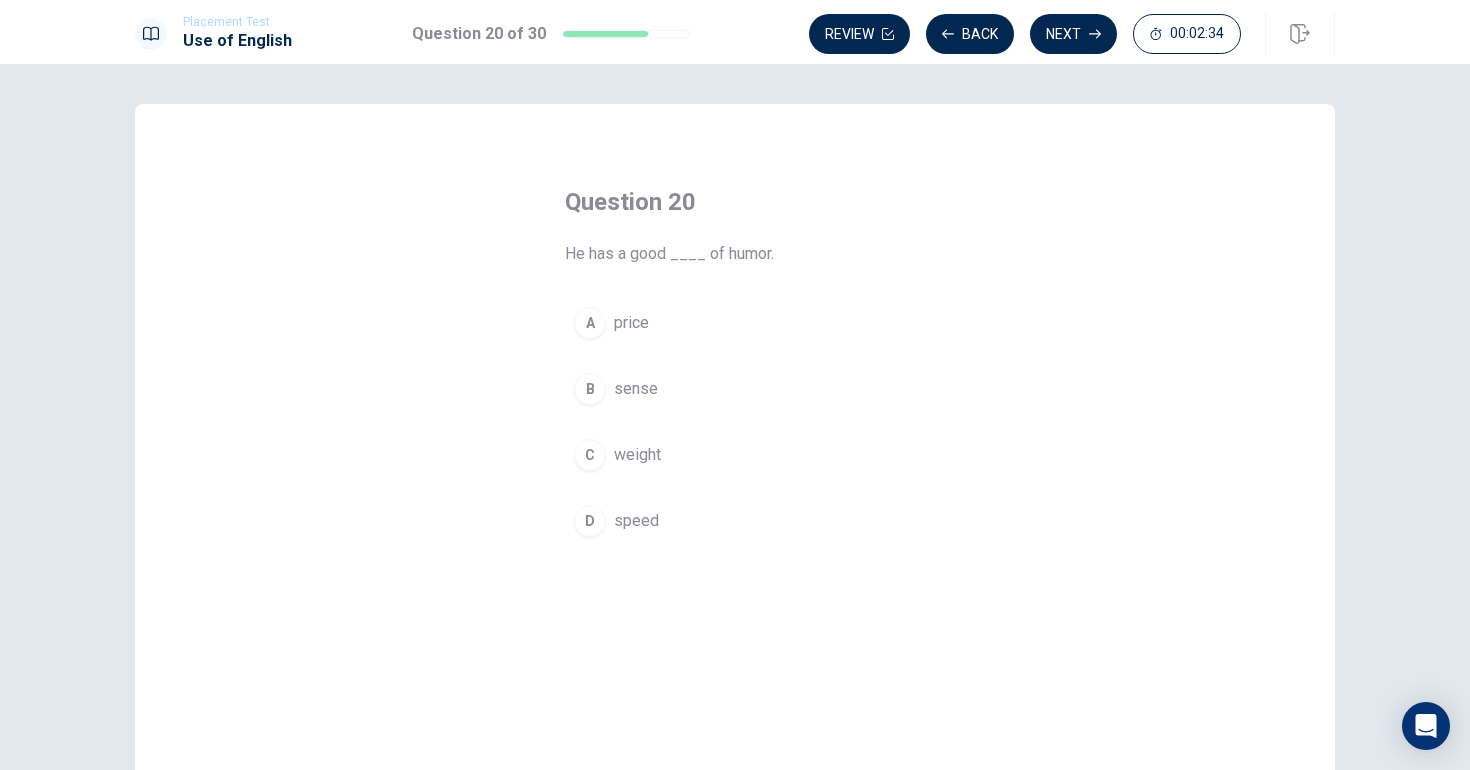 click on "price" at bounding box center (631, 323) 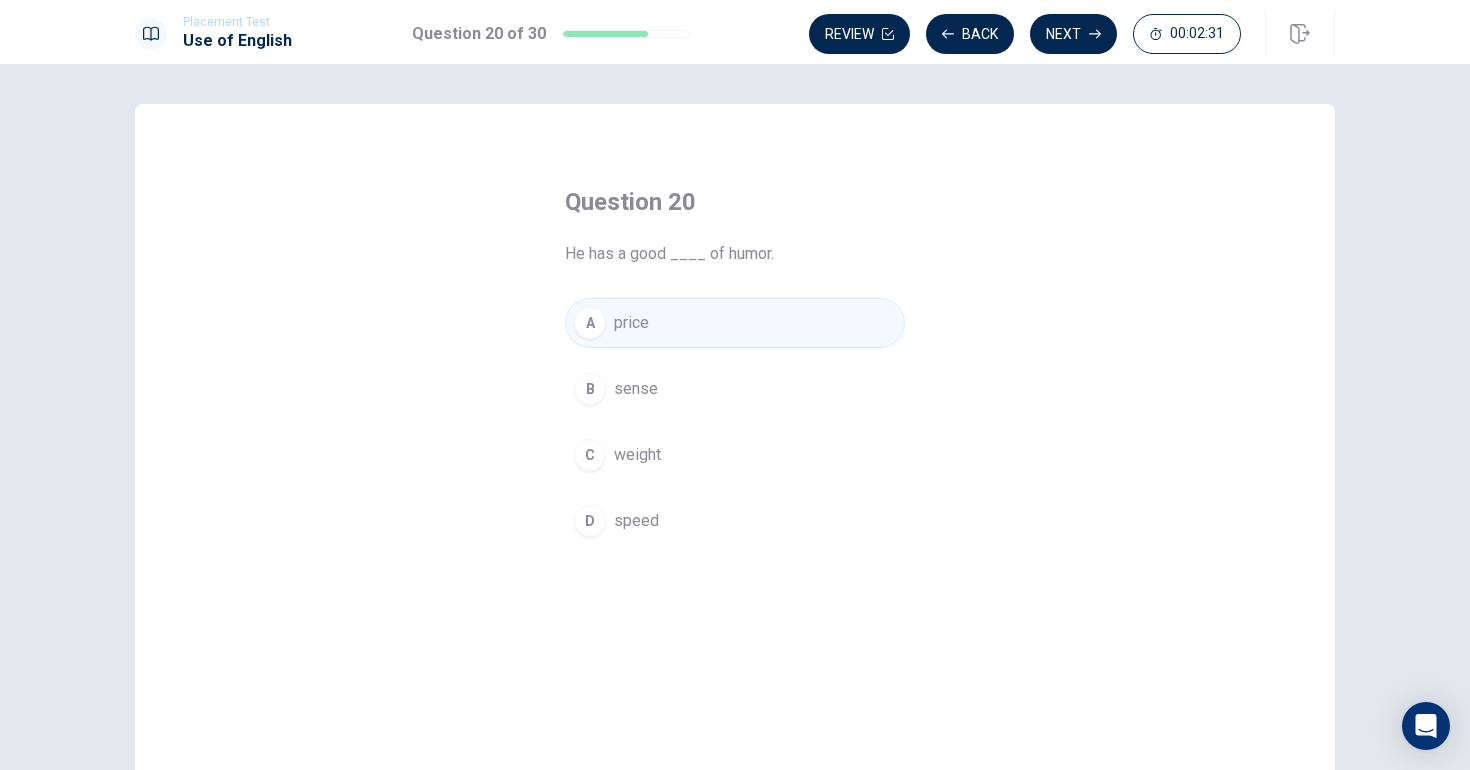 click on "B sense" at bounding box center (735, 389) 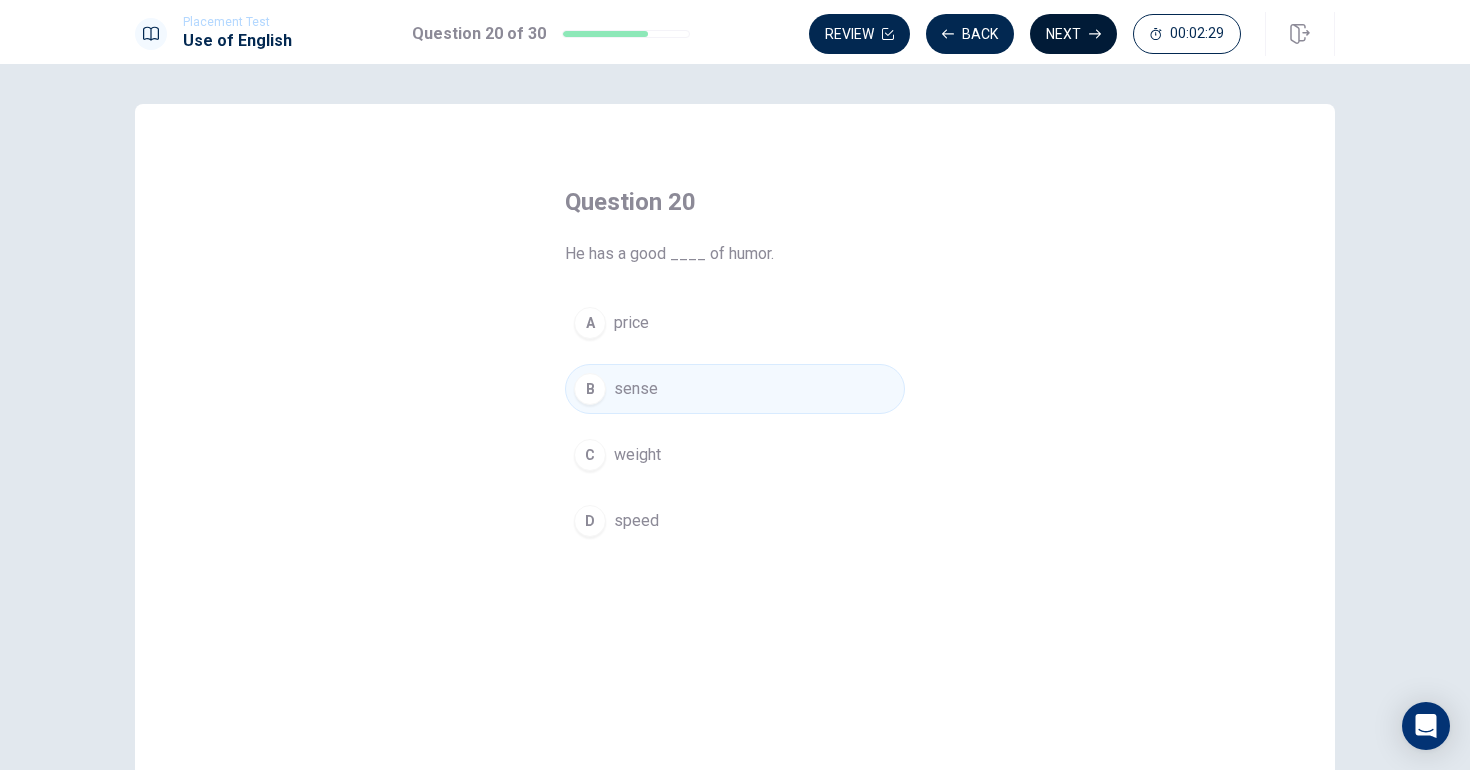 click on "Next" at bounding box center (1073, 34) 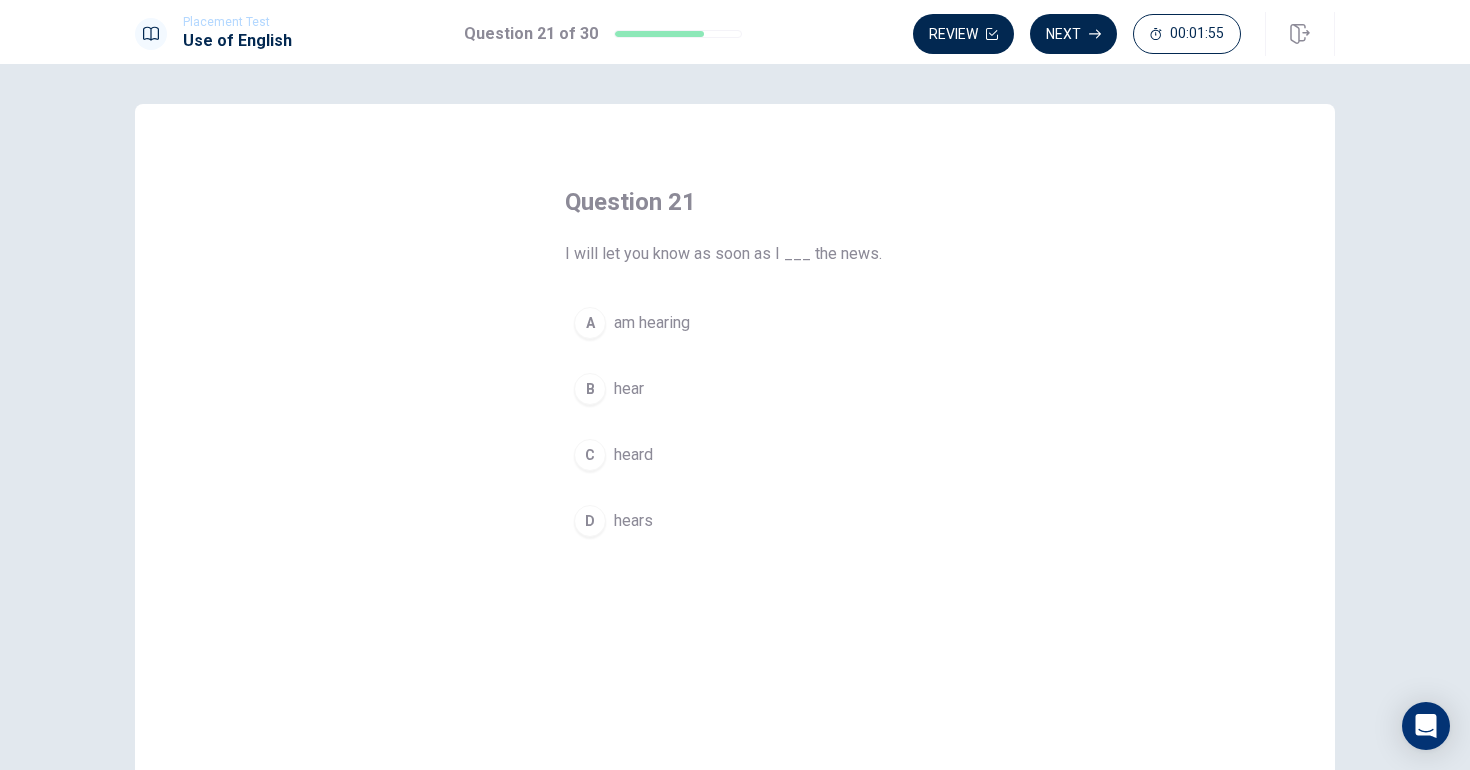 click on "D hears" at bounding box center (735, 521) 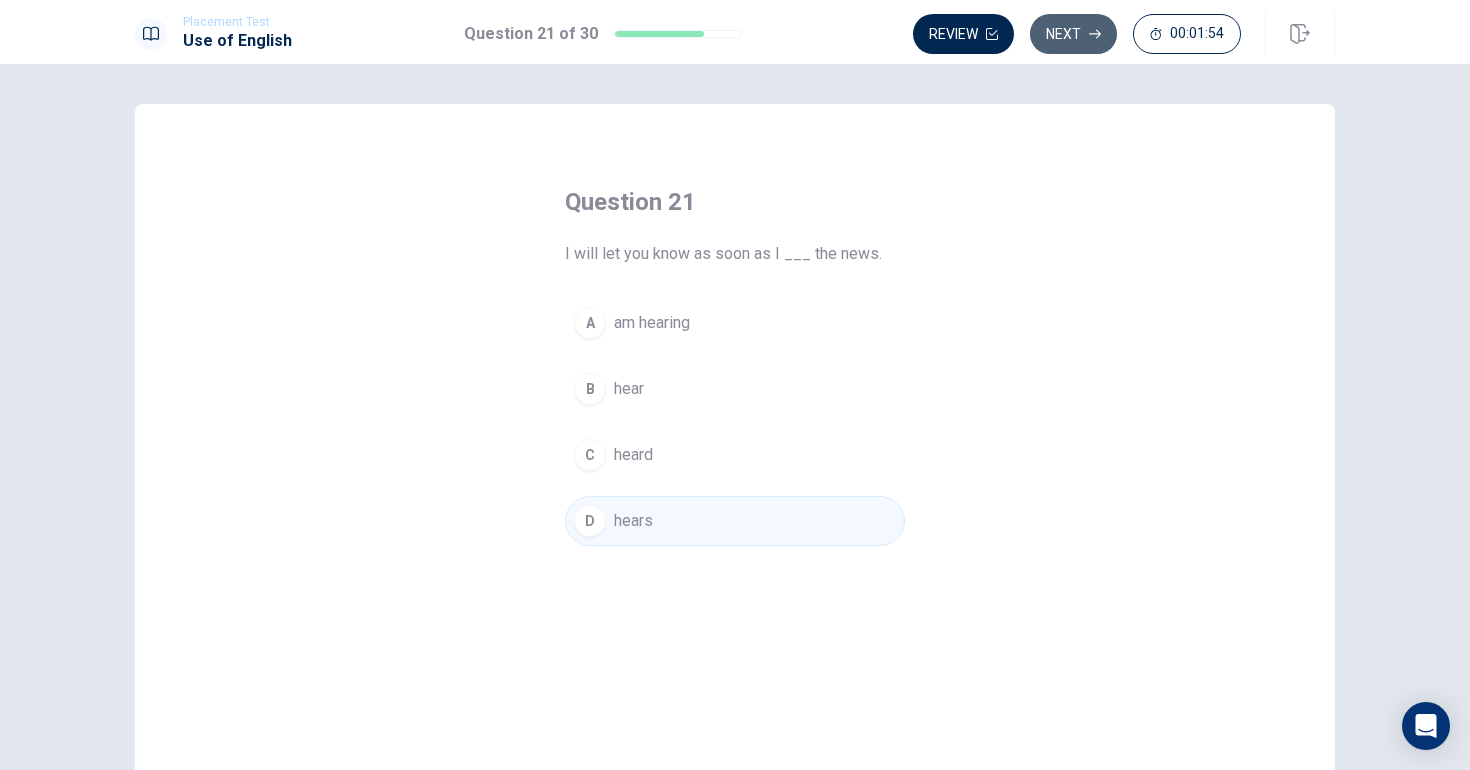 click on "Next" at bounding box center (1073, 34) 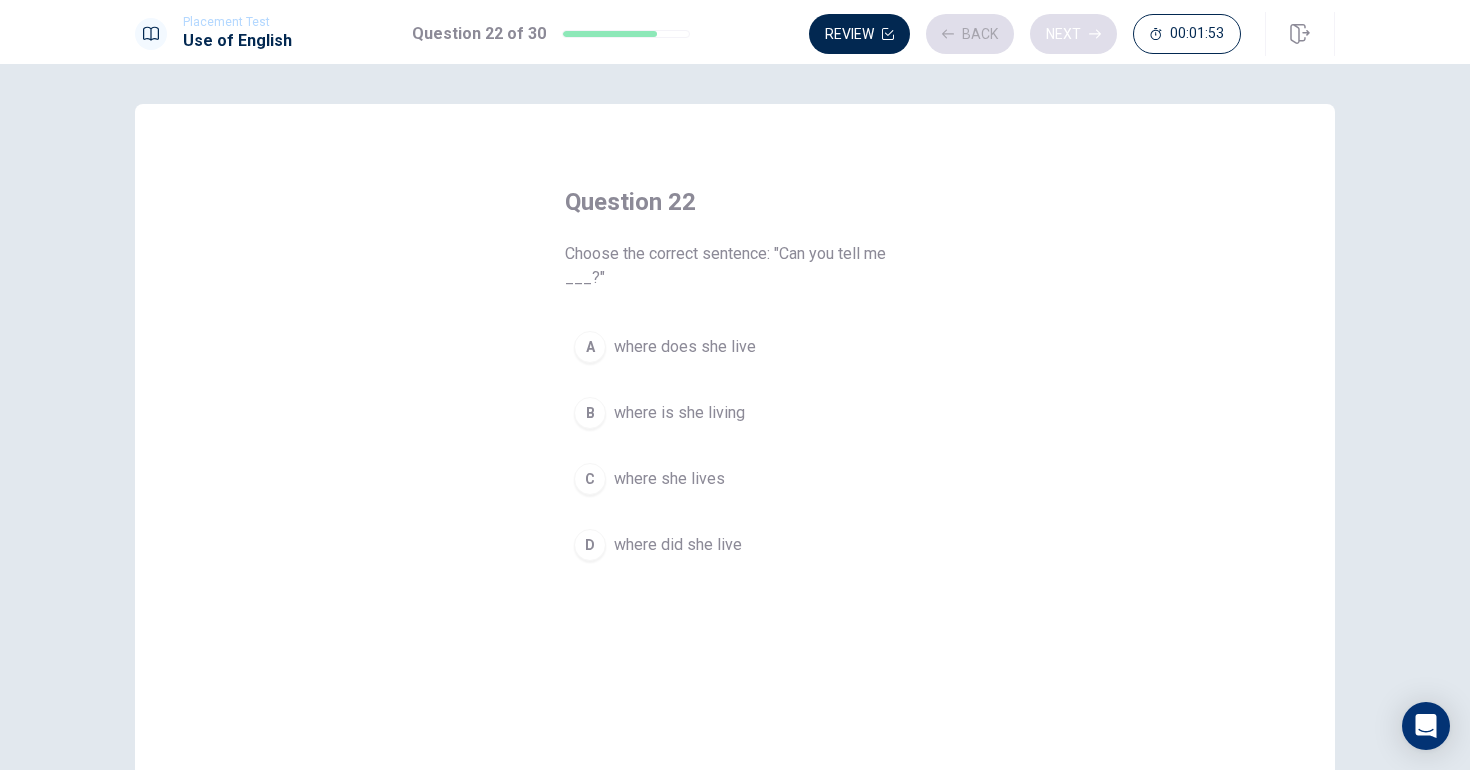 click on "Review Back Next 00:01:53" at bounding box center (1025, 34) 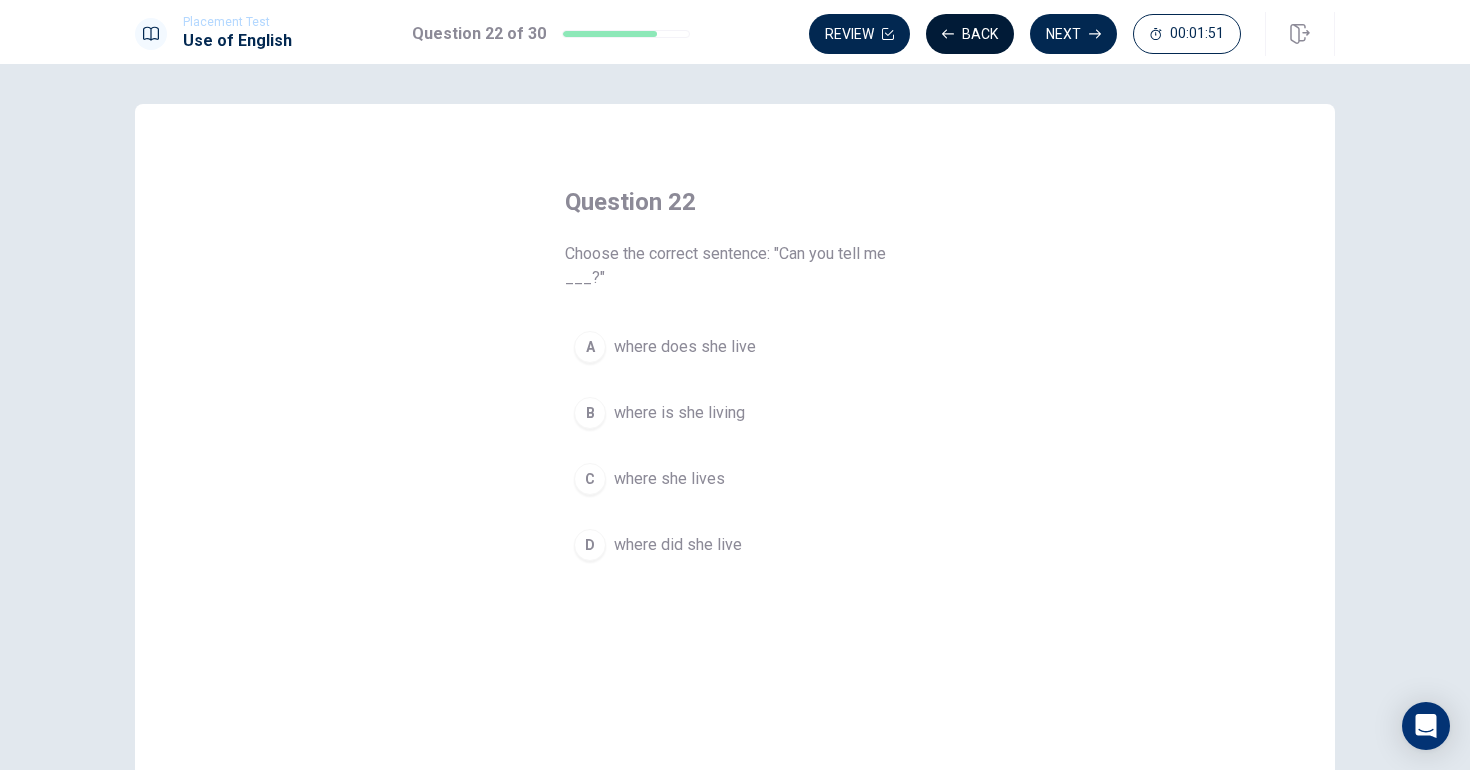 click on "Back" at bounding box center (970, 34) 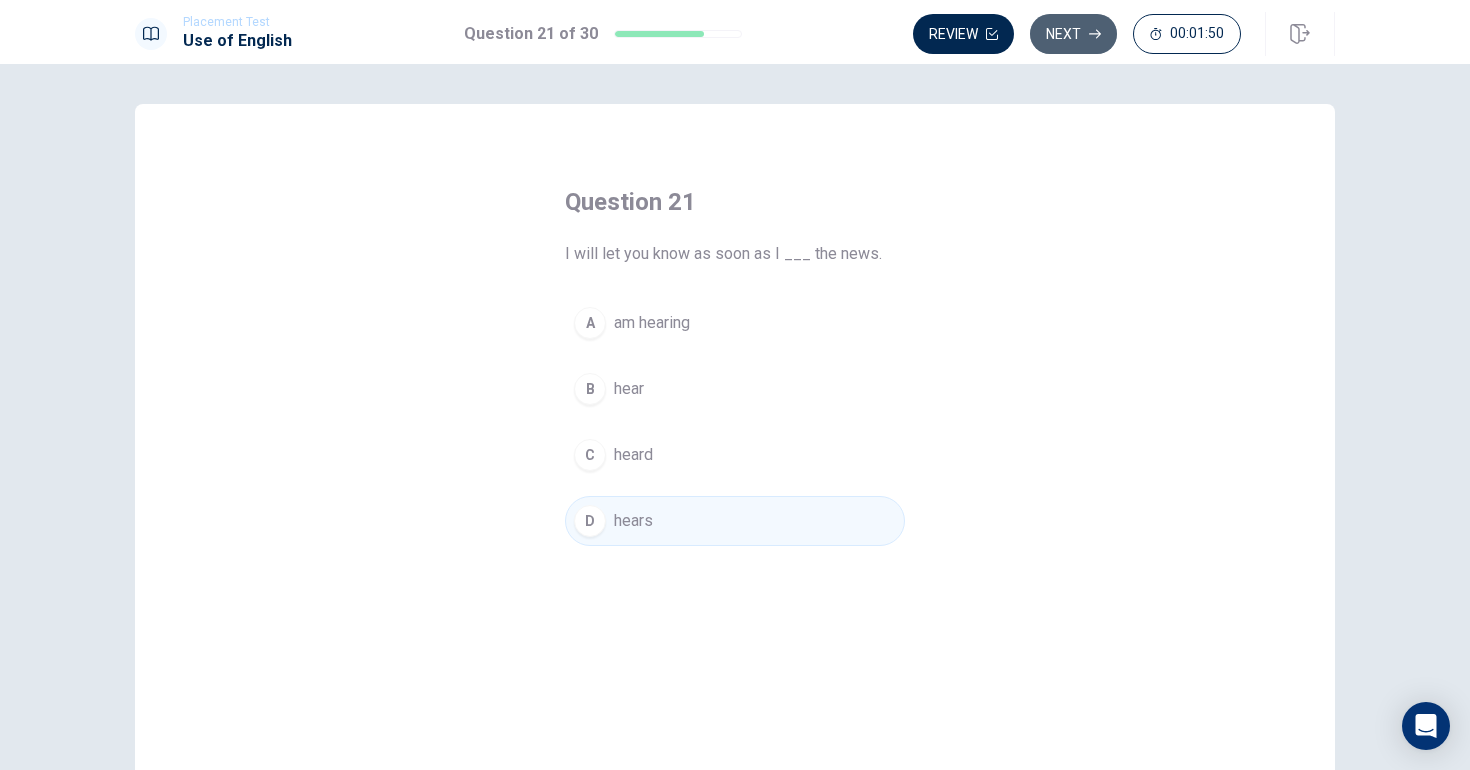 click on "Next" at bounding box center (1073, 34) 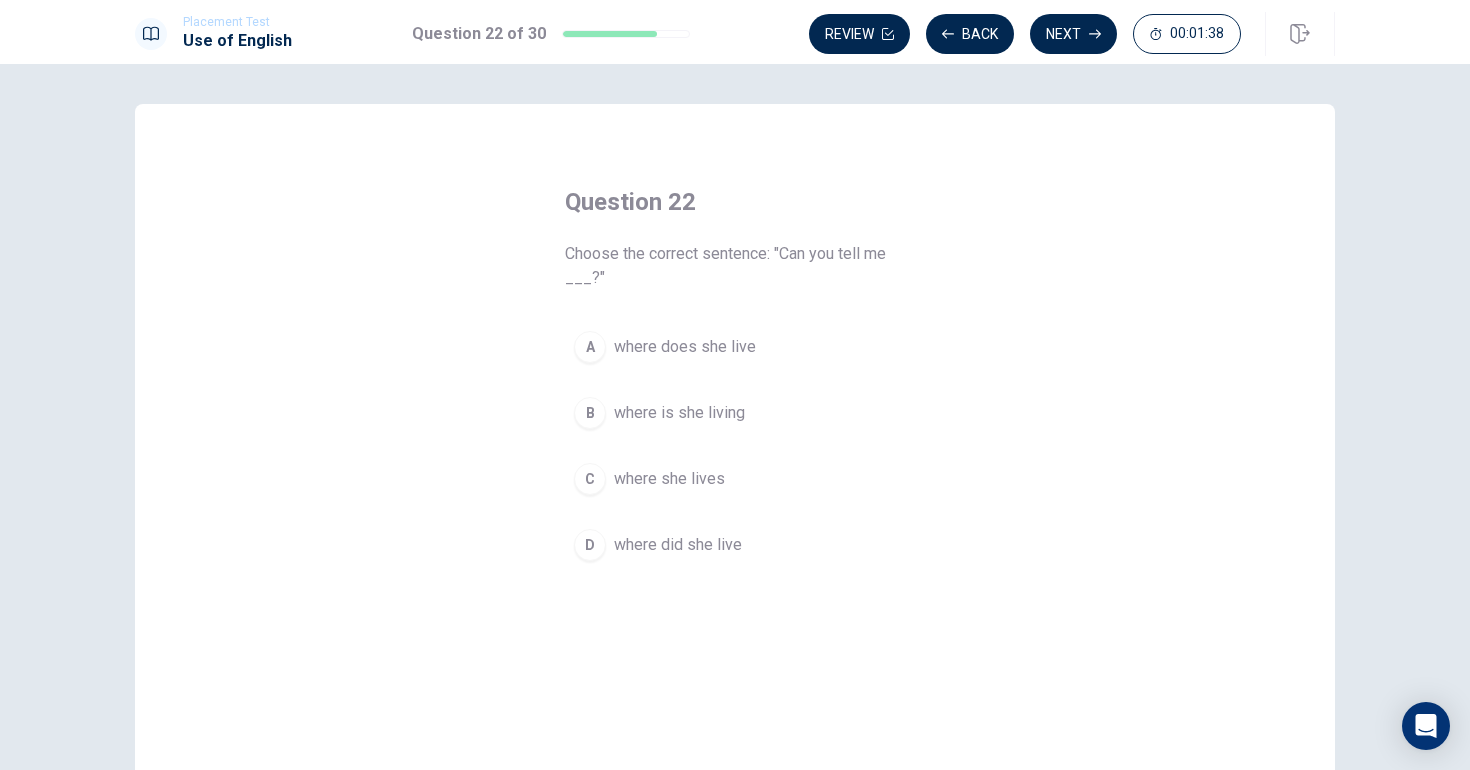 click on "where did she live" at bounding box center (678, 545) 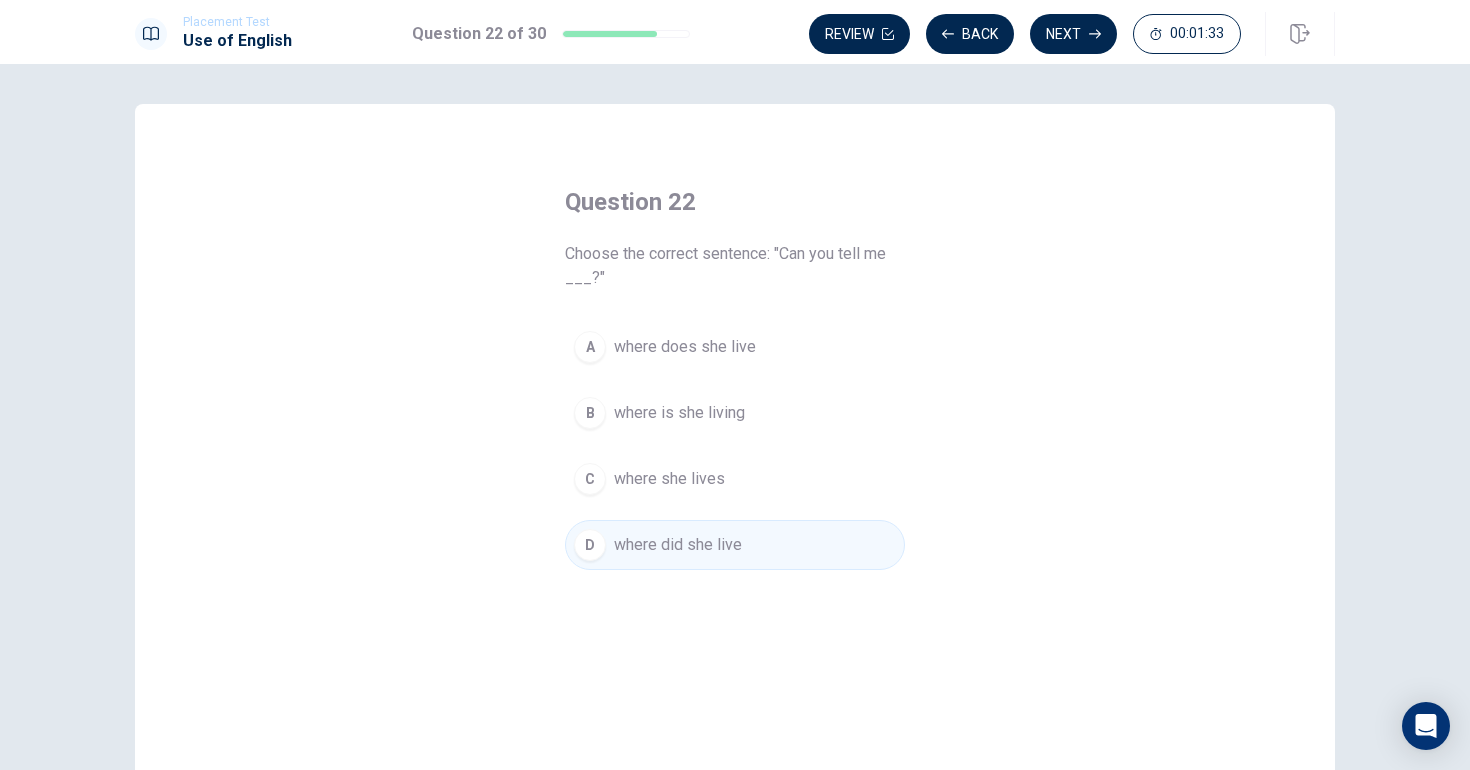 click on "where does she live" at bounding box center [685, 347] 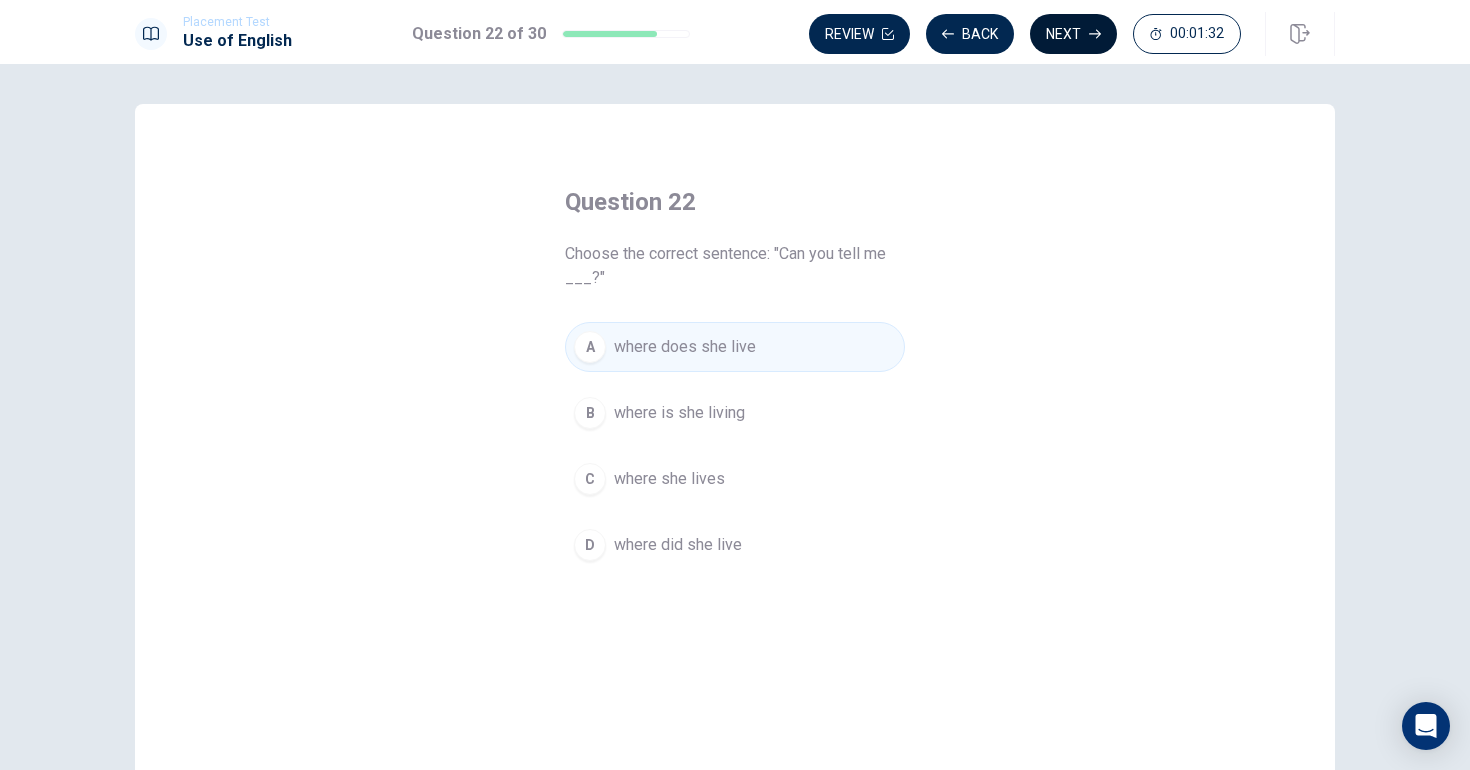 click on "Next" at bounding box center [1073, 34] 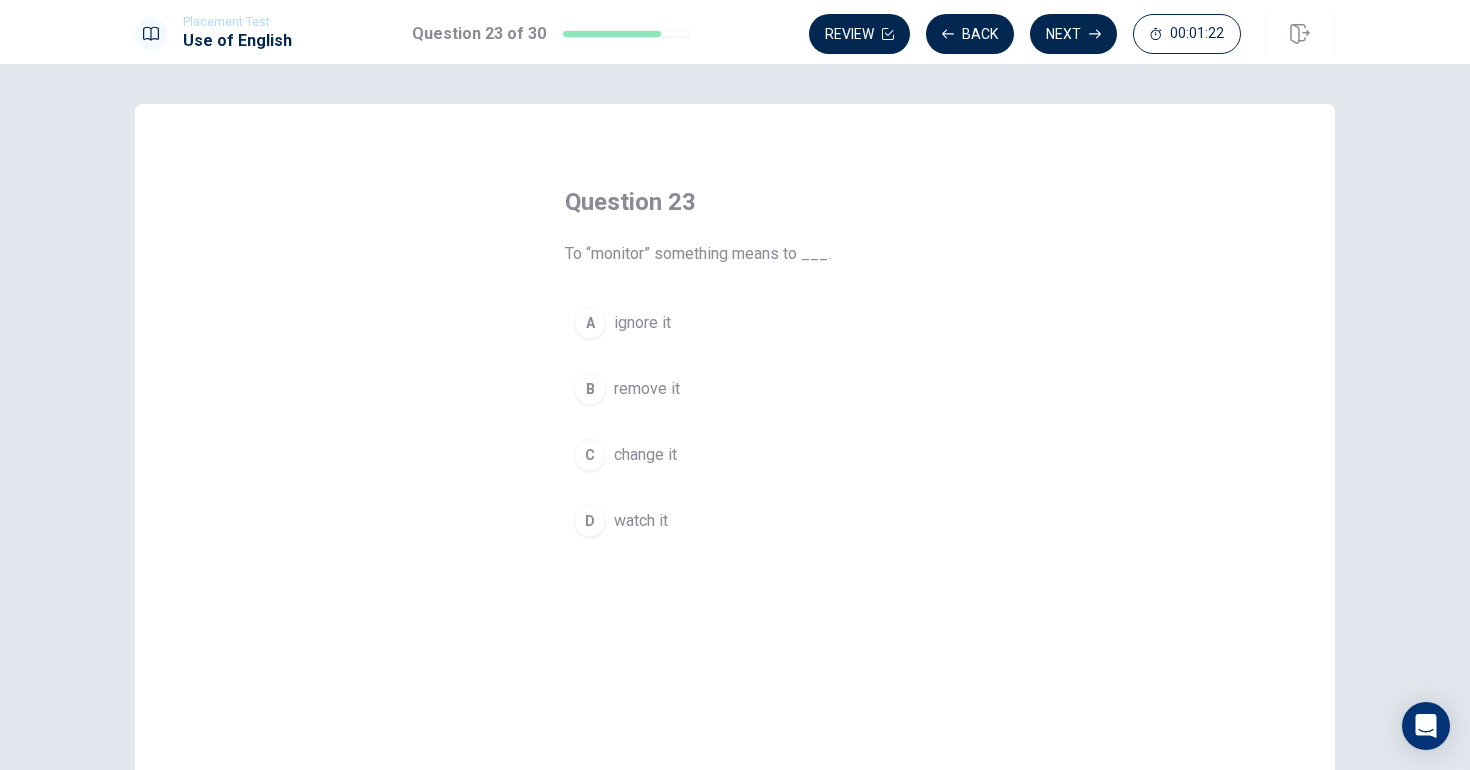click on "watch it" at bounding box center [641, 521] 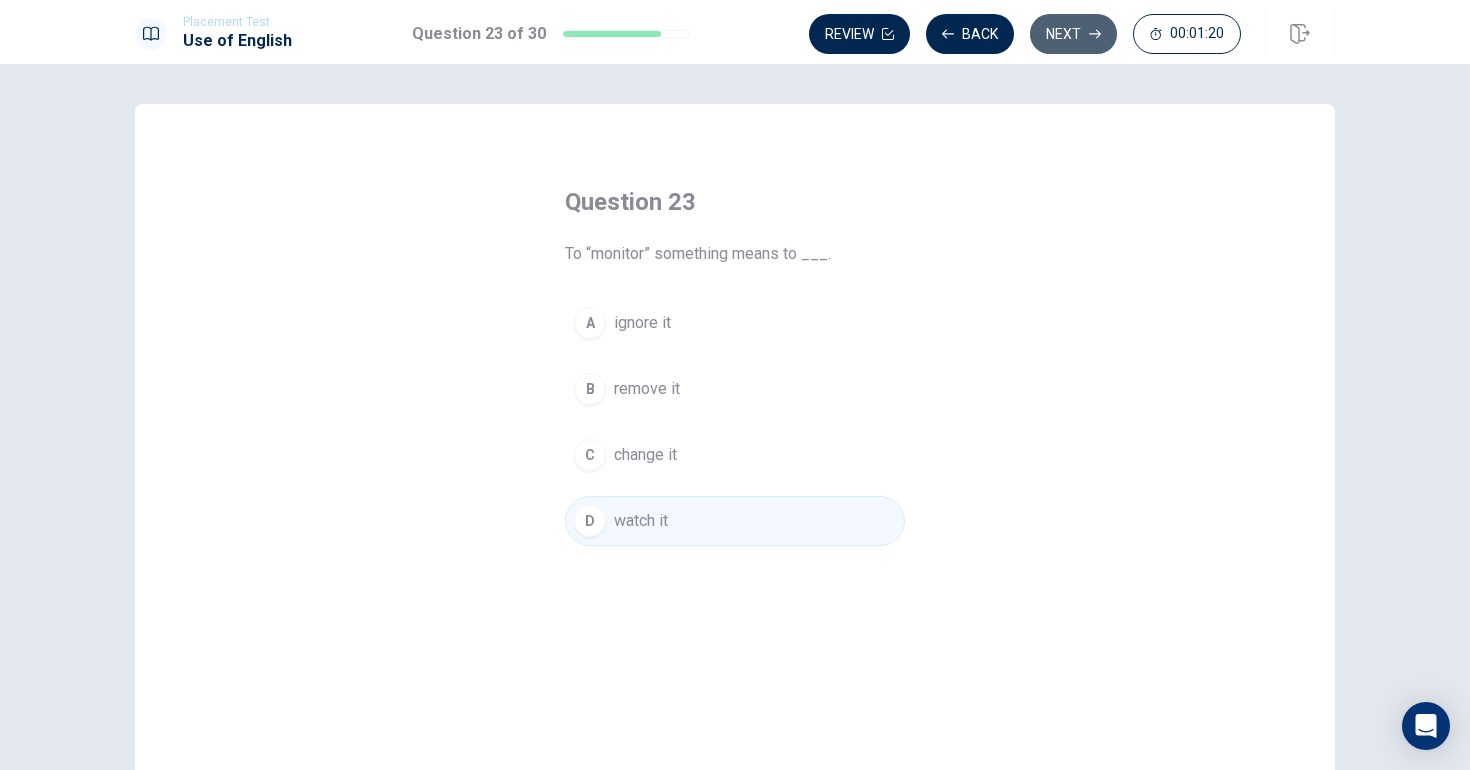 click 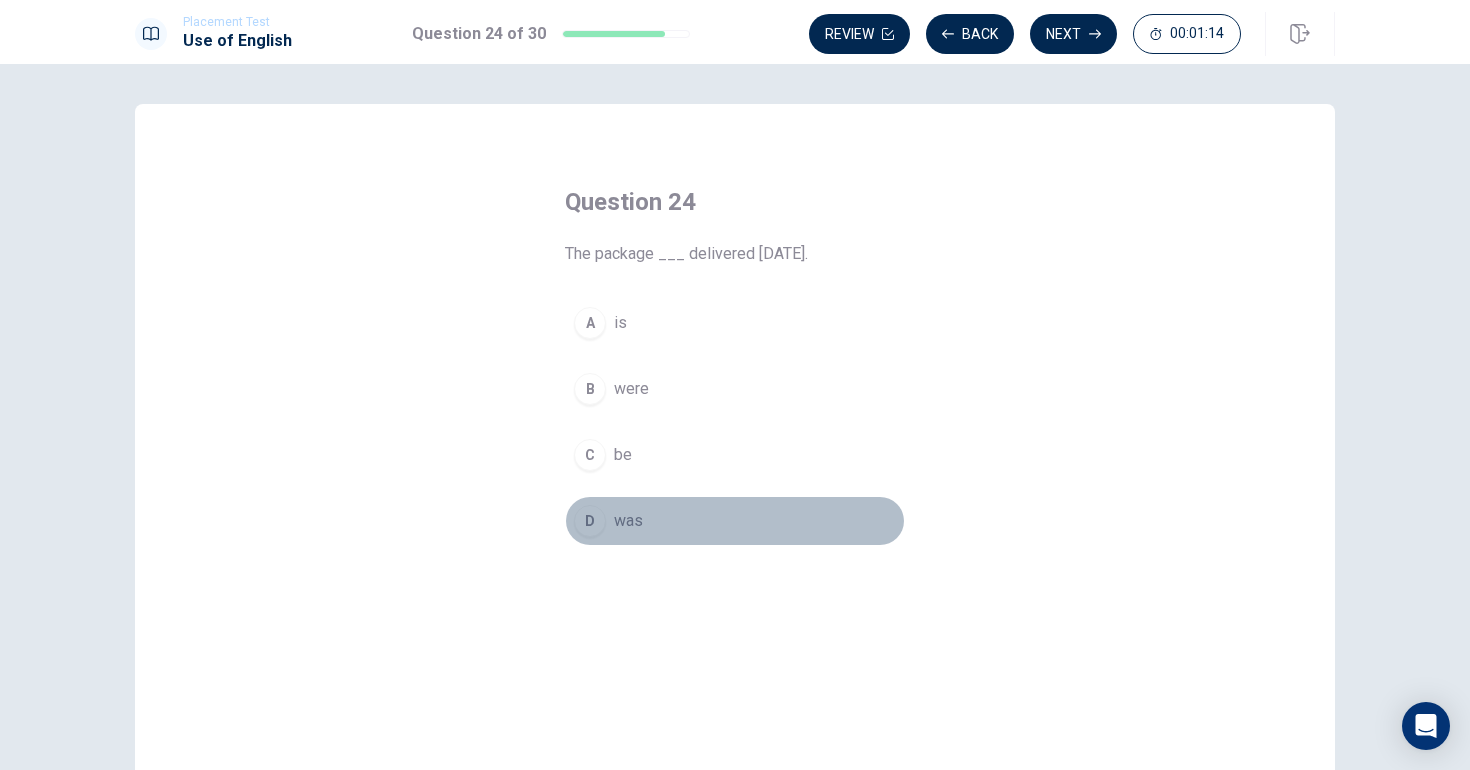 click on "was" at bounding box center [628, 521] 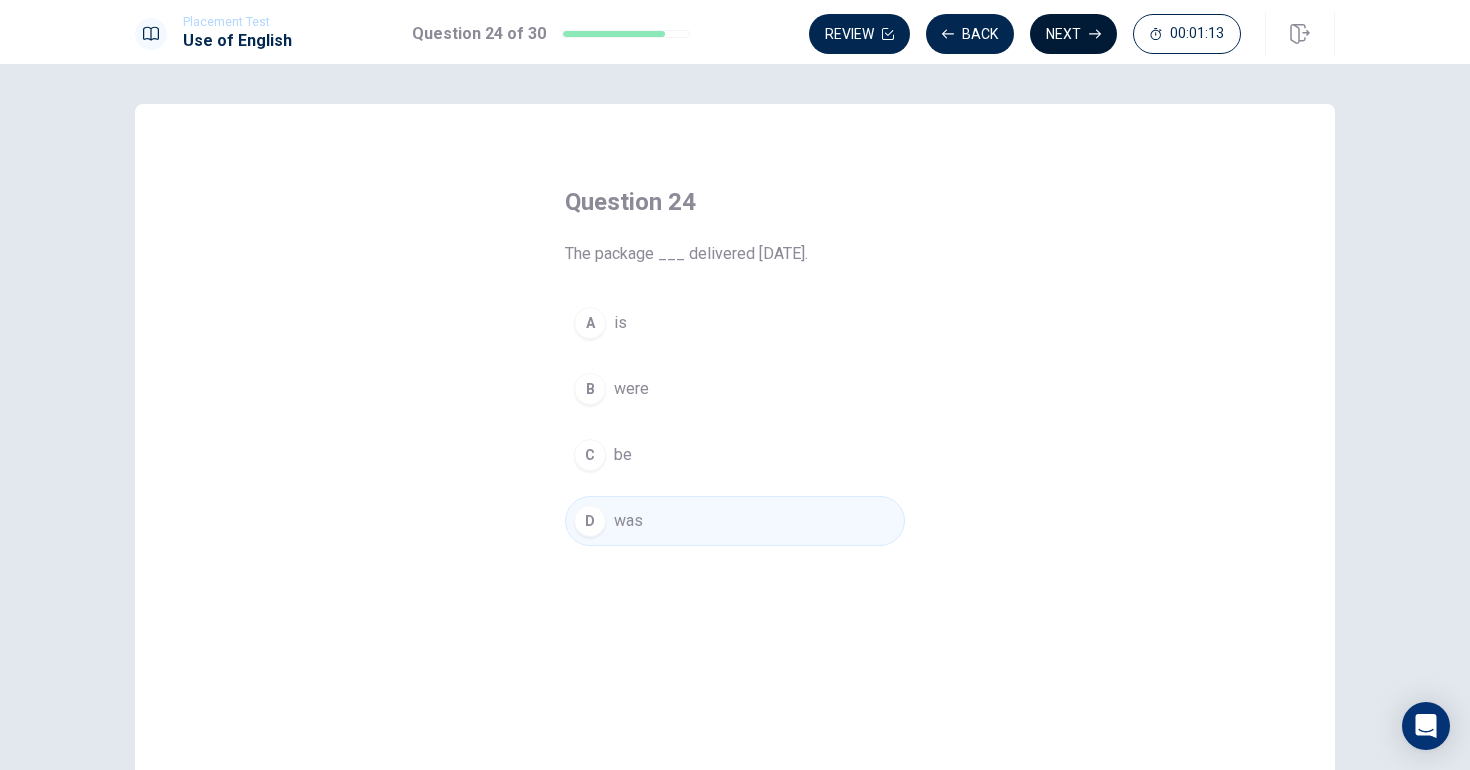 click on "Next" at bounding box center (1073, 34) 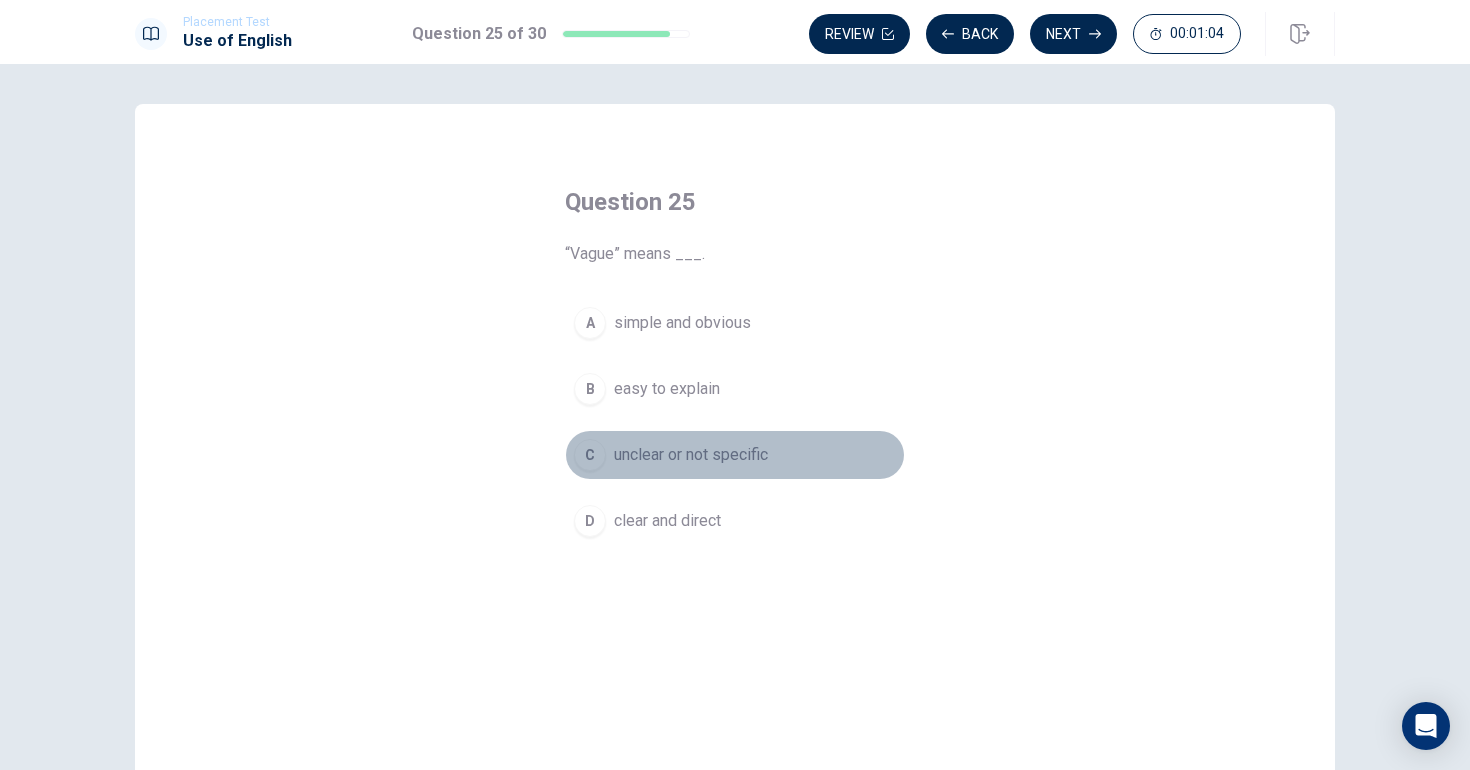 click on "unclear or not specific" at bounding box center (691, 455) 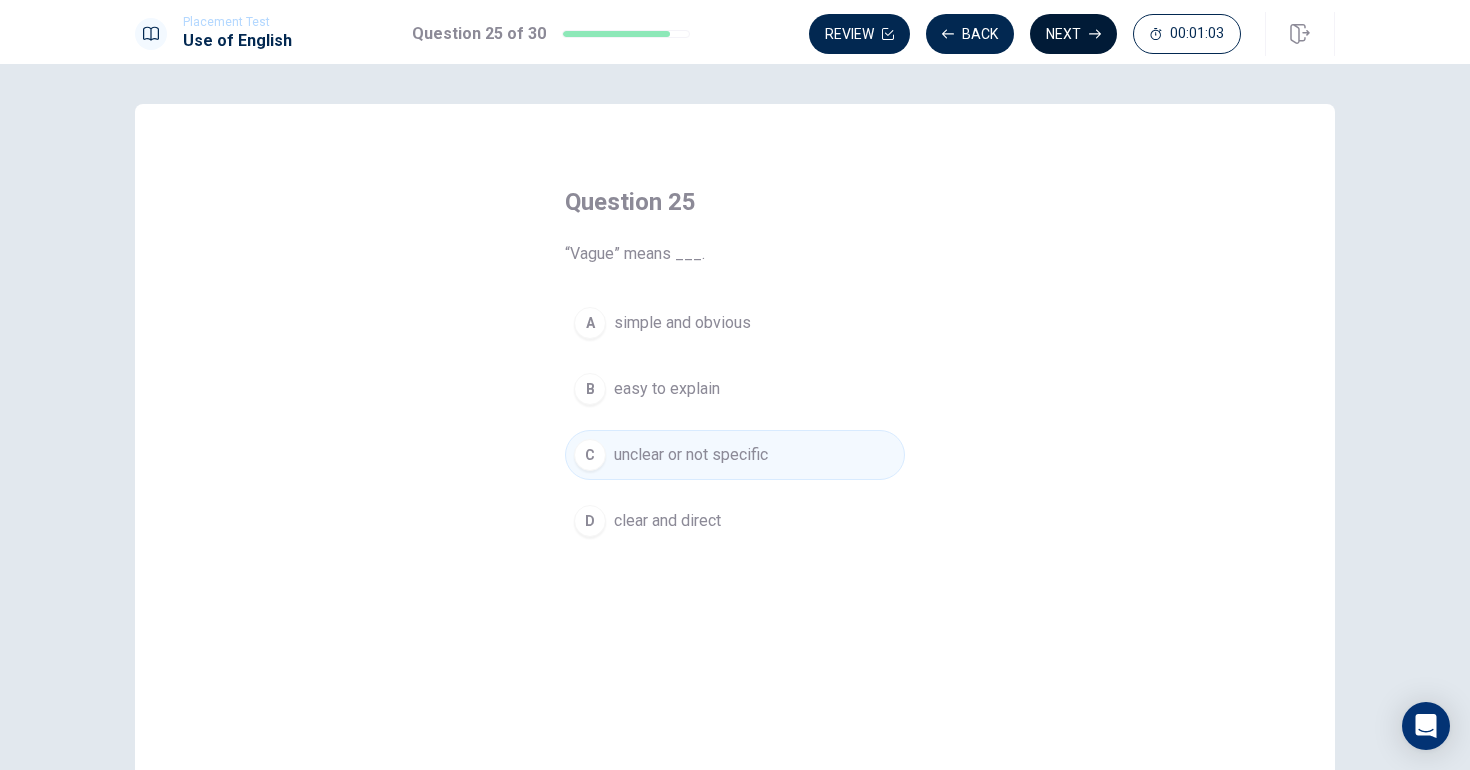 click on "Next" at bounding box center (1073, 34) 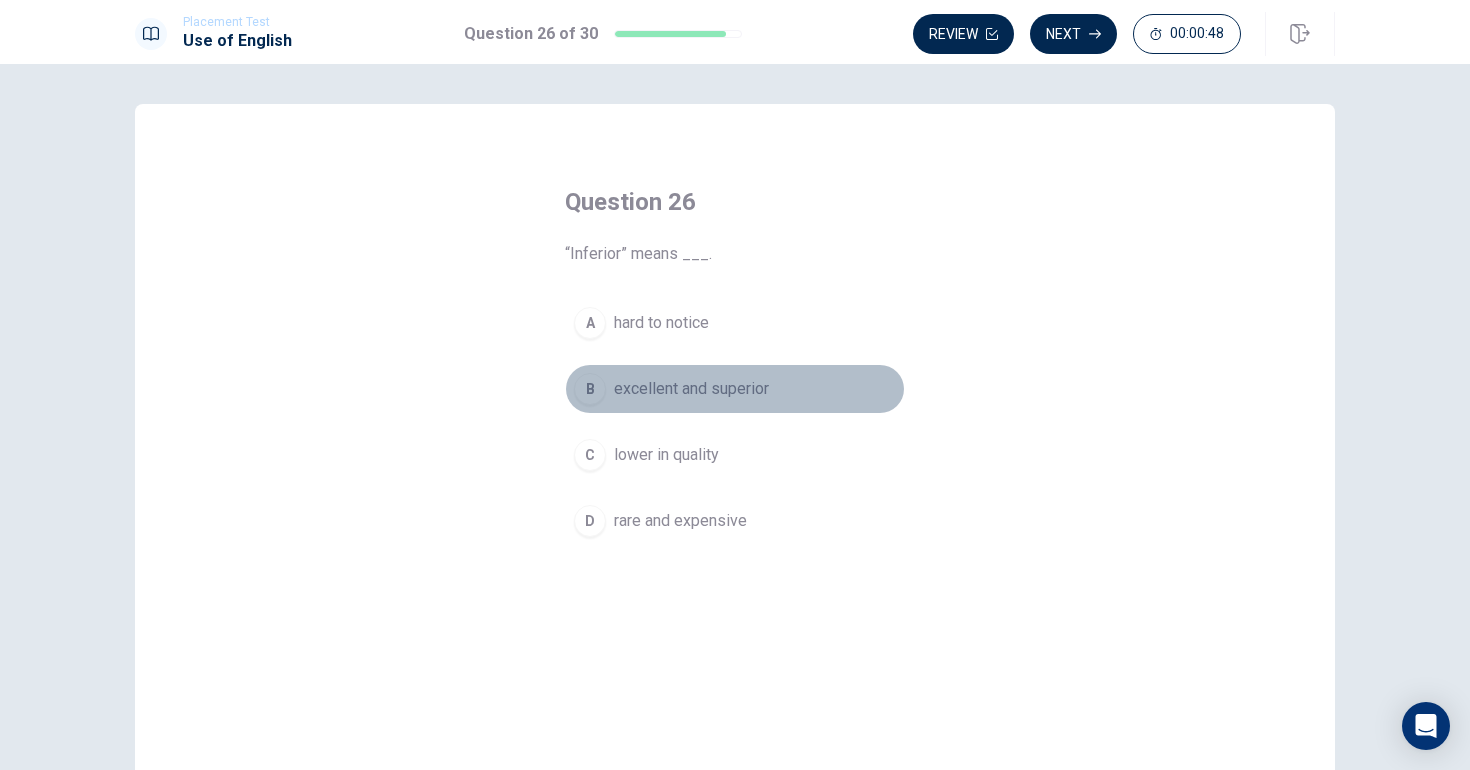 click on "excellent and superior" at bounding box center [691, 389] 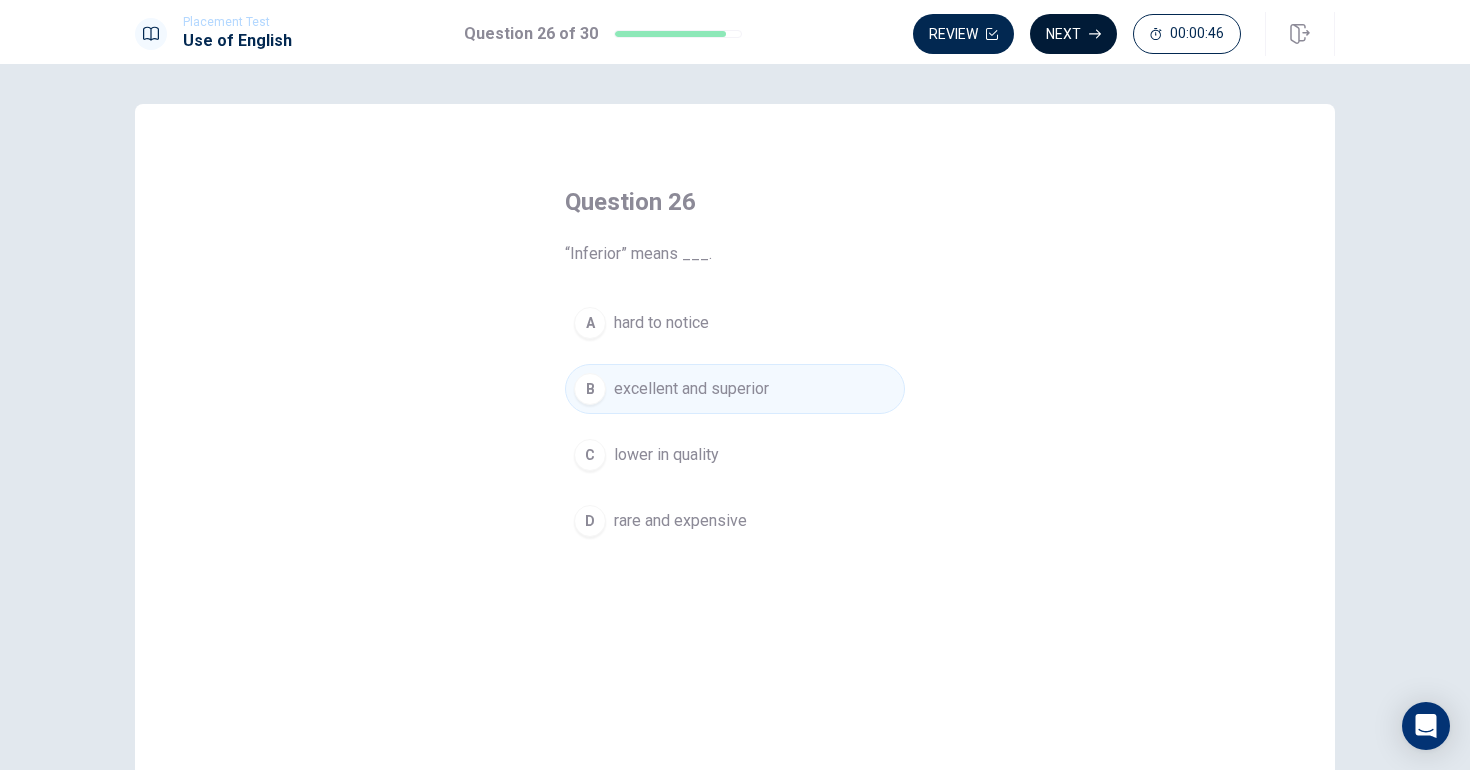 click on "Next" at bounding box center [1073, 34] 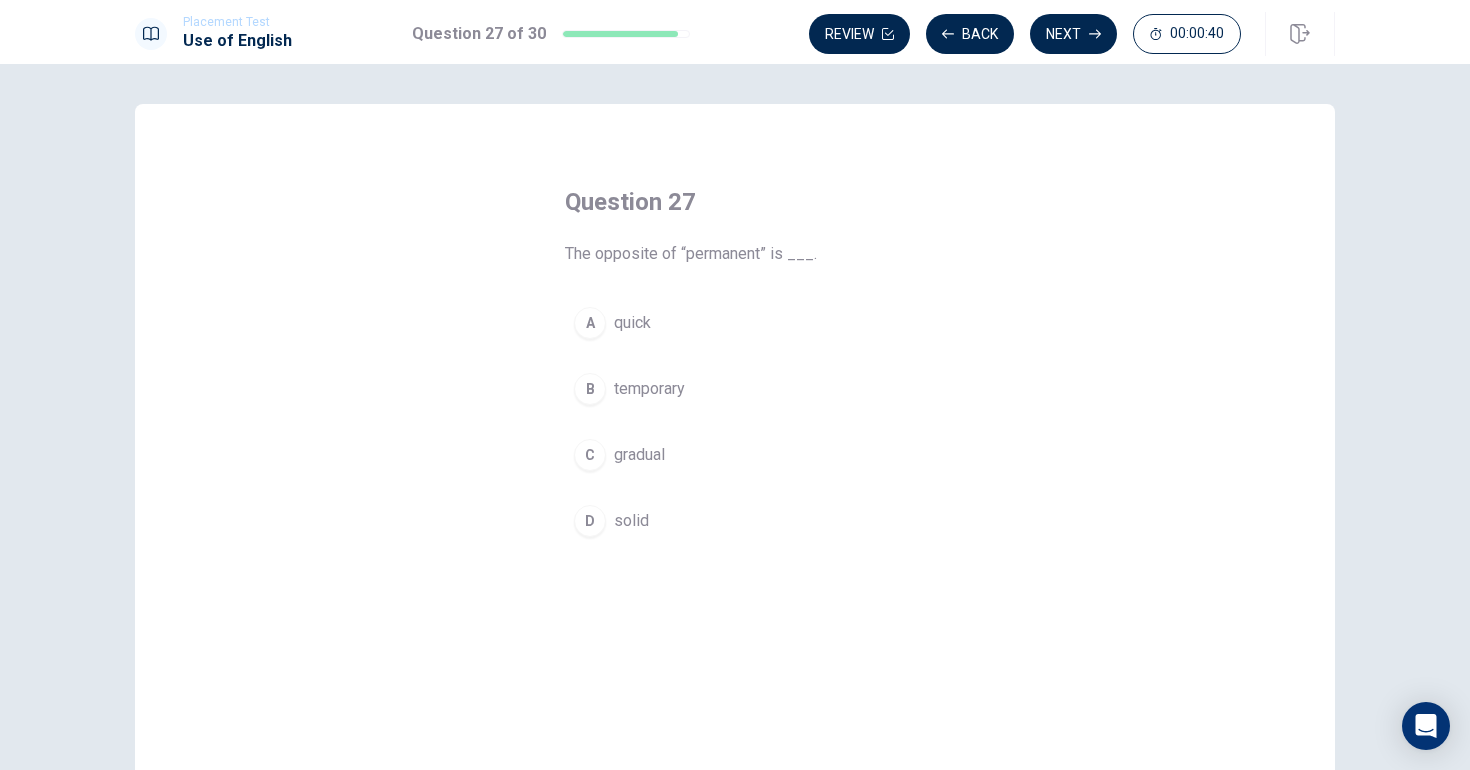click on "temporary" at bounding box center [649, 389] 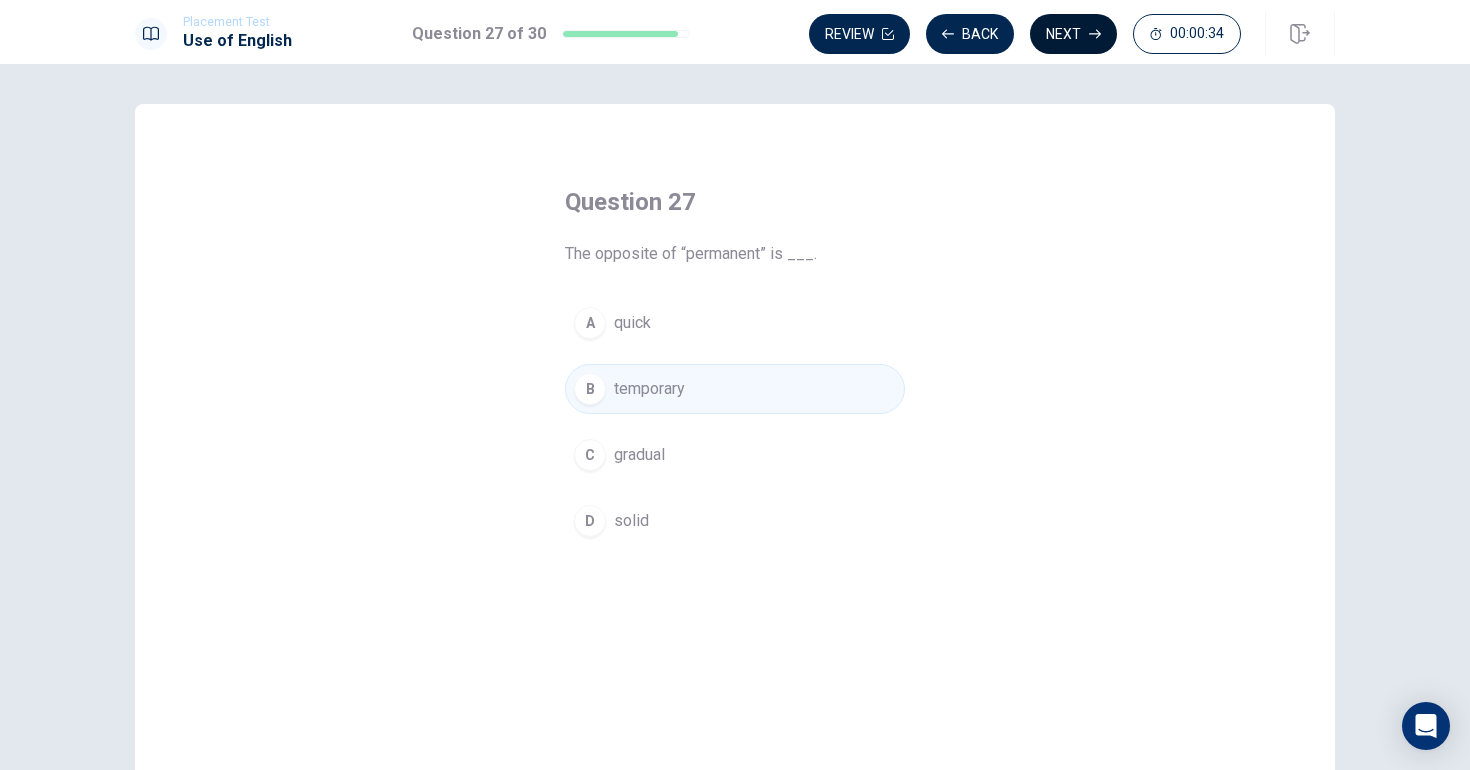 click on "Next" at bounding box center (1073, 34) 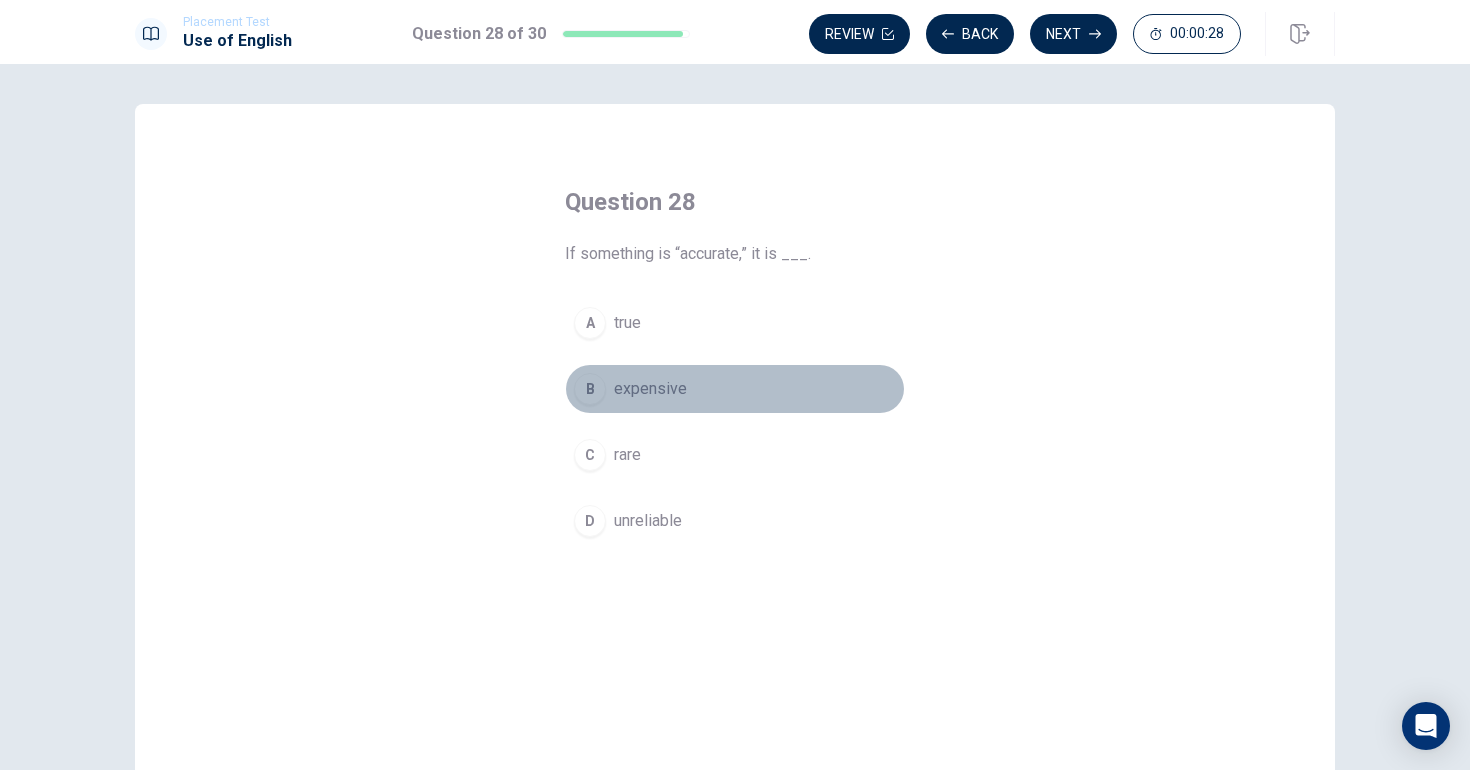 click on "expensive" at bounding box center (650, 389) 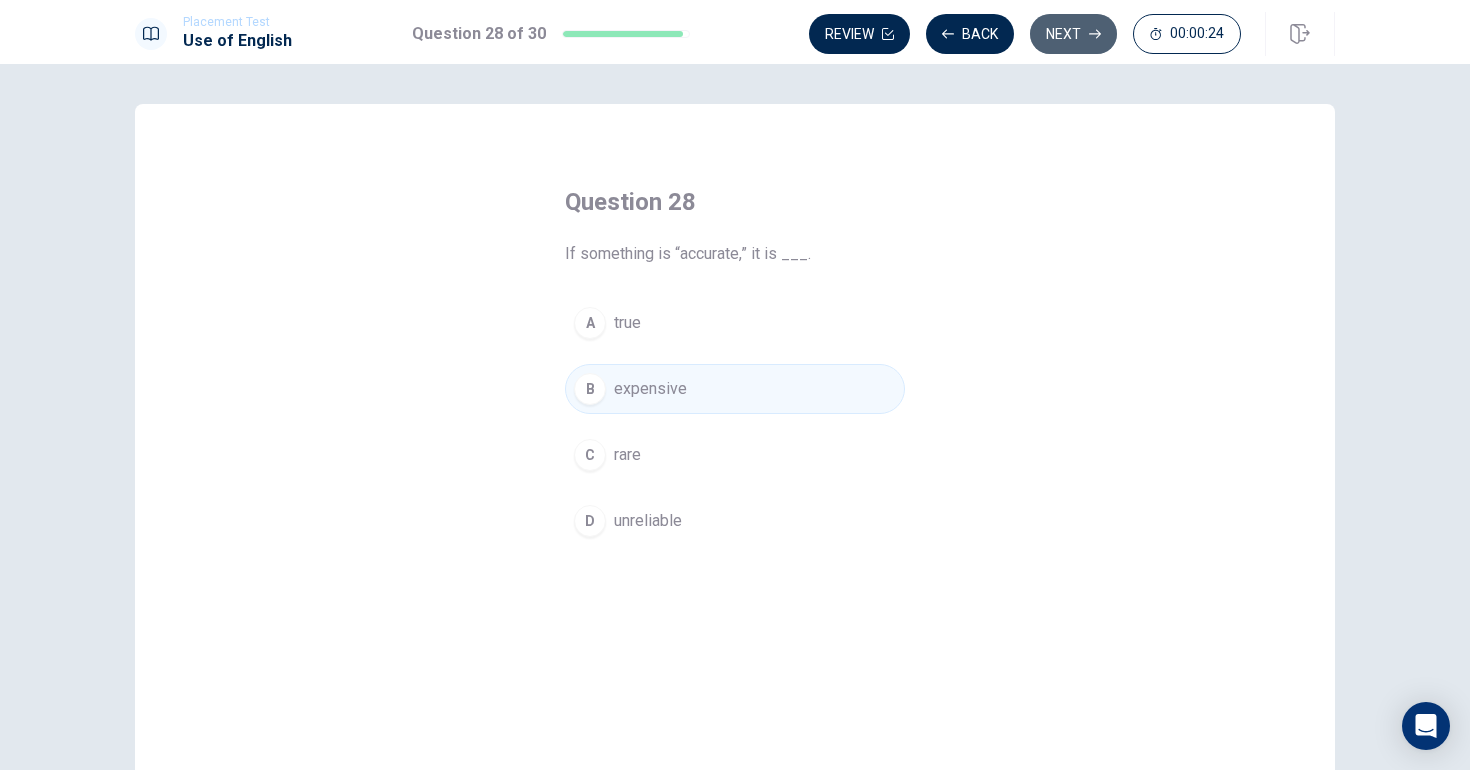 click on "Next" at bounding box center (1073, 34) 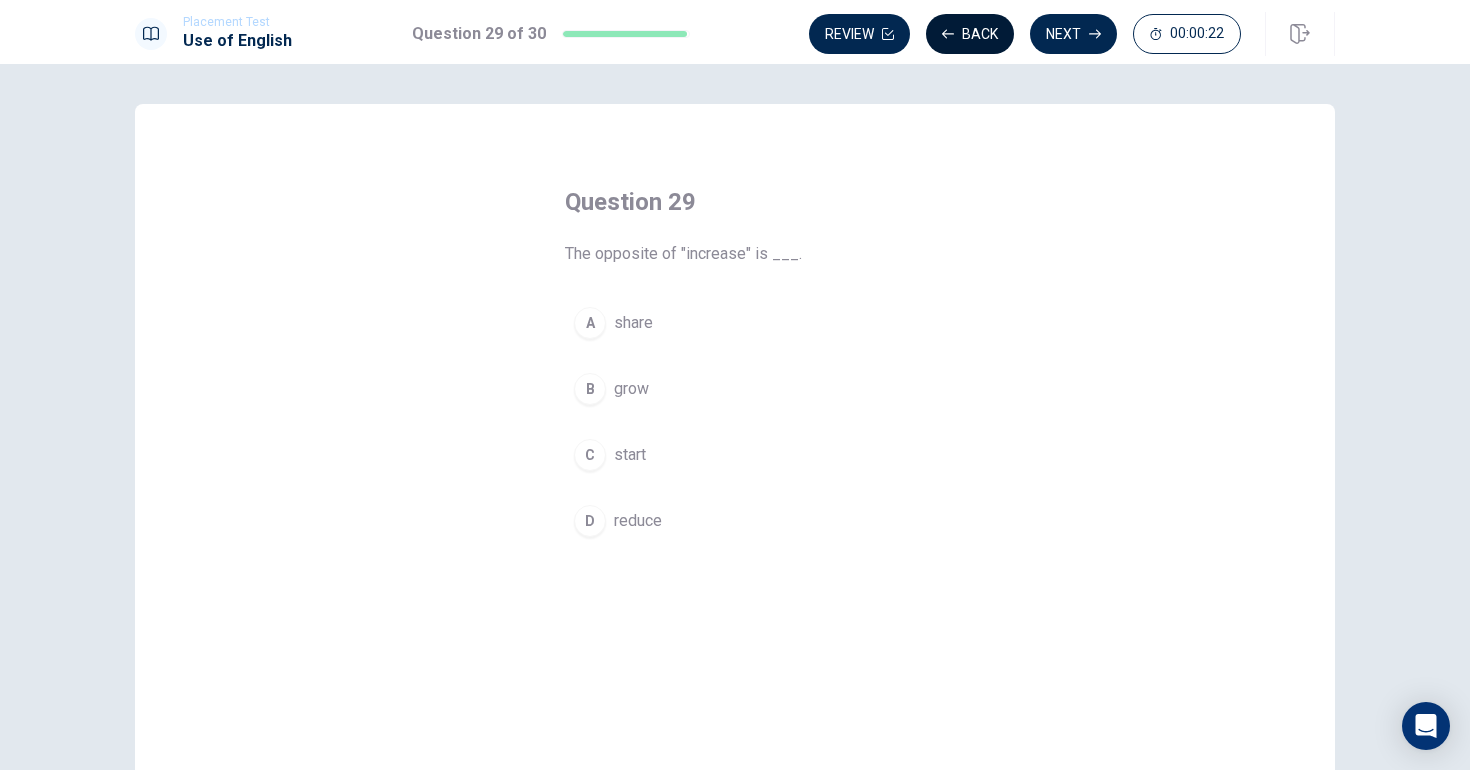 click 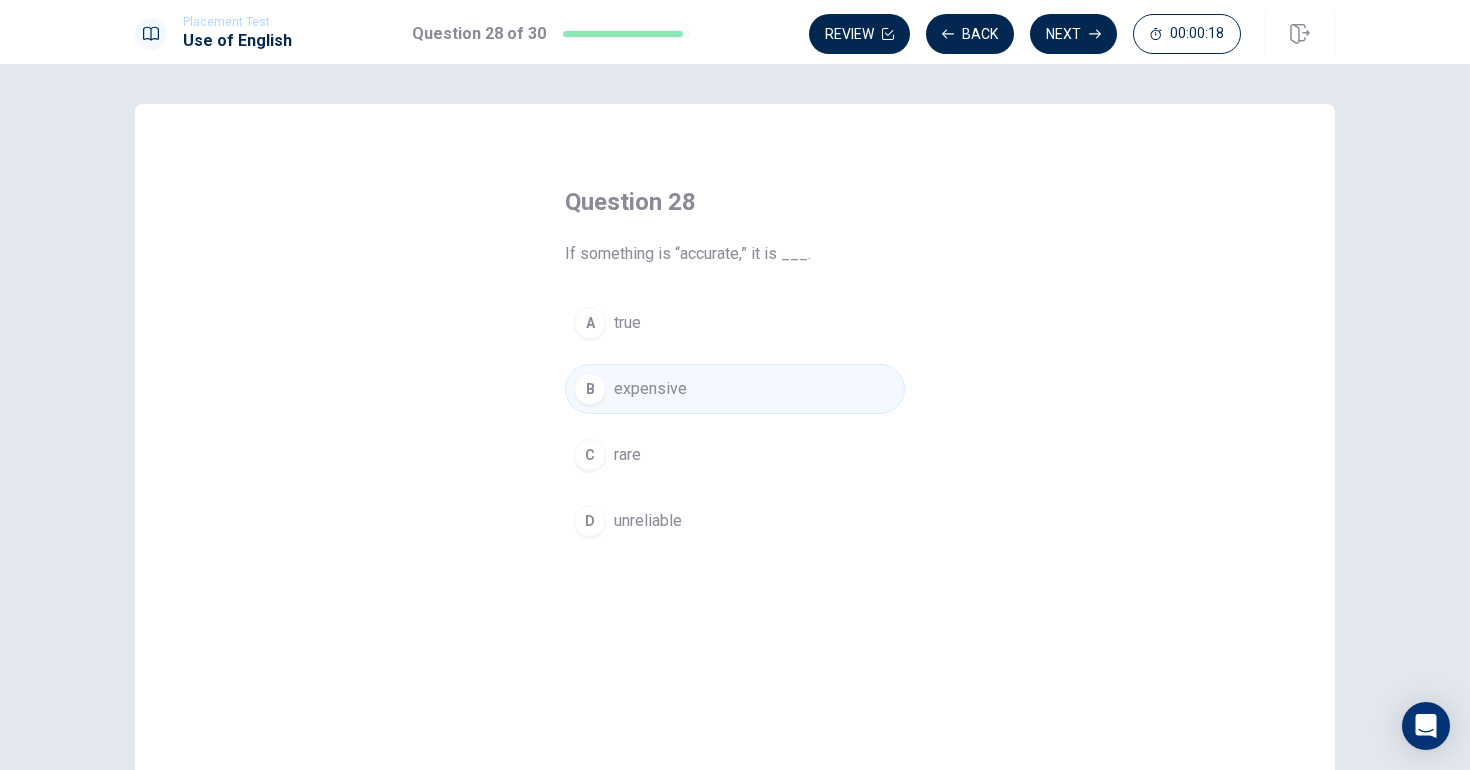 click on "C rare" at bounding box center [735, 455] 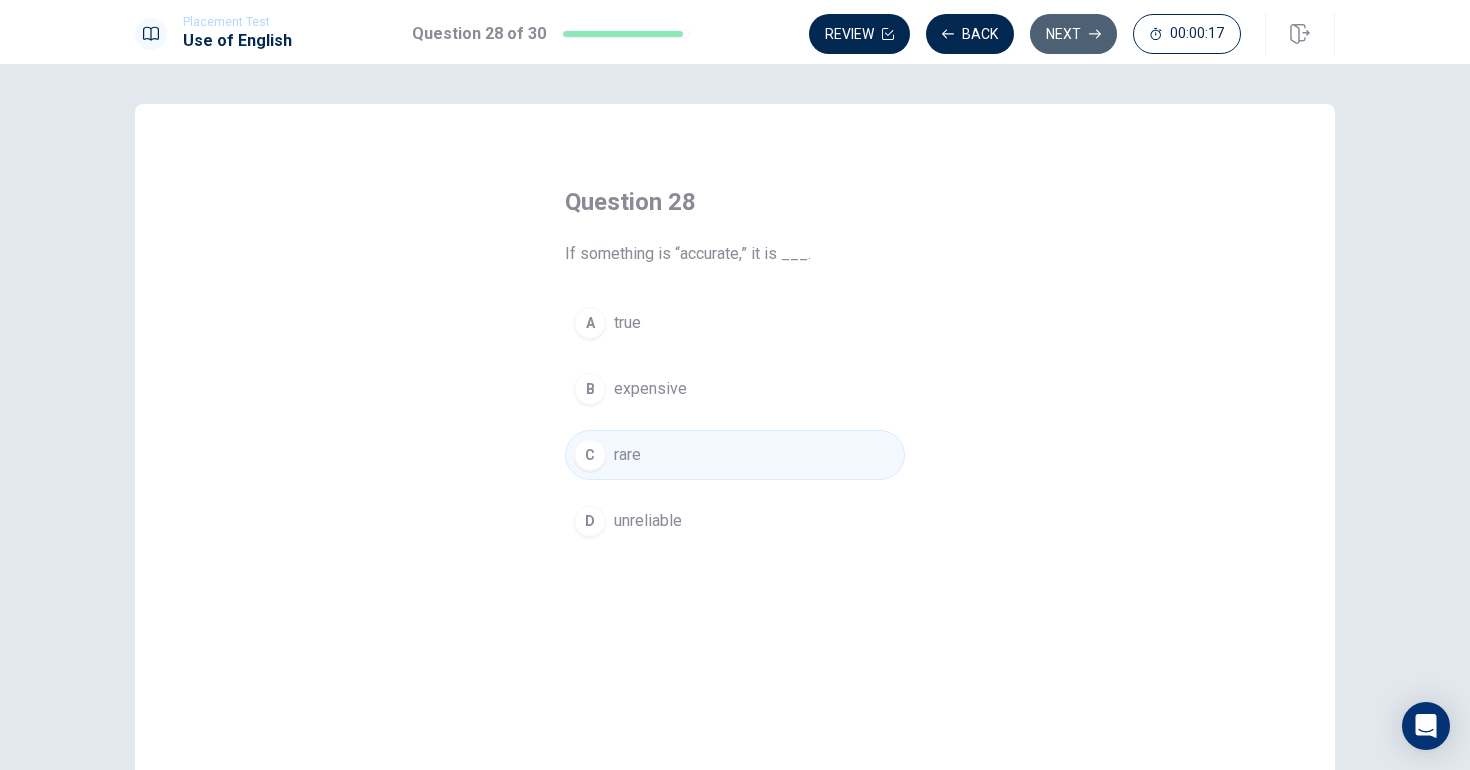 click on "Next" at bounding box center [1073, 34] 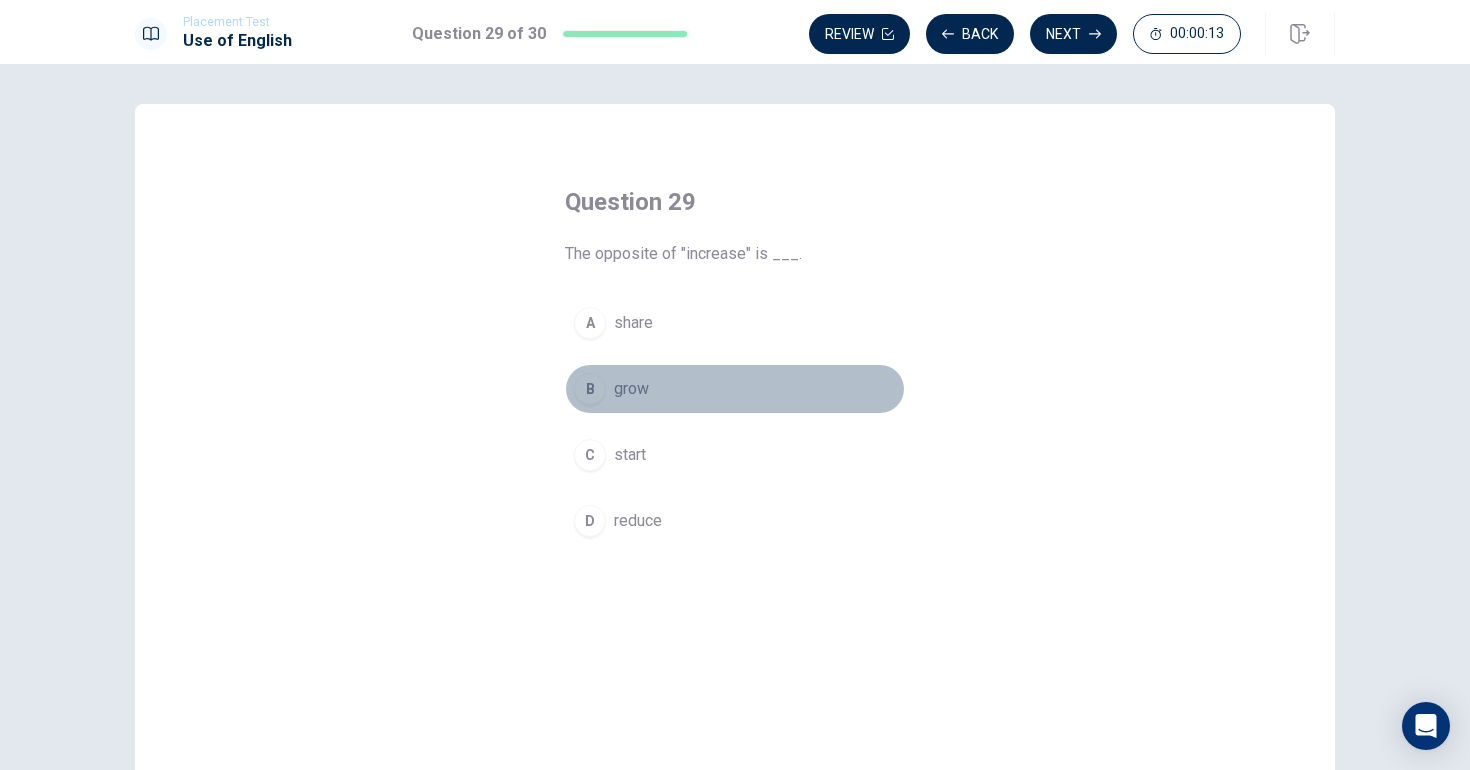 click on "grow" at bounding box center (631, 389) 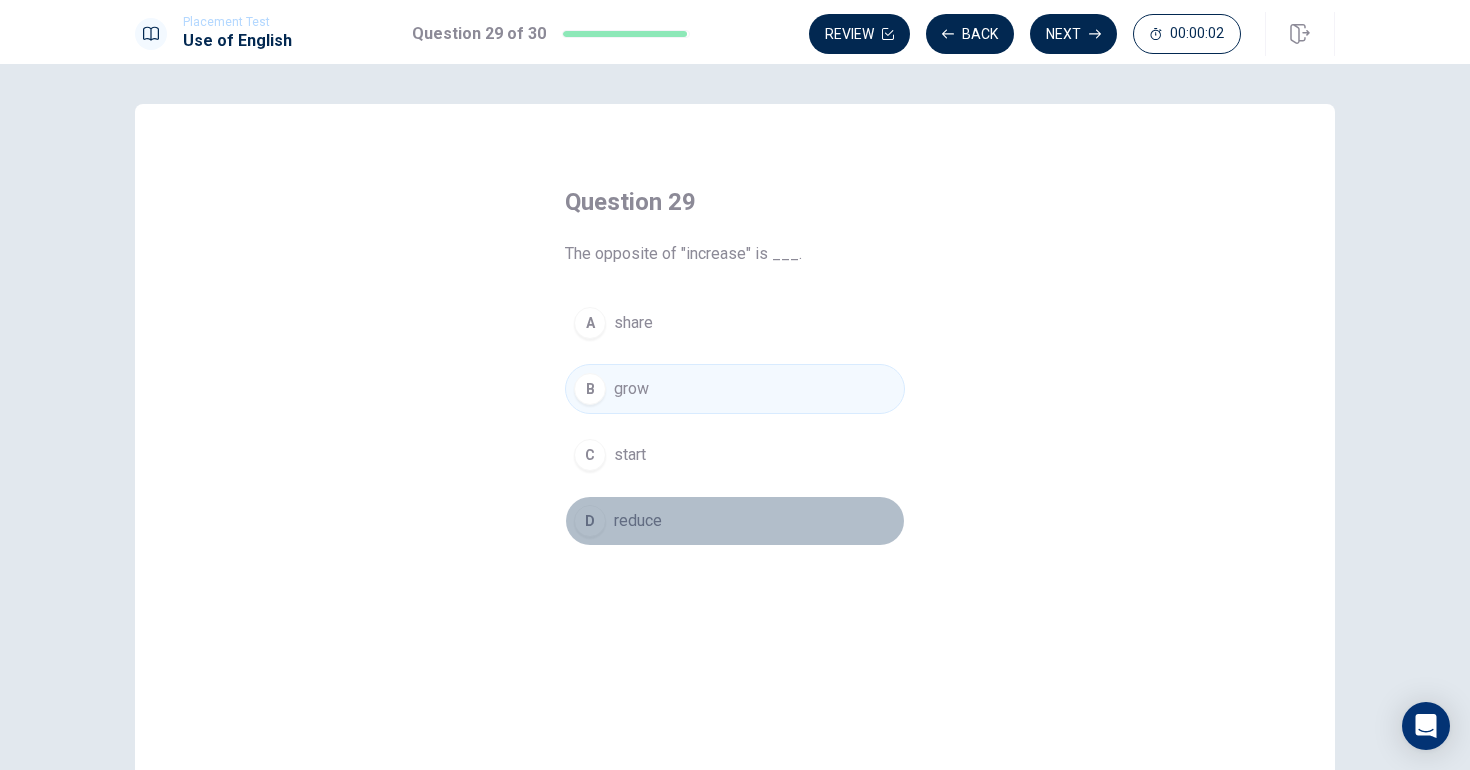 click on "reduce" at bounding box center (638, 521) 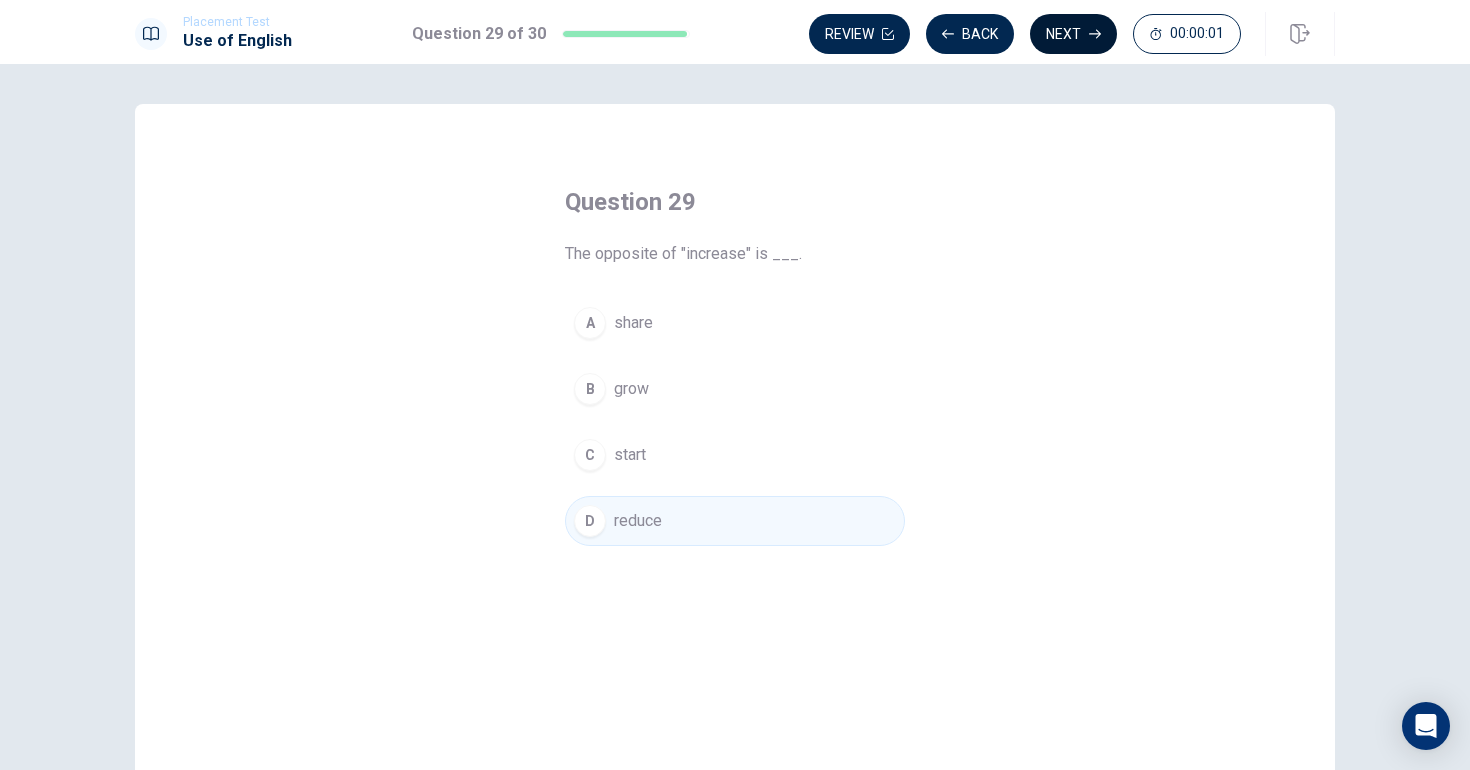click on "Next" at bounding box center [1073, 34] 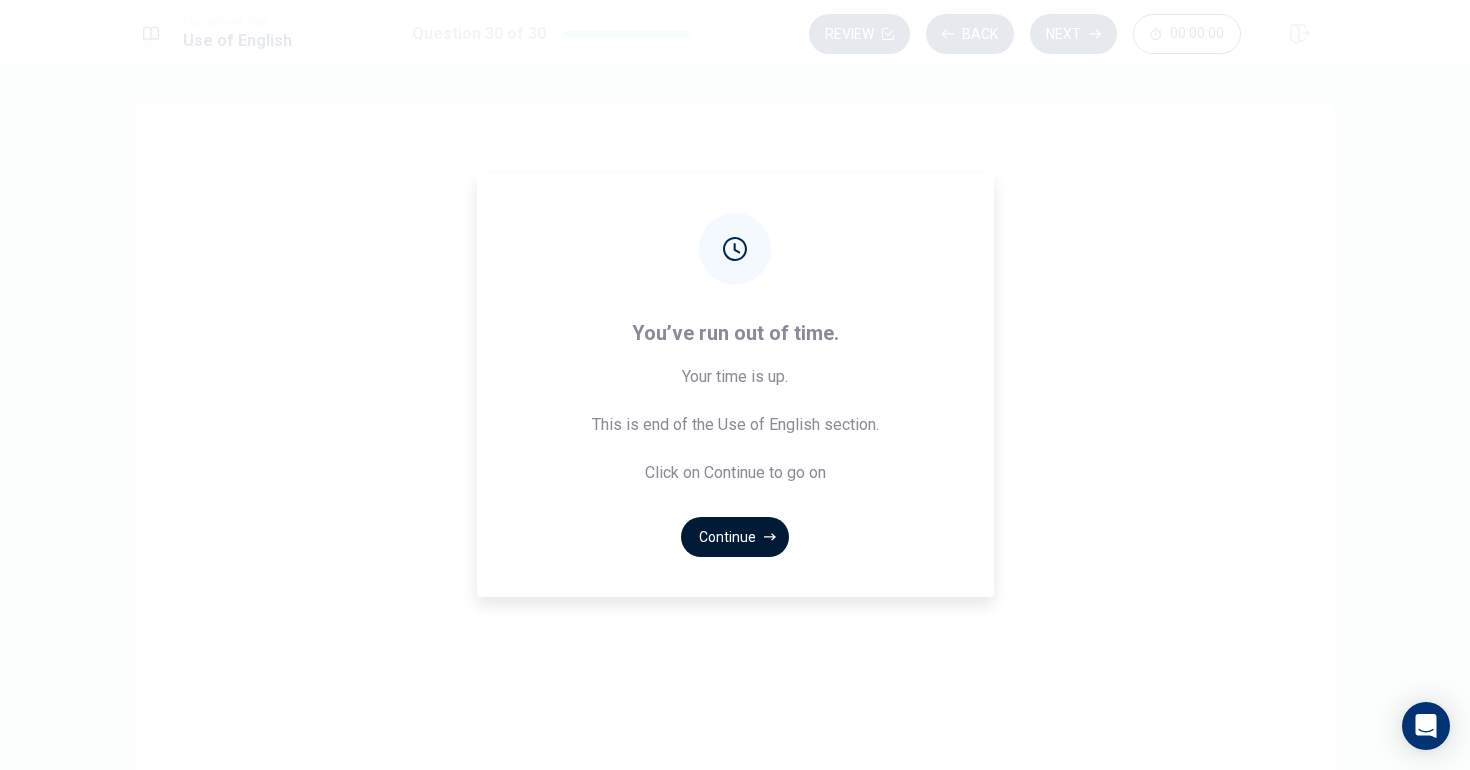 click on "Continue" at bounding box center (735, 537) 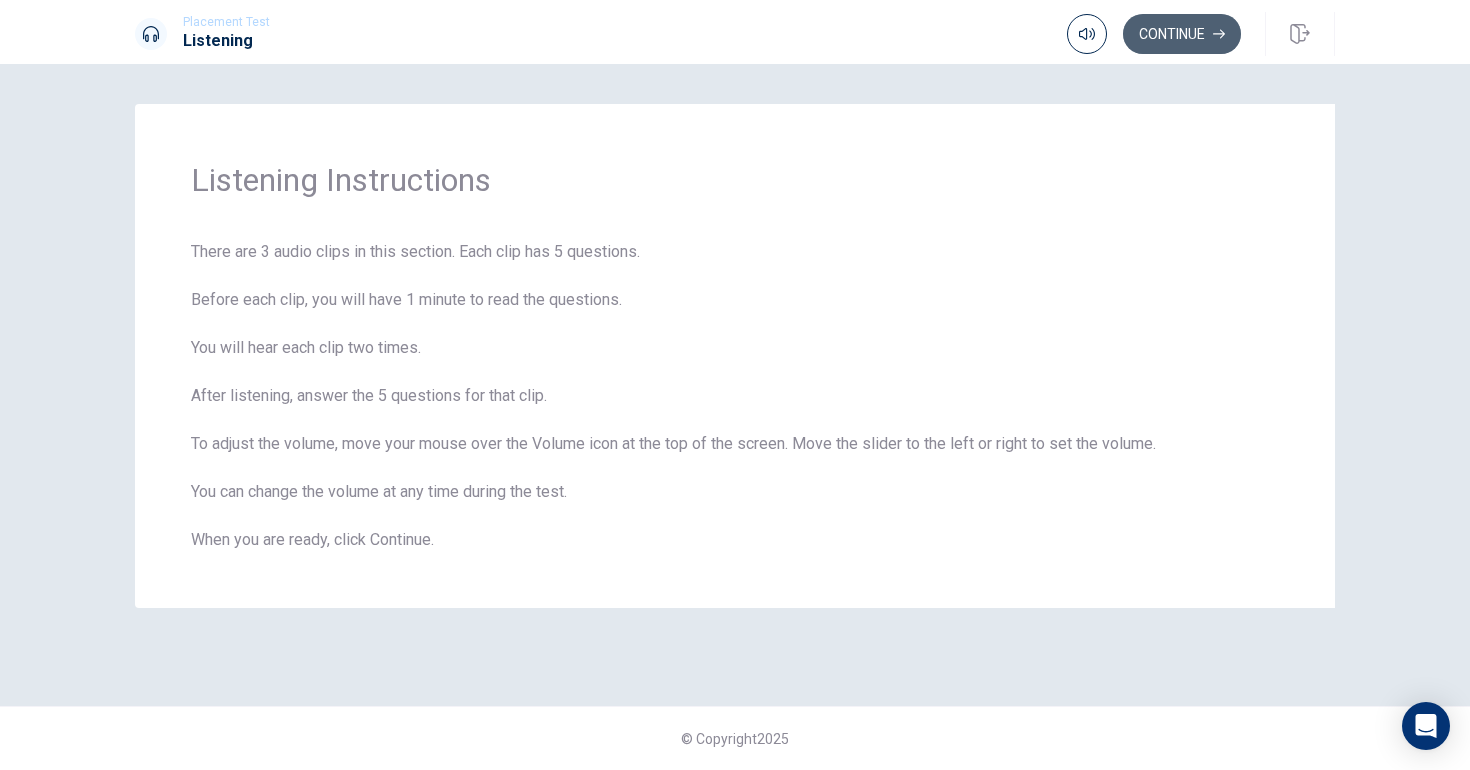 click on "Continue" at bounding box center (1182, 34) 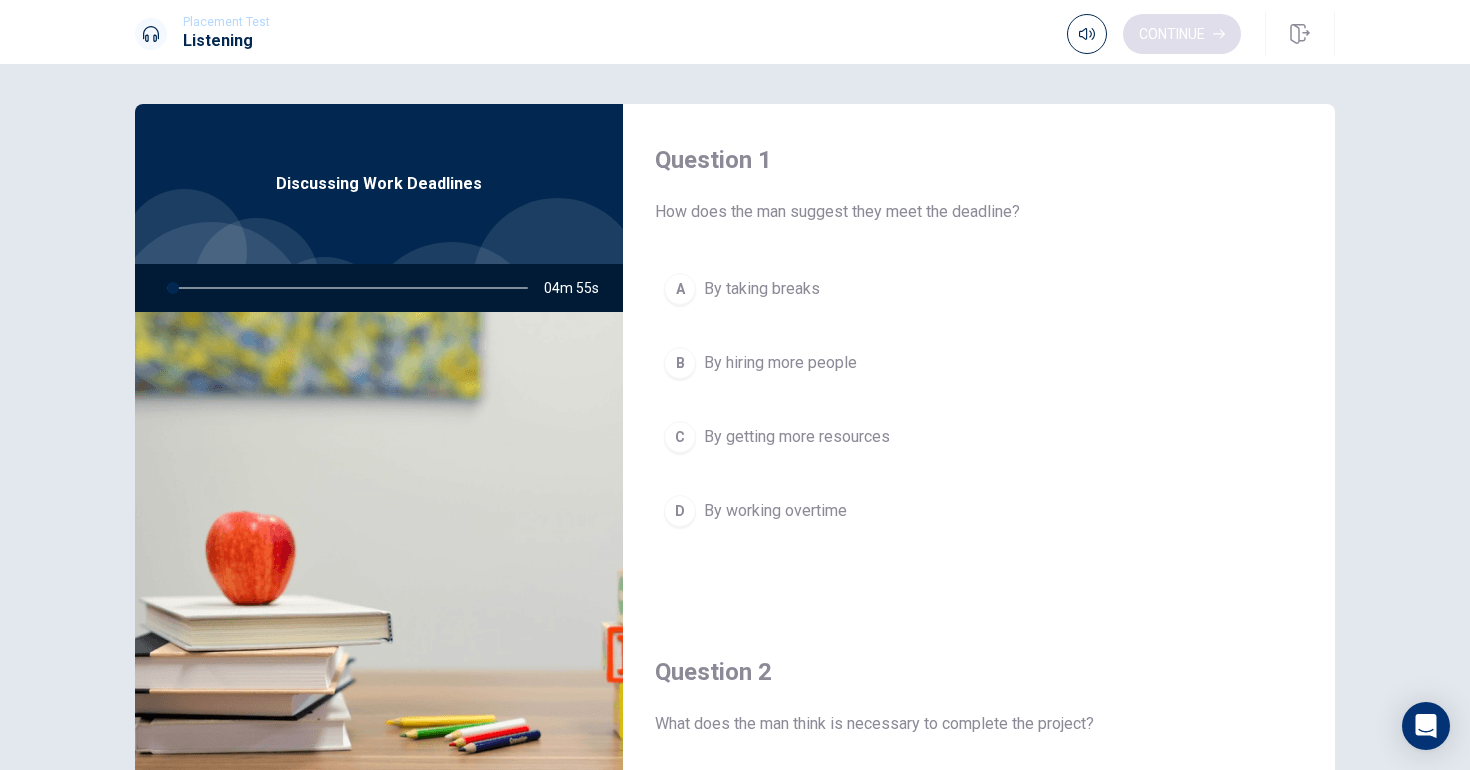 scroll, scrollTop: 0, scrollLeft: 0, axis: both 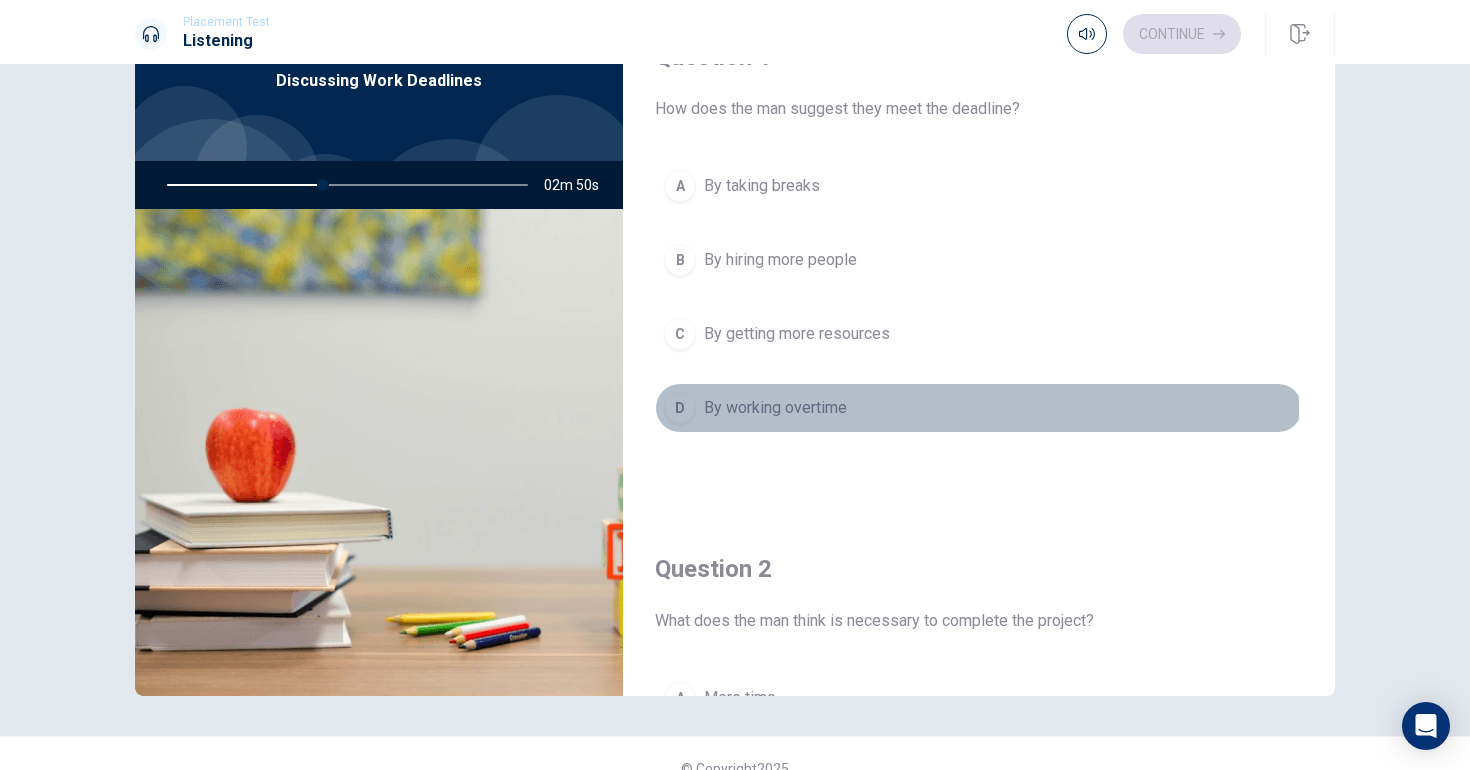click on "D" at bounding box center (680, 408) 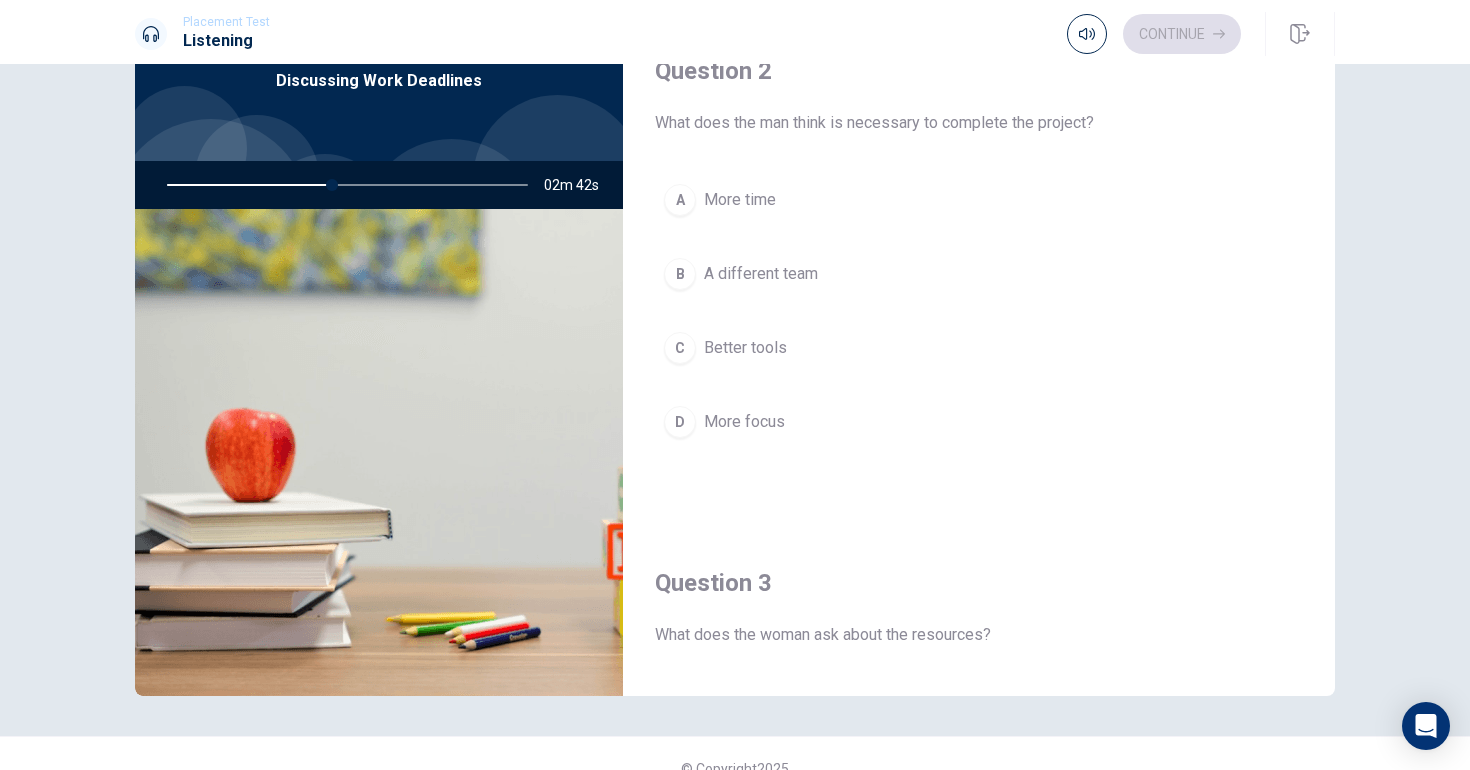 scroll, scrollTop: 499, scrollLeft: 0, axis: vertical 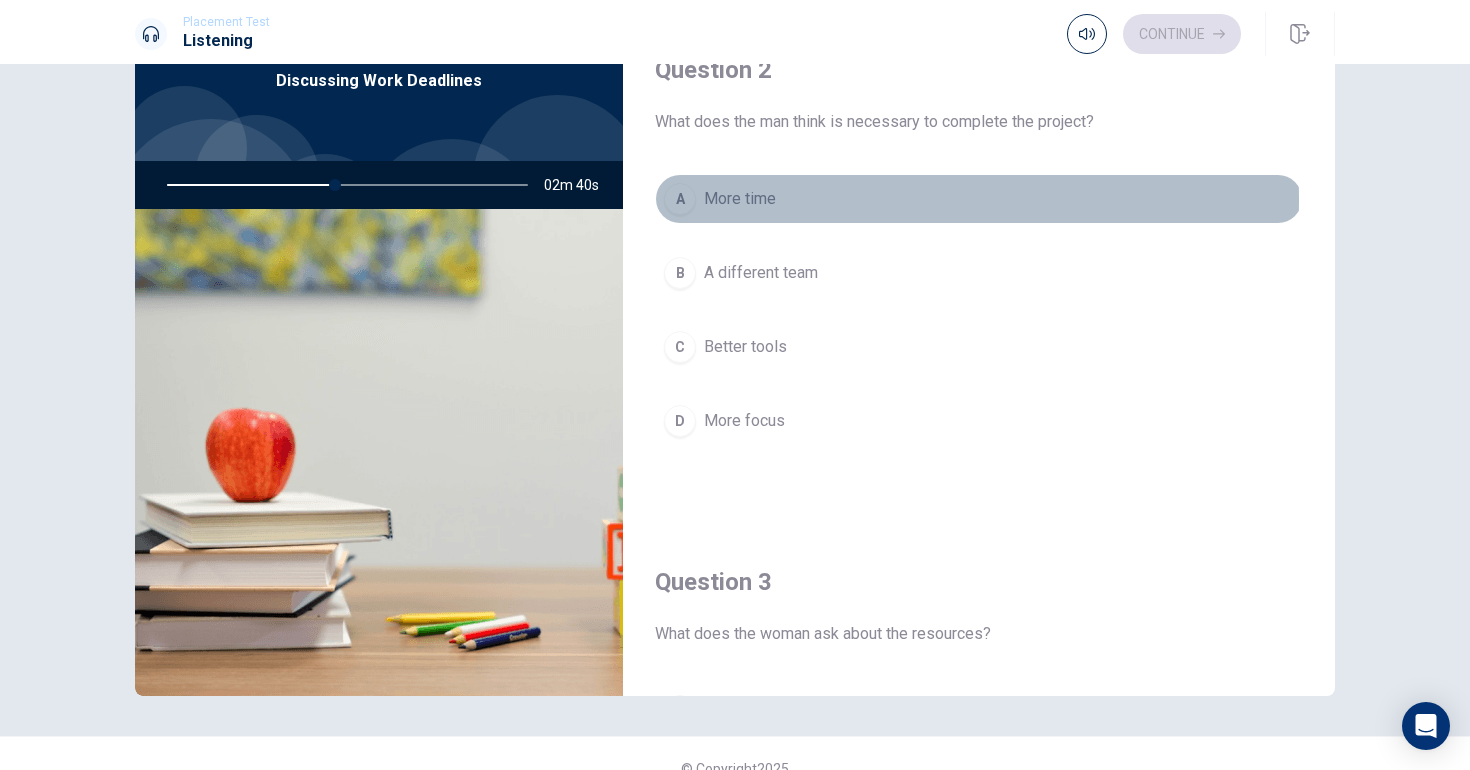 click on "A" at bounding box center [680, 199] 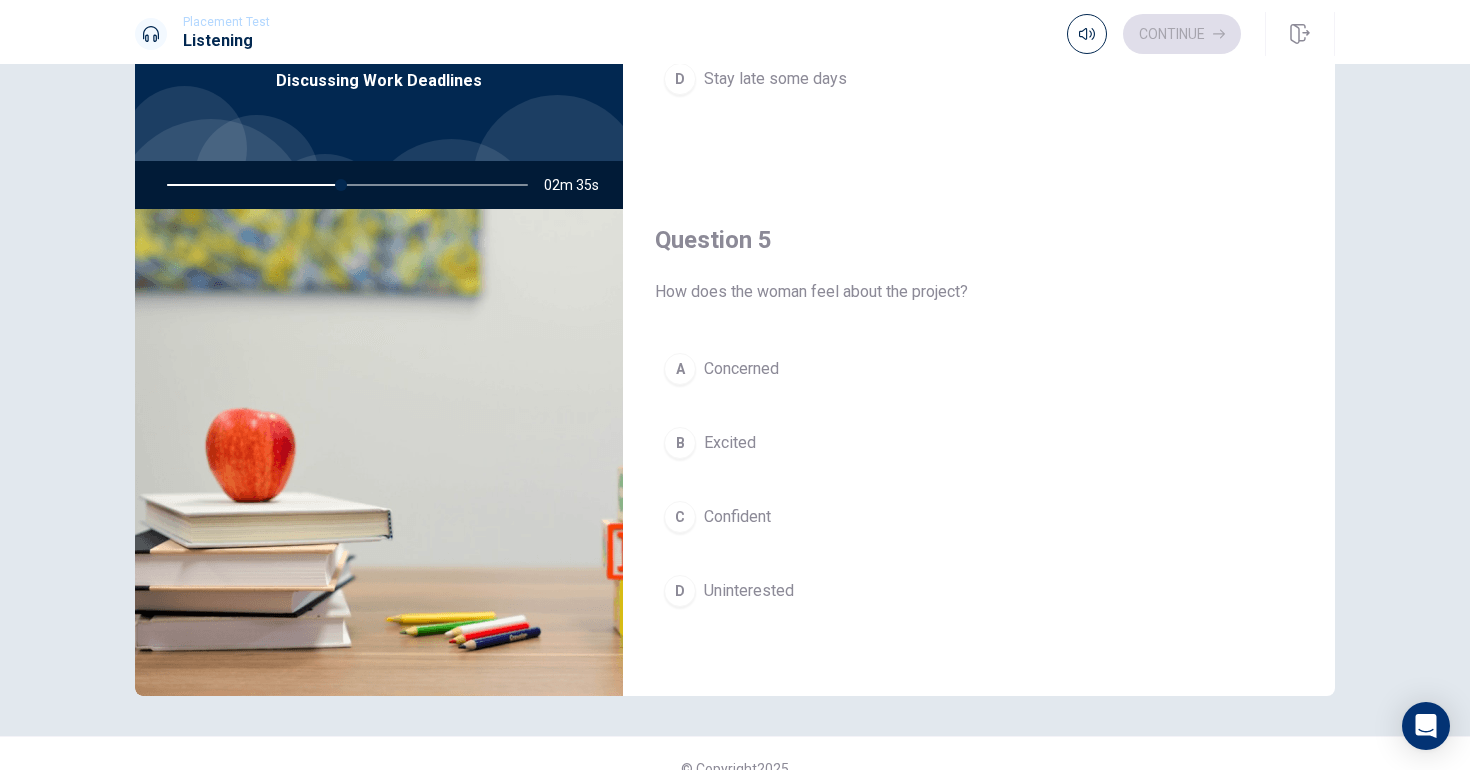scroll, scrollTop: 1865, scrollLeft: 0, axis: vertical 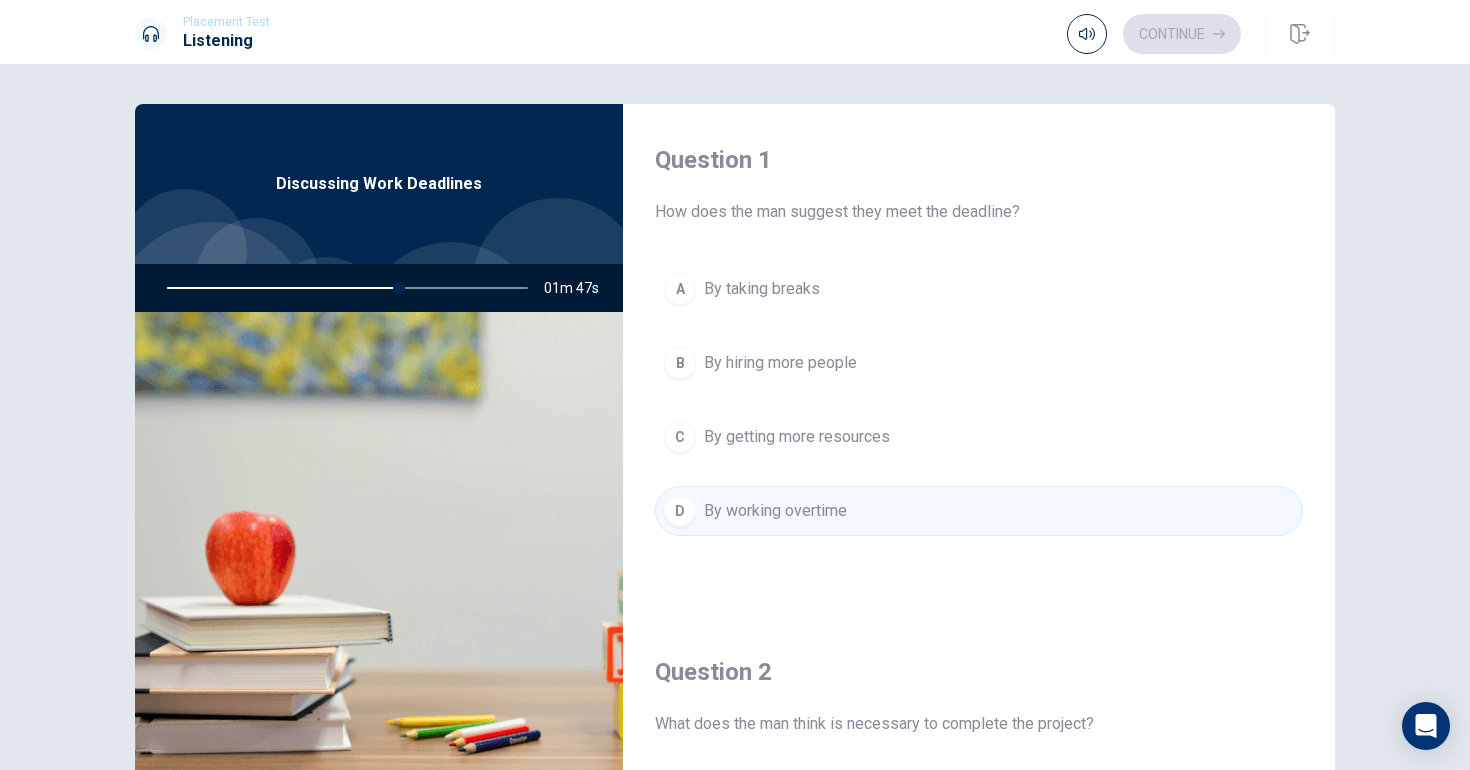 click at bounding box center [343, 288] 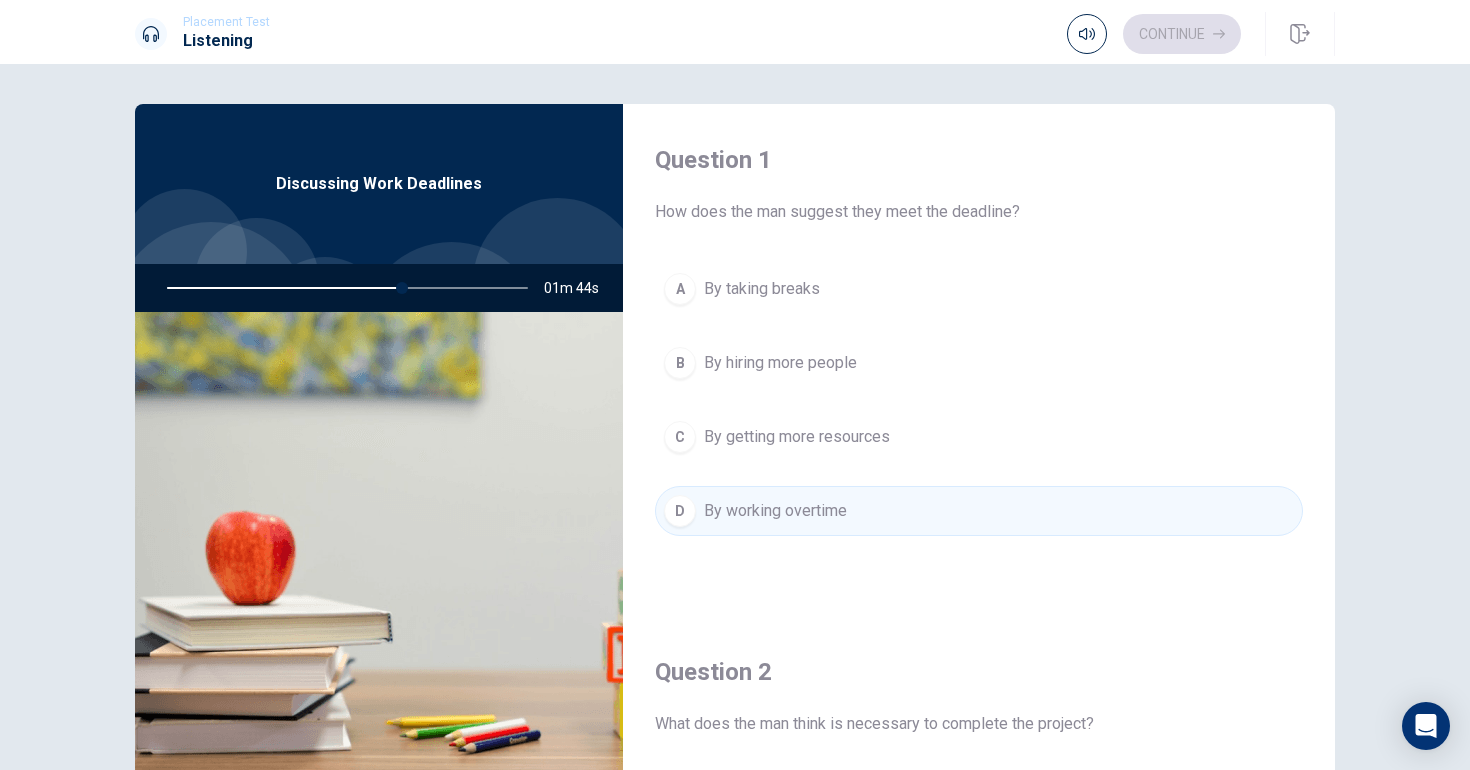 scroll, scrollTop: 0, scrollLeft: 0, axis: both 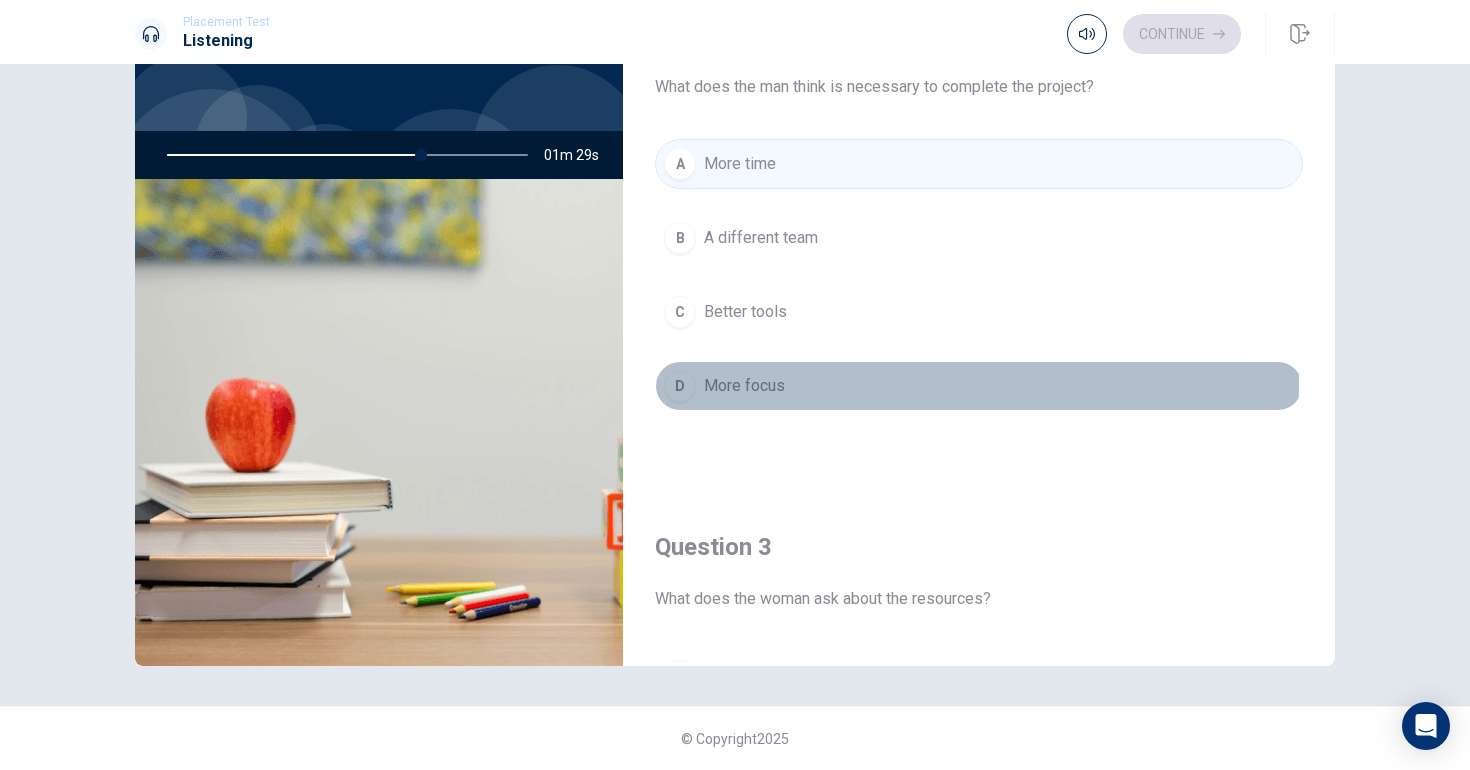 click on "More focus" at bounding box center (744, 386) 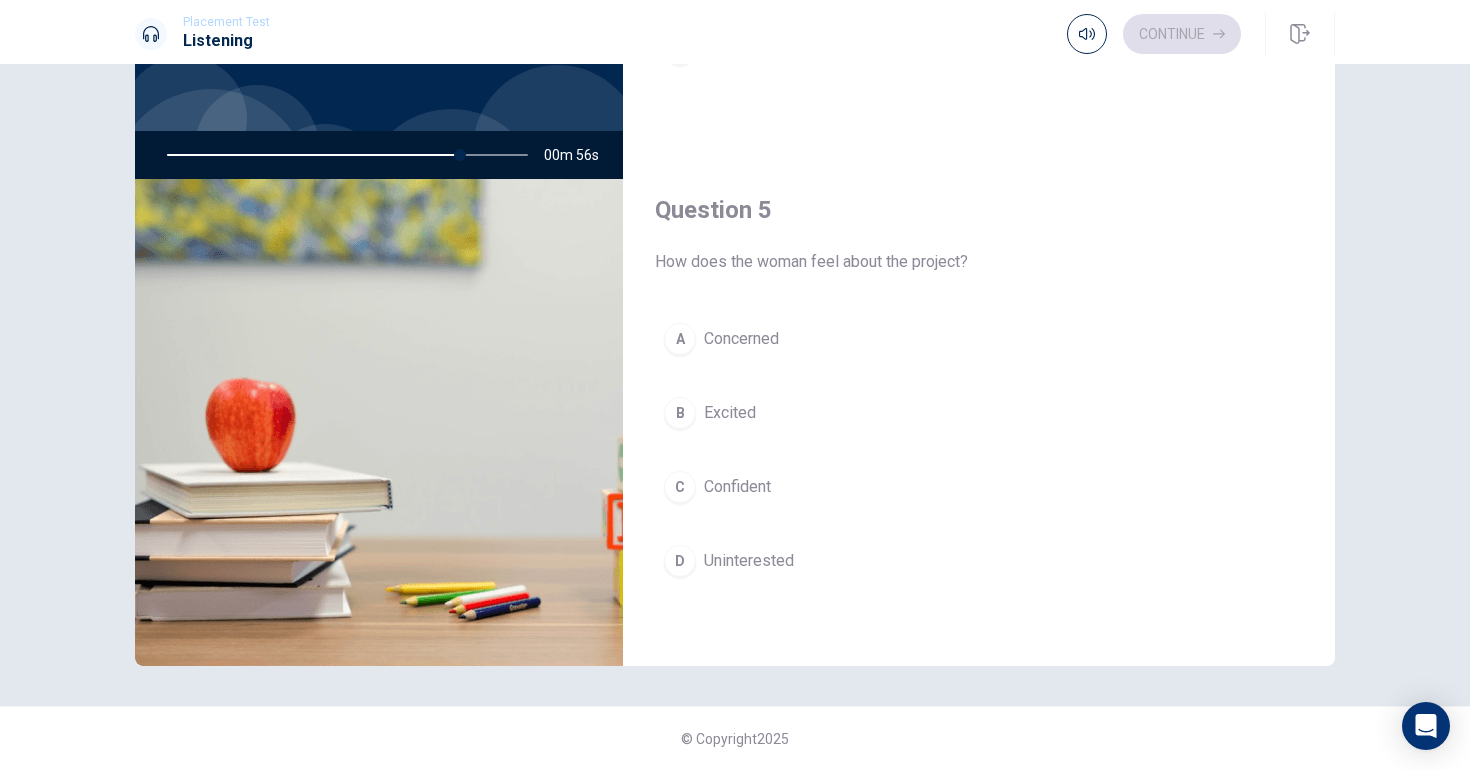 scroll, scrollTop: 1865, scrollLeft: 0, axis: vertical 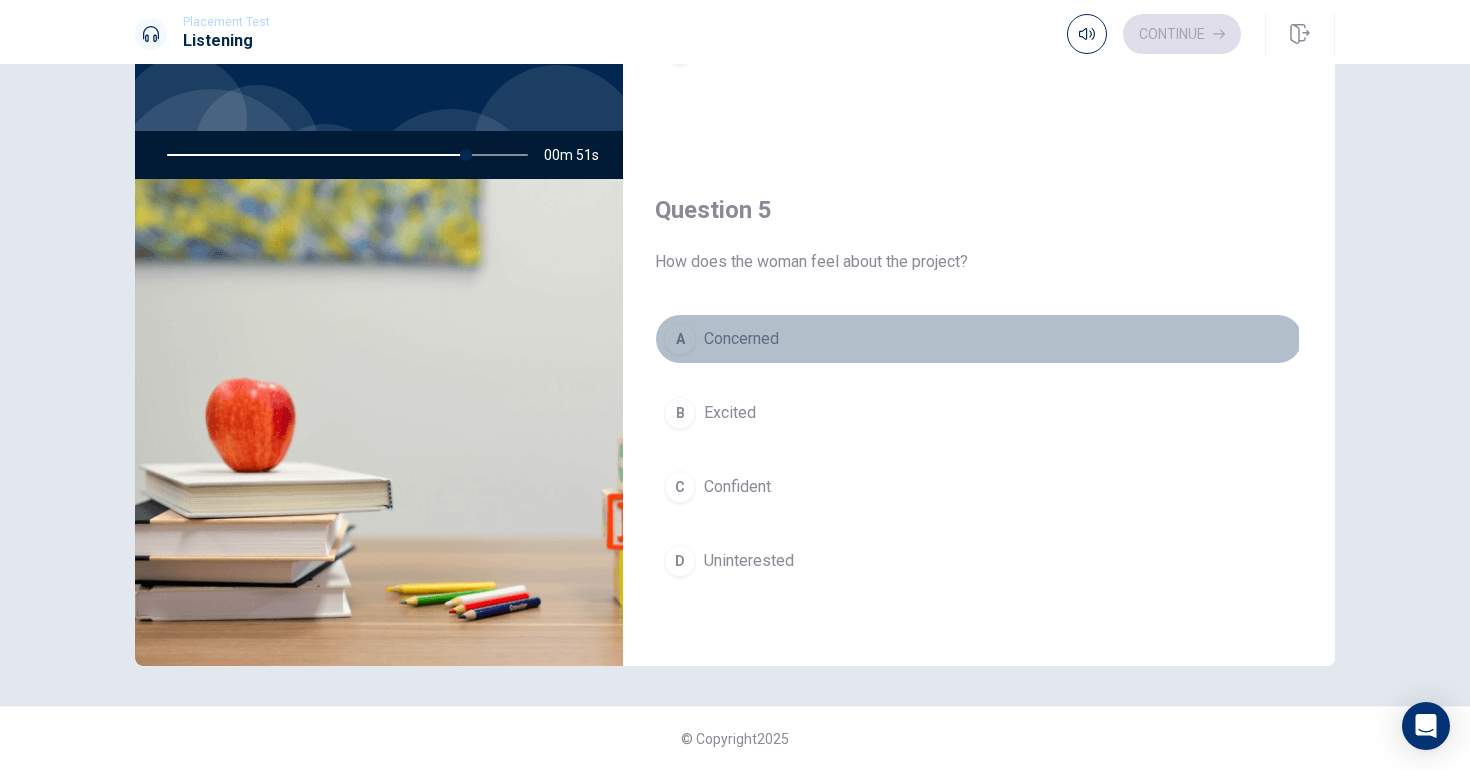 click on "Concerned" at bounding box center (741, 339) 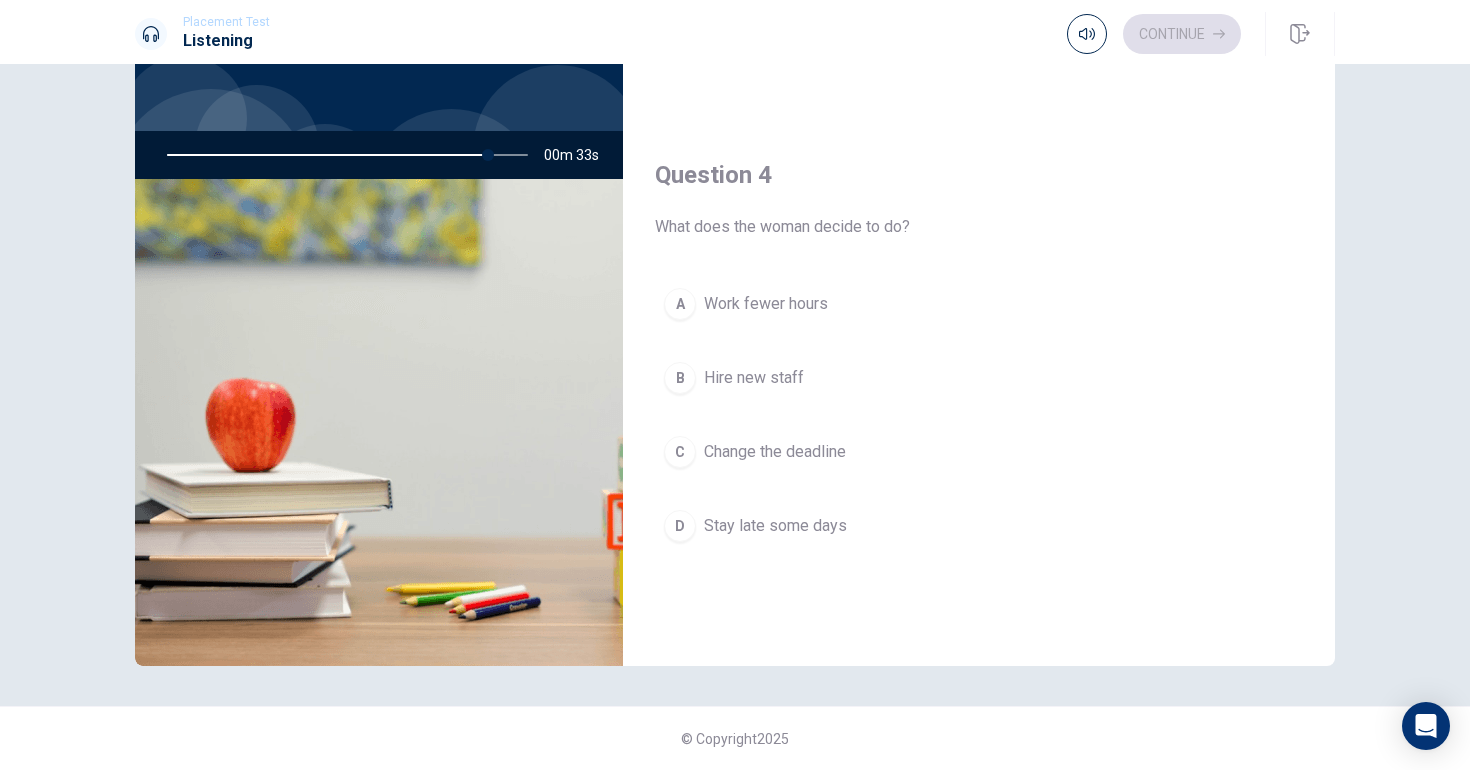 scroll, scrollTop: 1369, scrollLeft: 0, axis: vertical 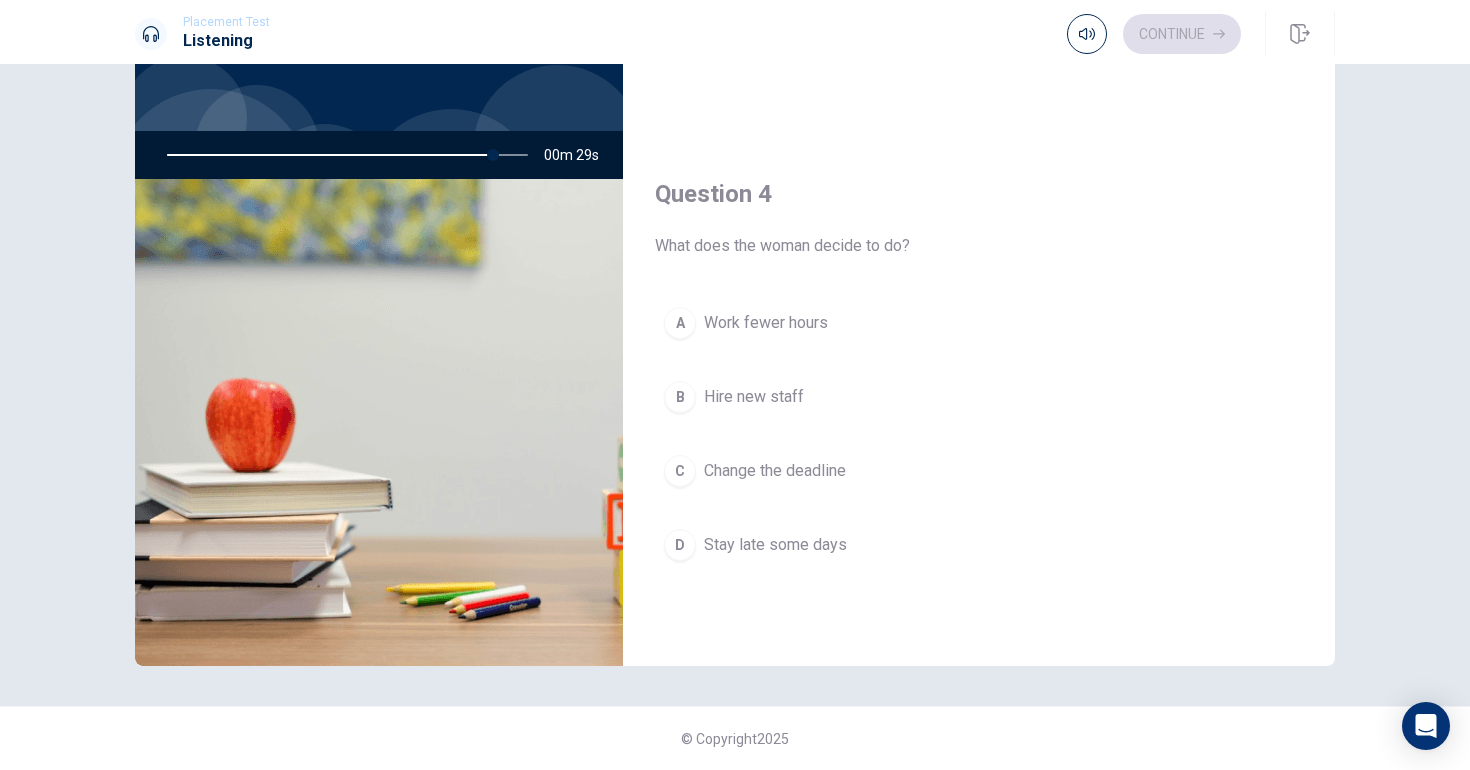 click on "Change the deadline" at bounding box center [775, 471] 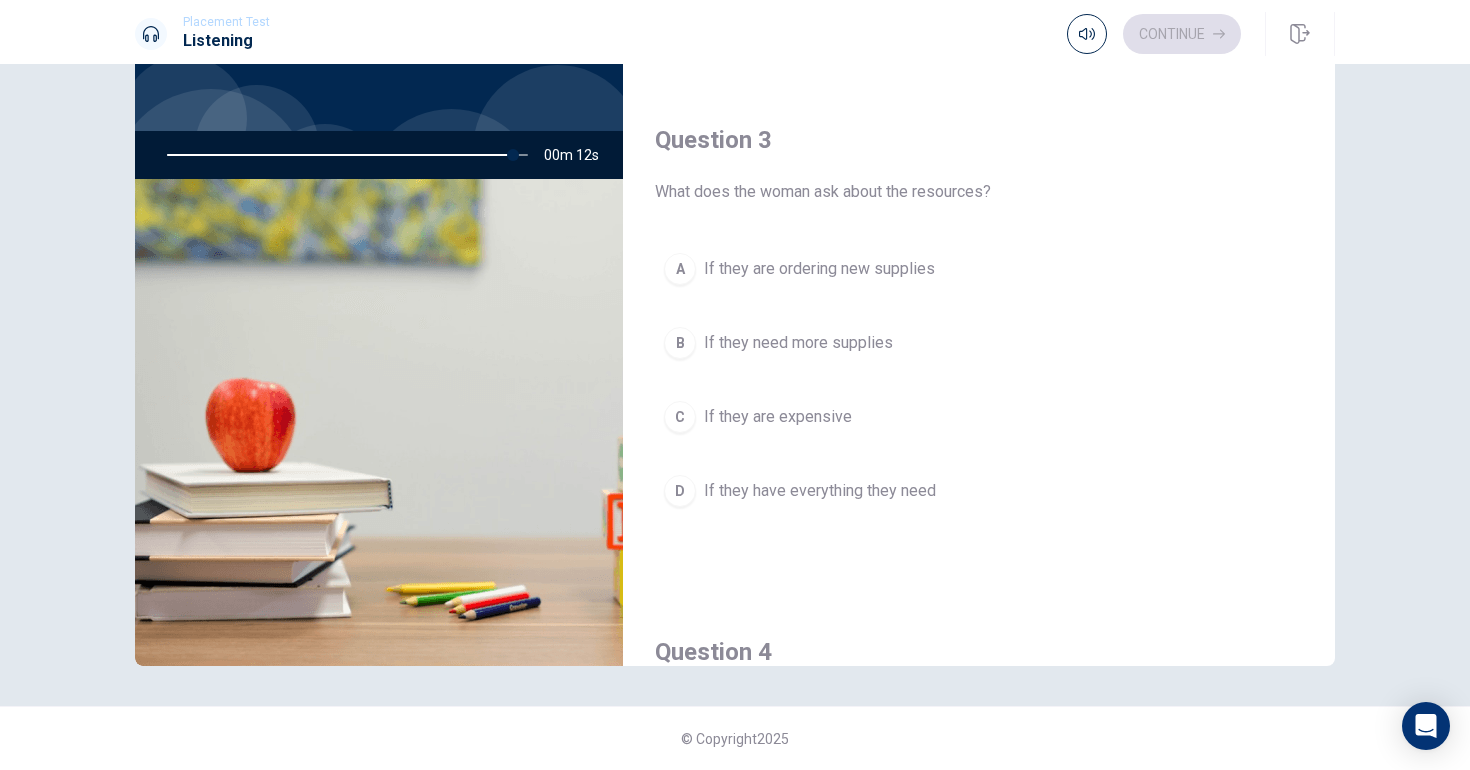 scroll, scrollTop: 919, scrollLeft: 0, axis: vertical 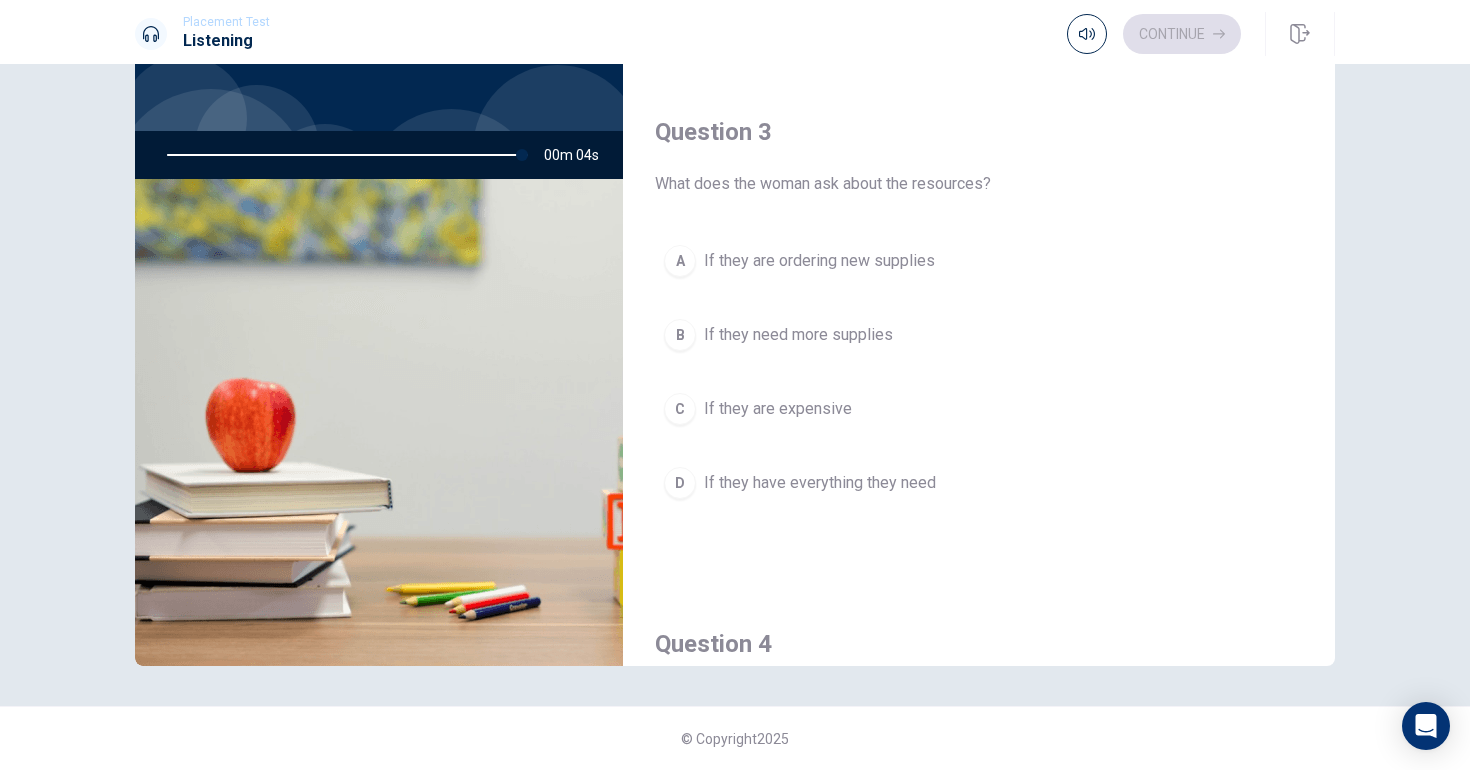 click on "If they are ordering new supplies" at bounding box center [819, 261] 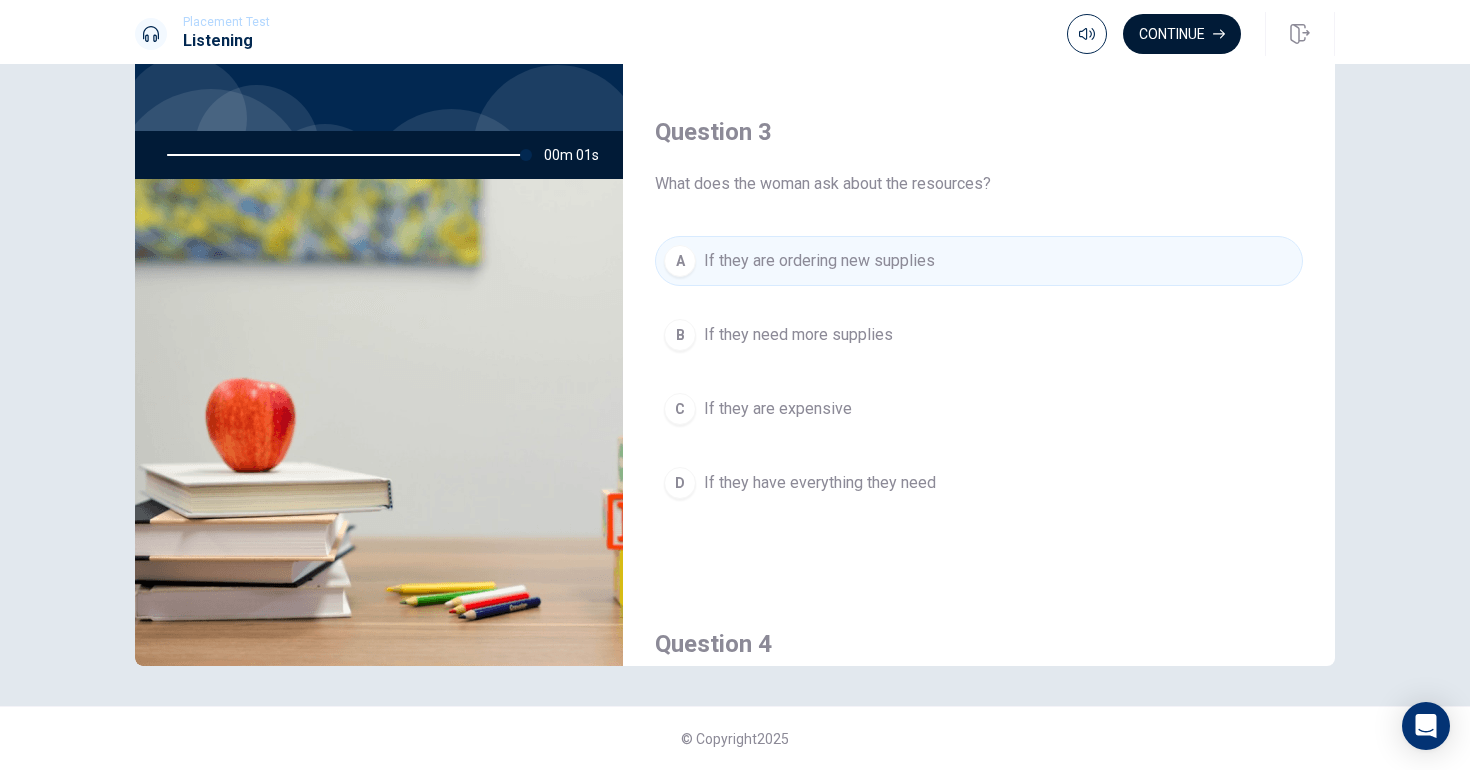 click on "Continue" at bounding box center (1182, 34) 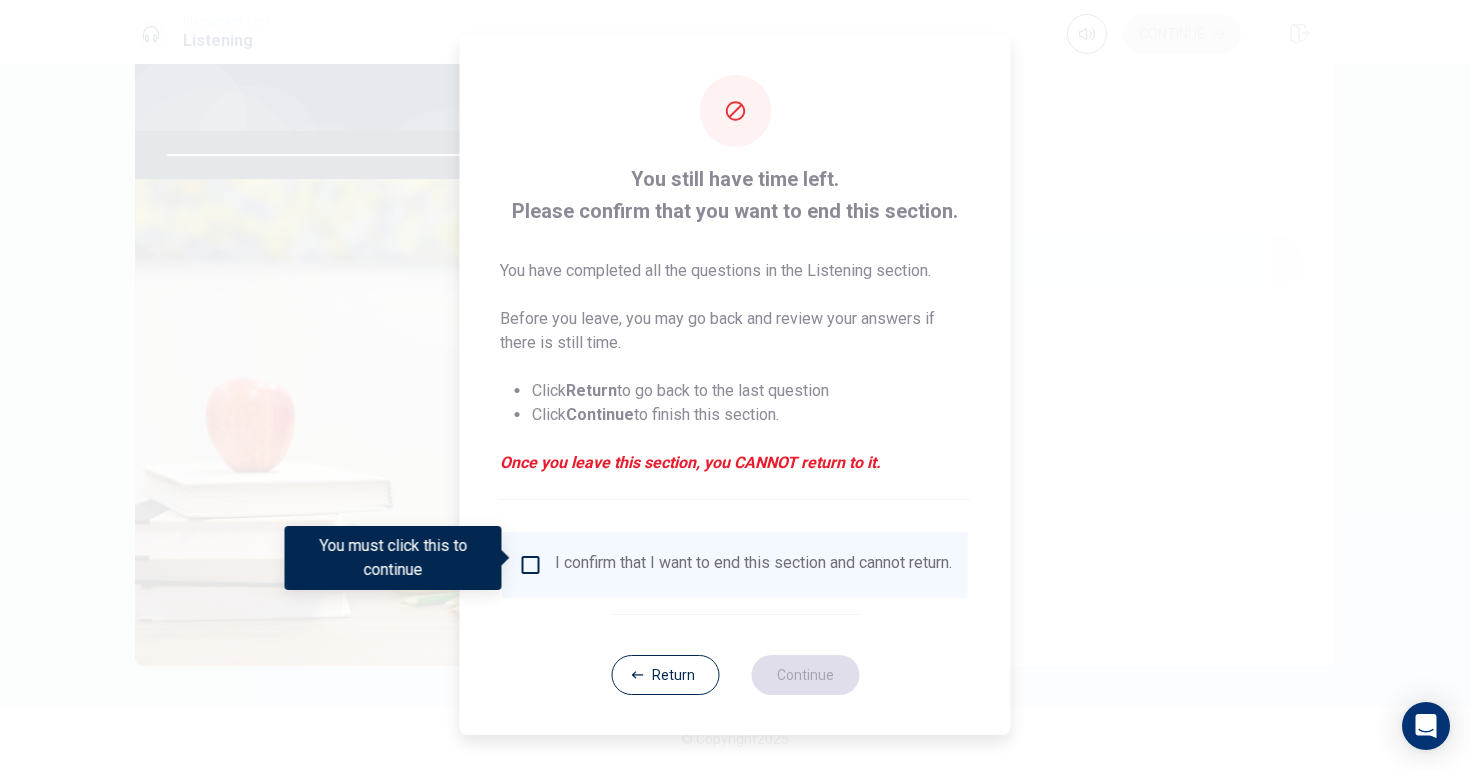 type on "0" 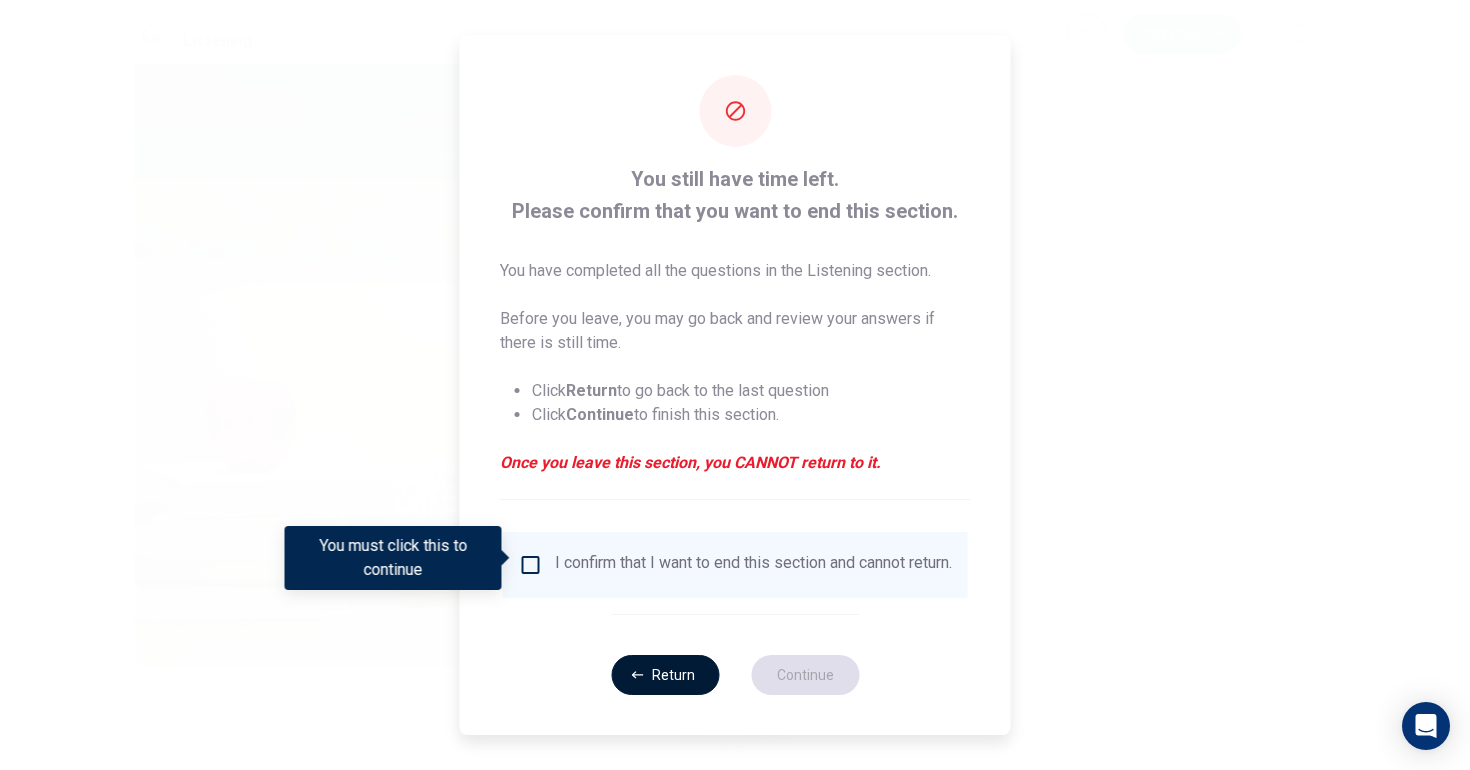 click on "Return" at bounding box center (665, 675) 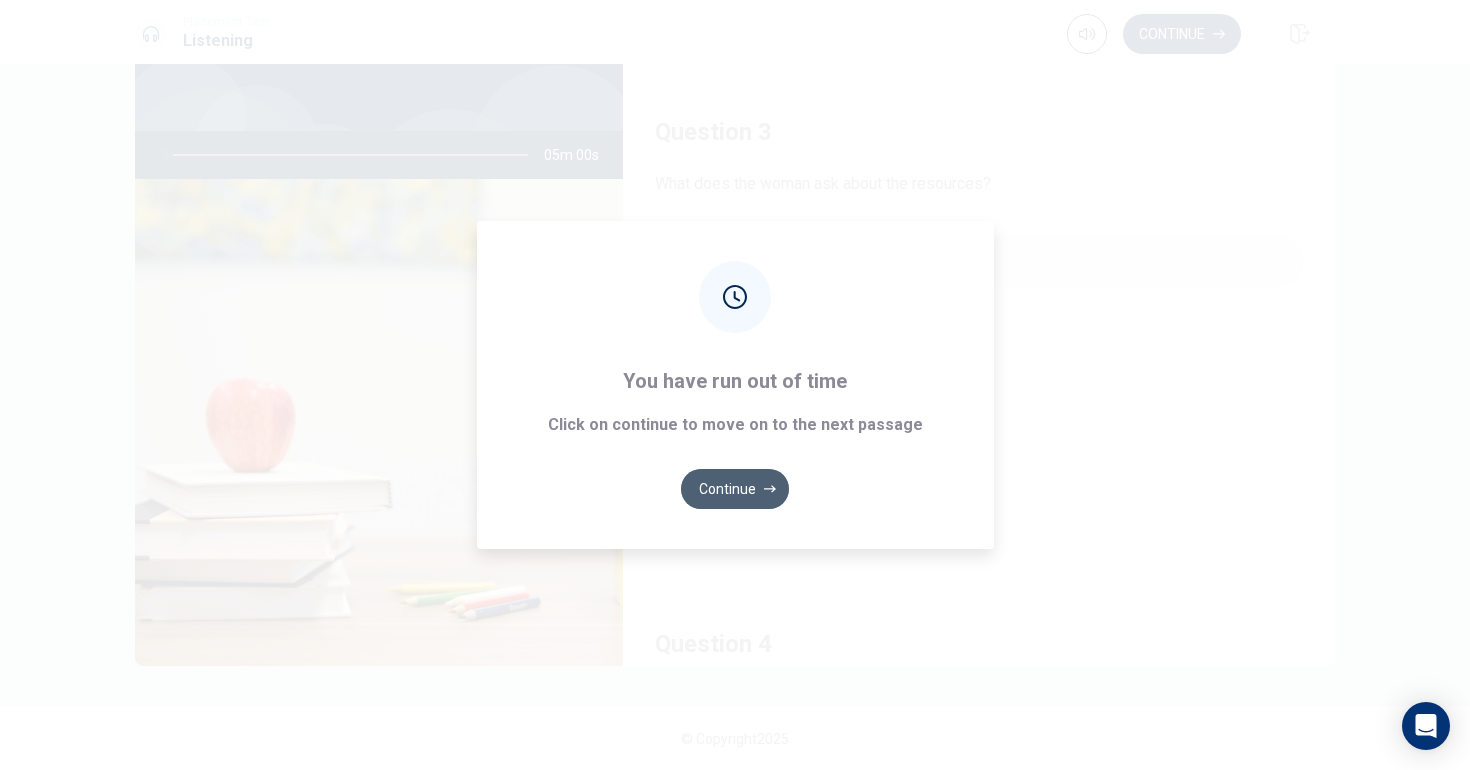 click on "Continue" at bounding box center (735, 489) 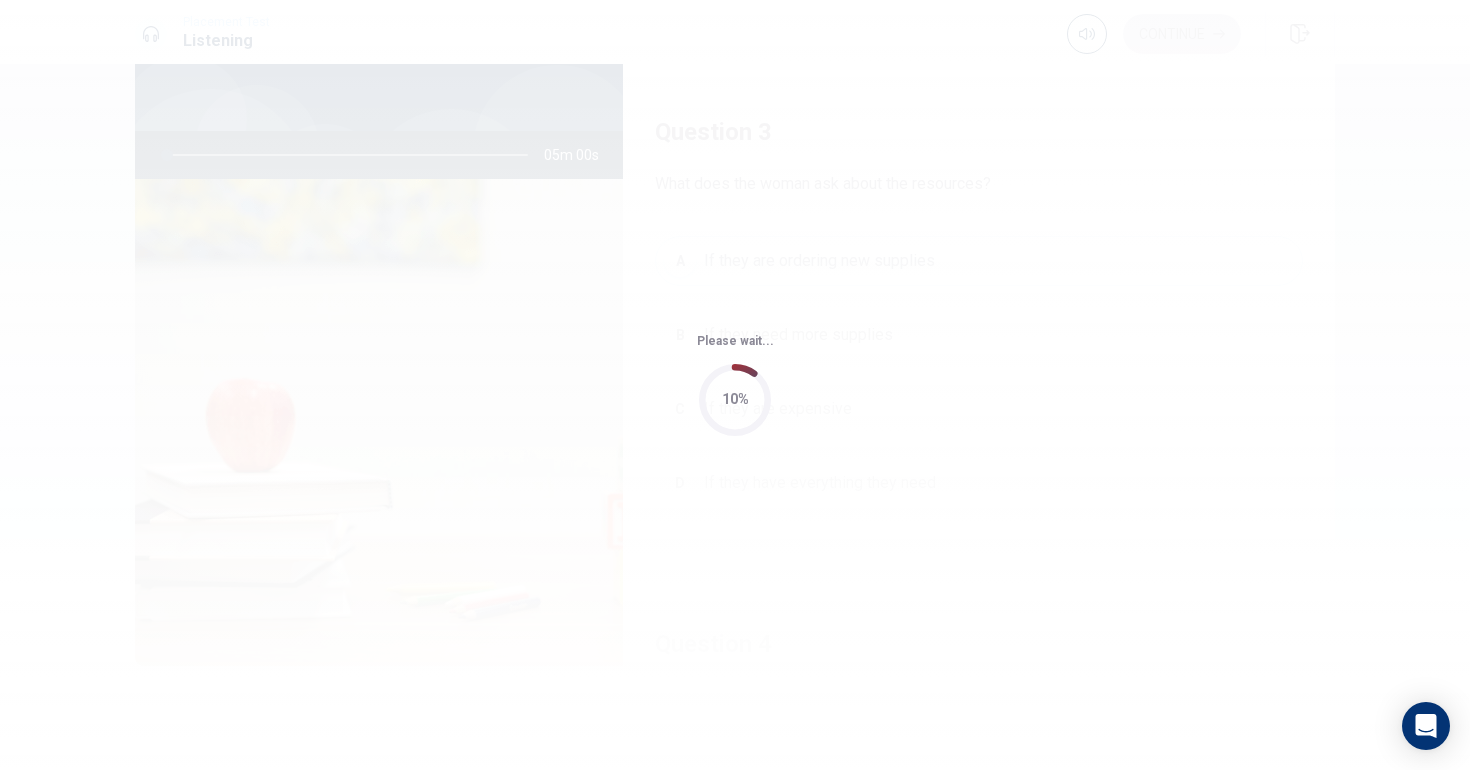 scroll, scrollTop: 0, scrollLeft: 0, axis: both 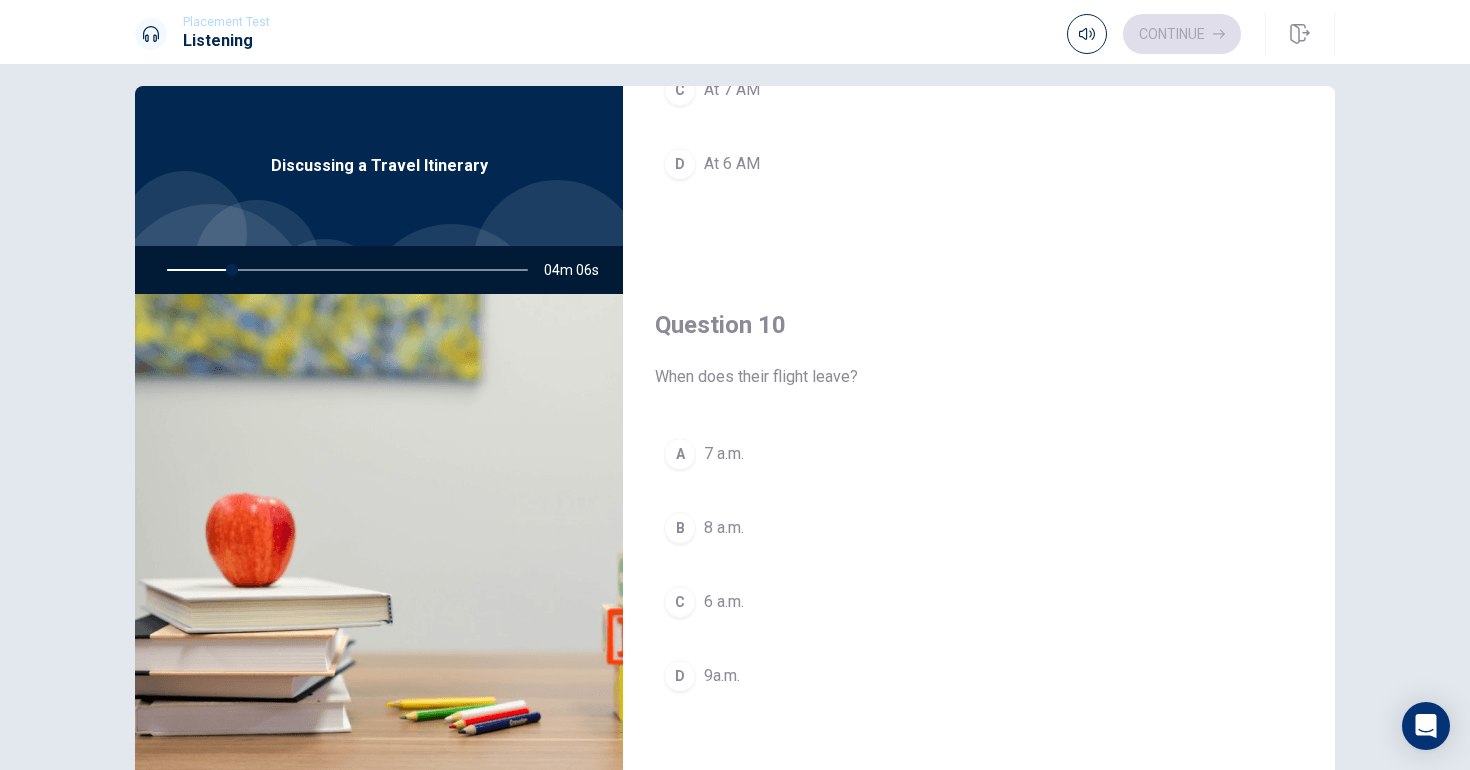 click at bounding box center (343, 270) 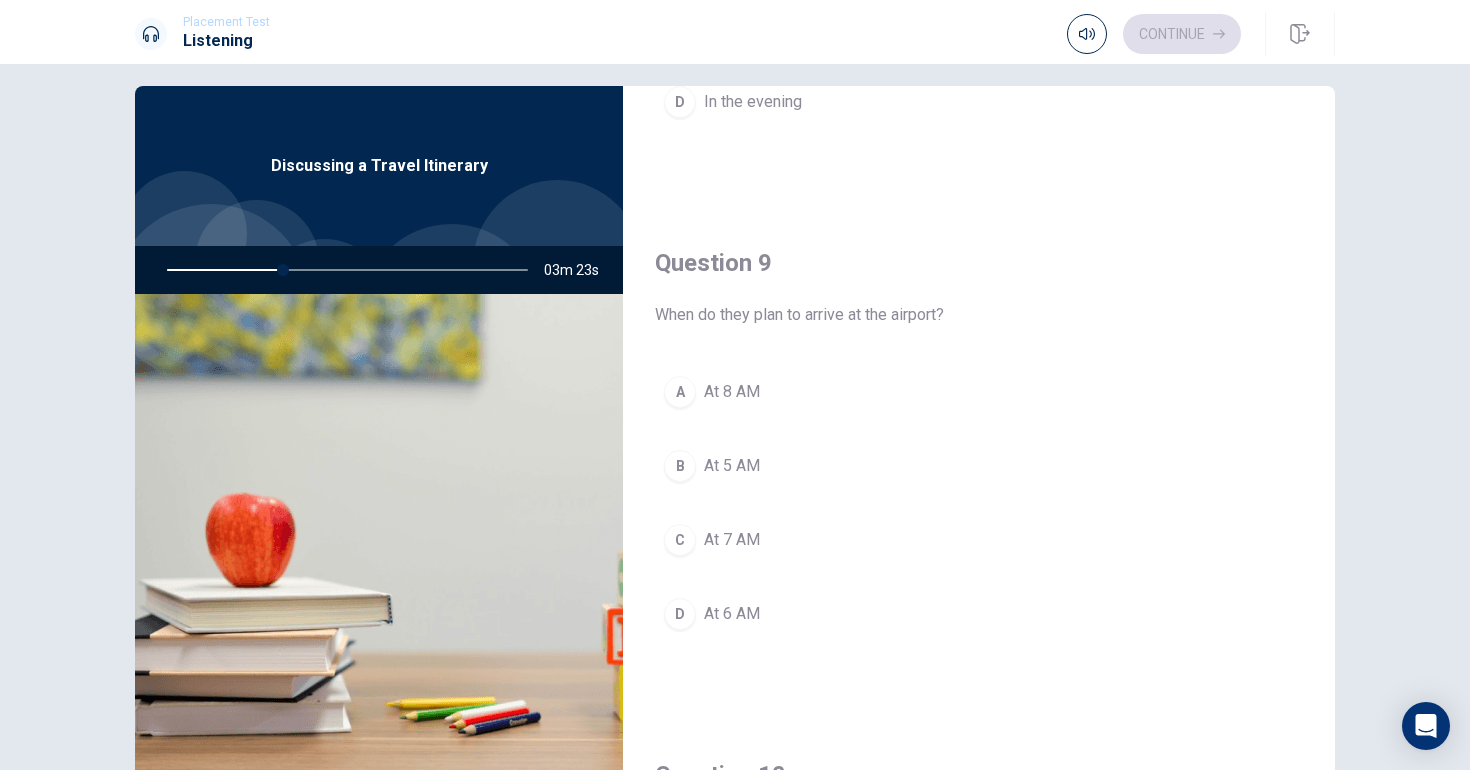 scroll, scrollTop: 1574, scrollLeft: 0, axis: vertical 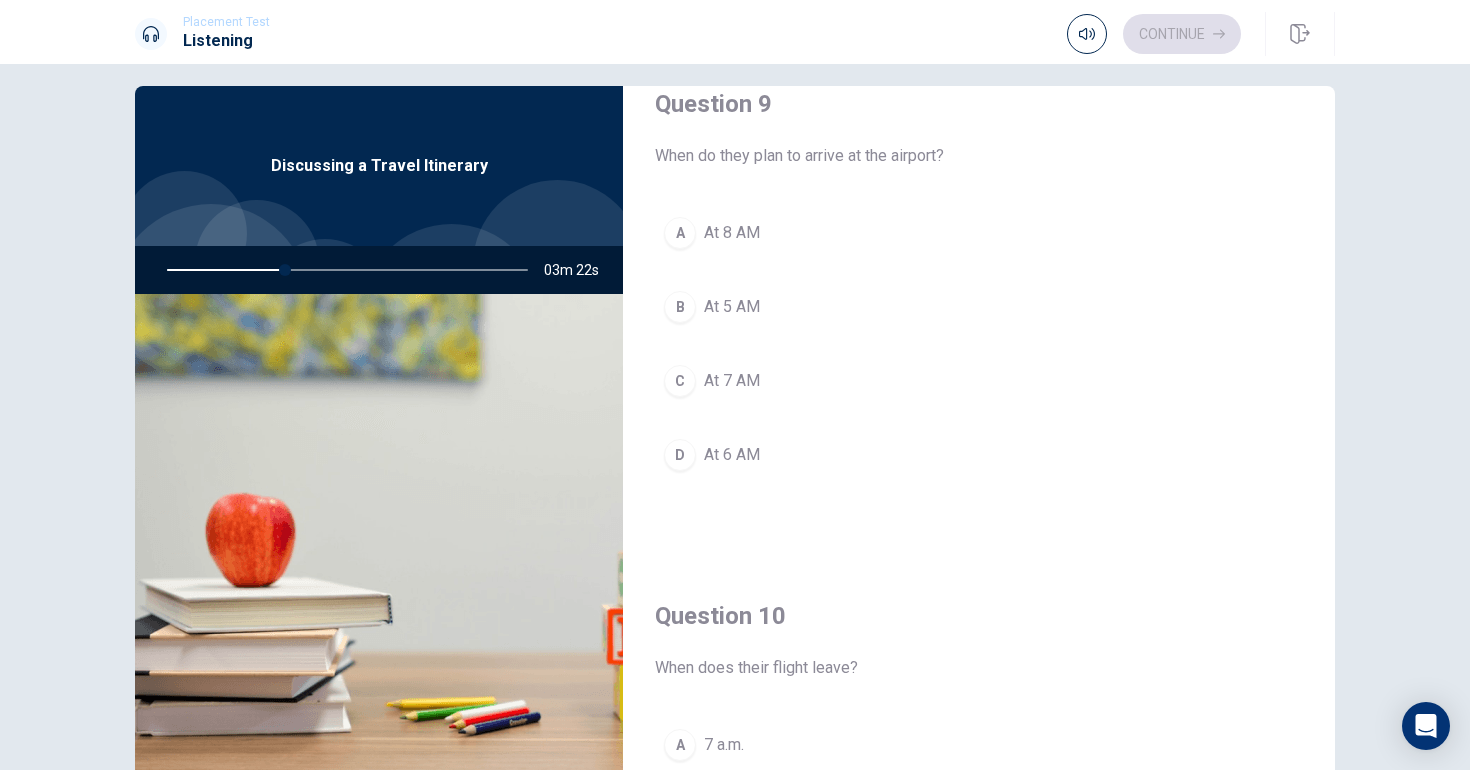 click on "D" at bounding box center (680, 455) 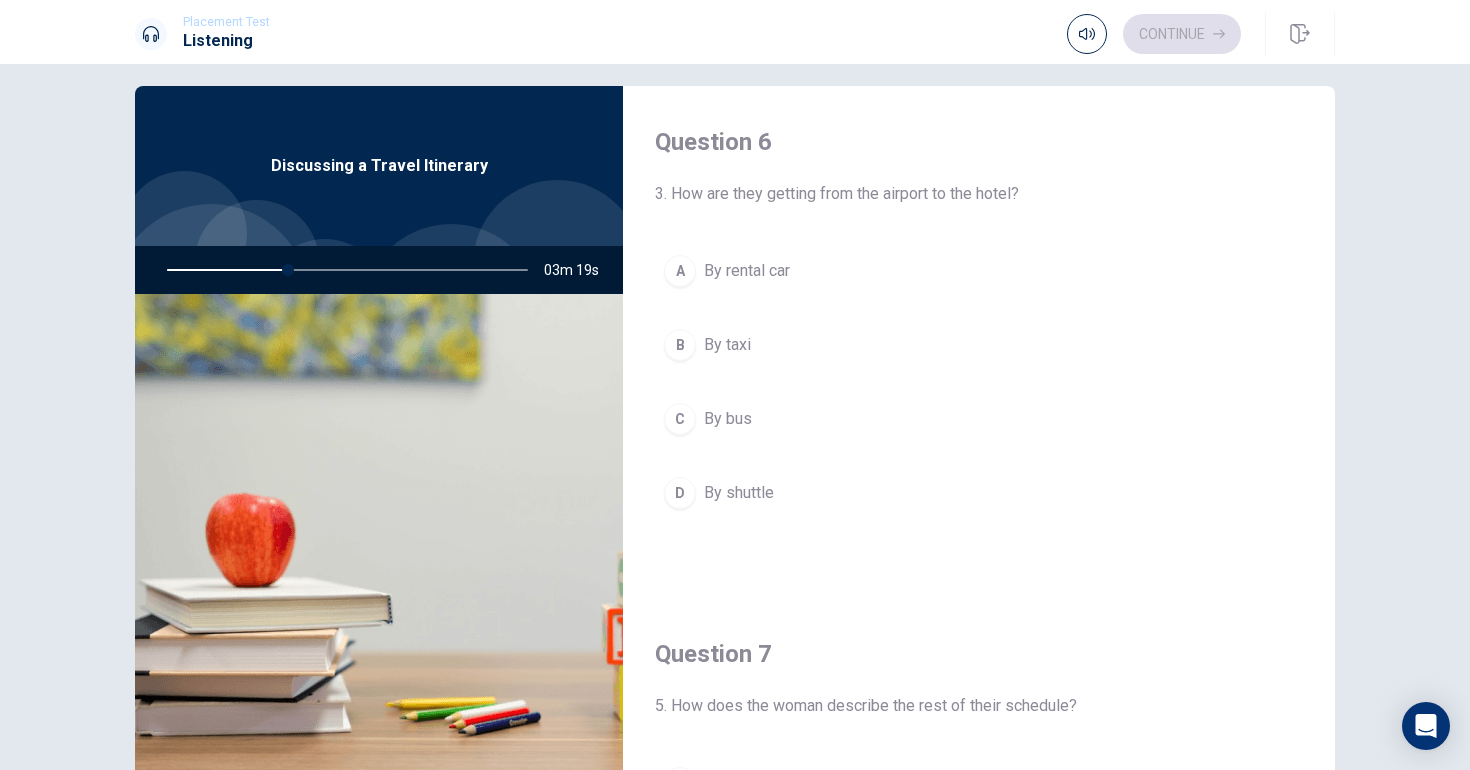 scroll, scrollTop: 0, scrollLeft: 0, axis: both 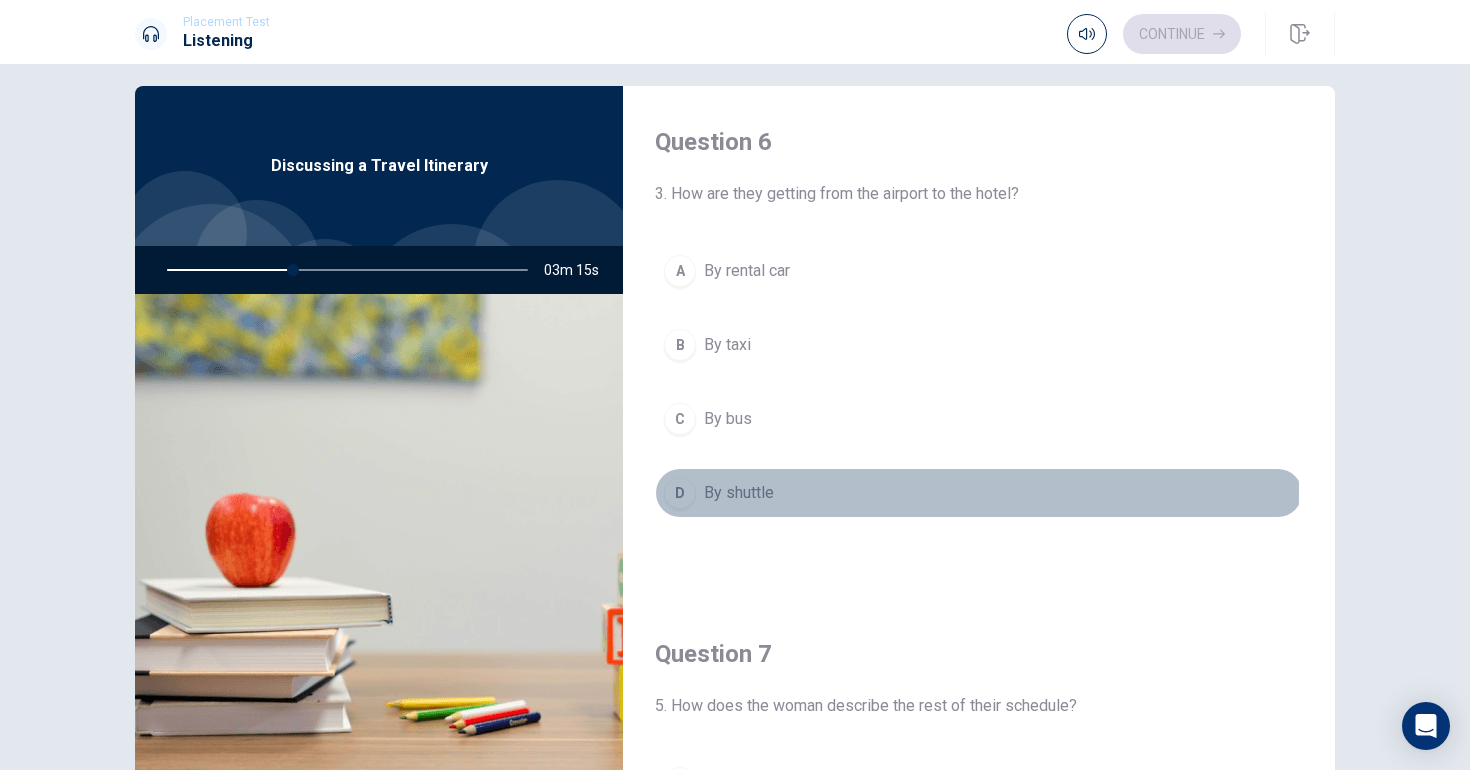 click on "D" at bounding box center (680, 493) 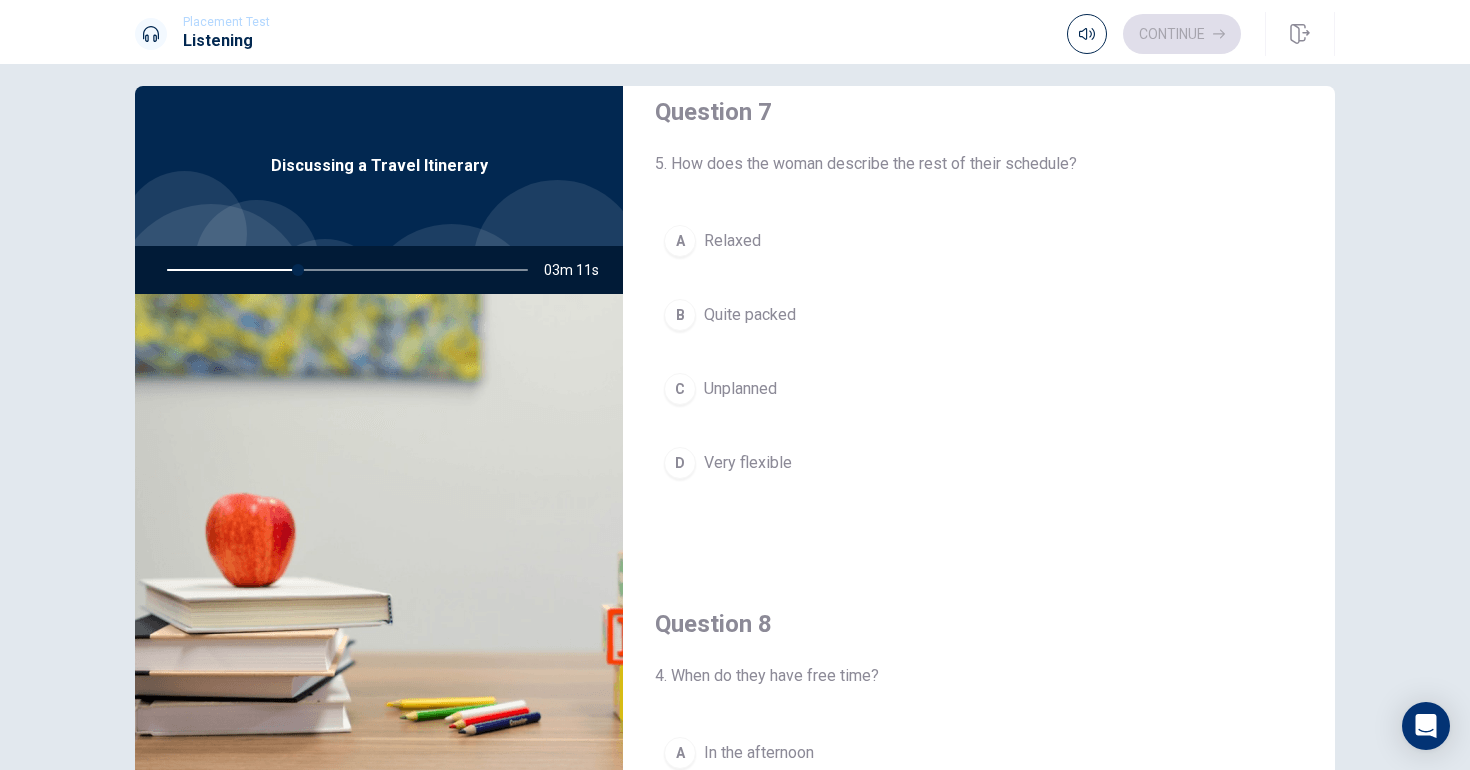 scroll, scrollTop: 545, scrollLeft: 0, axis: vertical 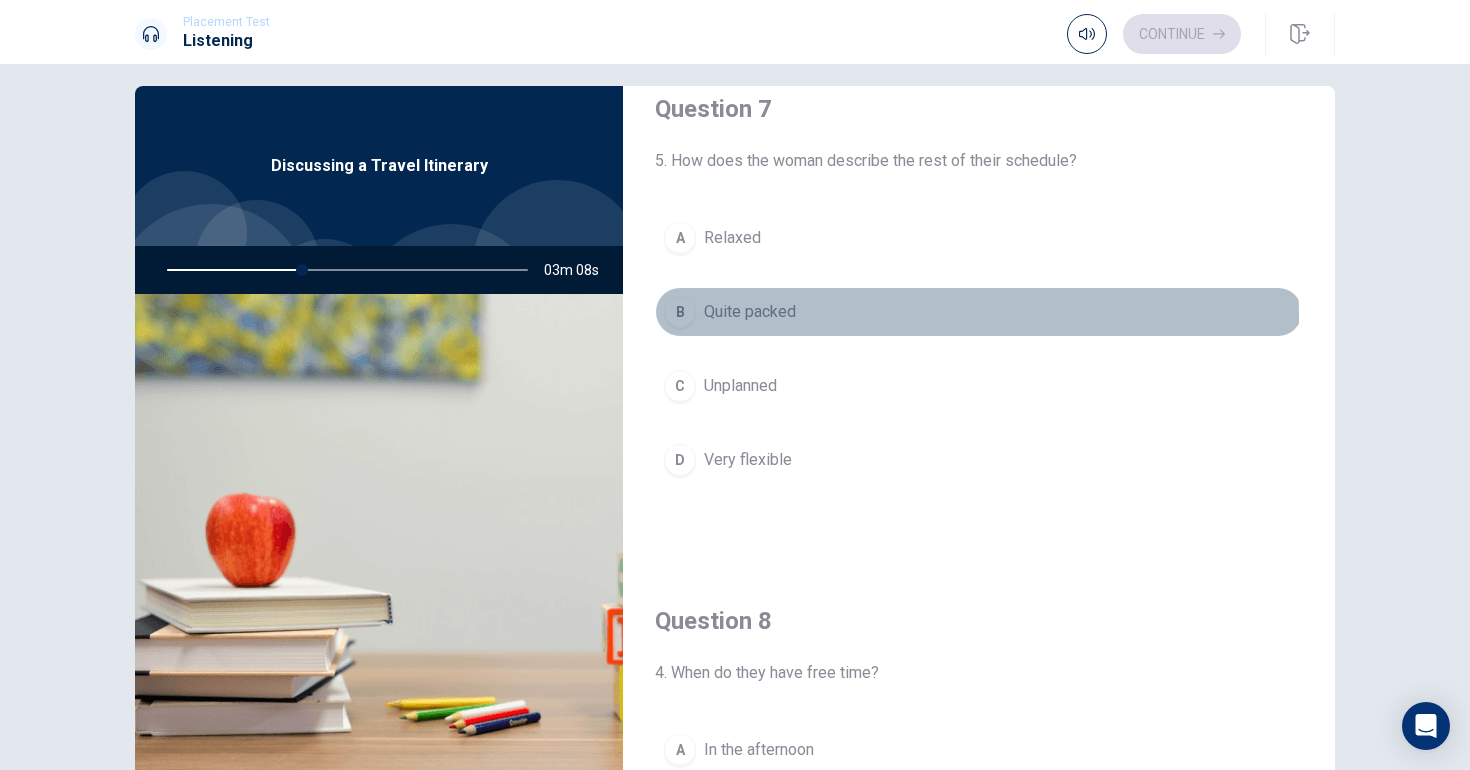 click on "B" at bounding box center [680, 312] 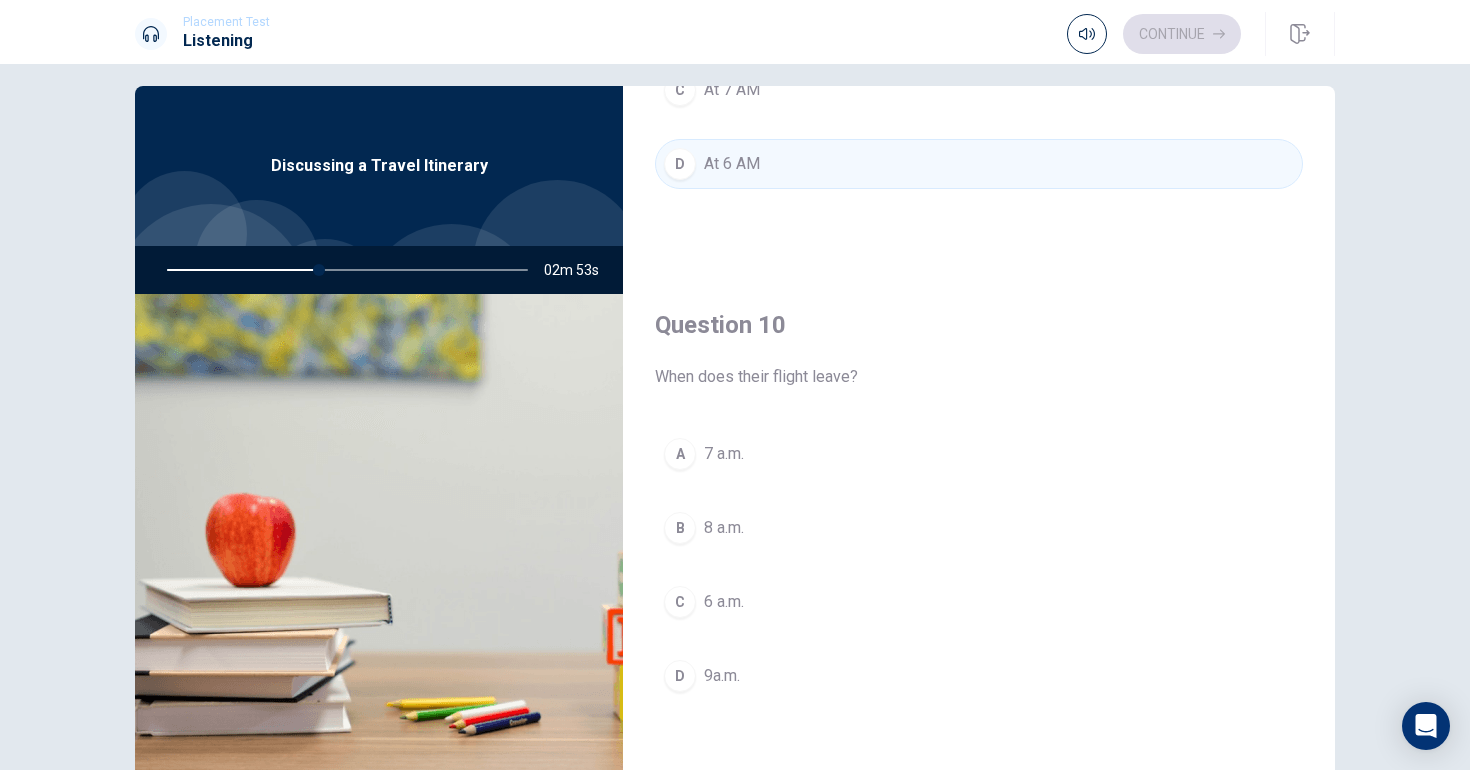 scroll, scrollTop: 1859, scrollLeft: 0, axis: vertical 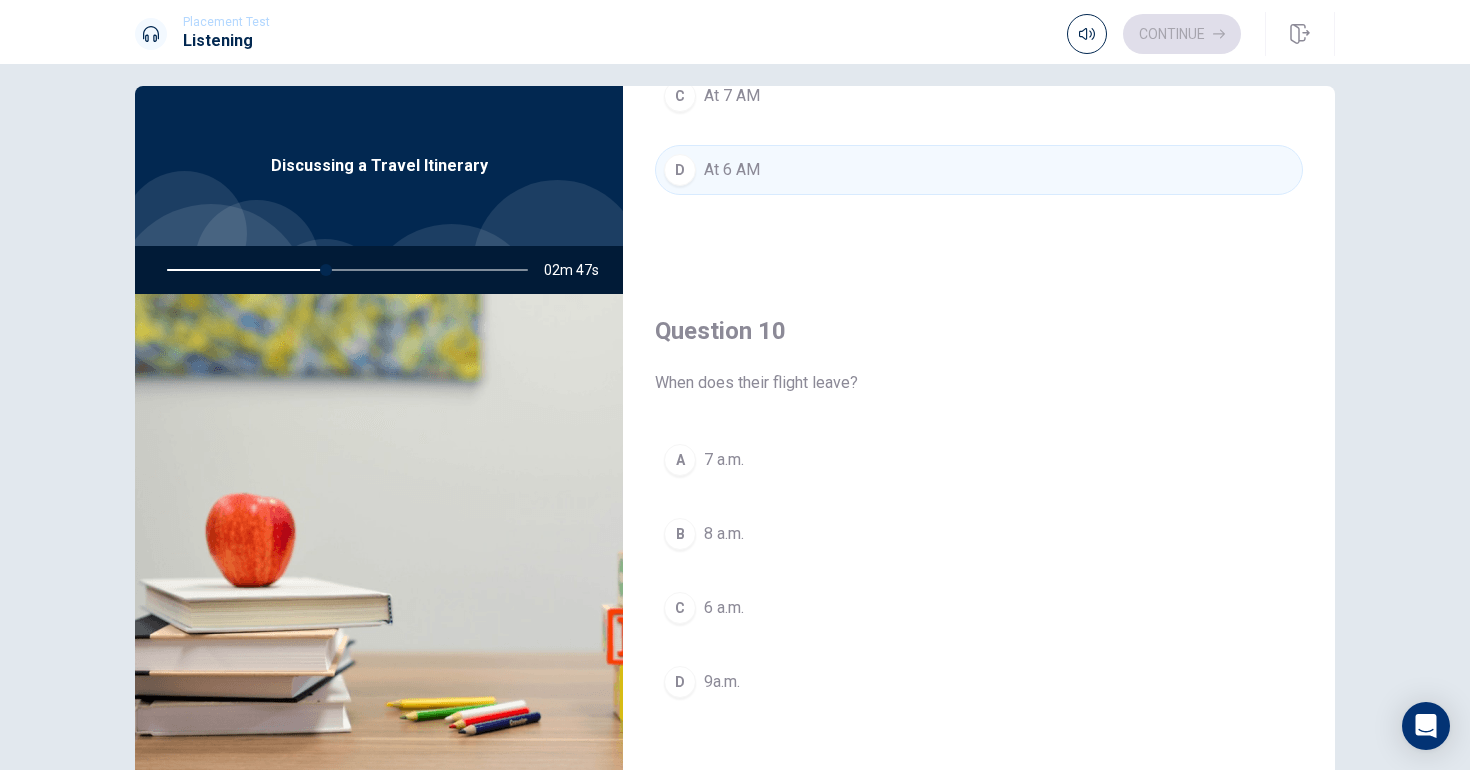 click on "B" at bounding box center (680, 534) 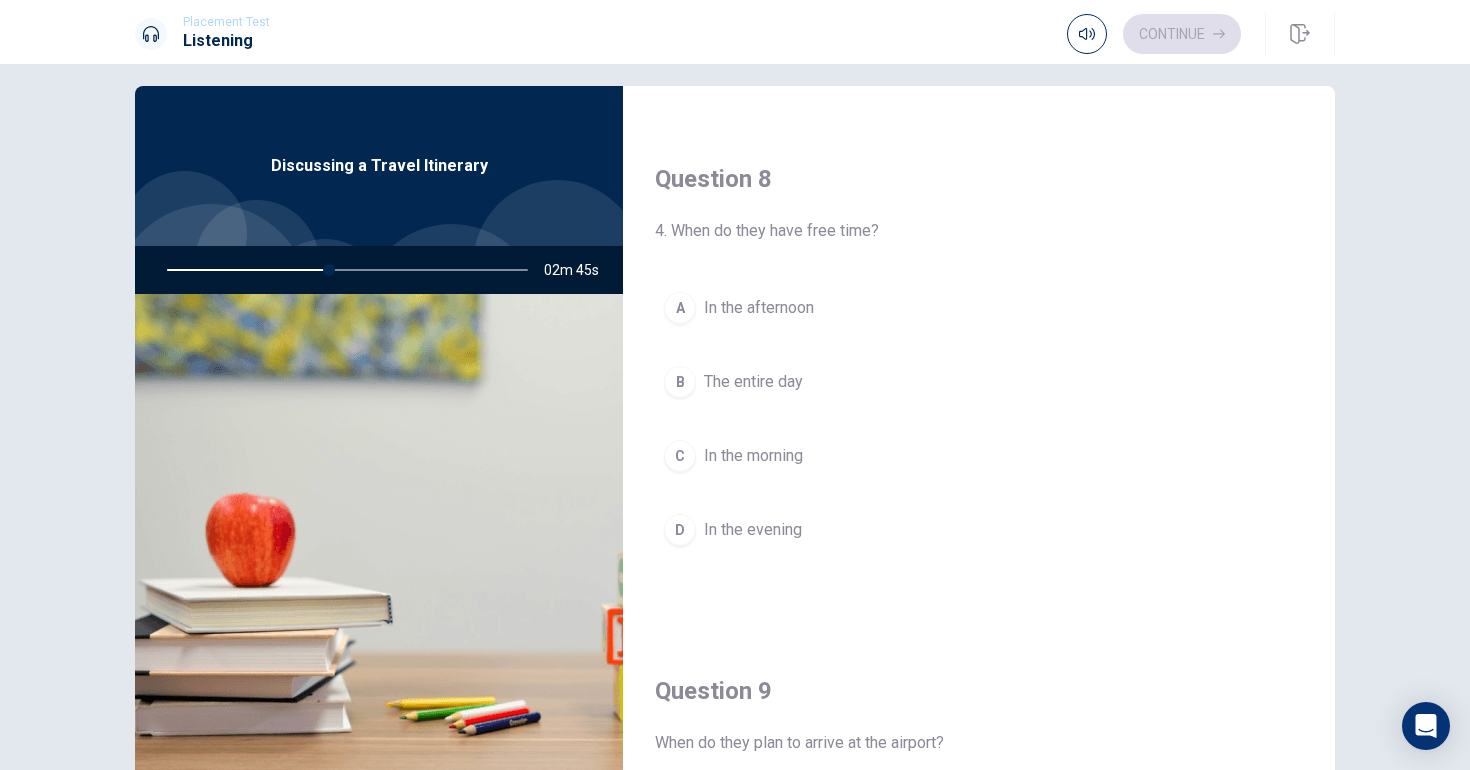 scroll, scrollTop: 984, scrollLeft: 0, axis: vertical 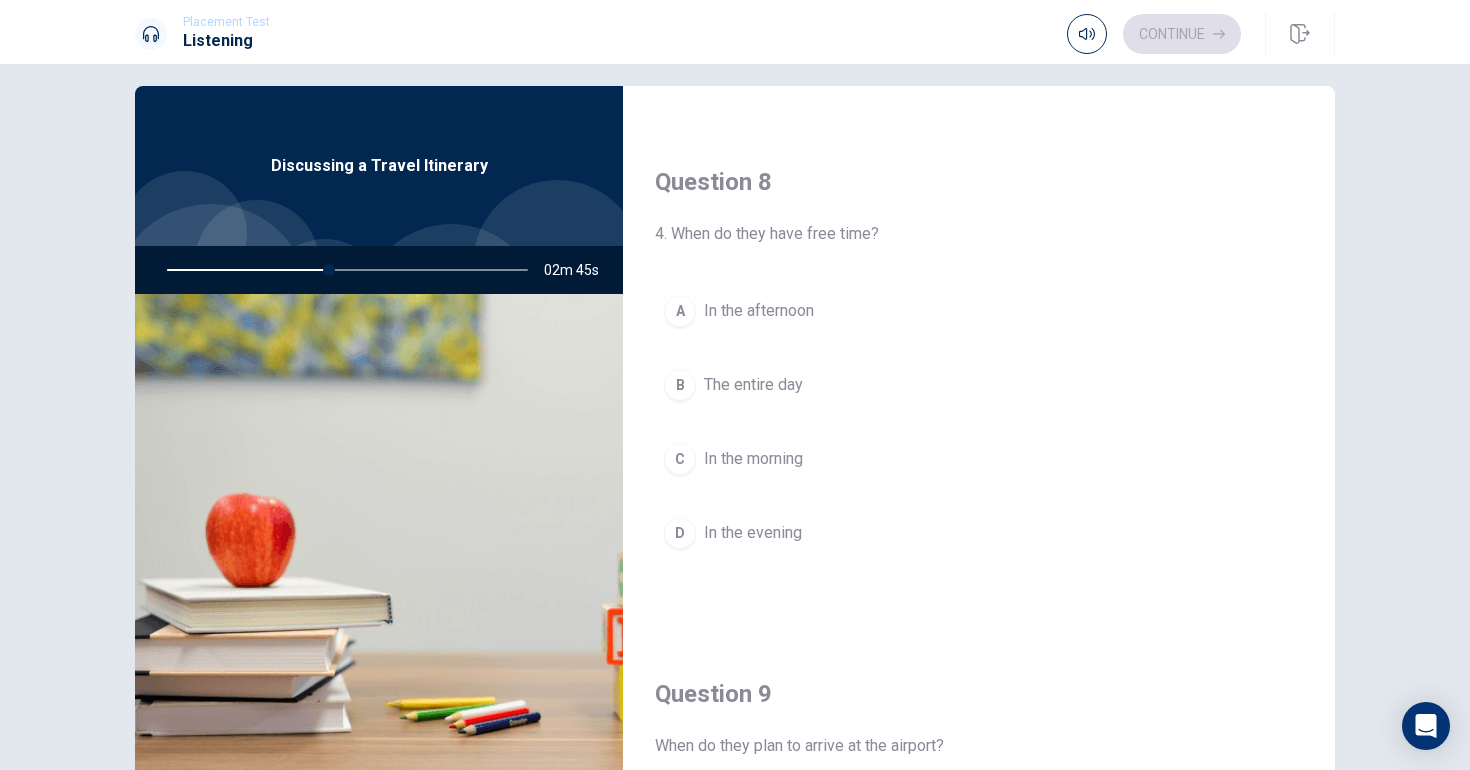 click on "C" at bounding box center (680, 459) 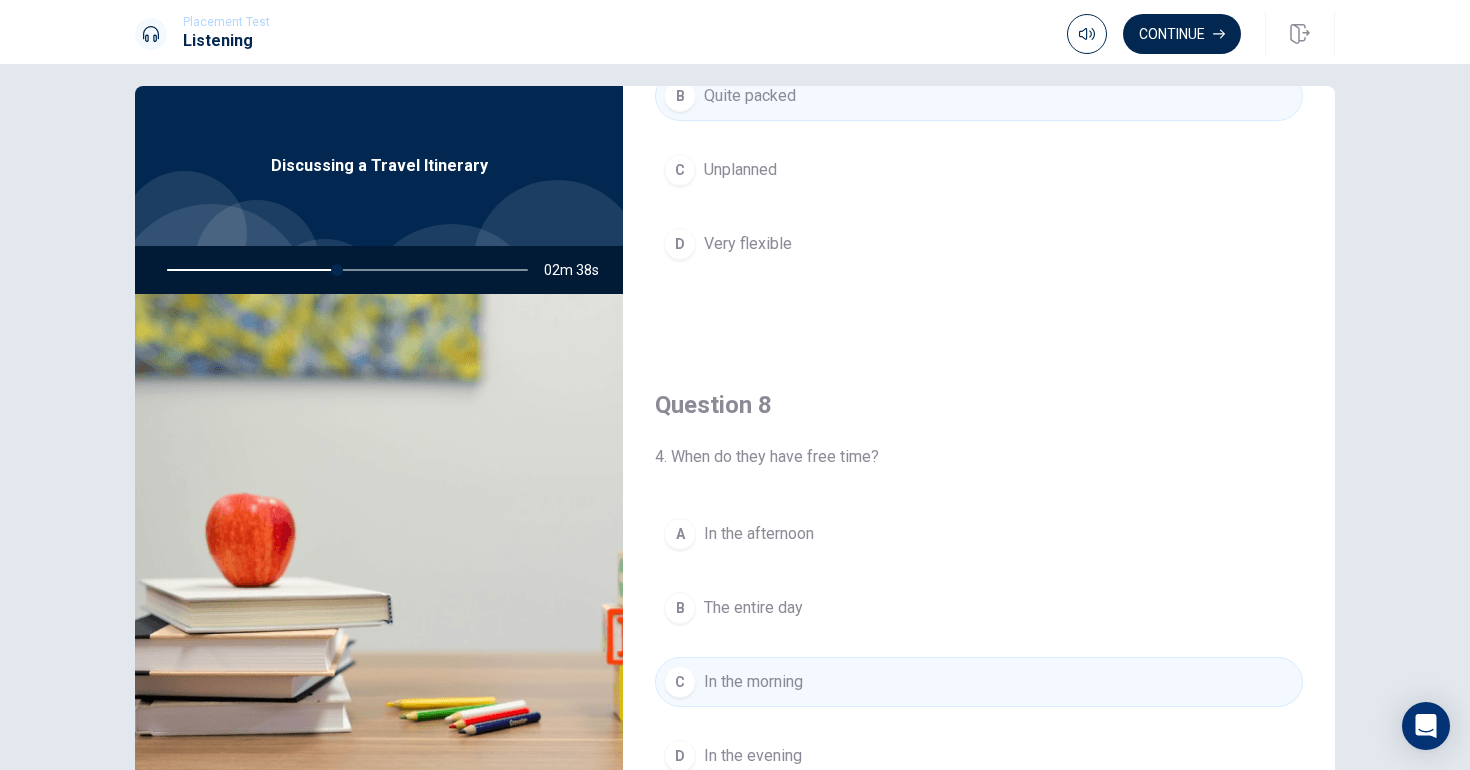 scroll, scrollTop: 776, scrollLeft: 0, axis: vertical 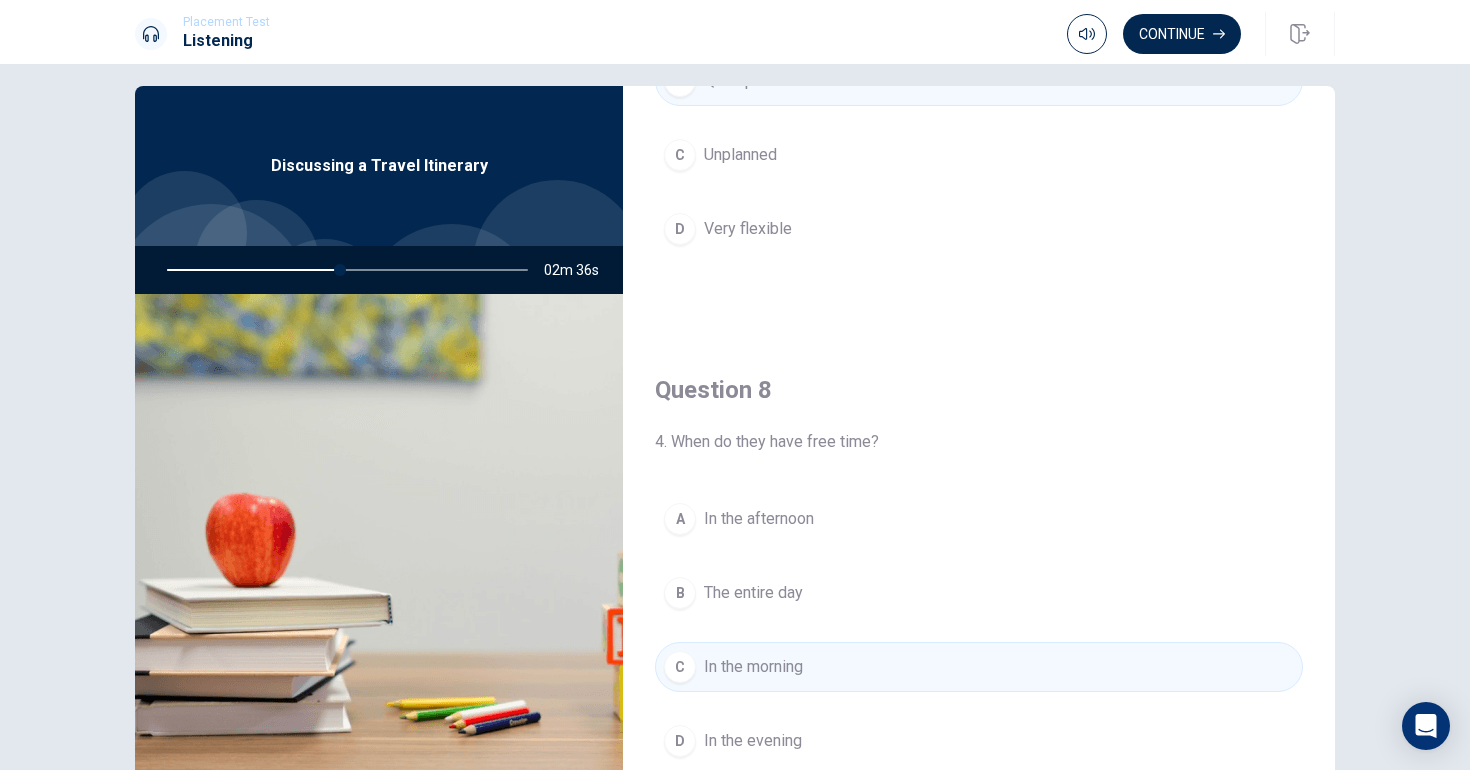 click on "A" at bounding box center (680, 519) 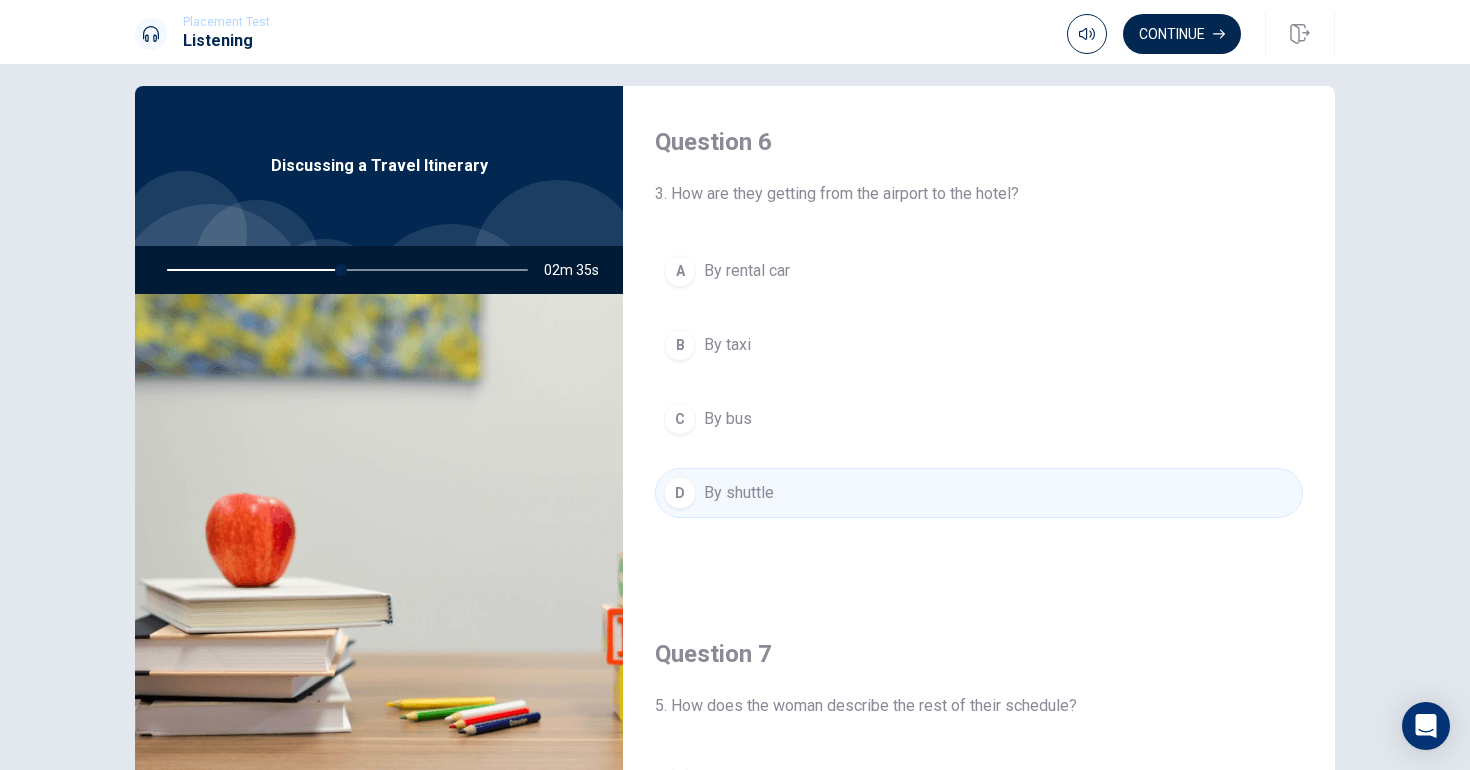 scroll, scrollTop: 0, scrollLeft: 0, axis: both 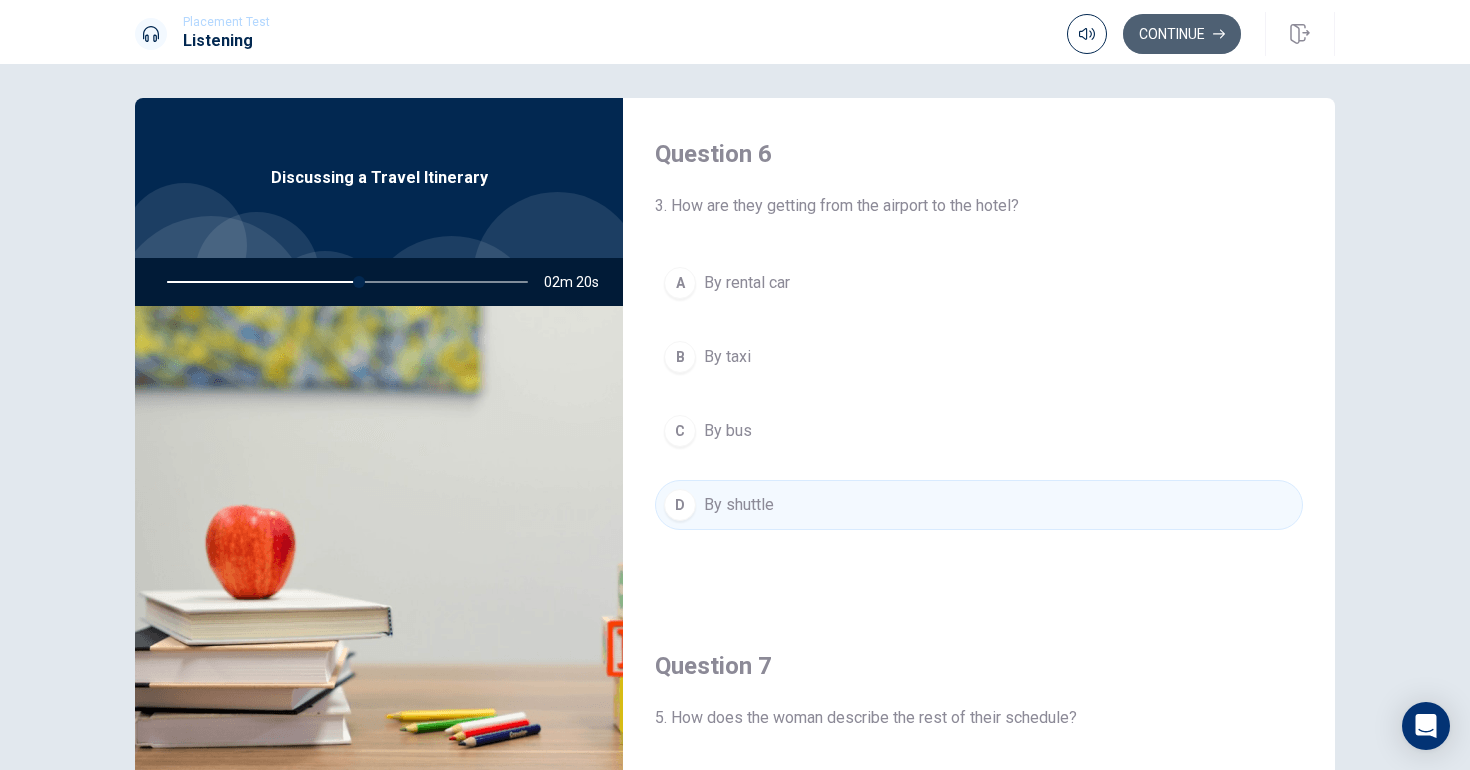 click on "Continue" at bounding box center (1182, 34) 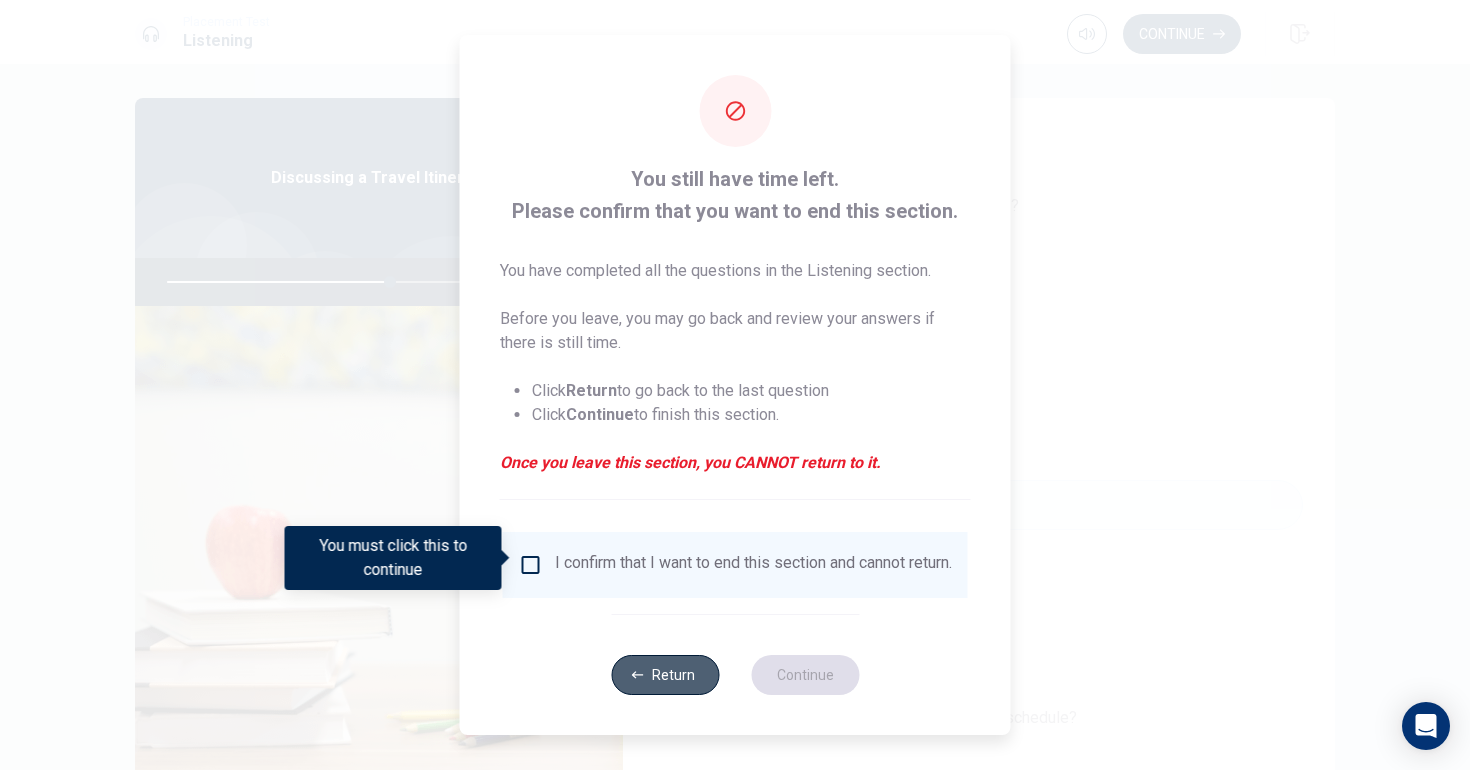 click on "Return" at bounding box center [665, 675] 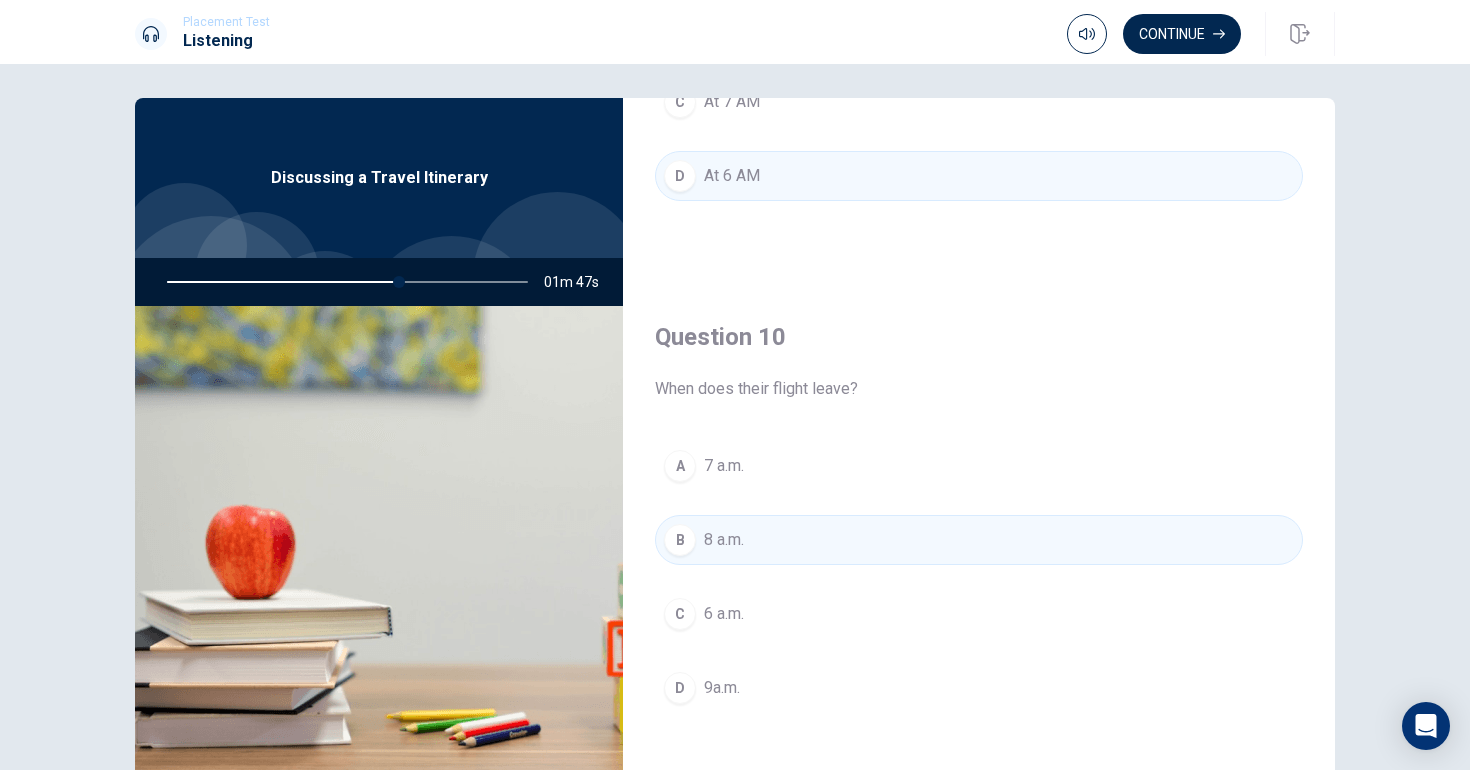 scroll, scrollTop: 1865, scrollLeft: 0, axis: vertical 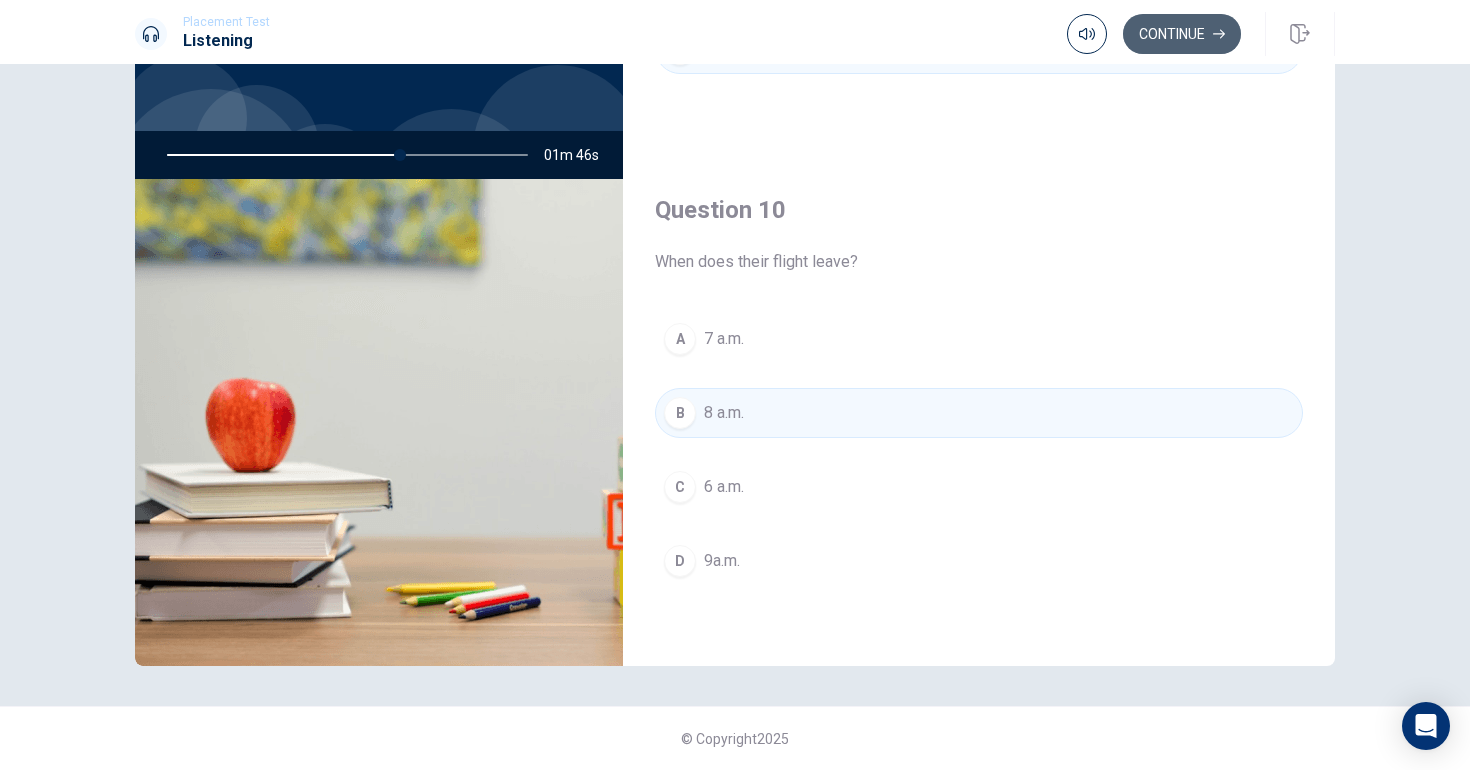 click on "Continue" at bounding box center [1182, 34] 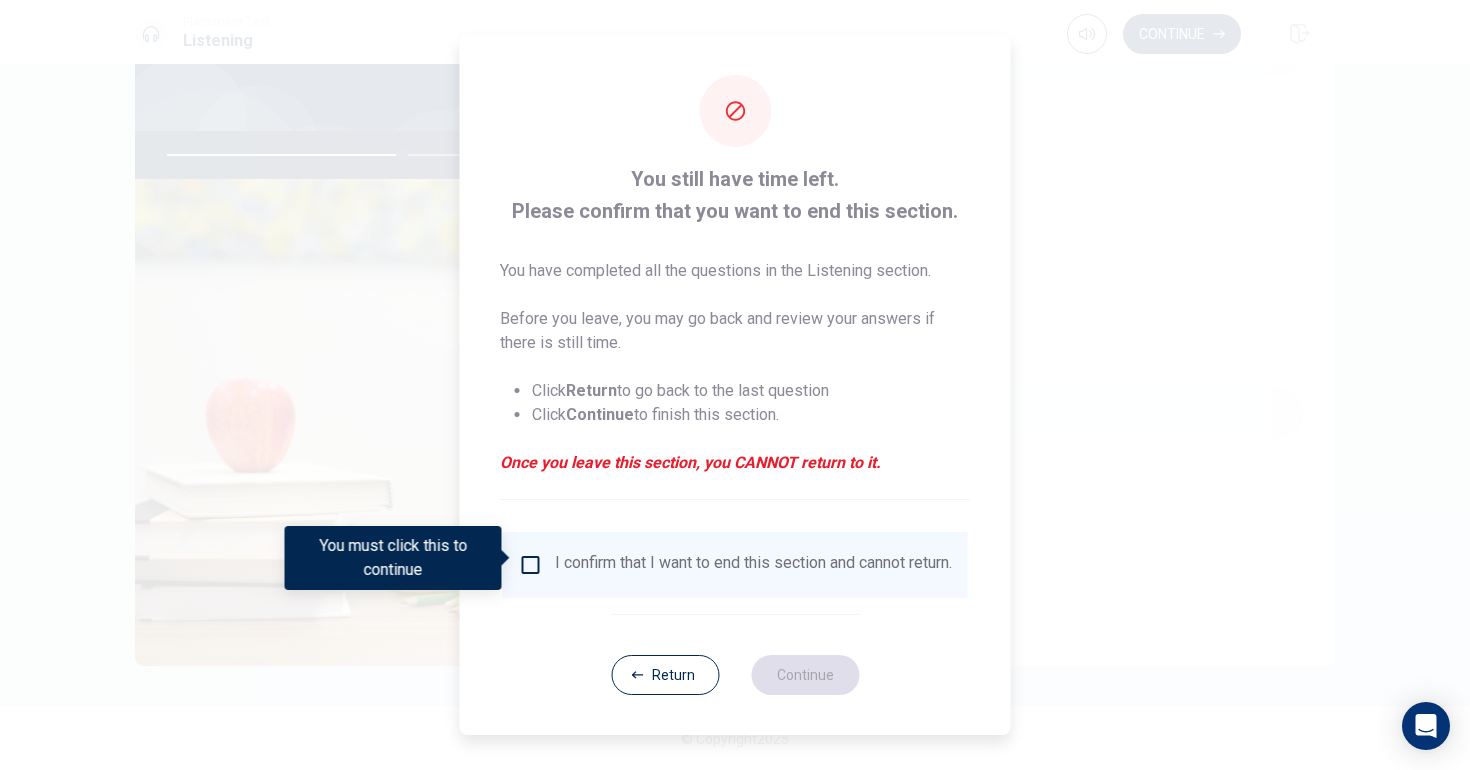 click on "I confirm that I want to end this section and cannot return." at bounding box center (753, 565) 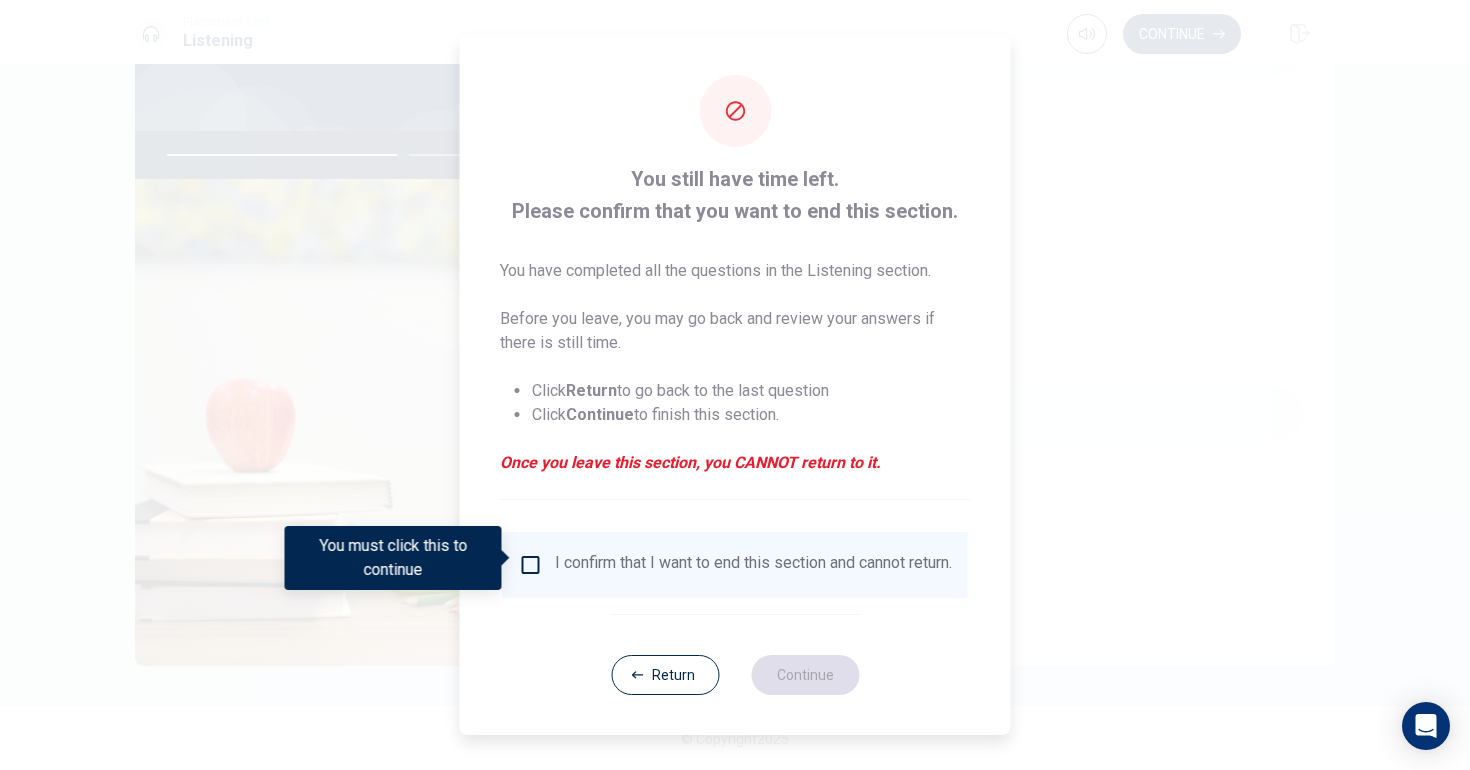 click at bounding box center [531, 565] 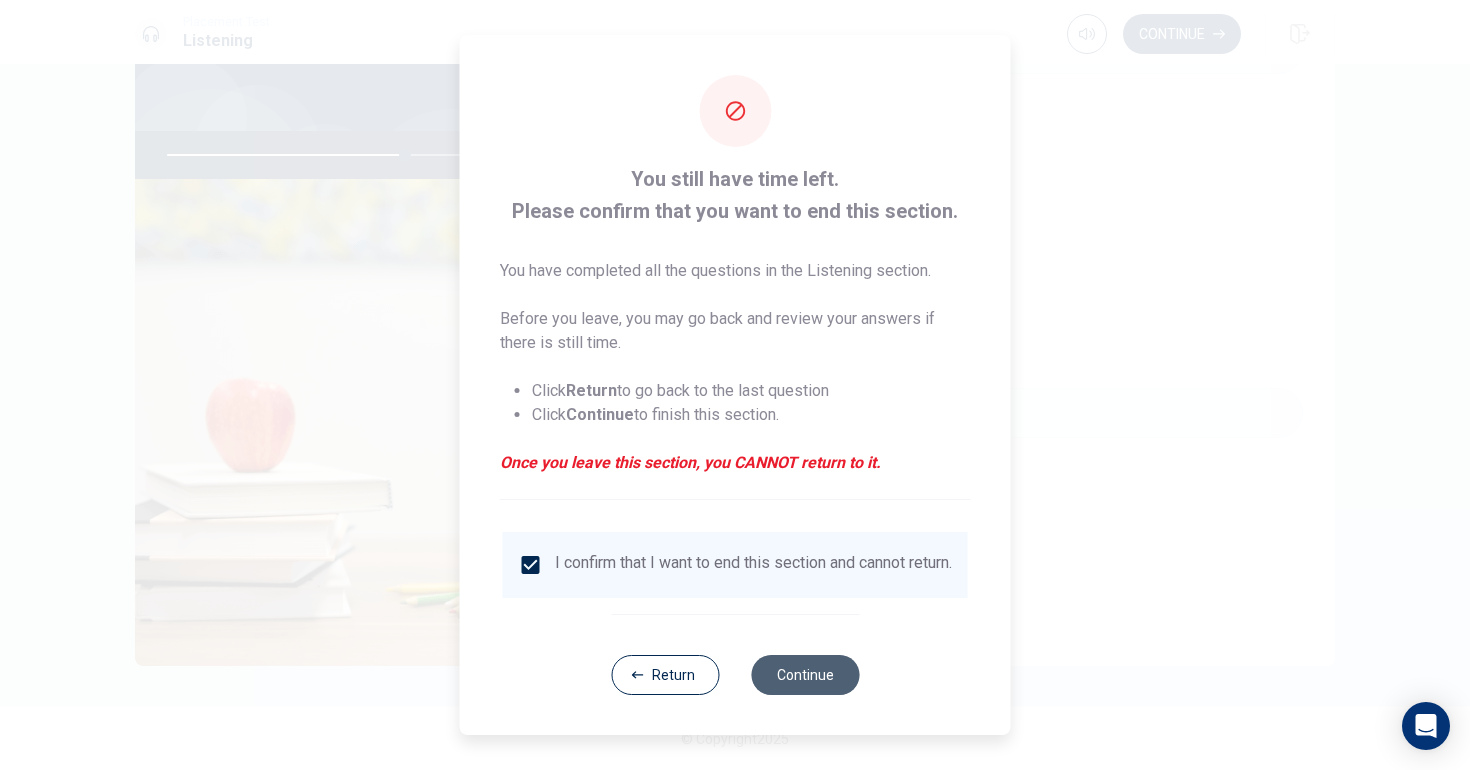 click on "Continue" at bounding box center [805, 675] 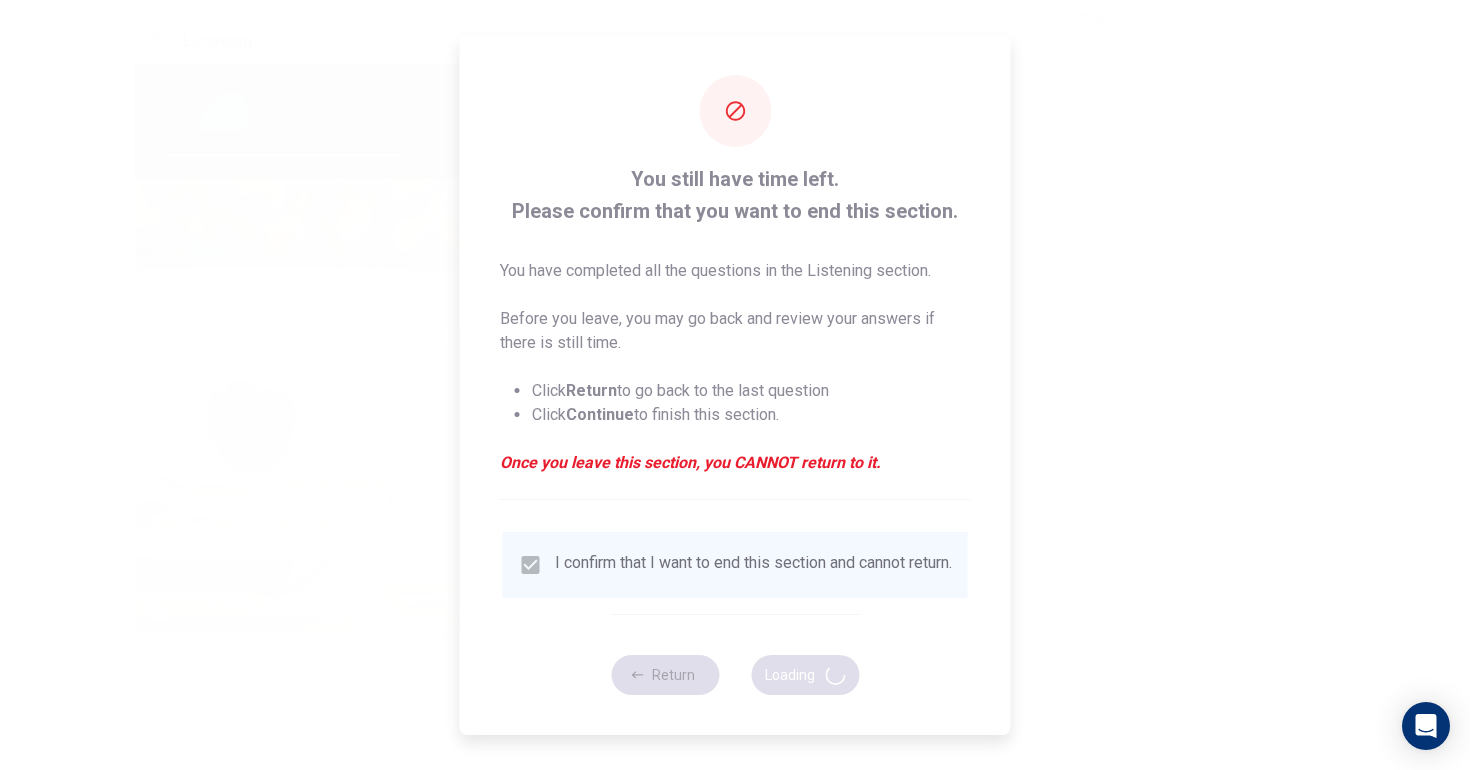 type on "67" 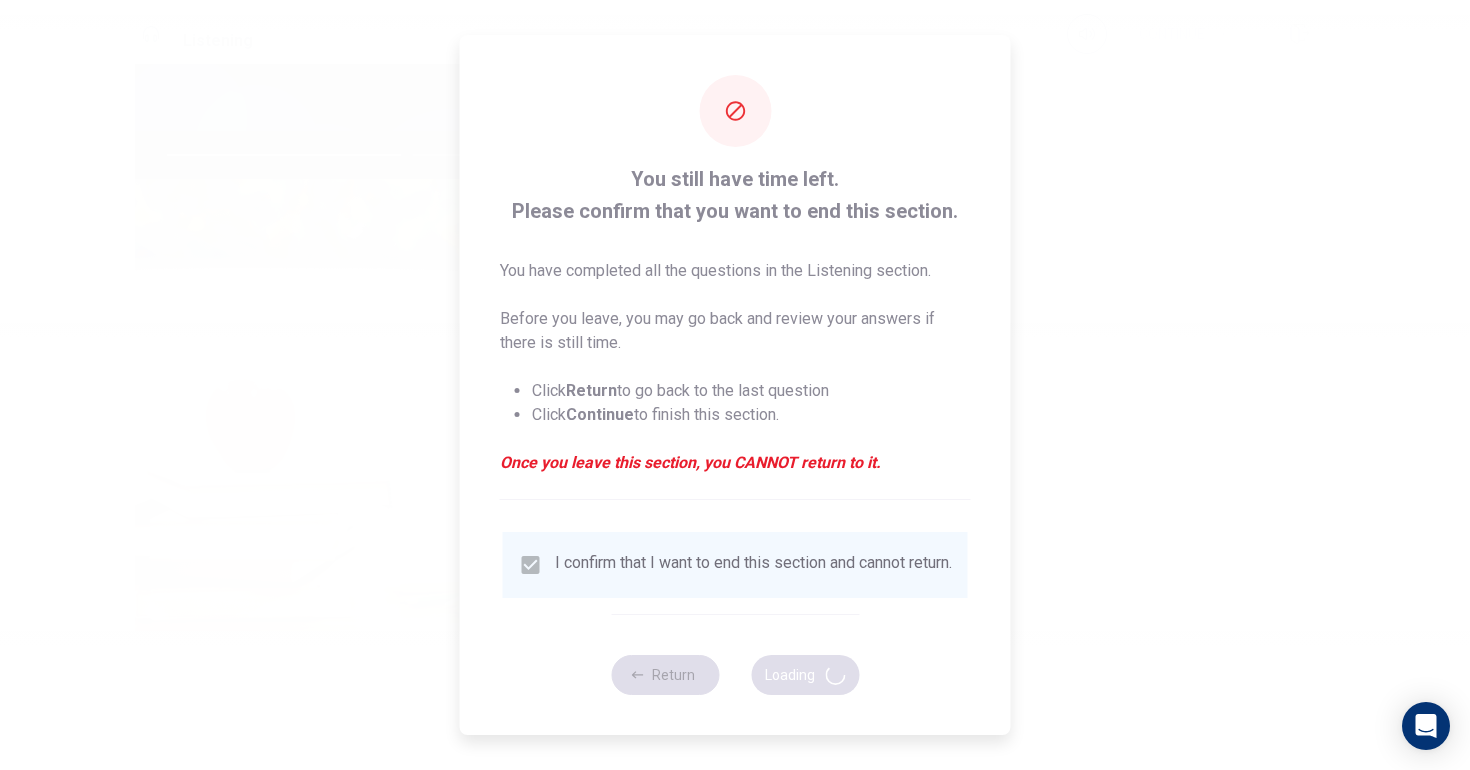 scroll, scrollTop: 0, scrollLeft: 0, axis: both 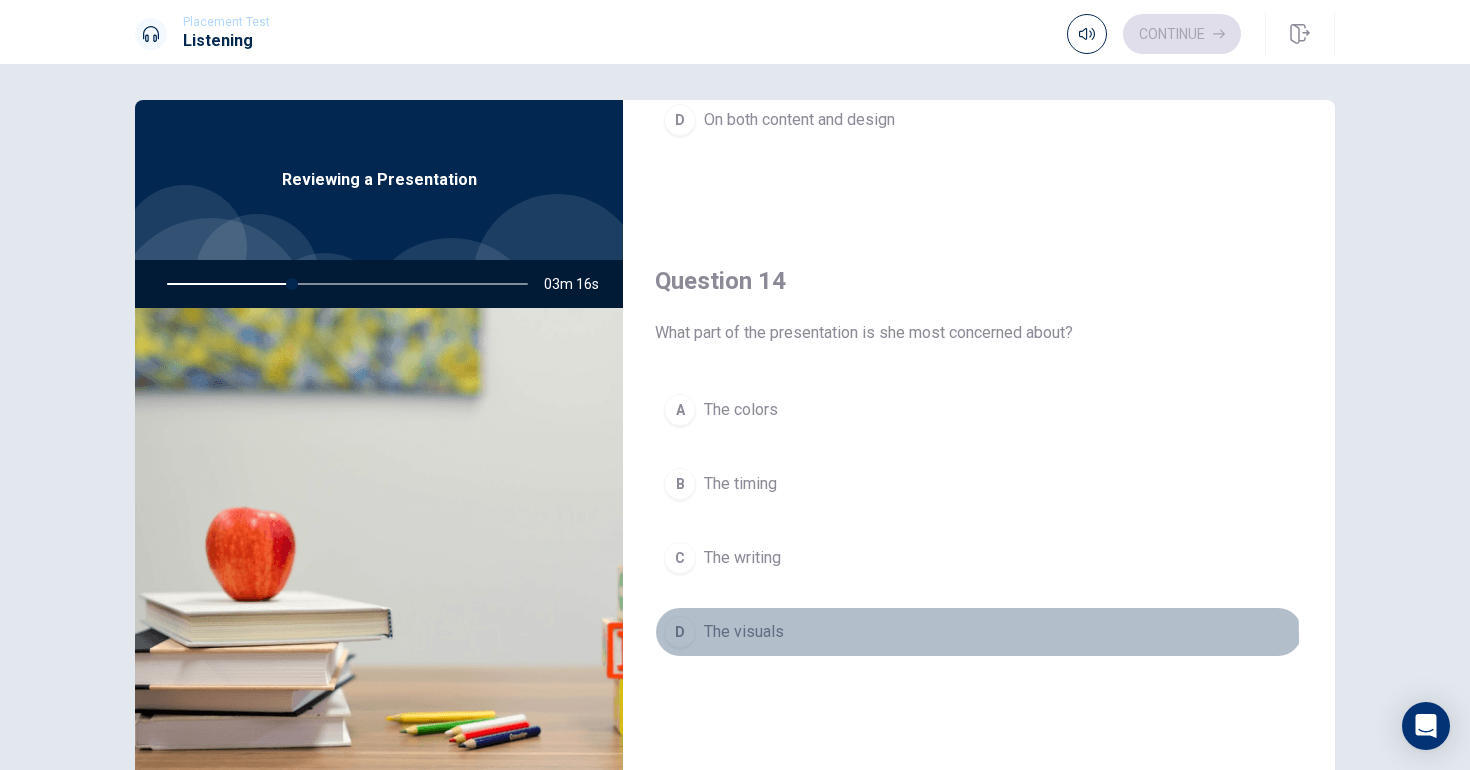 click on "The visuals" at bounding box center [744, 632] 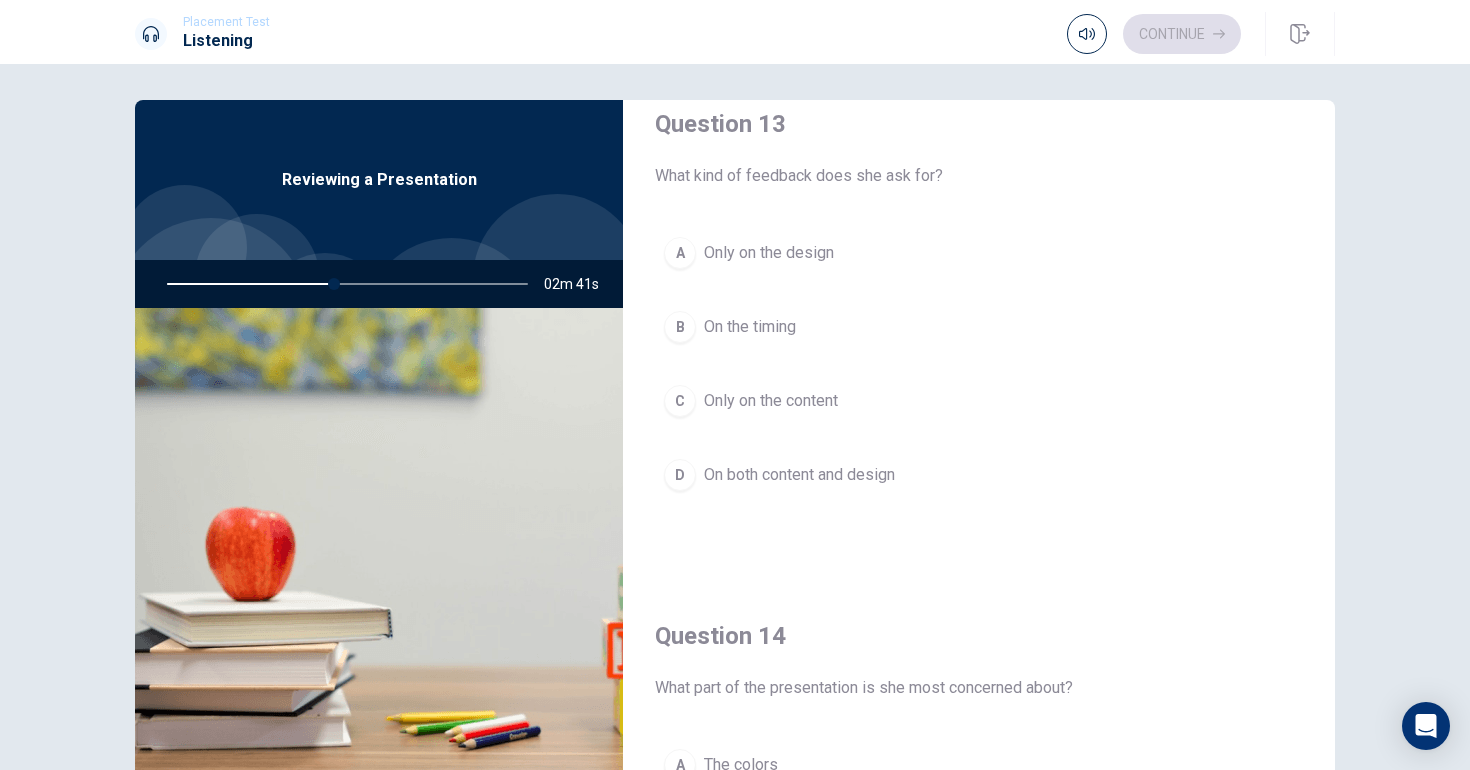 scroll, scrollTop: 1053, scrollLeft: 0, axis: vertical 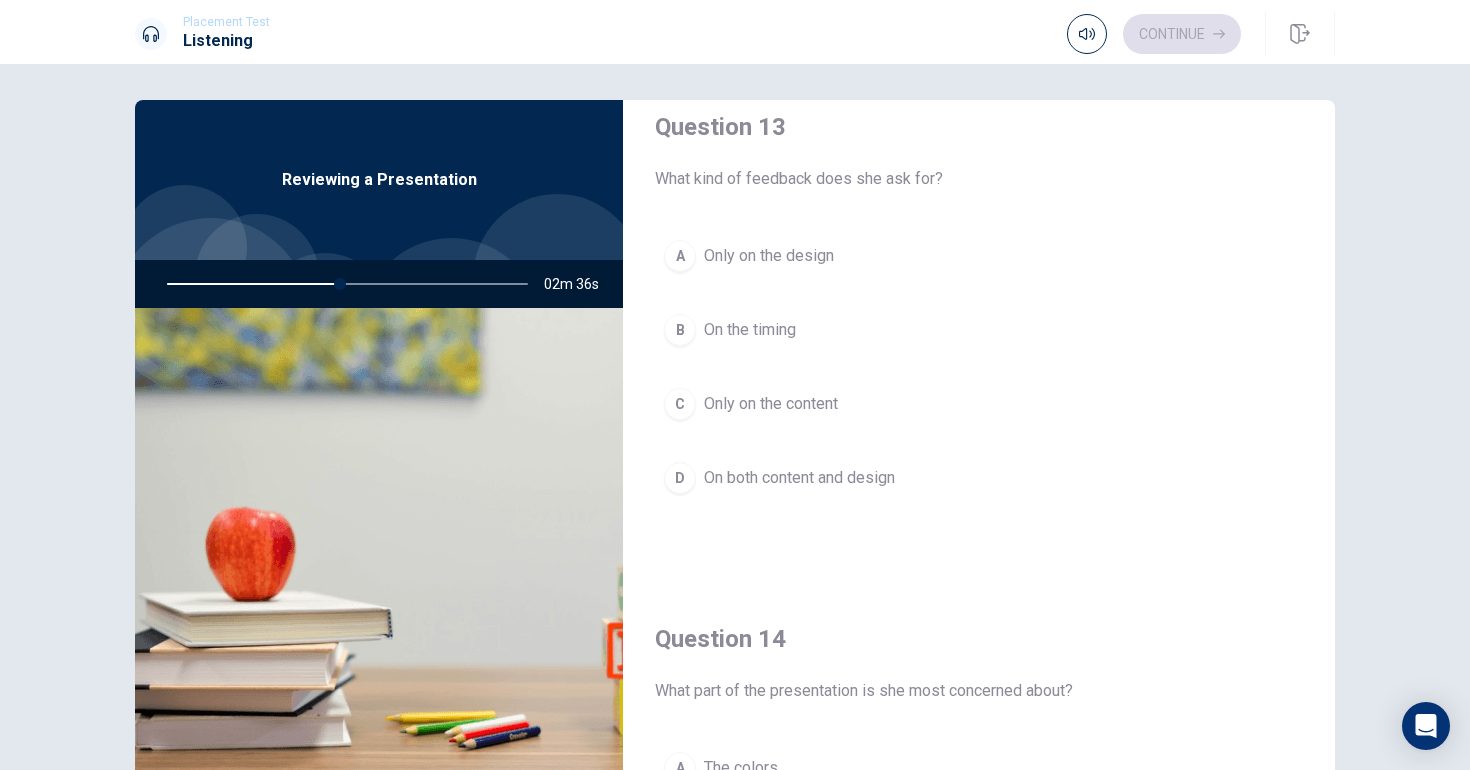 click on "On both content and design" at bounding box center [799, 478] 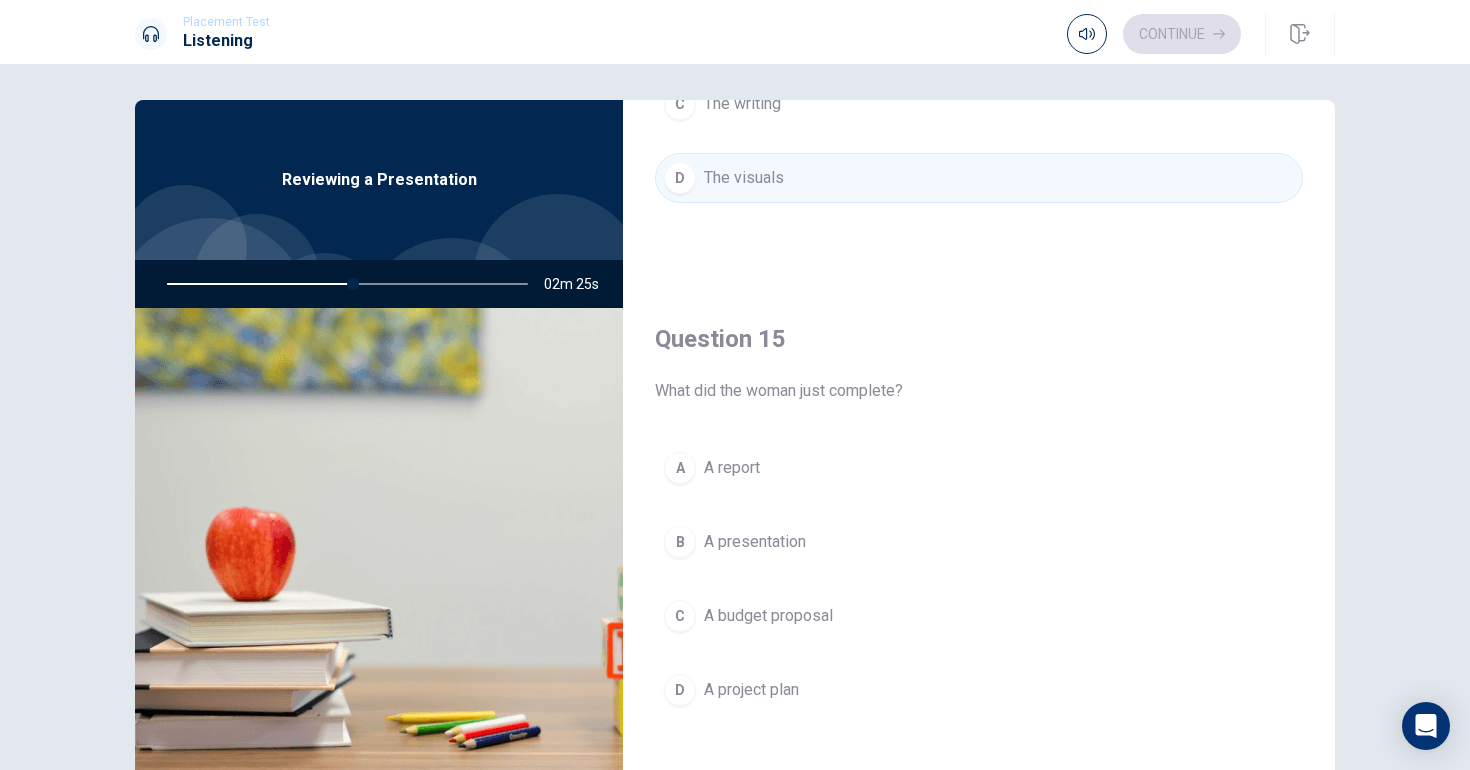 scroll, scrollTop: 1865, scrollLeft: 0, axis: vertical 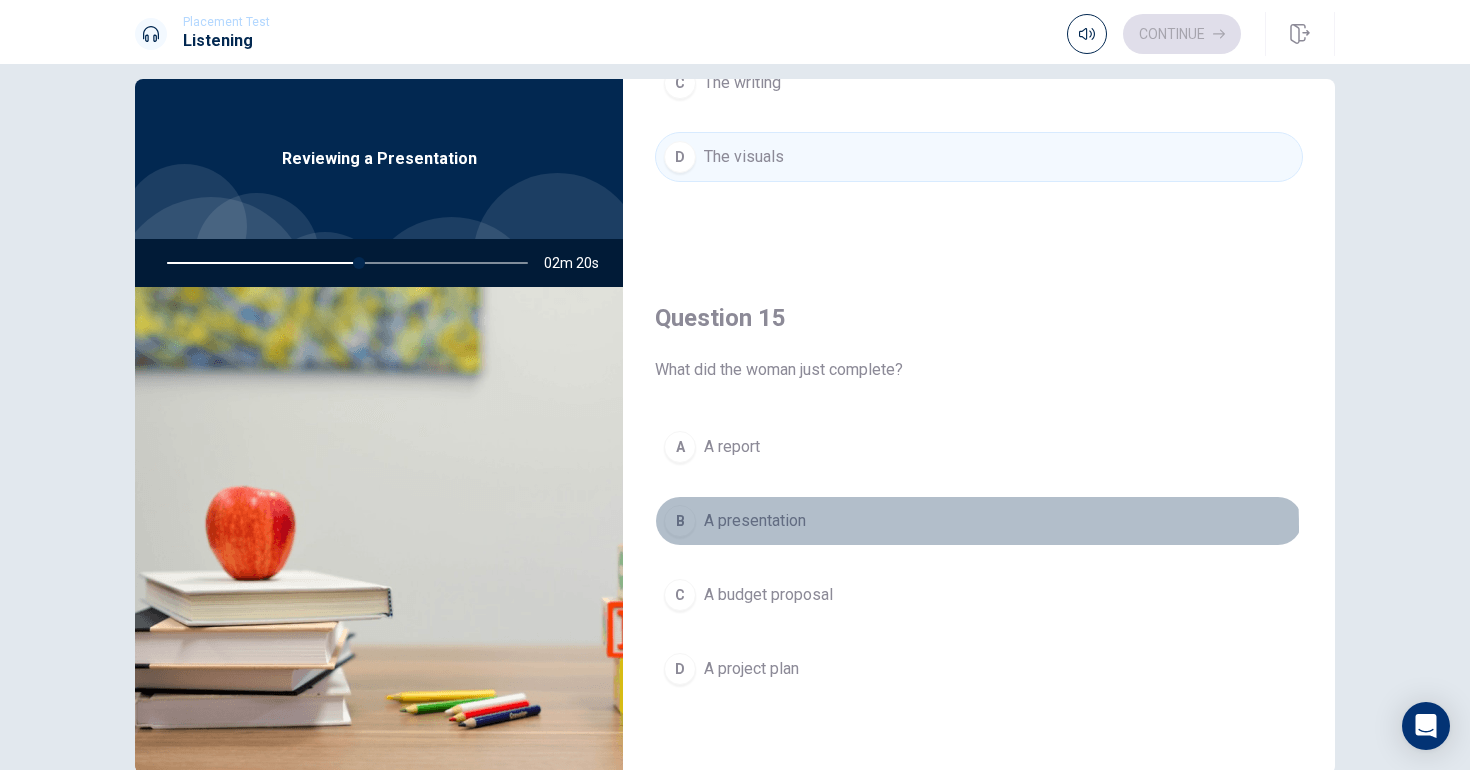 click on "A presentation" at bounding box center (755, 521) 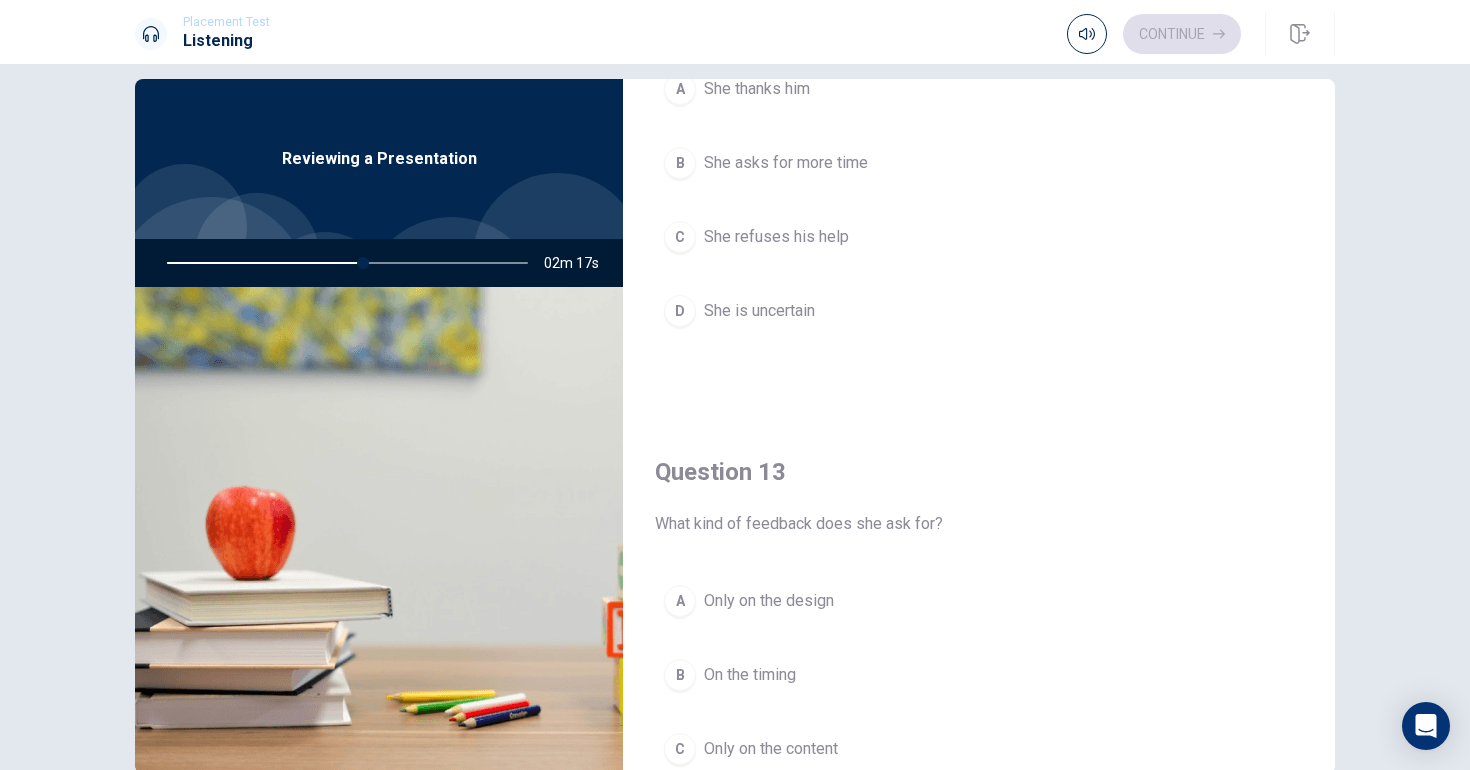 scroll, scrollTop: 468, scrollLeft: 0, axis: vertical 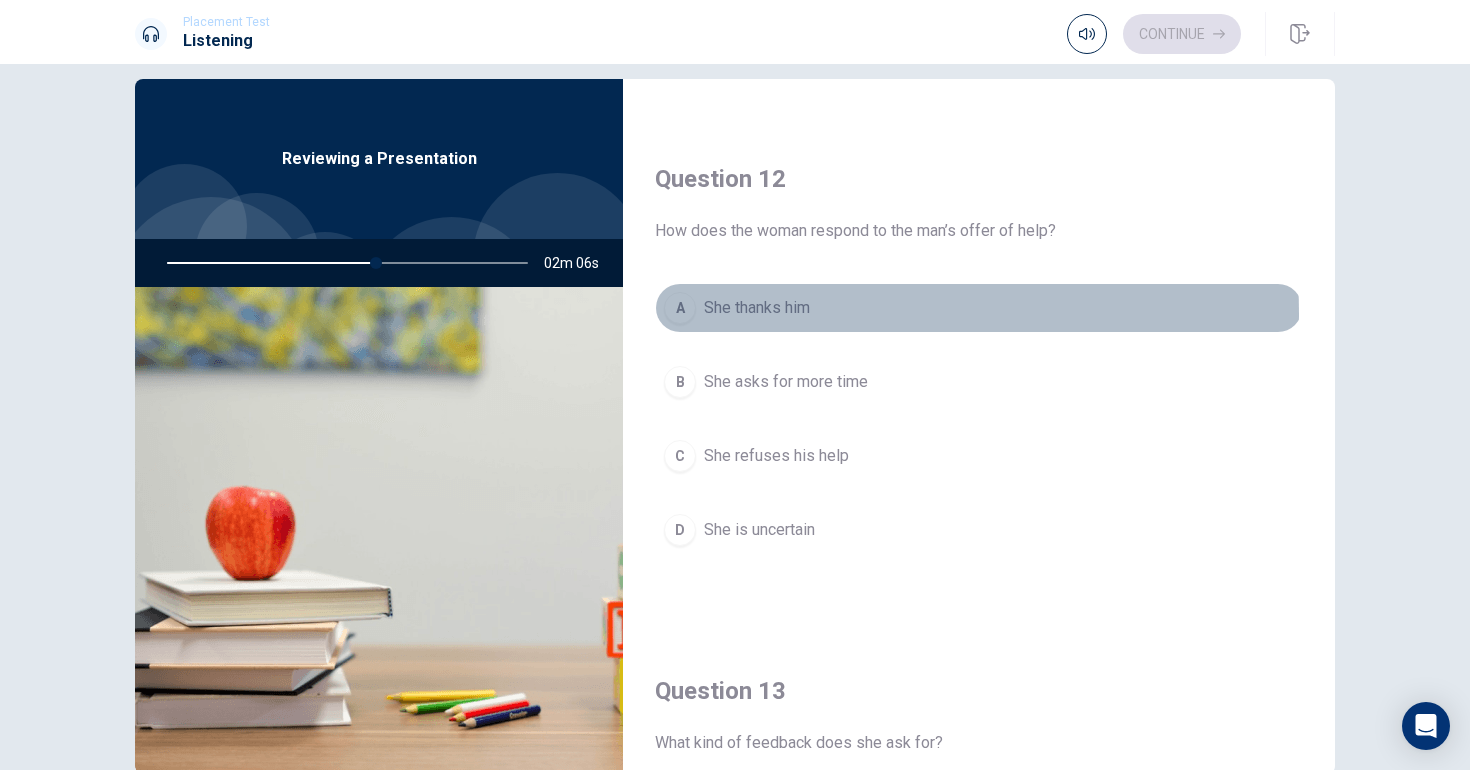 click on "She thanks him" at bounding box center (757, 308) 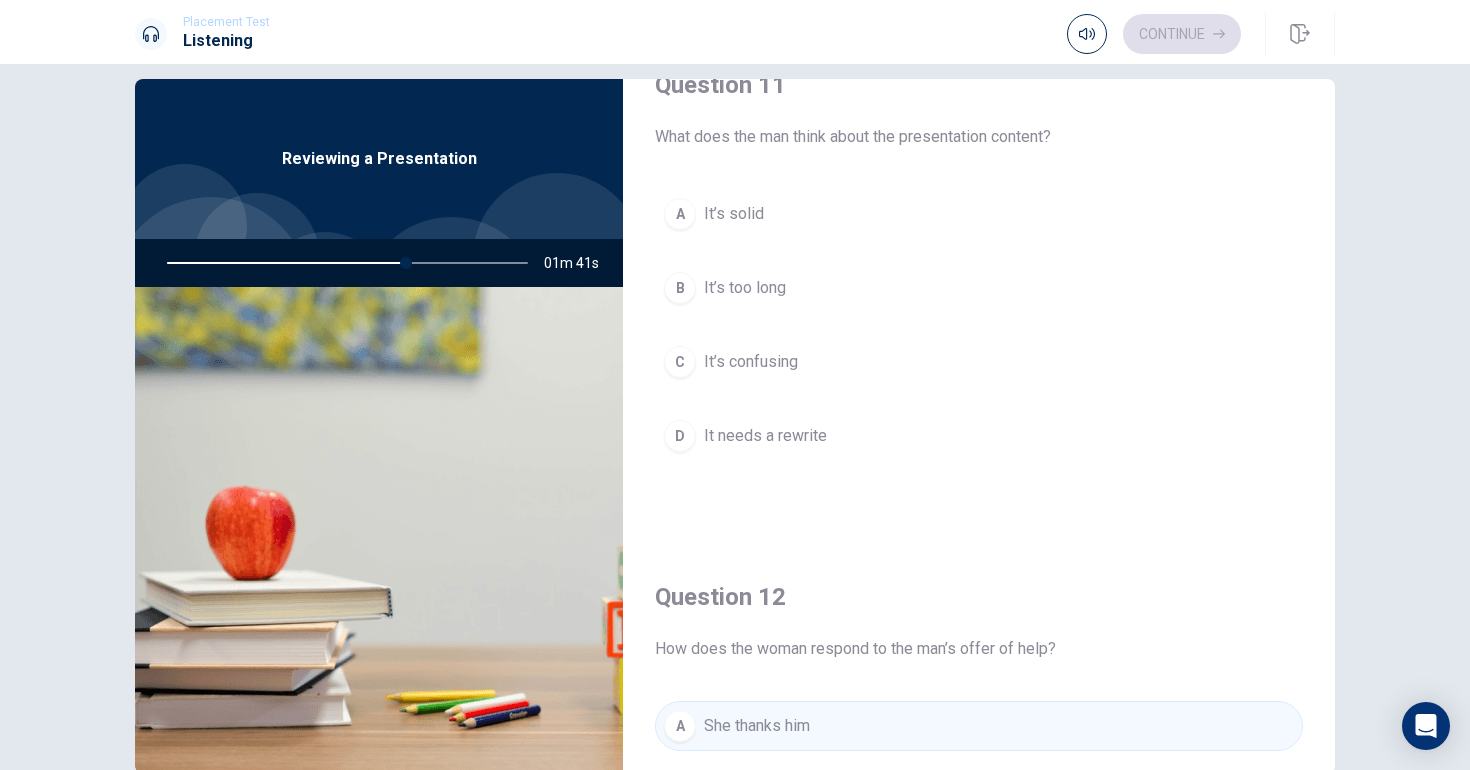 scroll, scrollTop: 0, scrollLeft: 0, axis: both 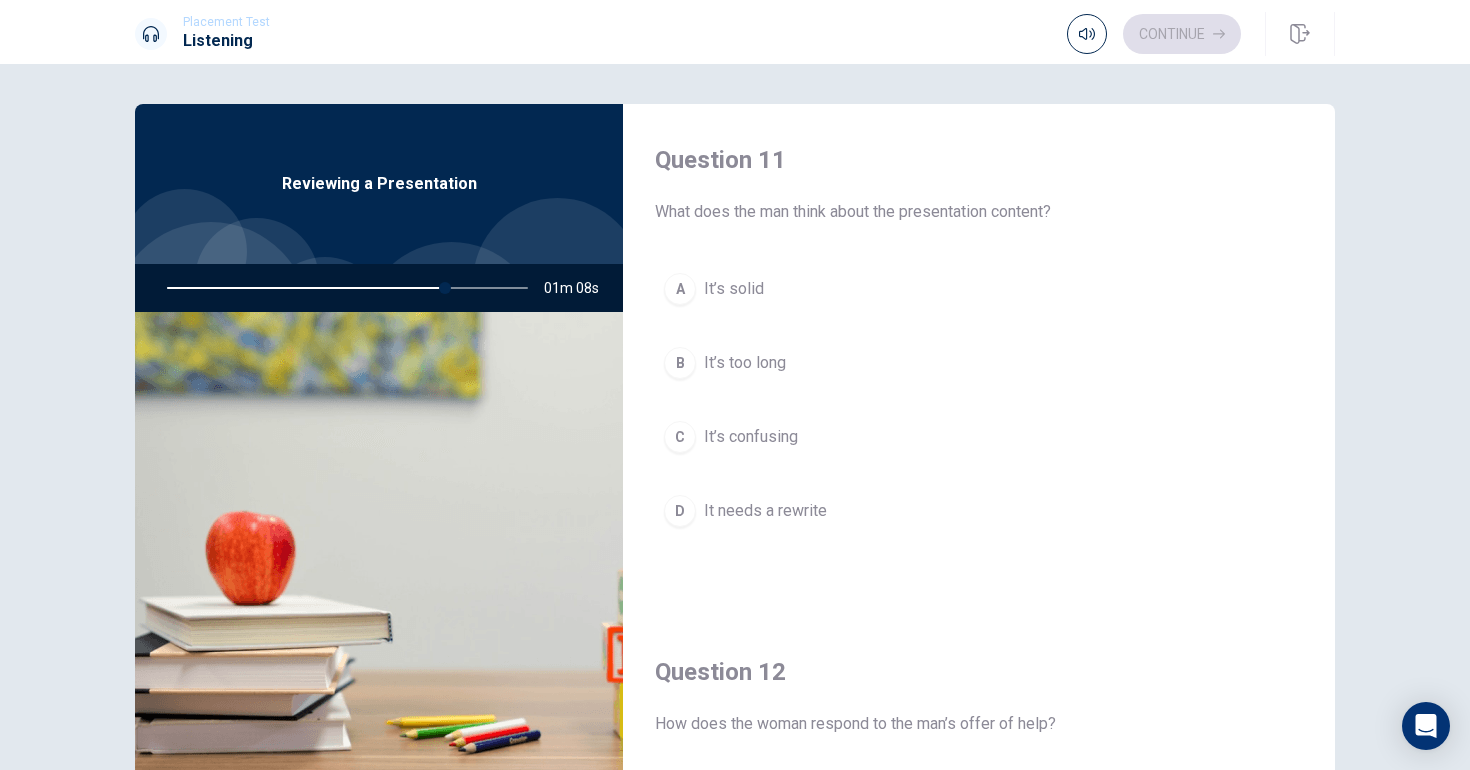 click on "C It’s confusing" at bounding box center [979, 437] 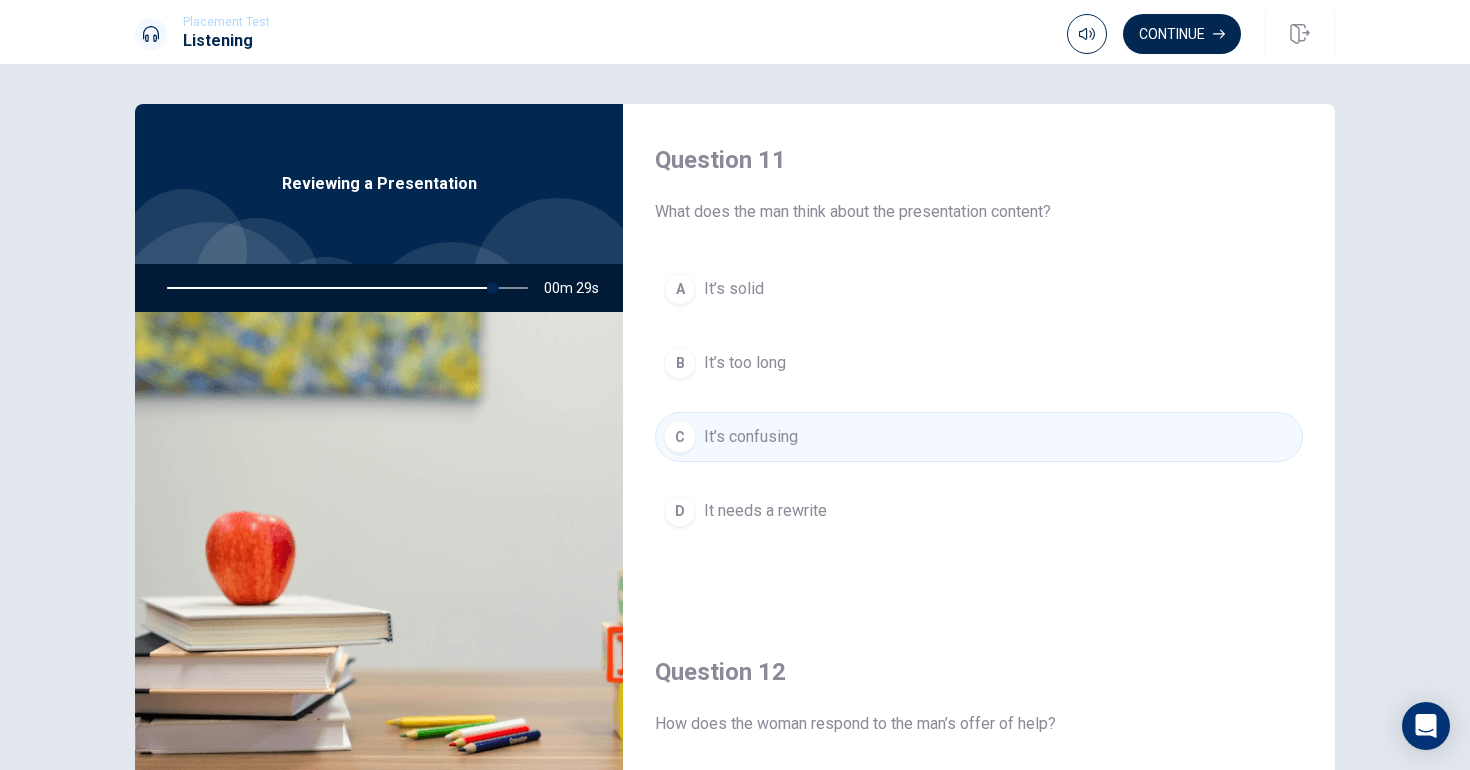 scroll, scrollTop: 0, scrollLeft: 0, axis: both 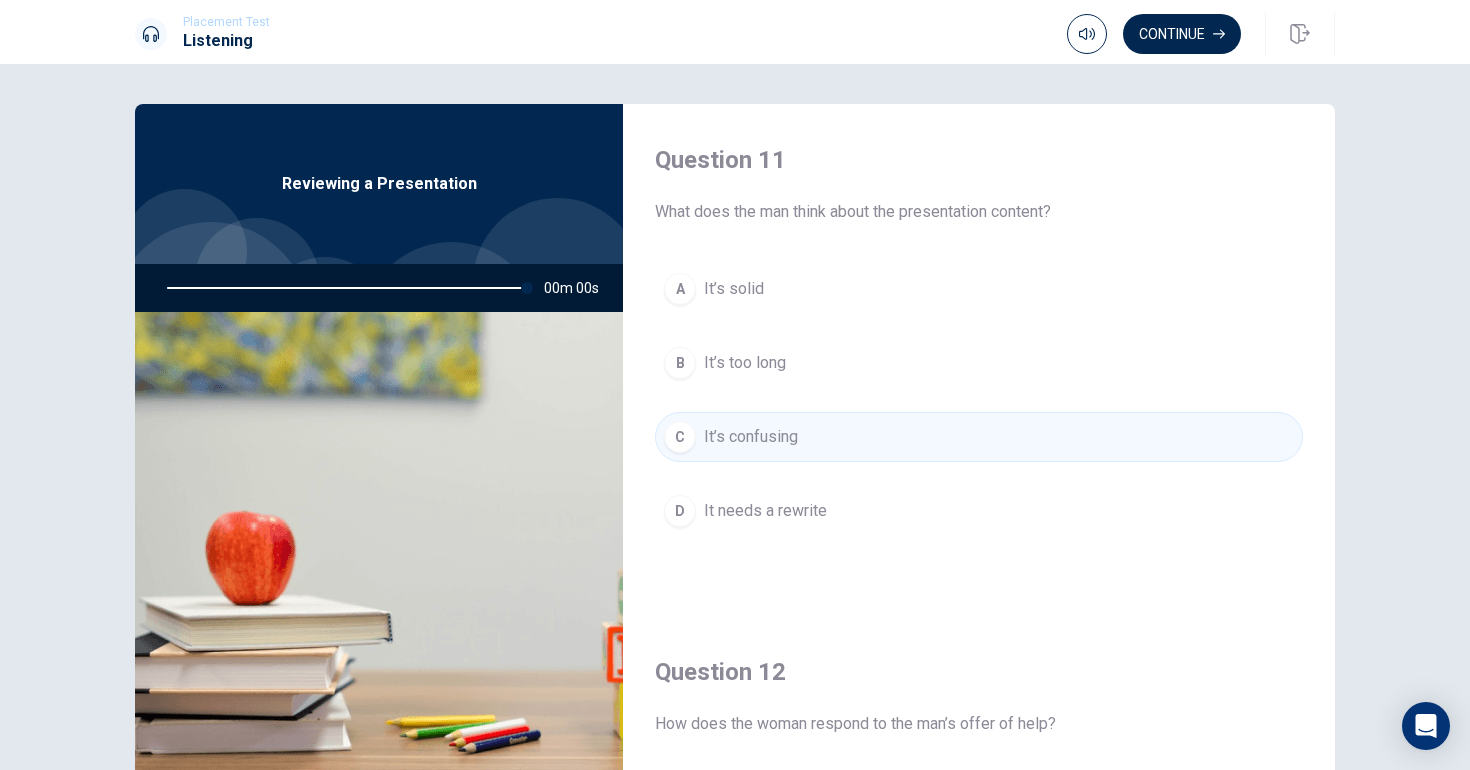 type on "0" 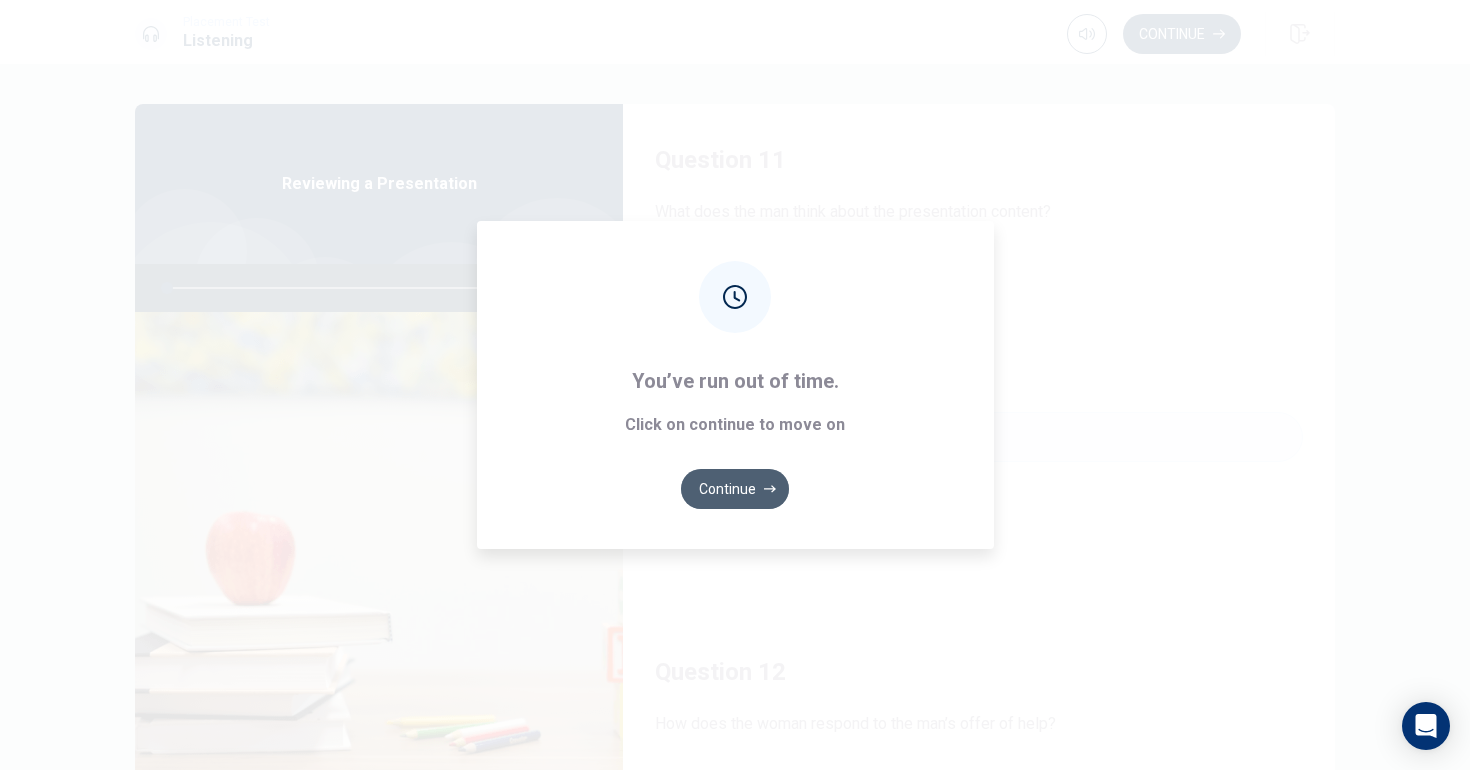 click on "Continue" at bounding box center (735, 489) 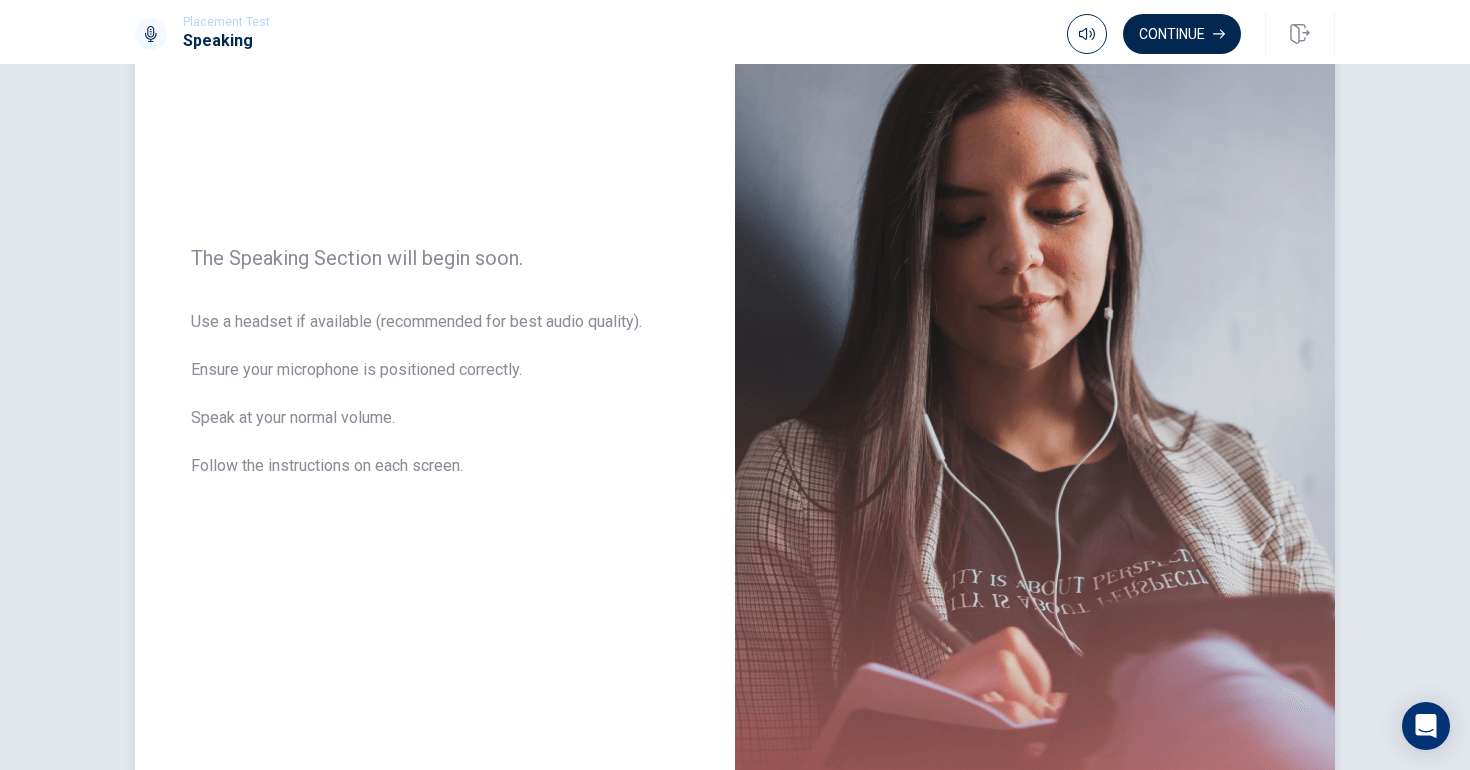 scroll, scrollTop: 176, scrollLeft: 0, axis: vertical 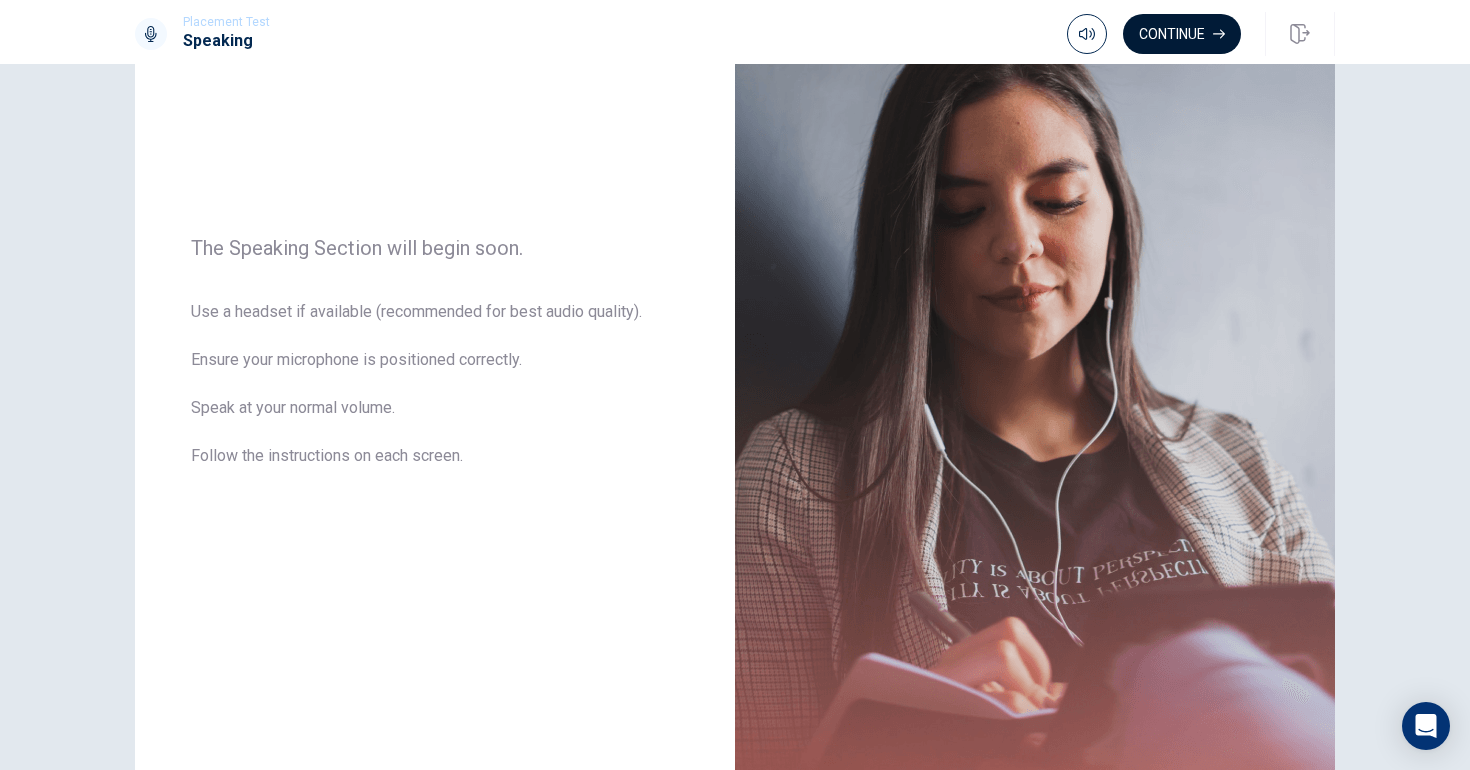 click on "Continue" at bounding box center [1182, 34] 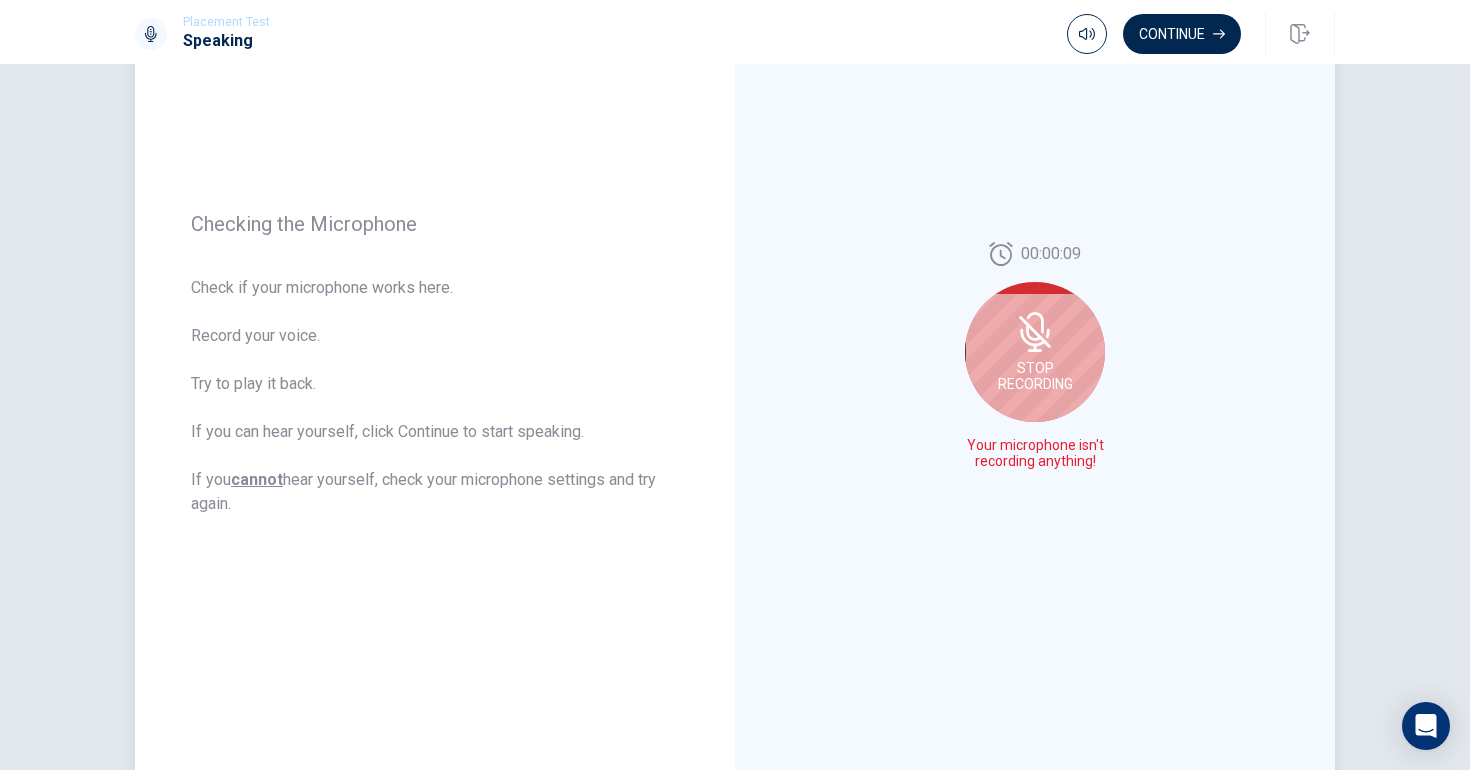 click on "Stop   Recording" at bounding box center (1035, 352) 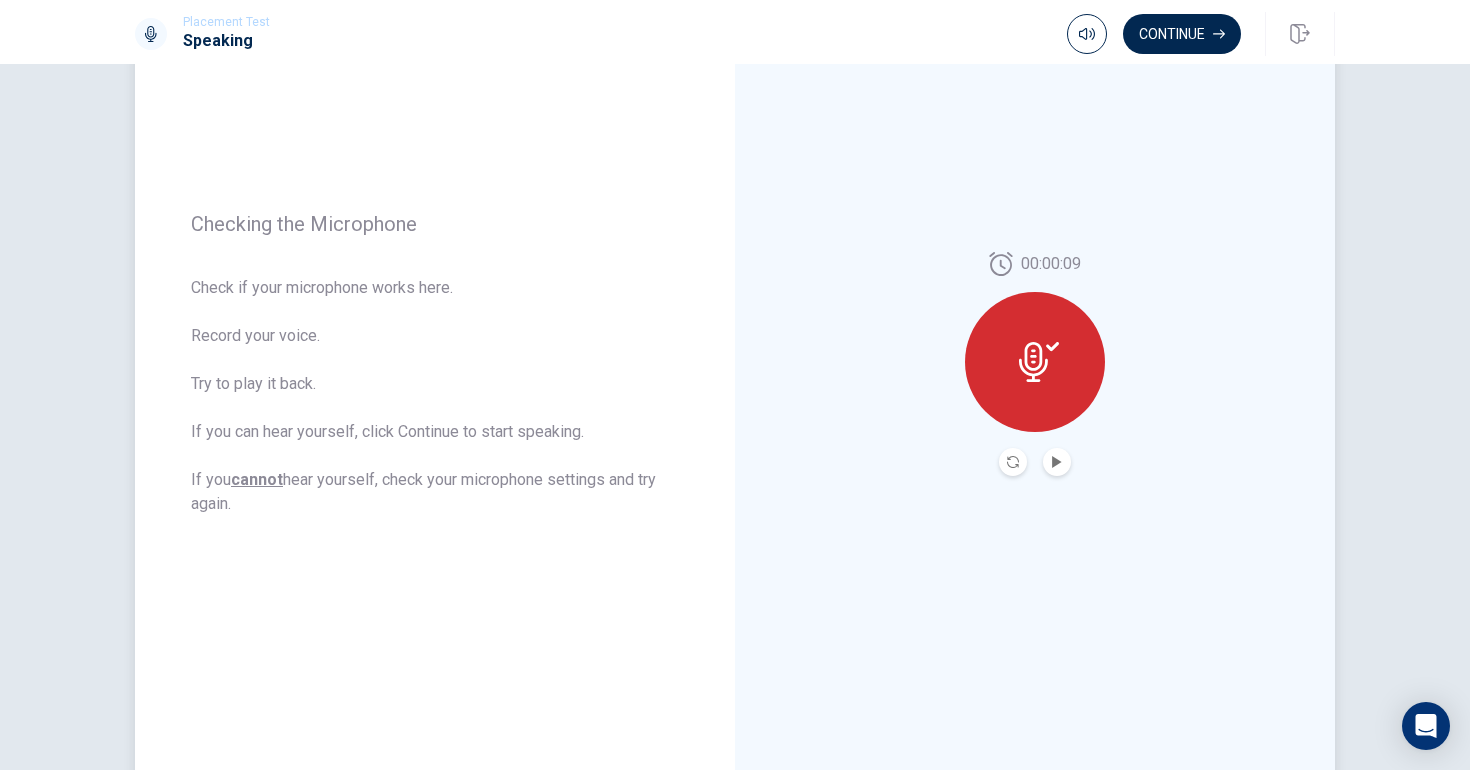 click 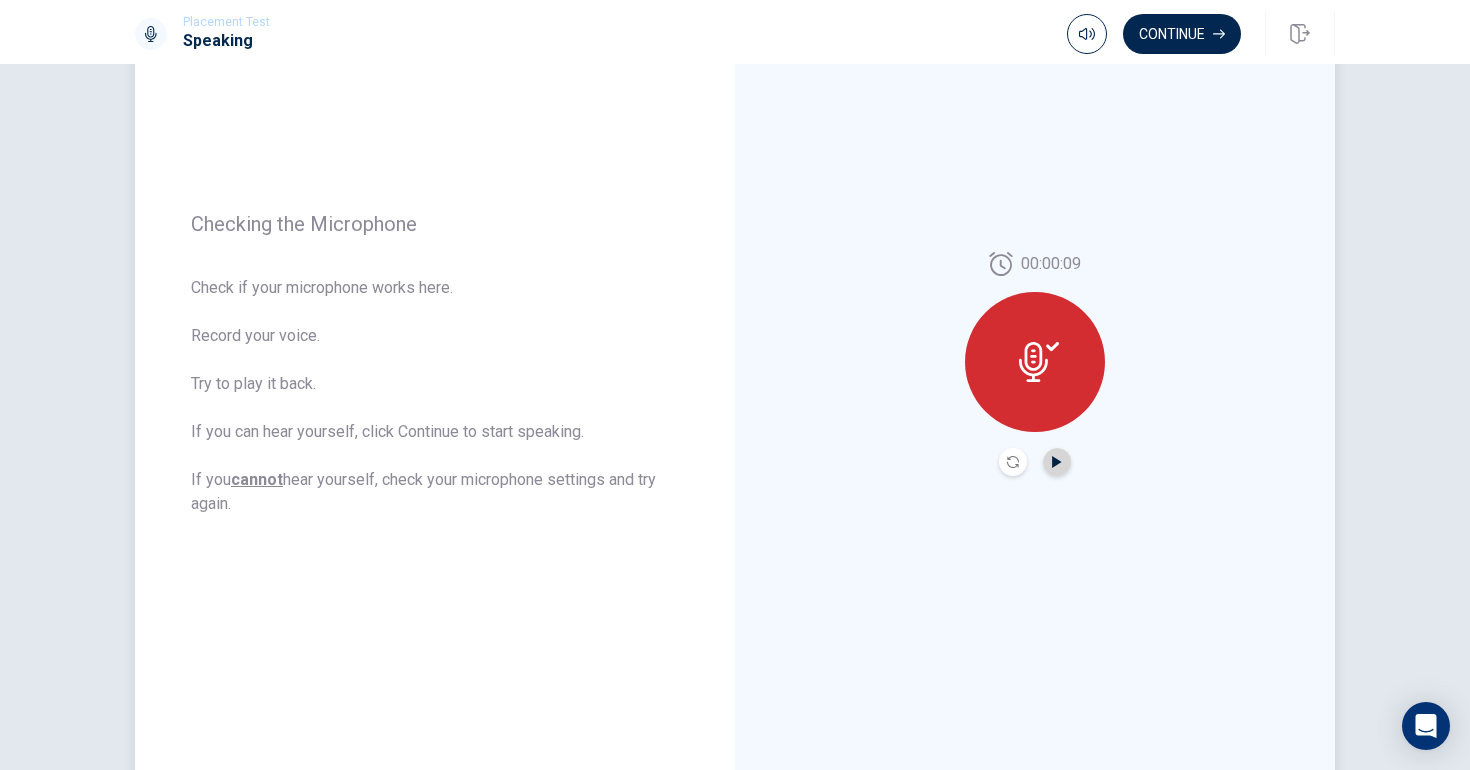click 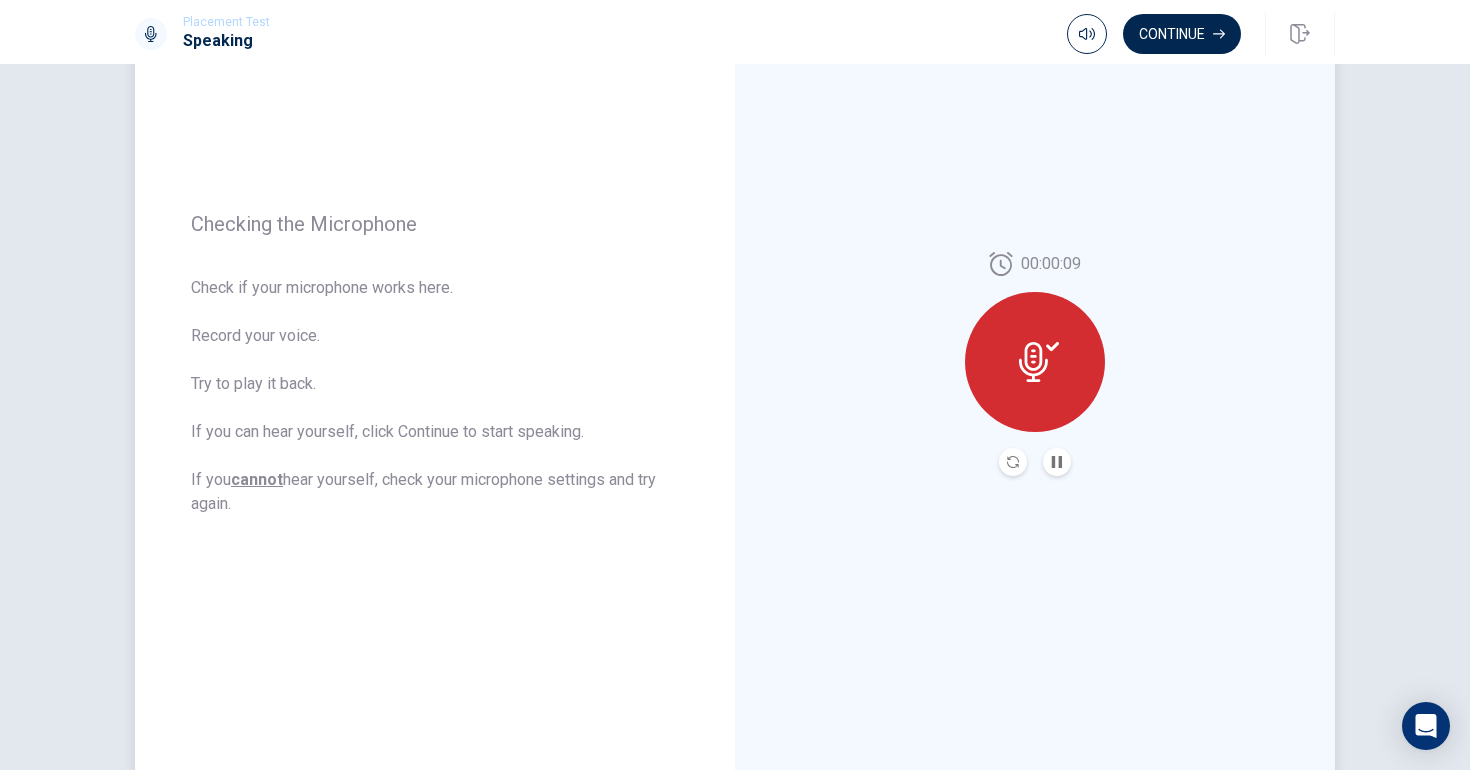 click at bounding box center [1035, 362] 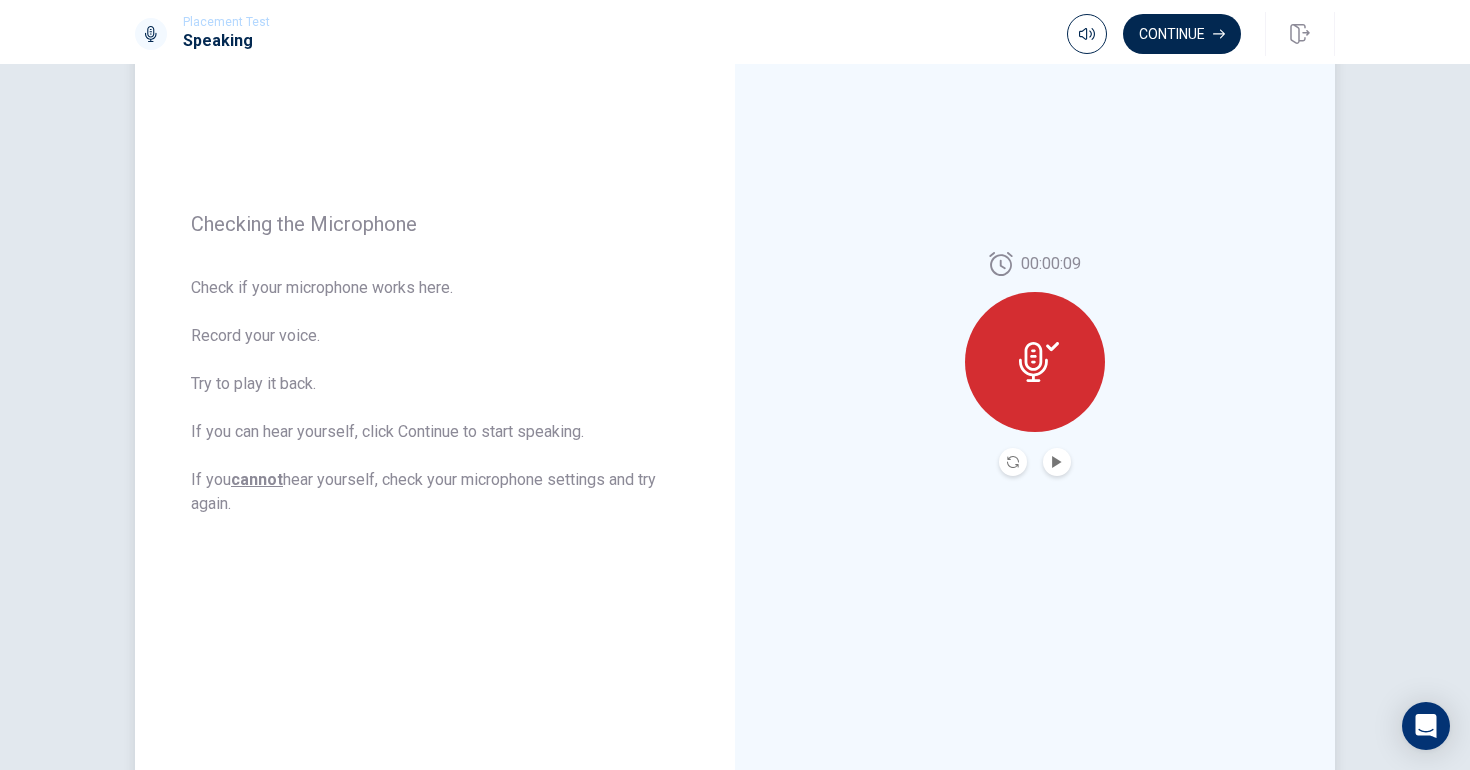 click 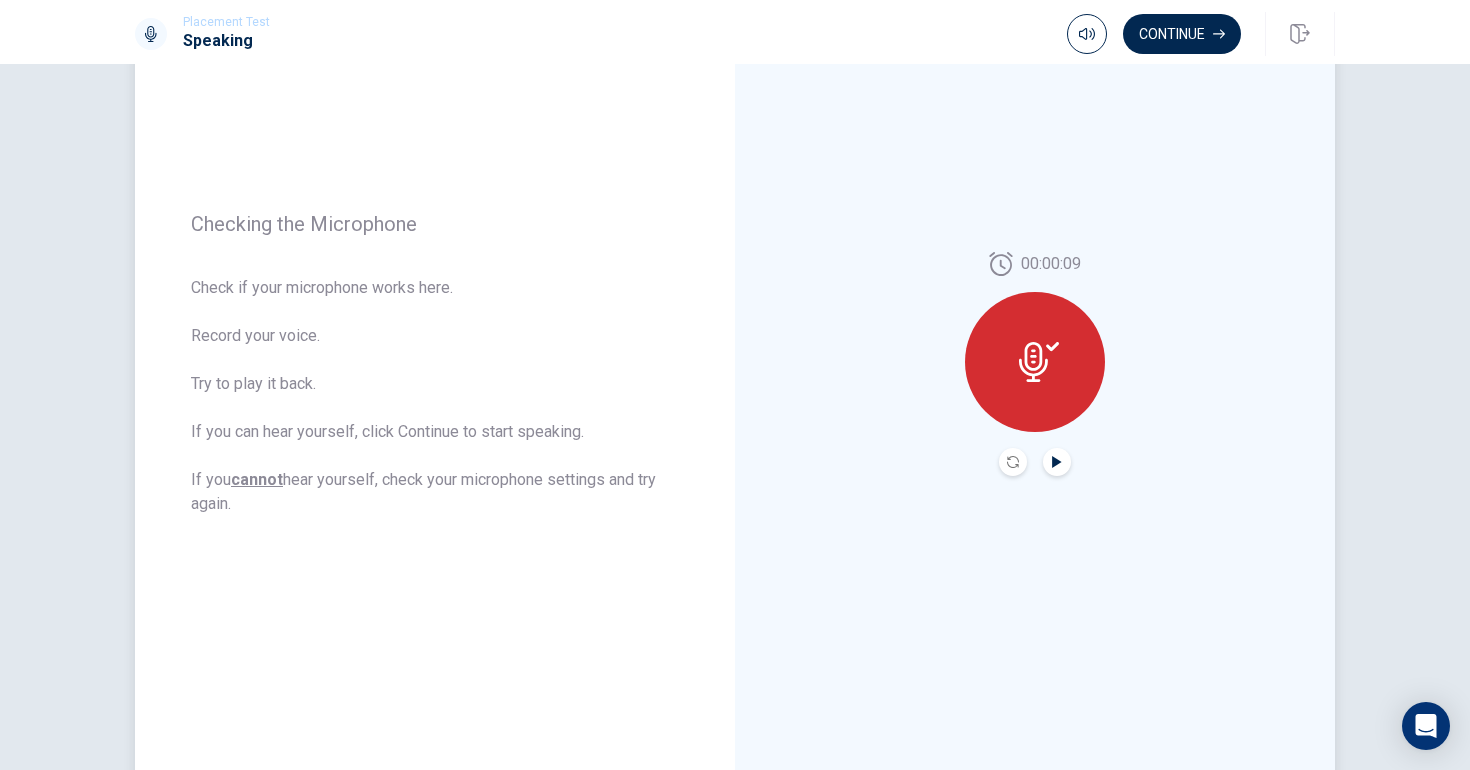 click 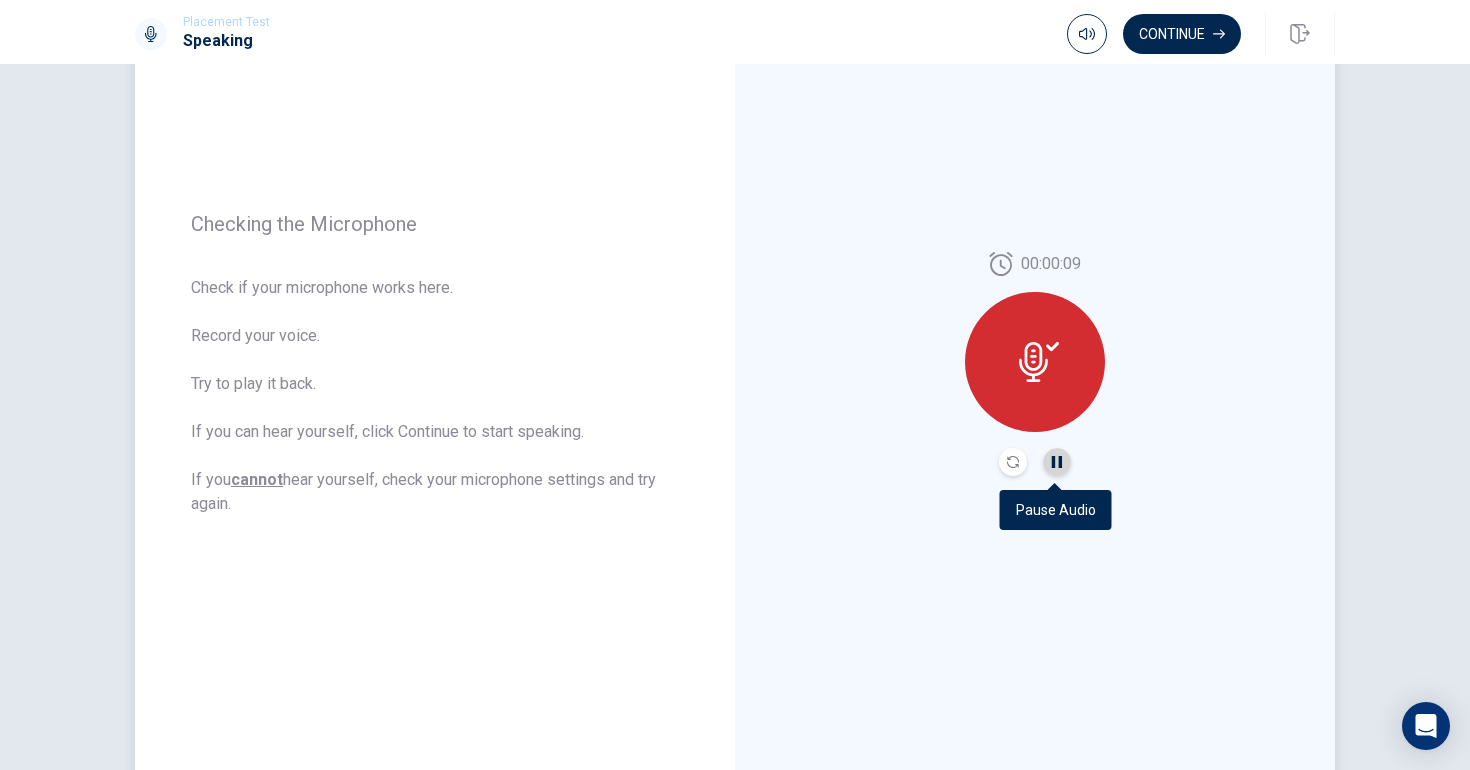 click 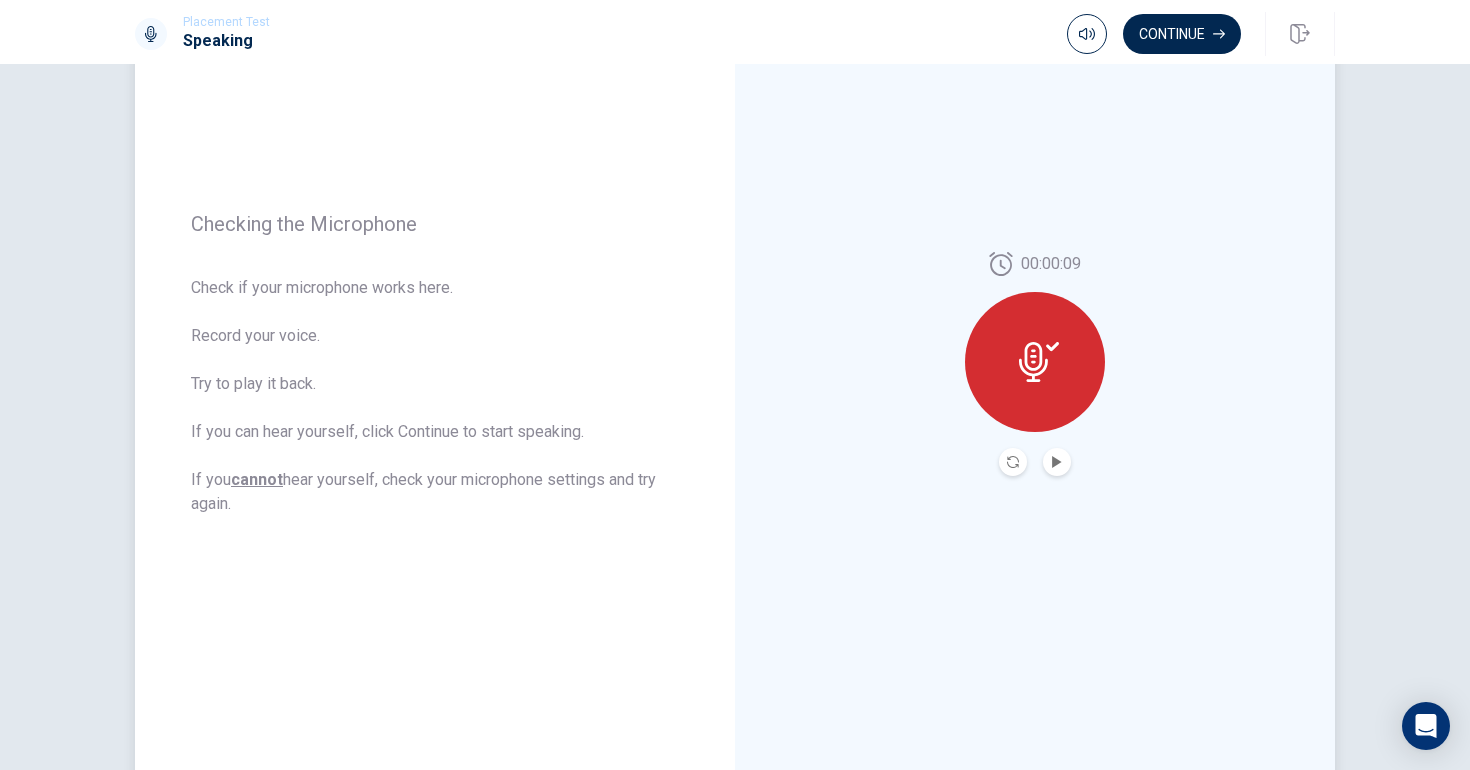 click 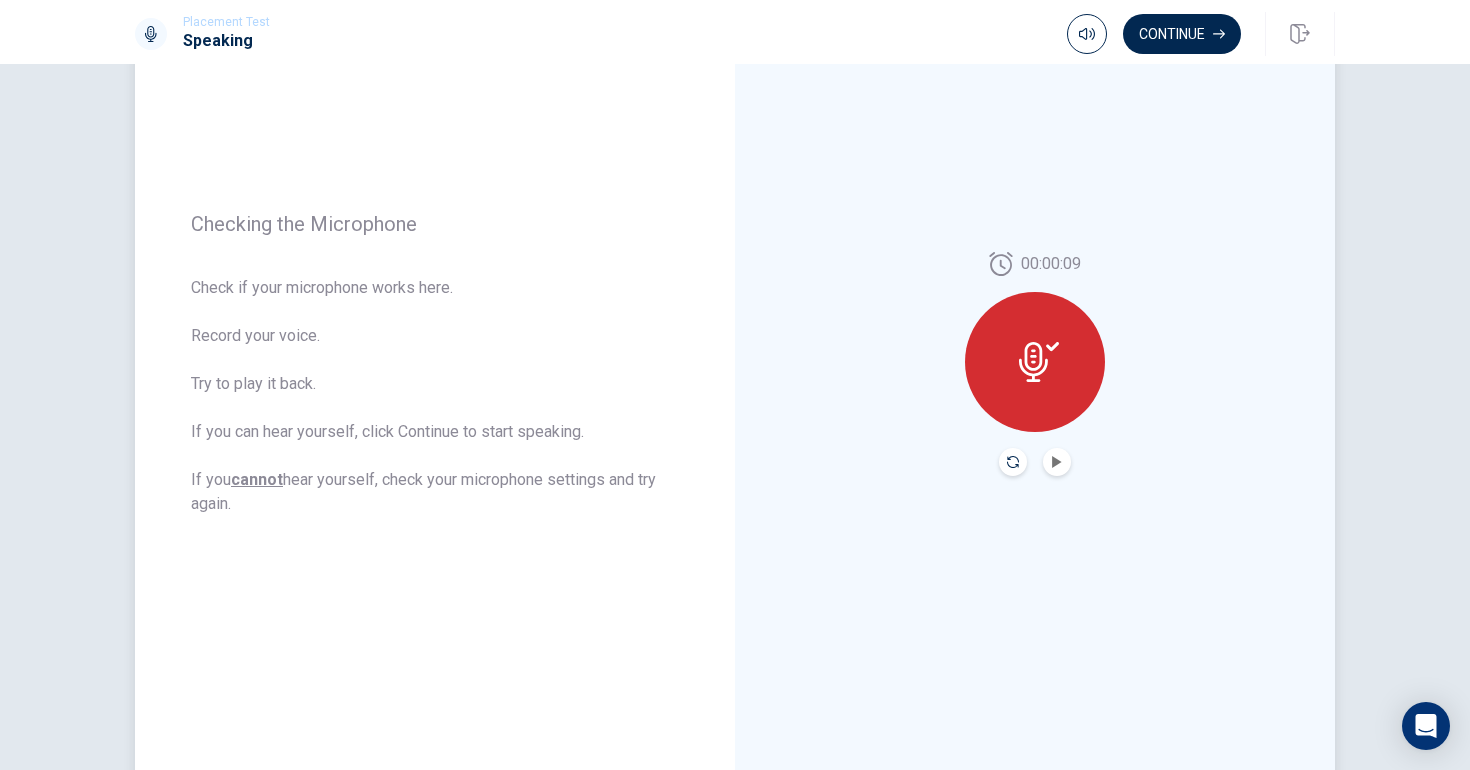 click 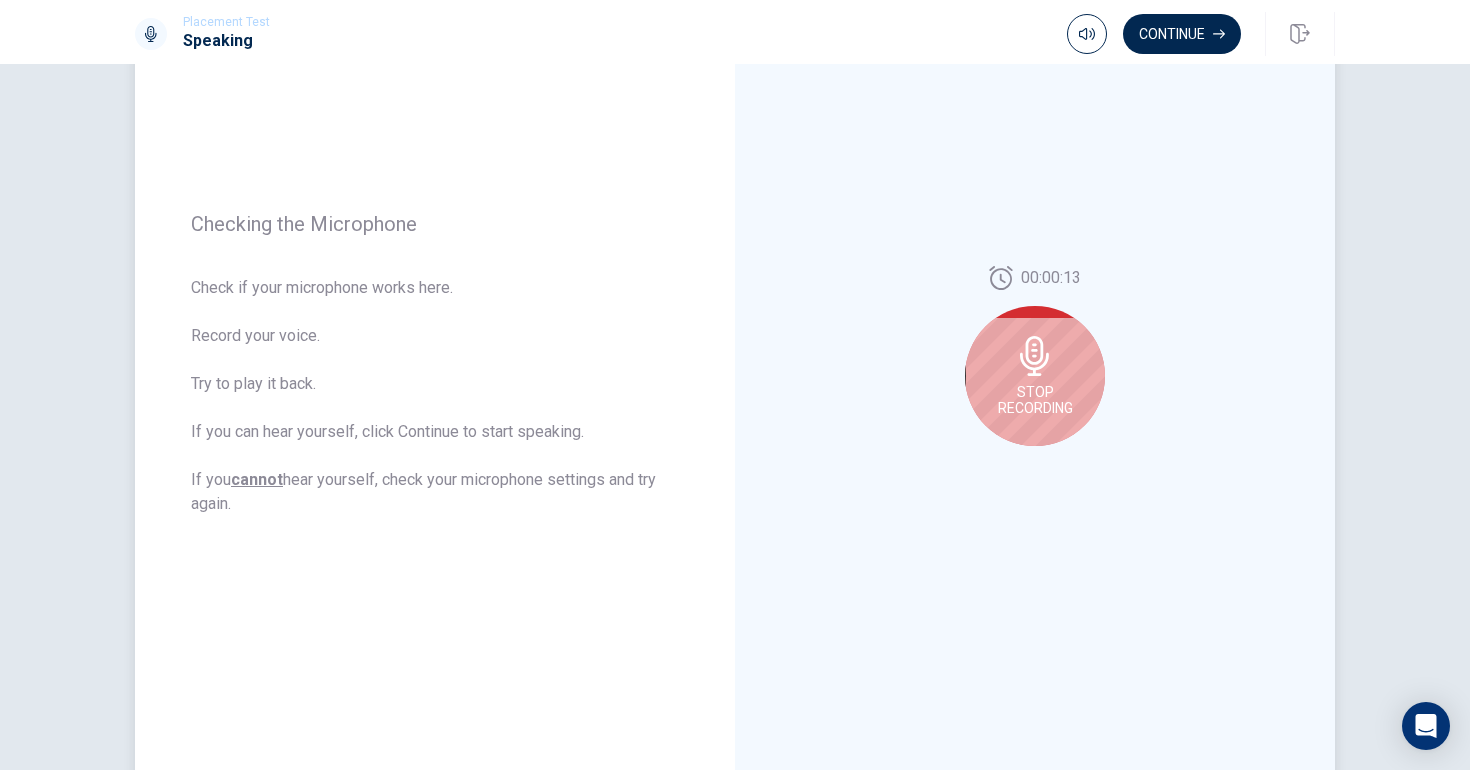 click on "Stop   Recording" at bounding box center (1035, 400) 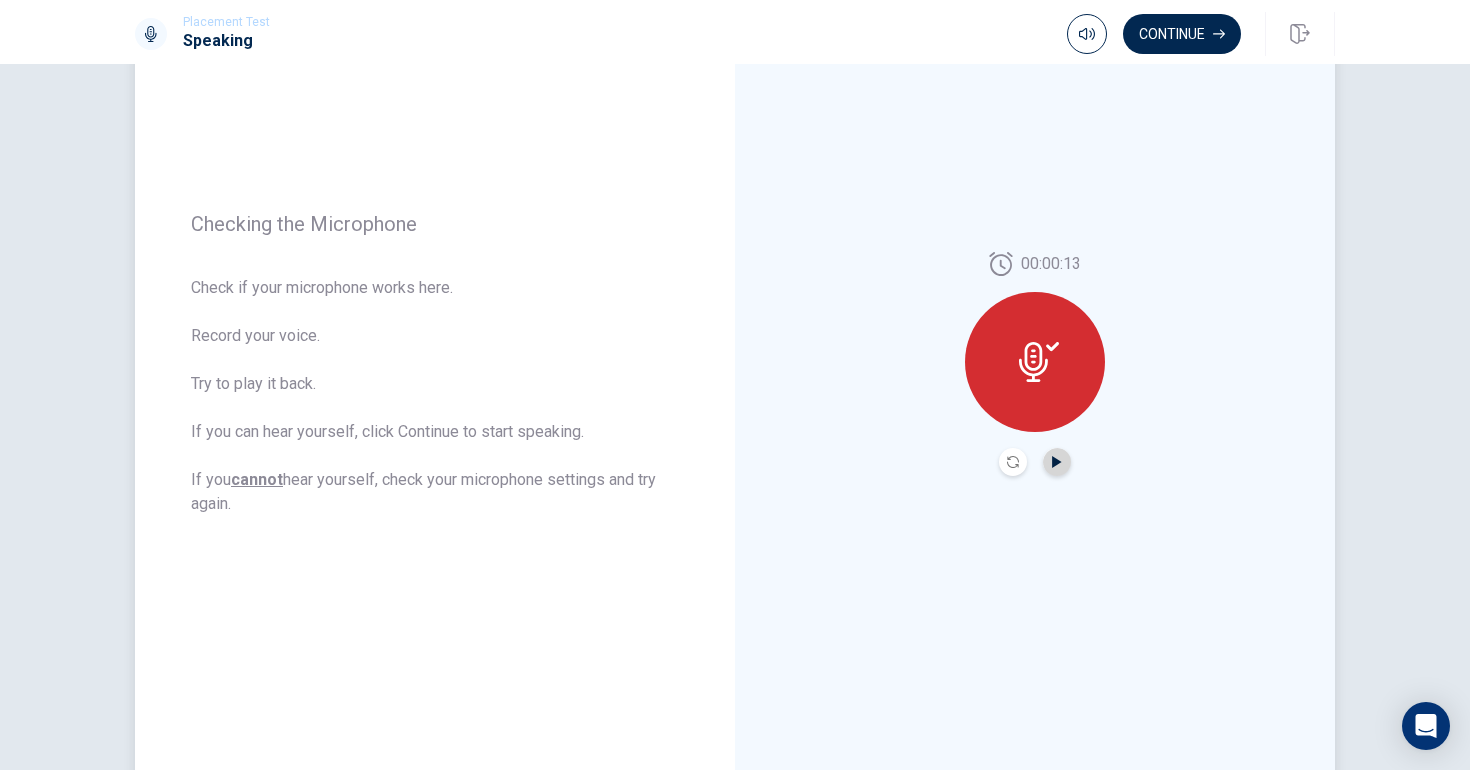 click 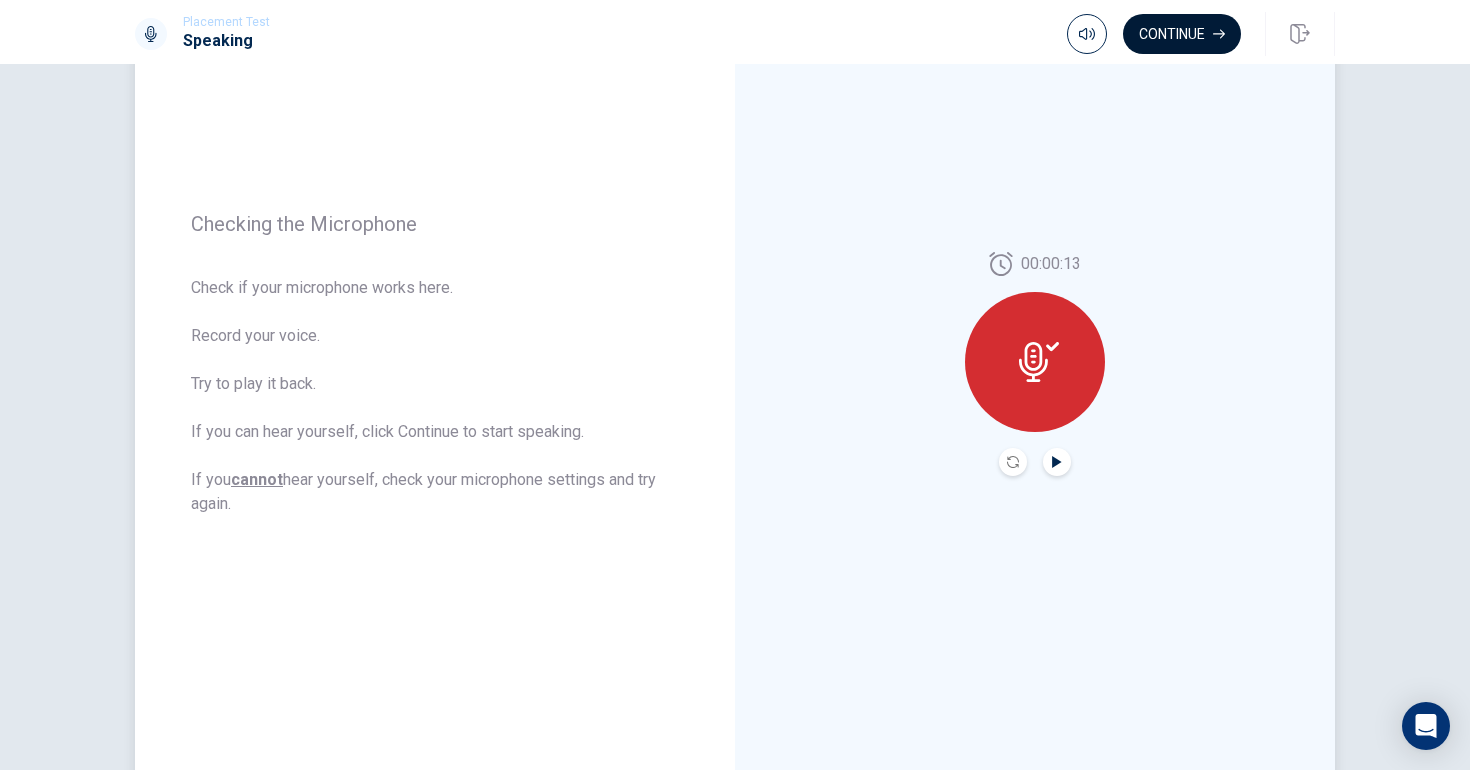 click on "Continue" at bounding box center [1182, 34] 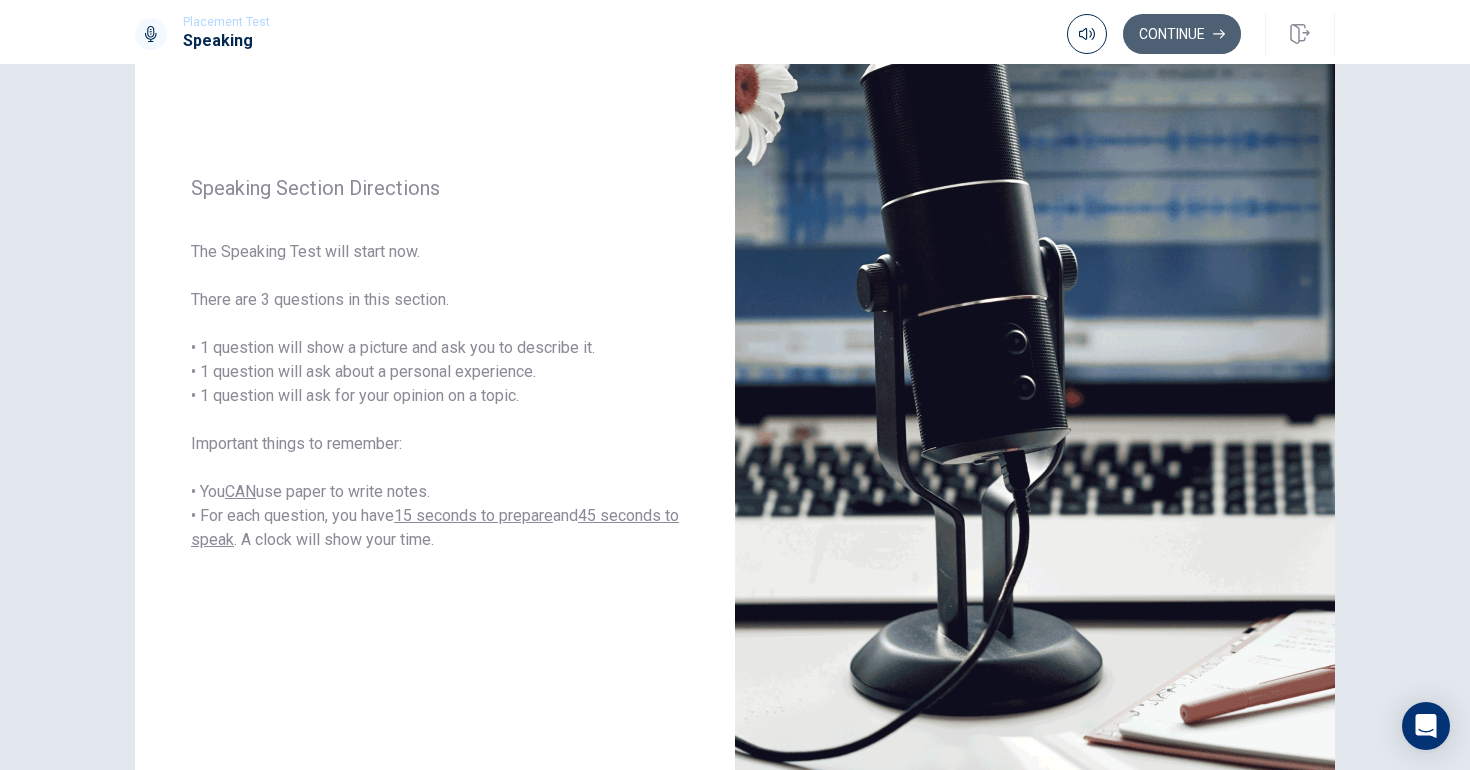 click on "Continue" at bounding box center [1182, 34] 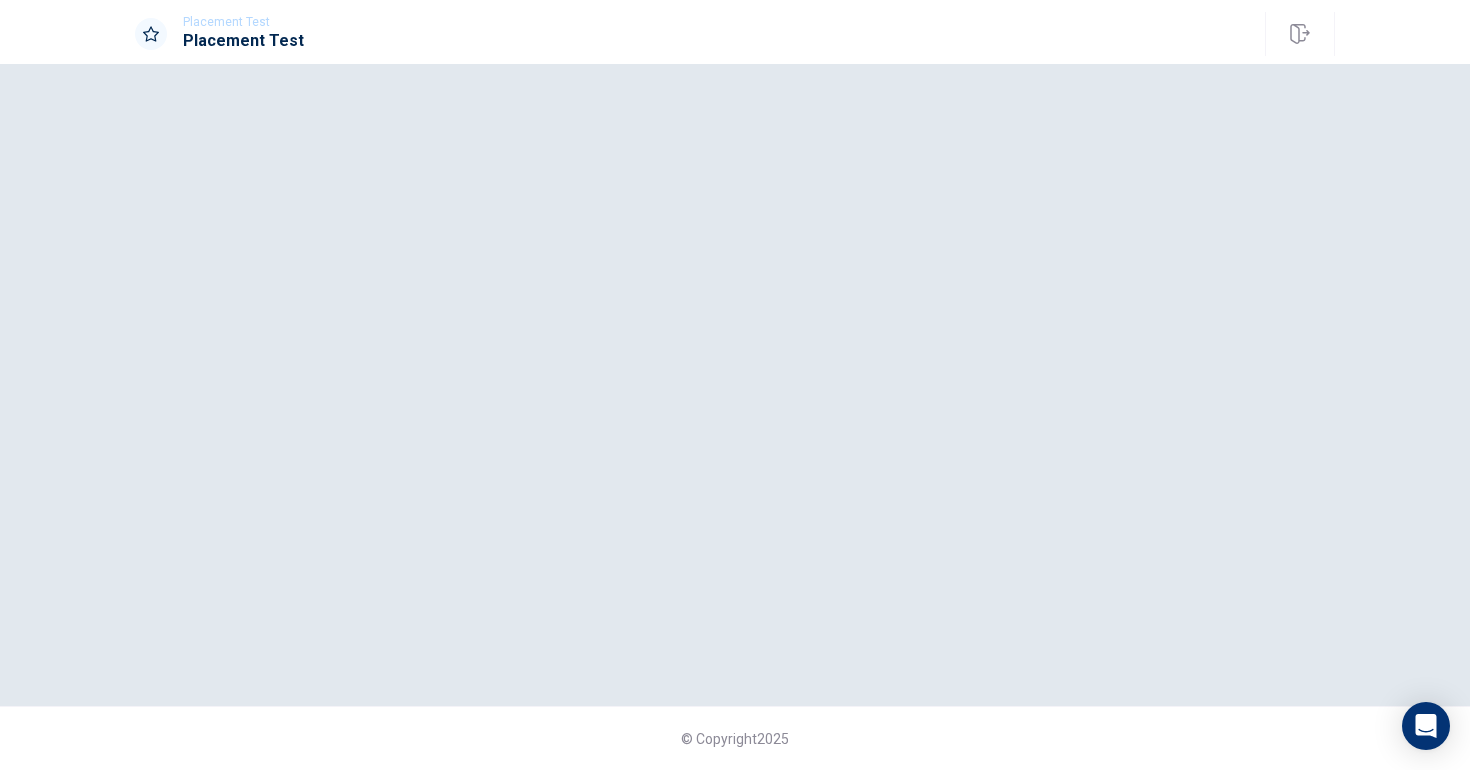 scroll, scrollTop: 0, scrollLeft: 0, axis: both 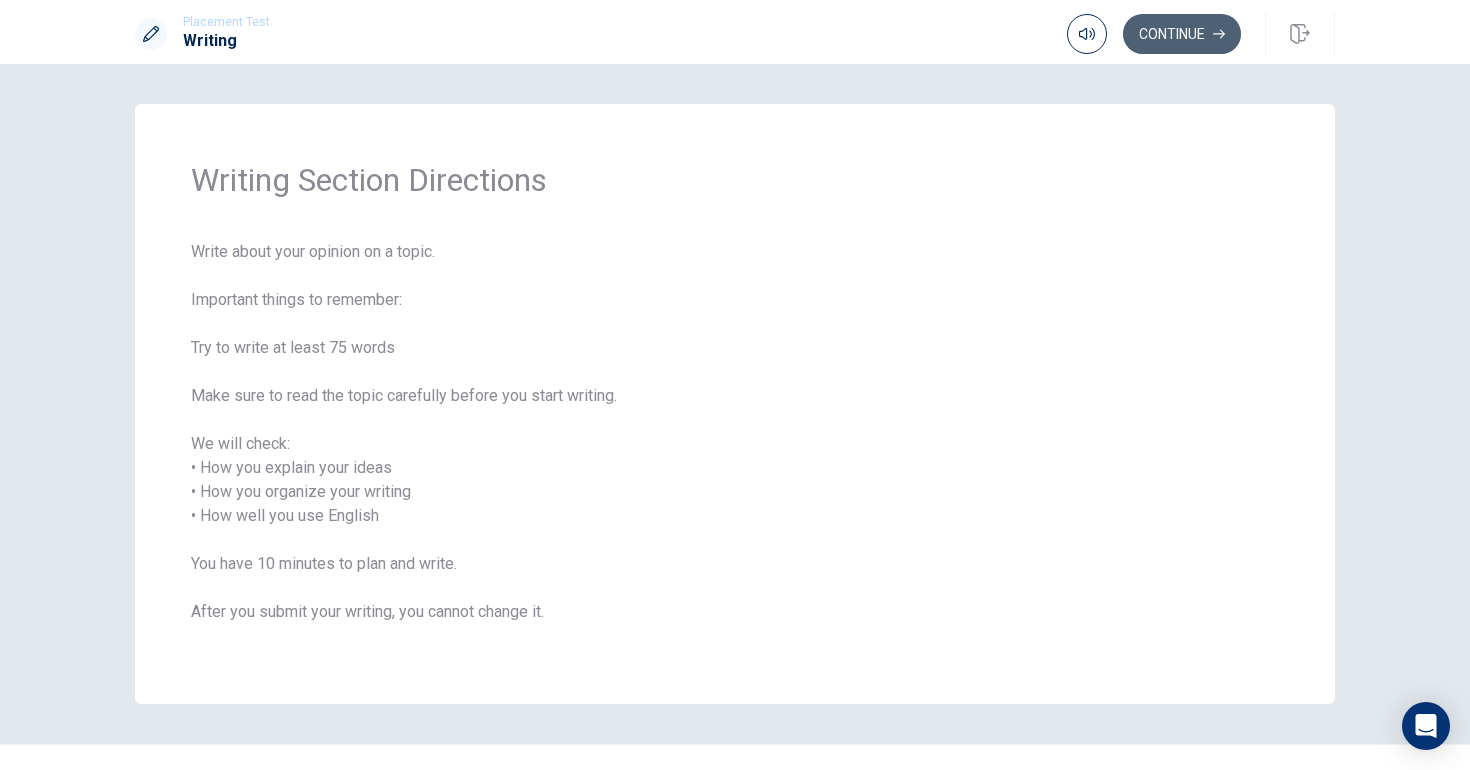 click on "Continue" at bounding box center (1182, 34) 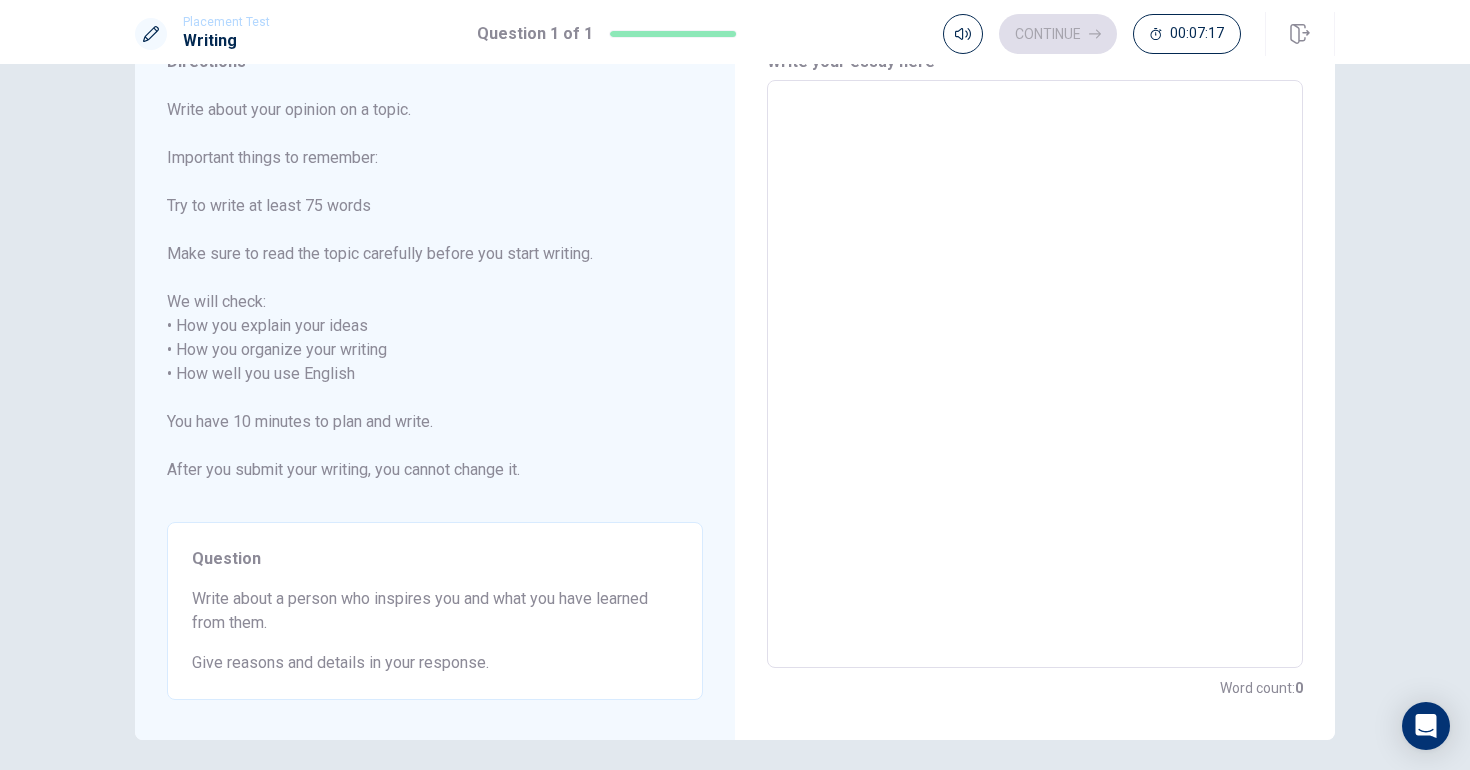 scroll, scrollTop: 91, scrollLeft: 0, axis: vertical 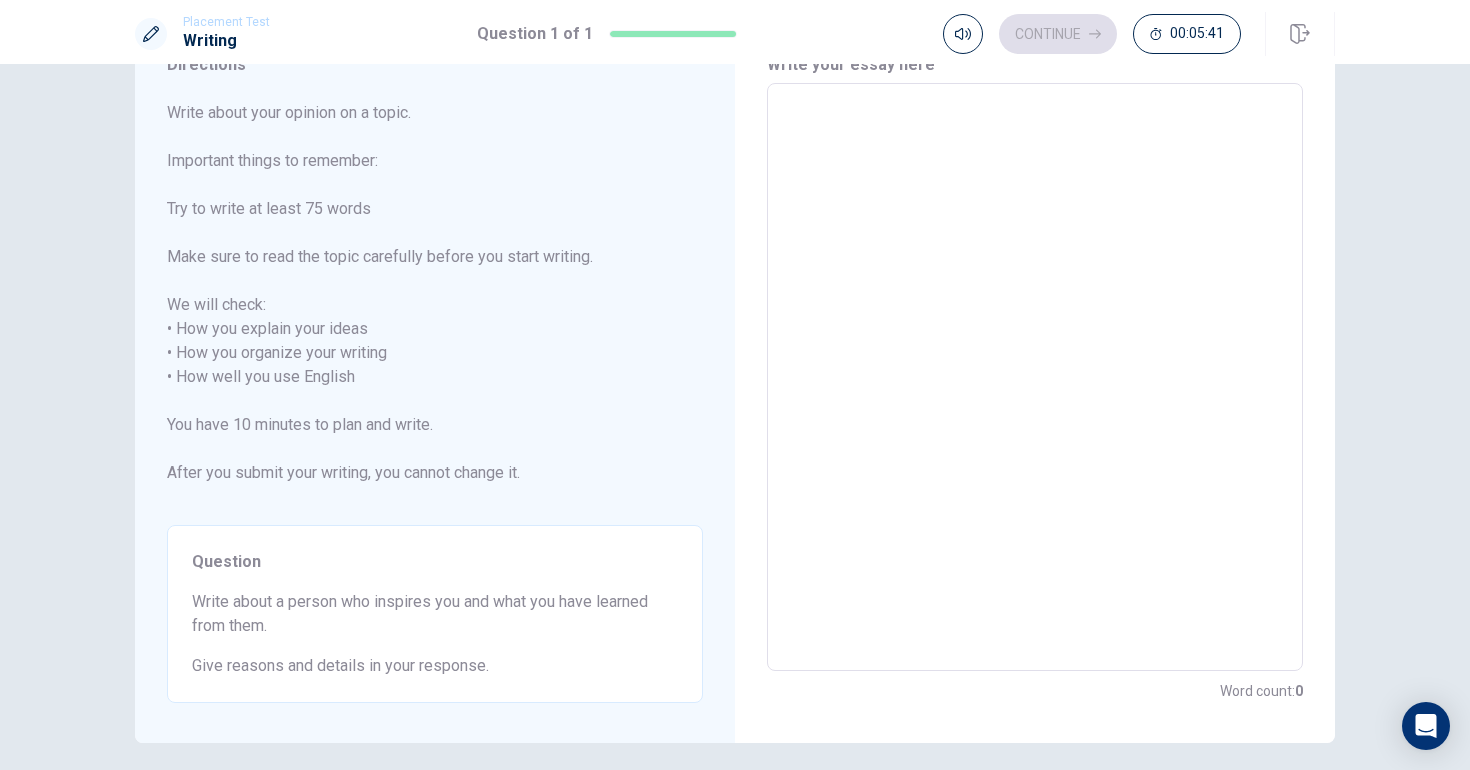 click at bounding box center (1035, 377) 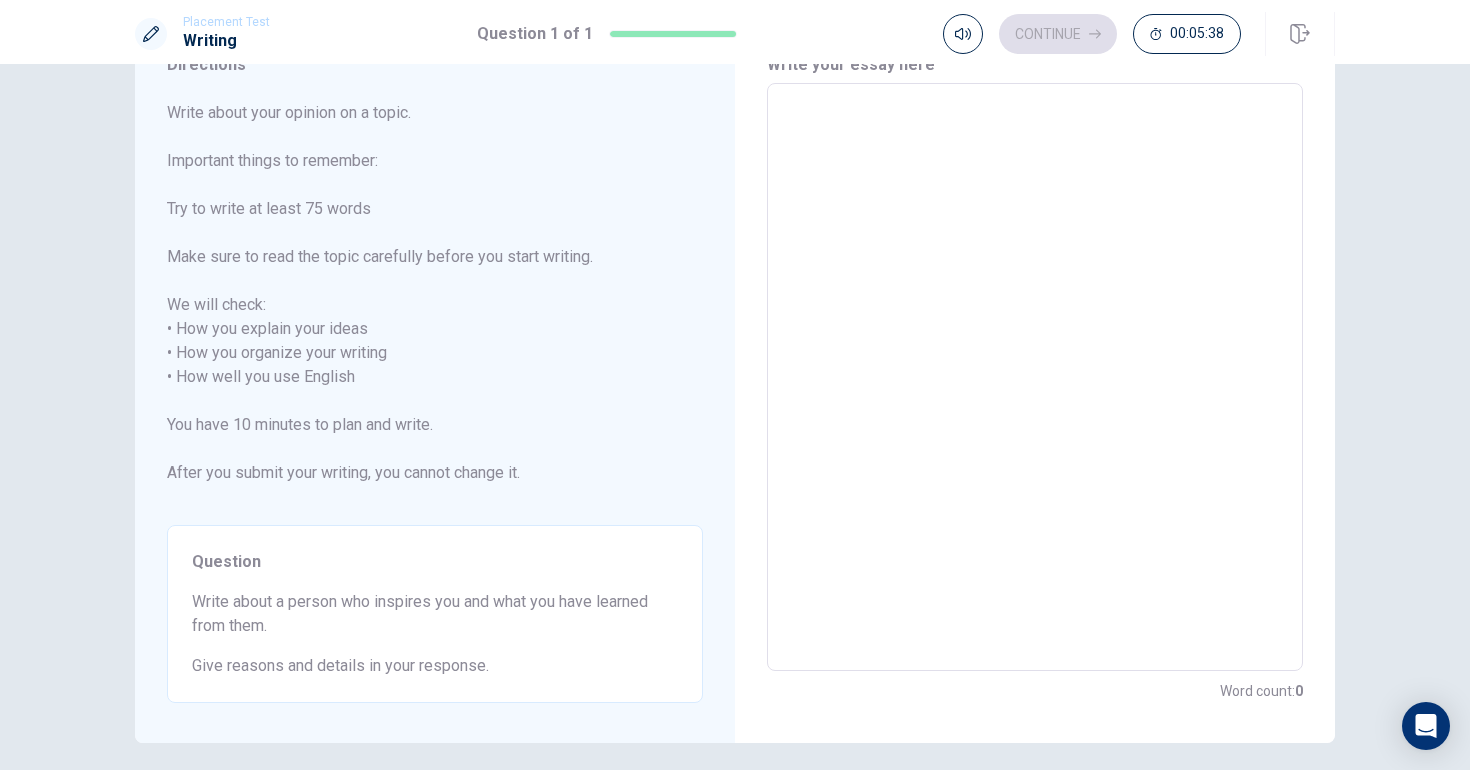 type on "I" 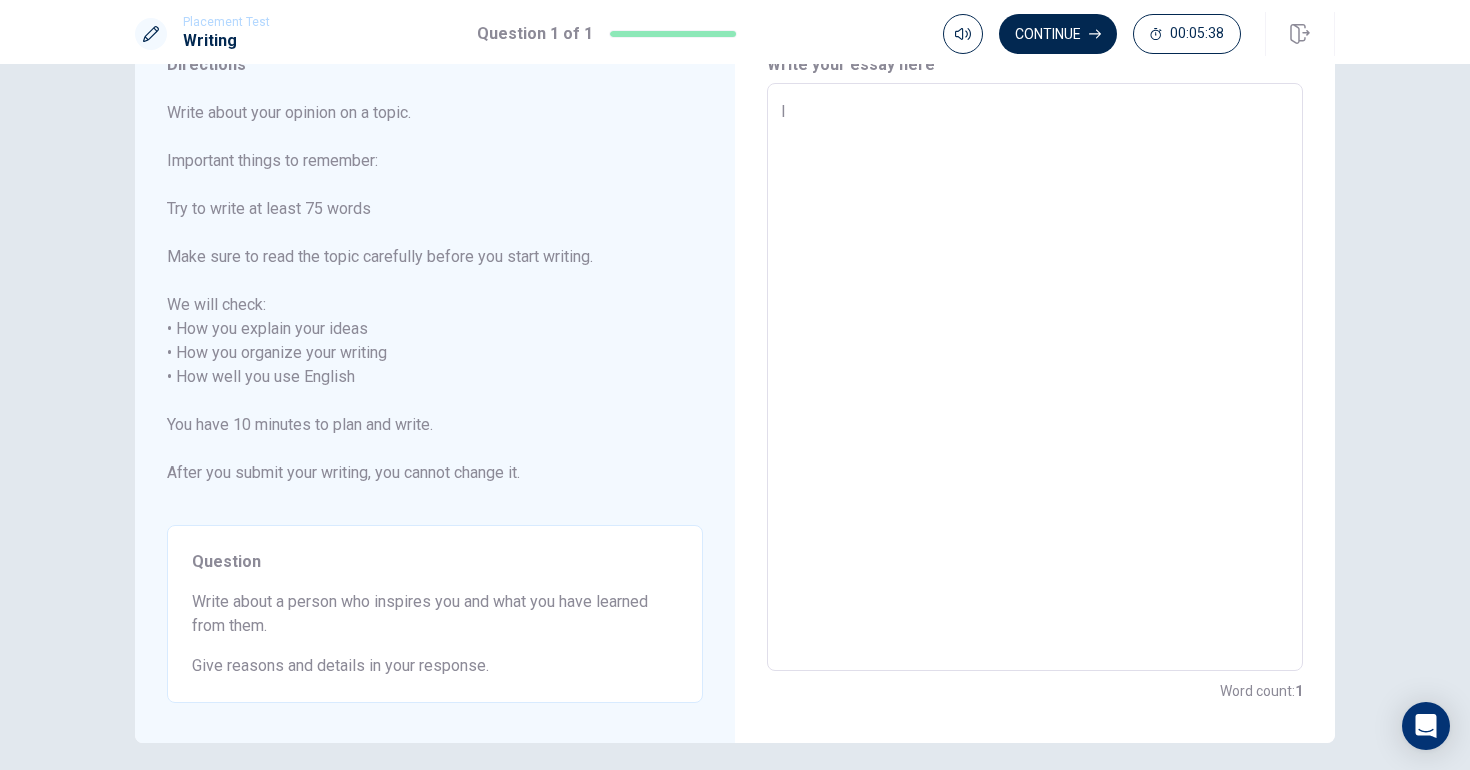 type on "x" 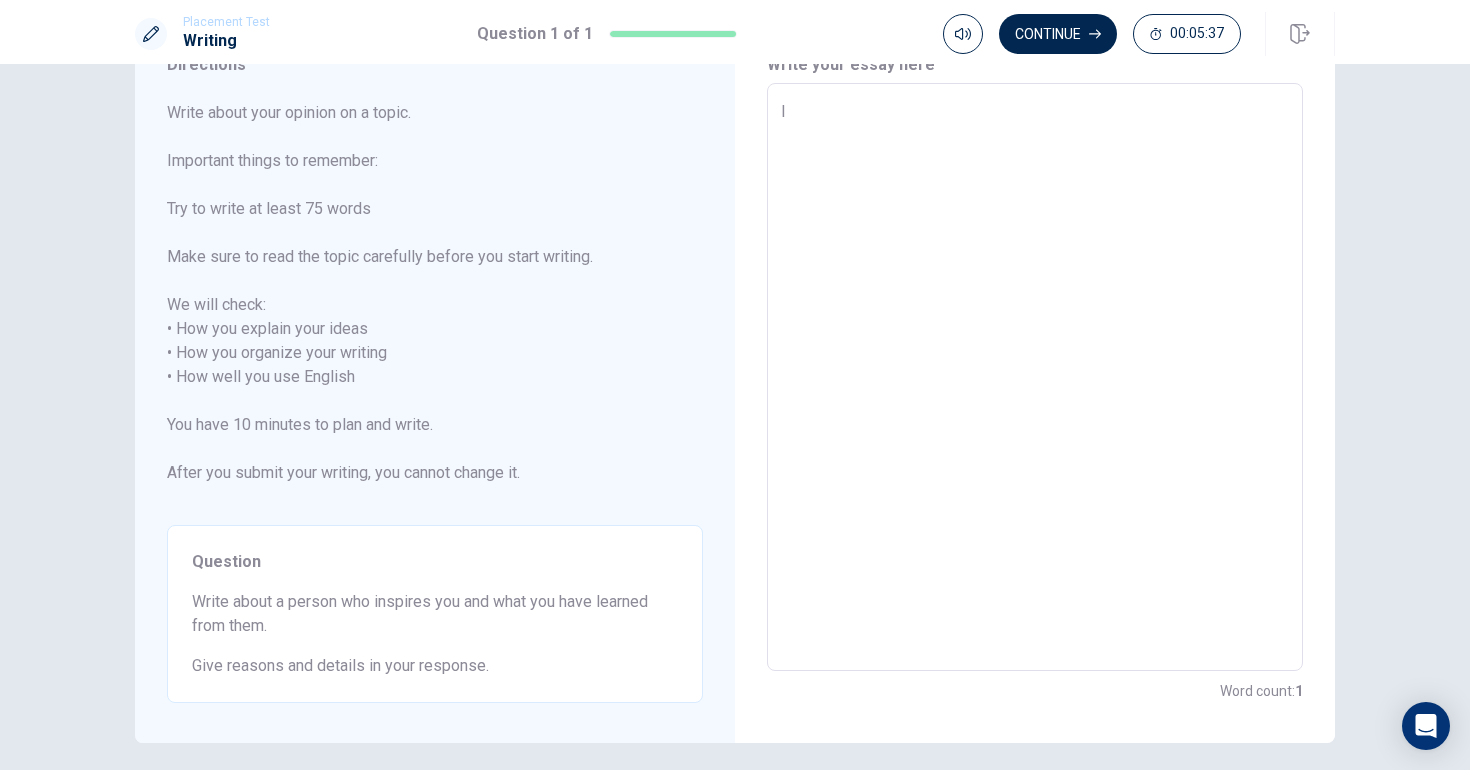 type on "I" 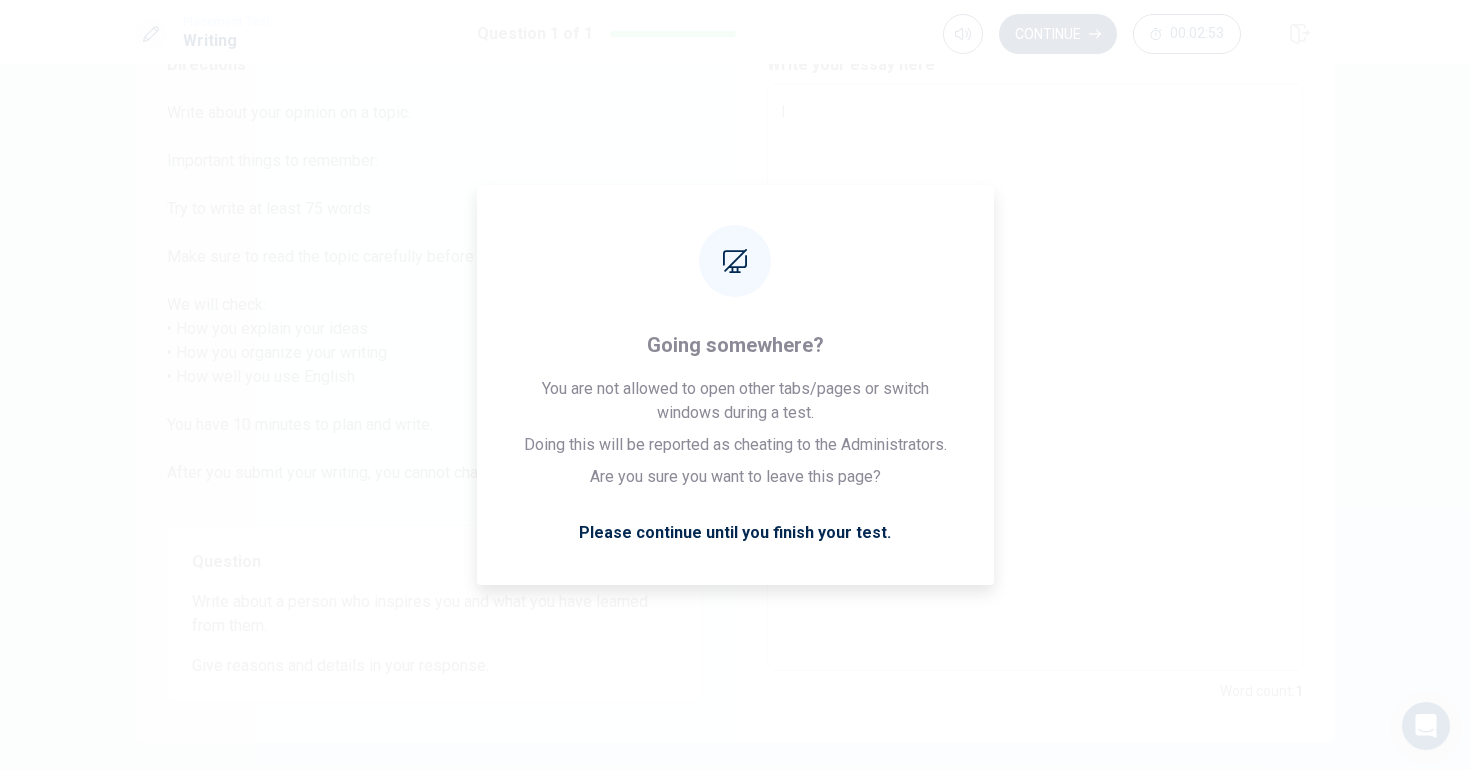 type on "x" 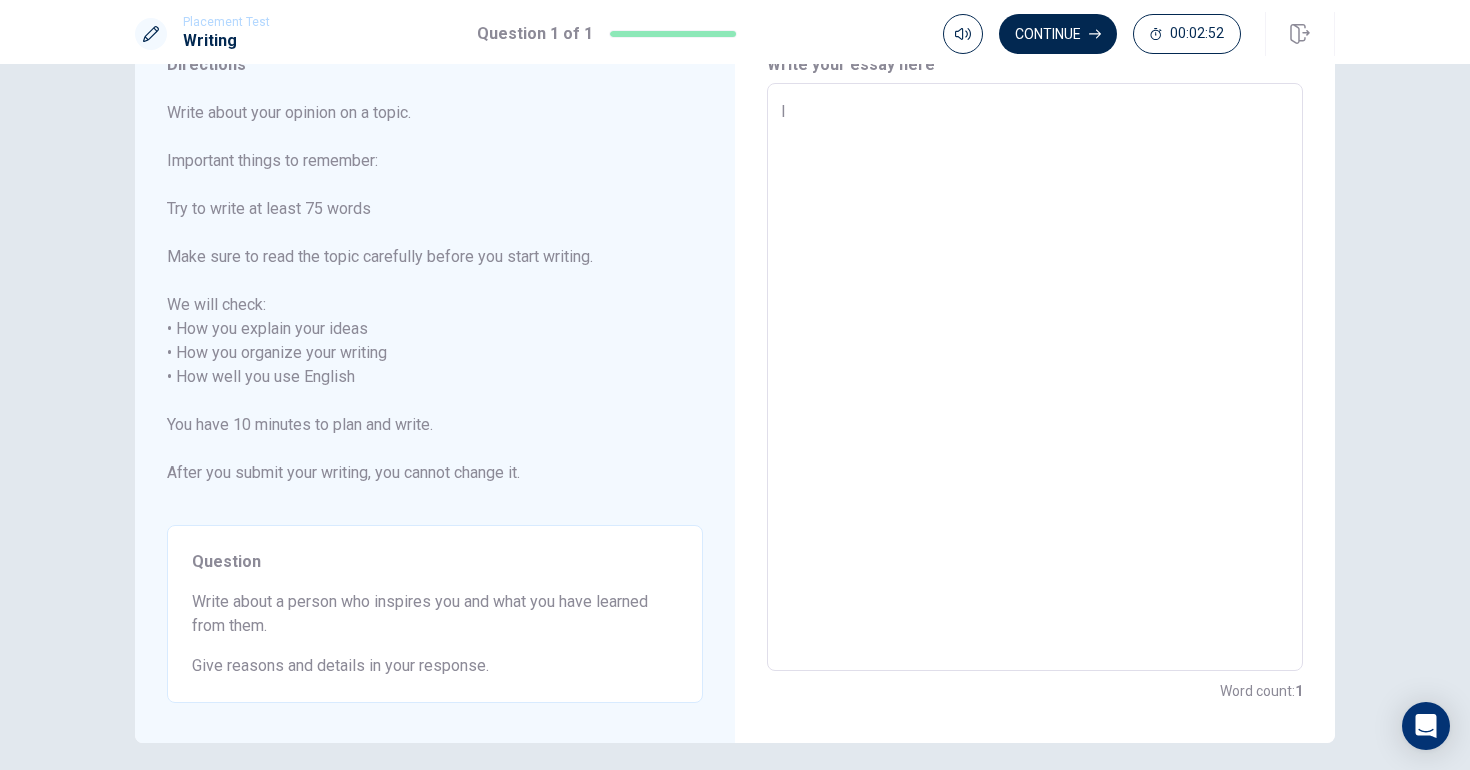 type on "I" 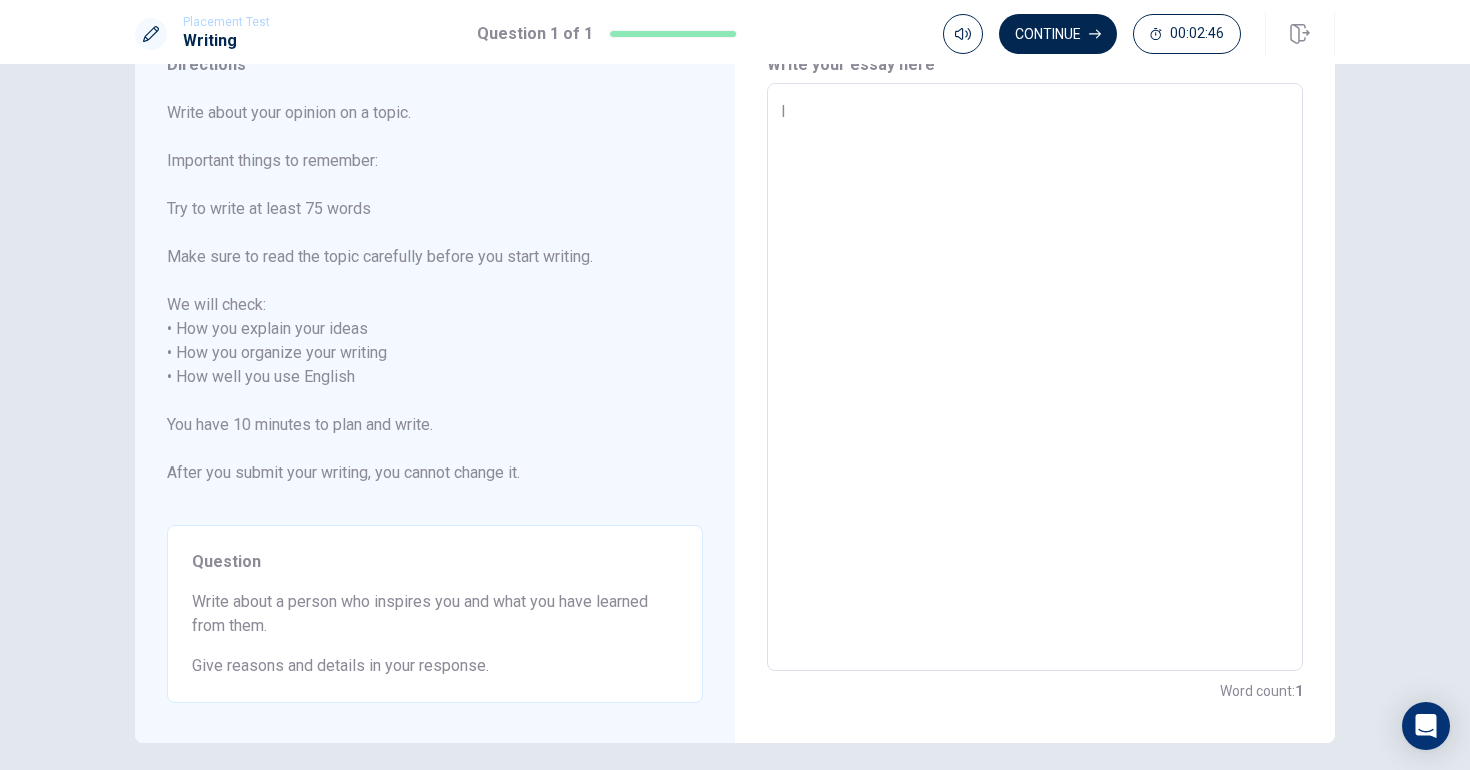 type on "x" 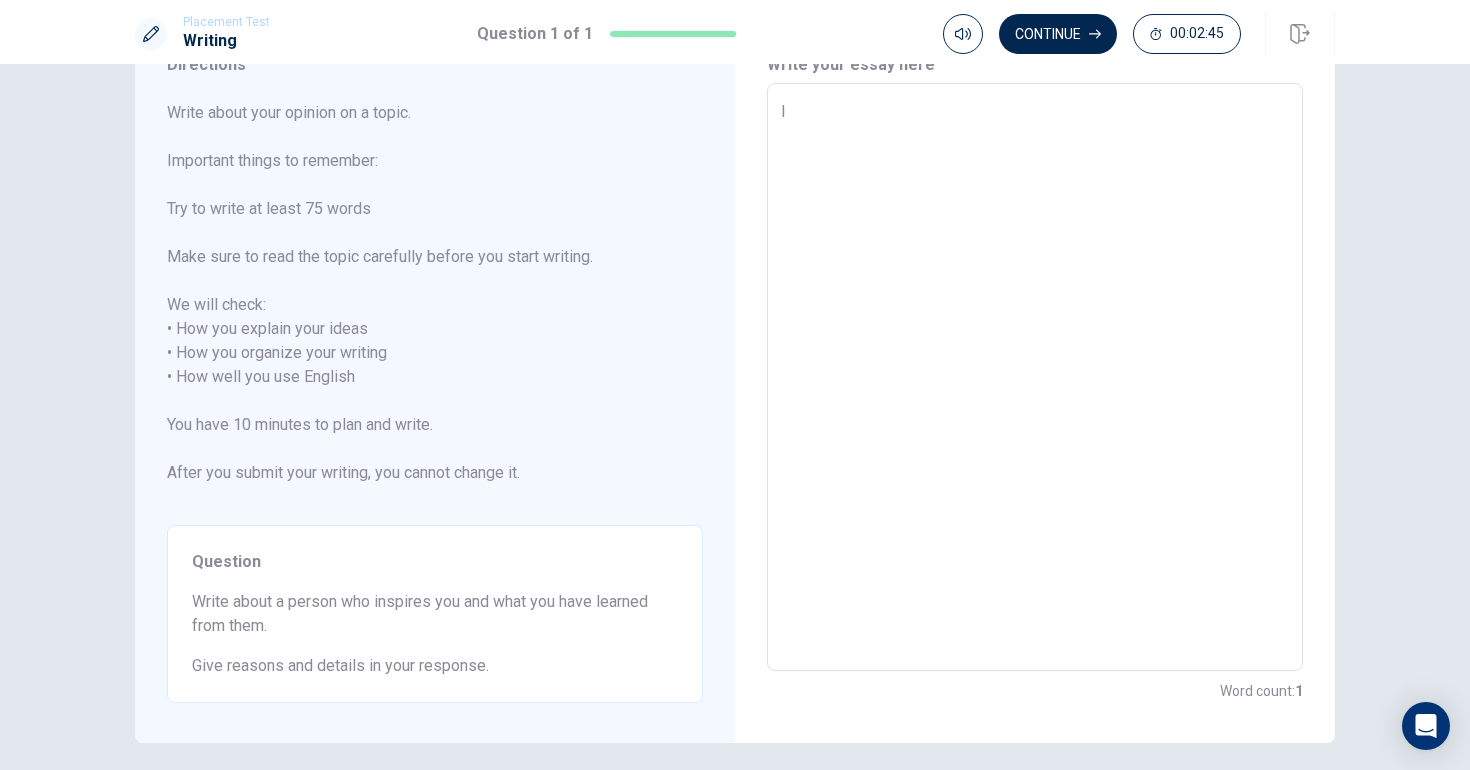 type on "I W" 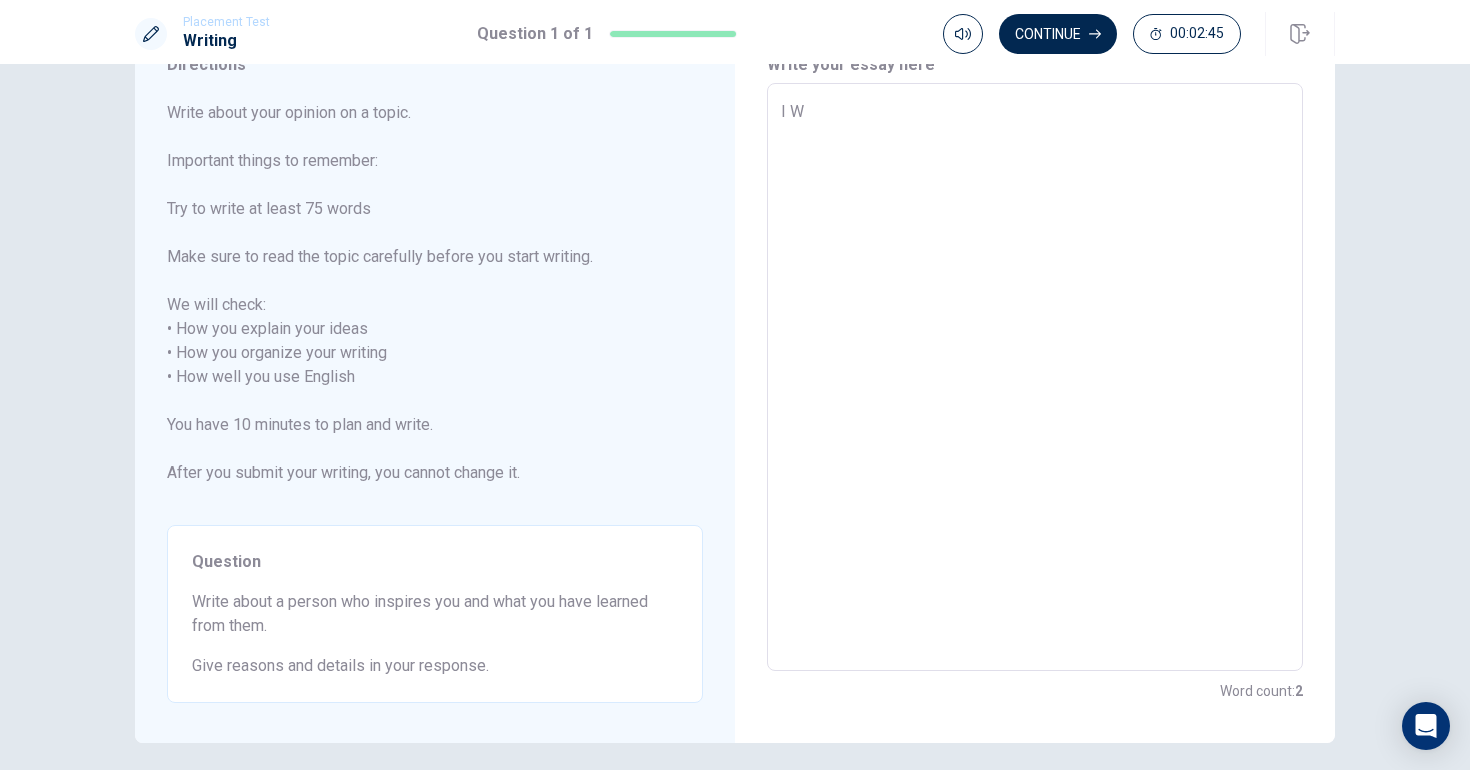 type on "x" 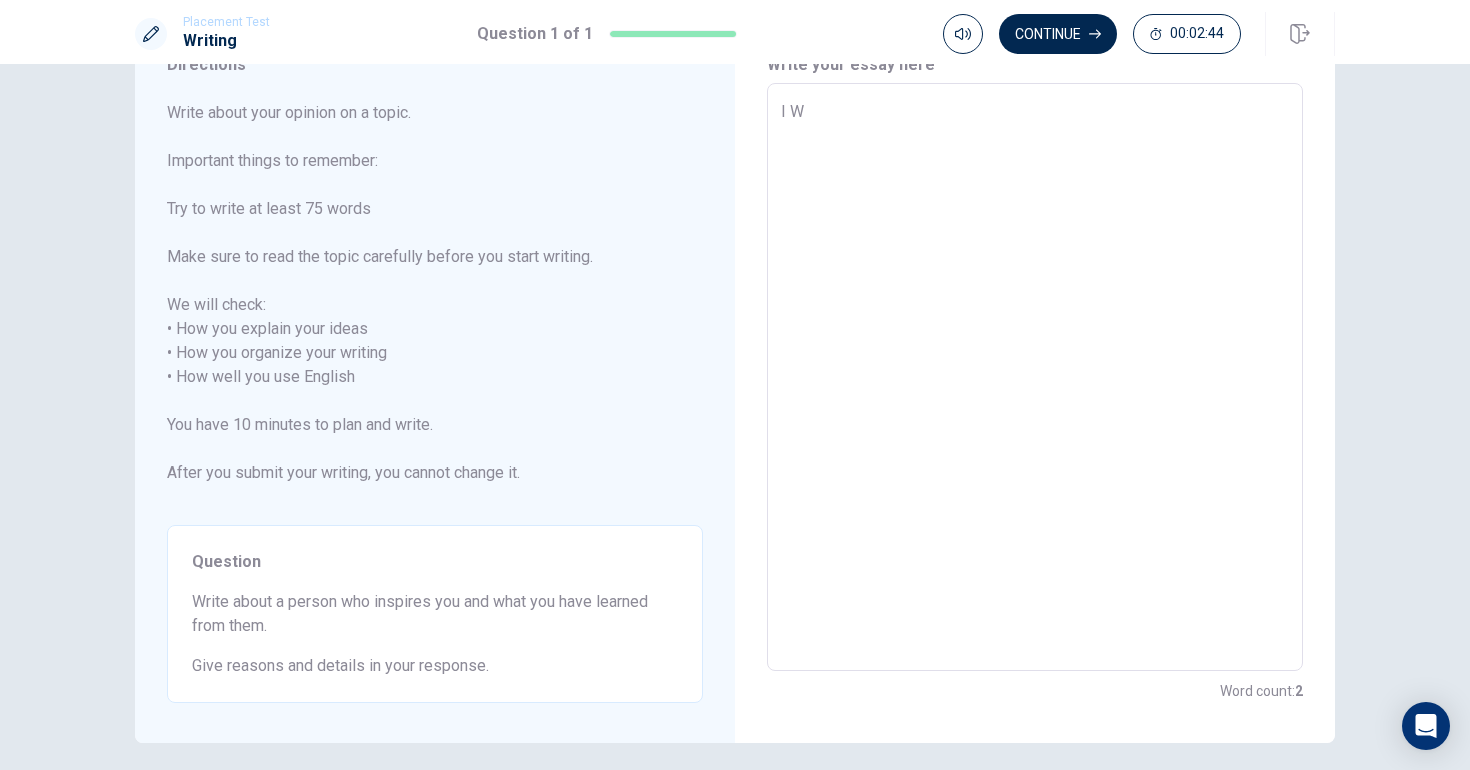 type on "I" 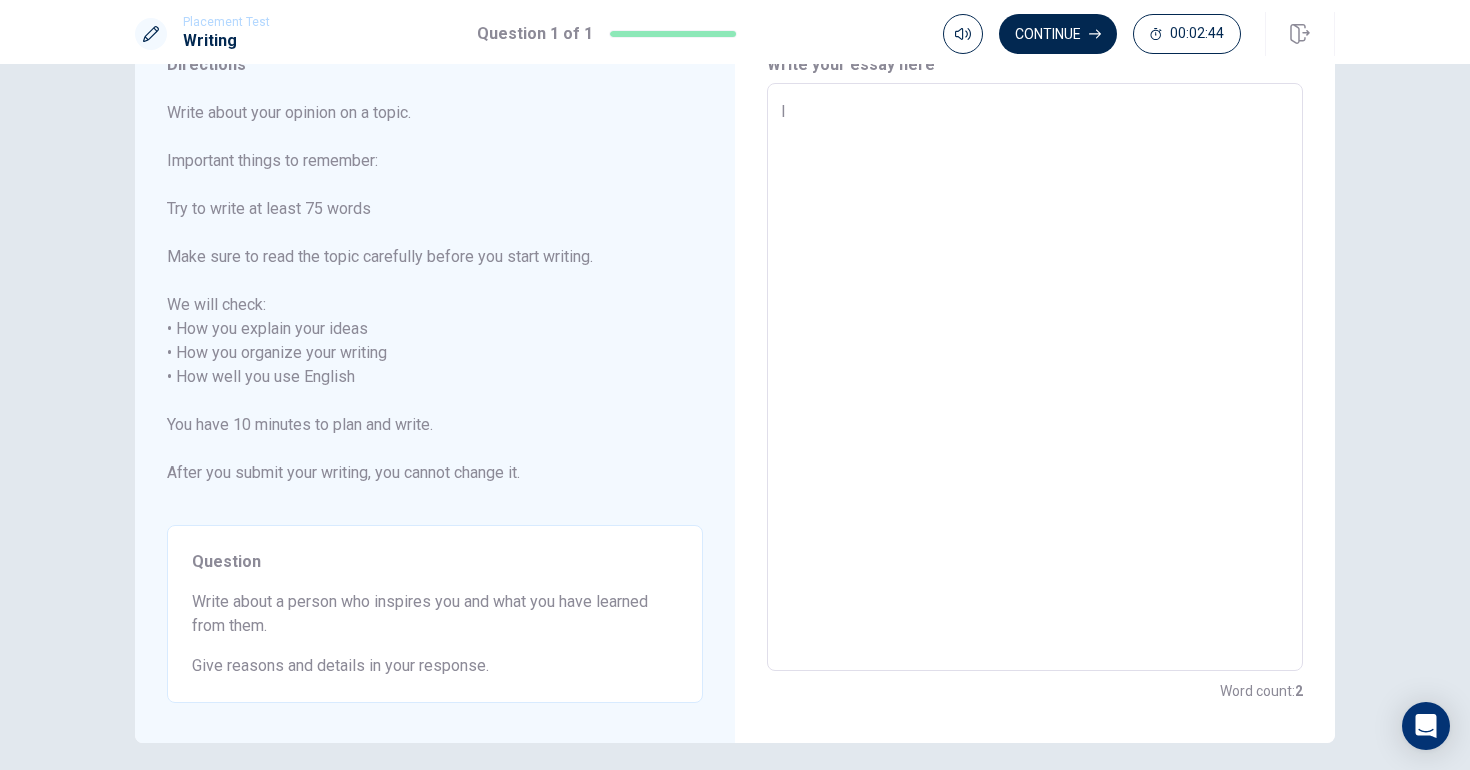 type on "x" 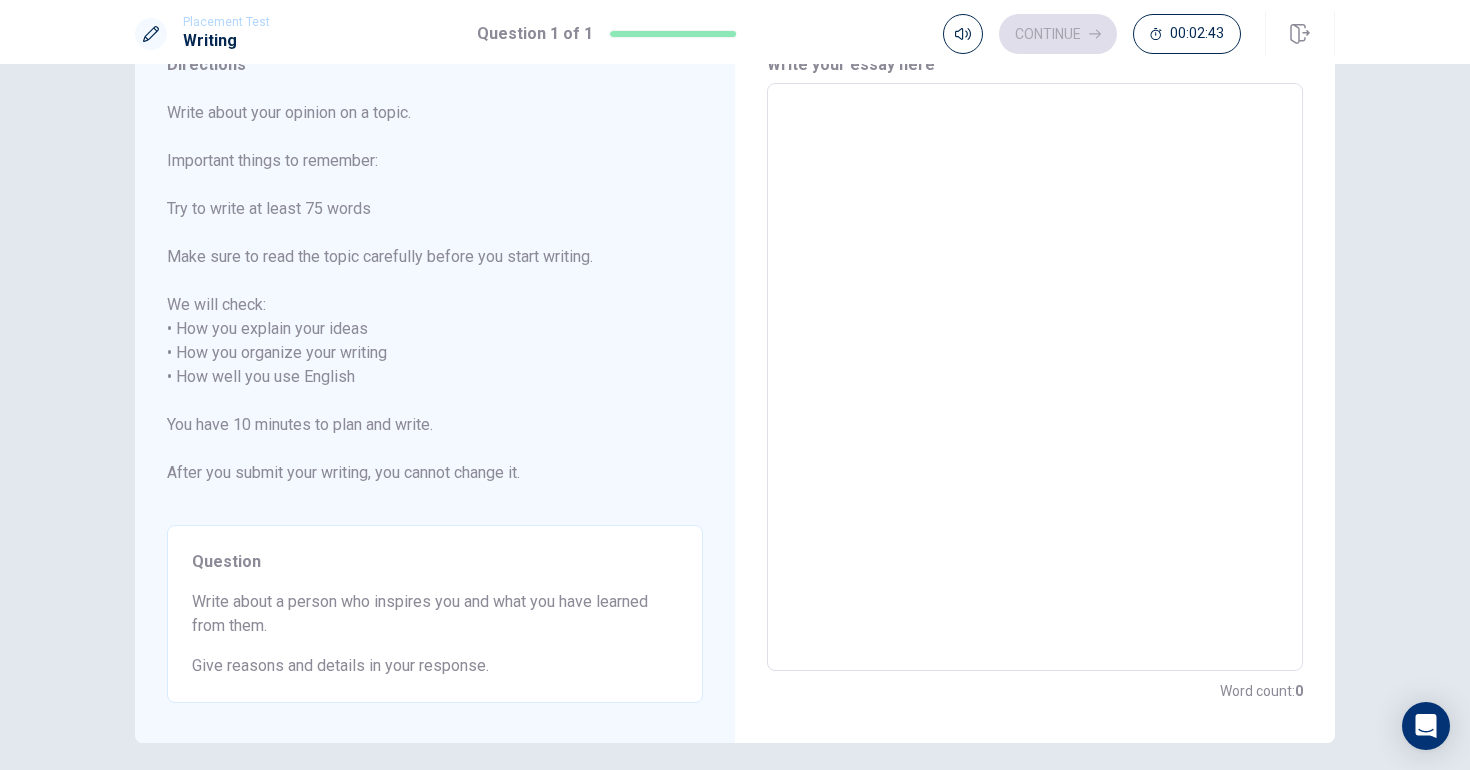 type on "W" 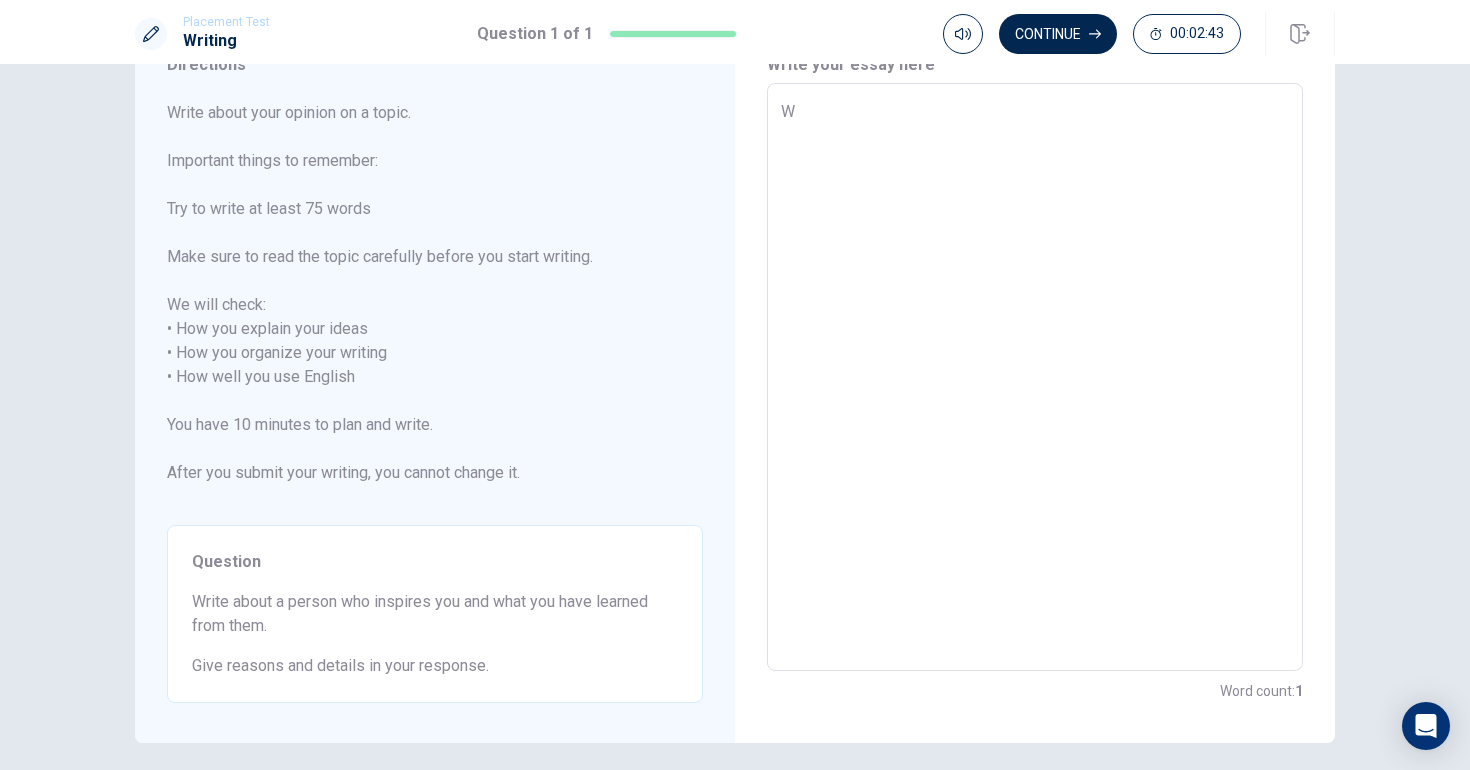 type on "x" 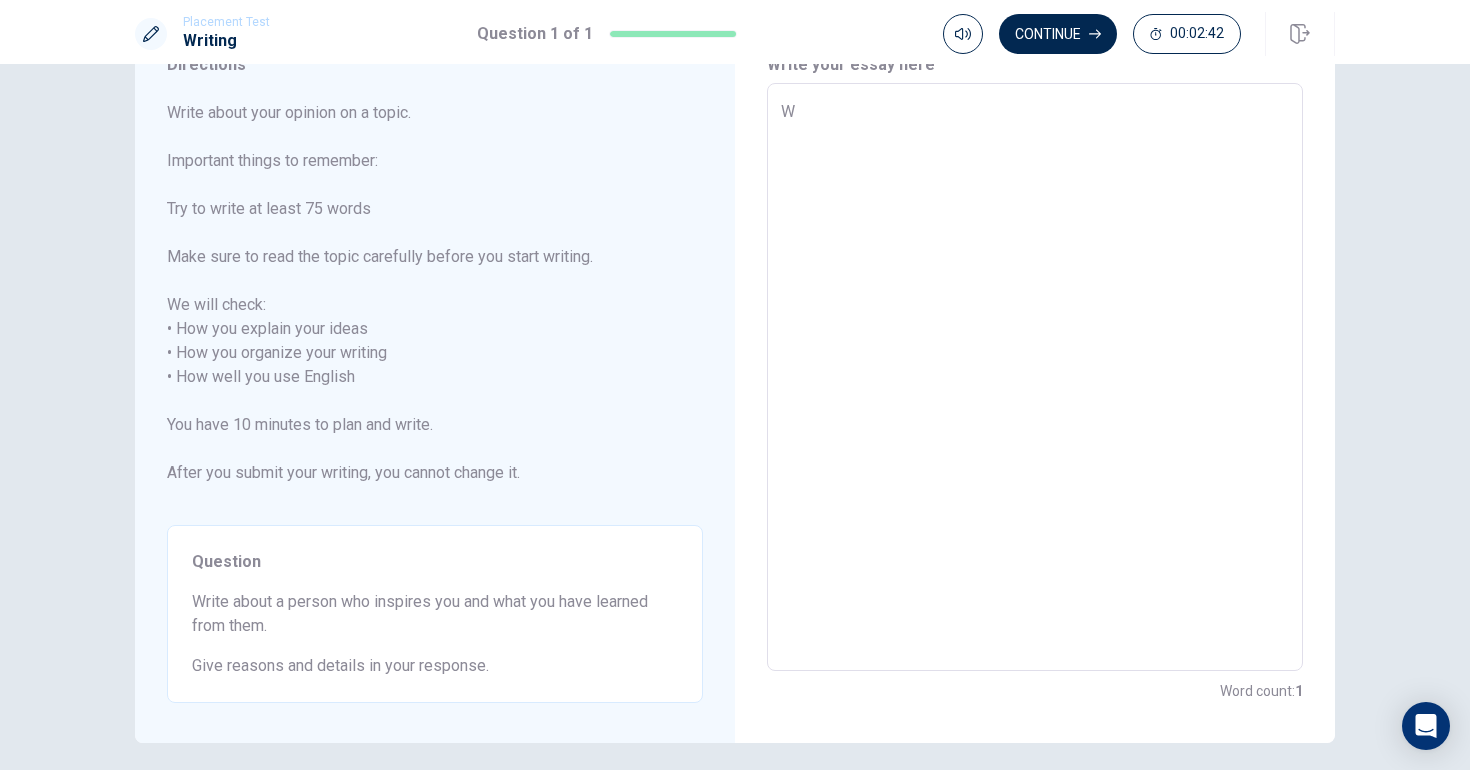 type on "Wh" 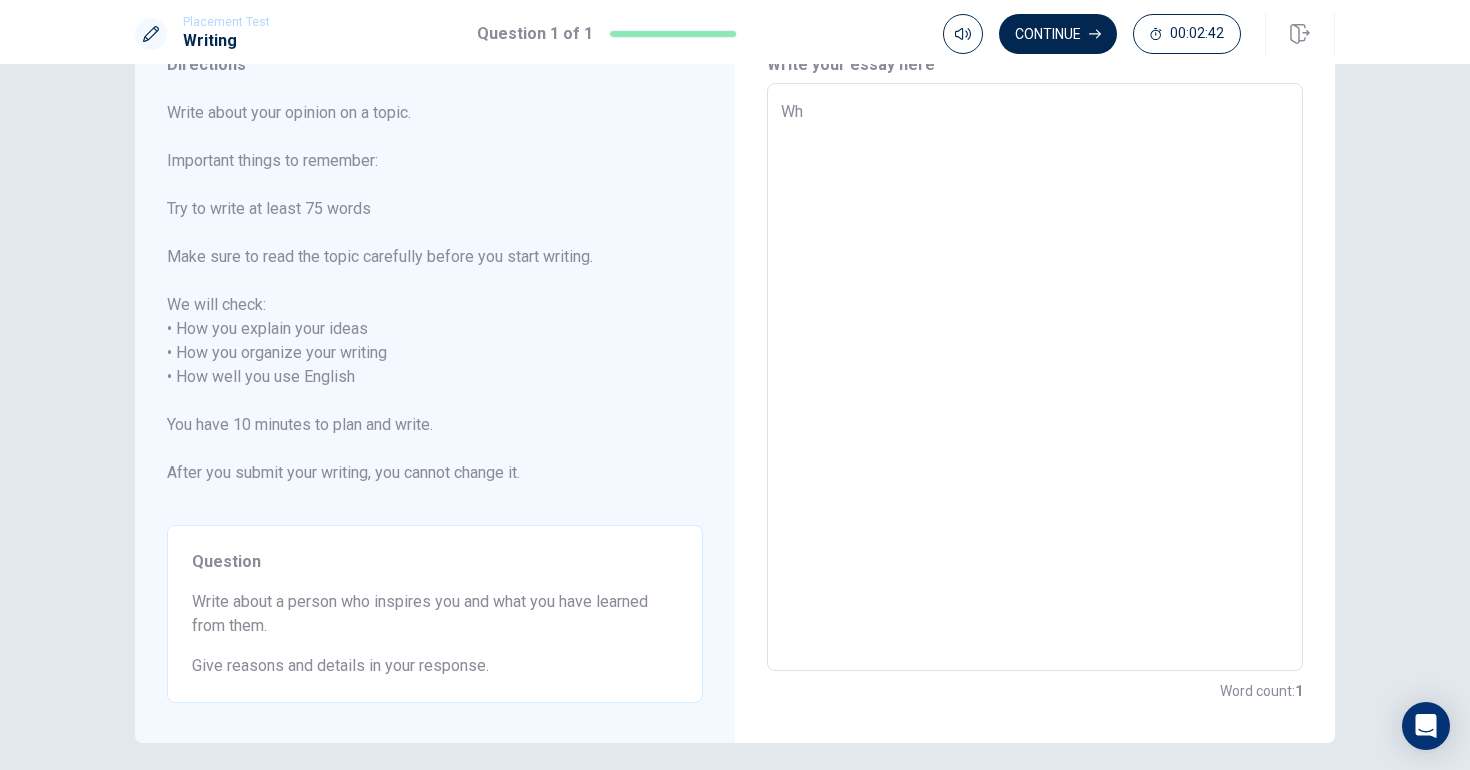 type on "x" 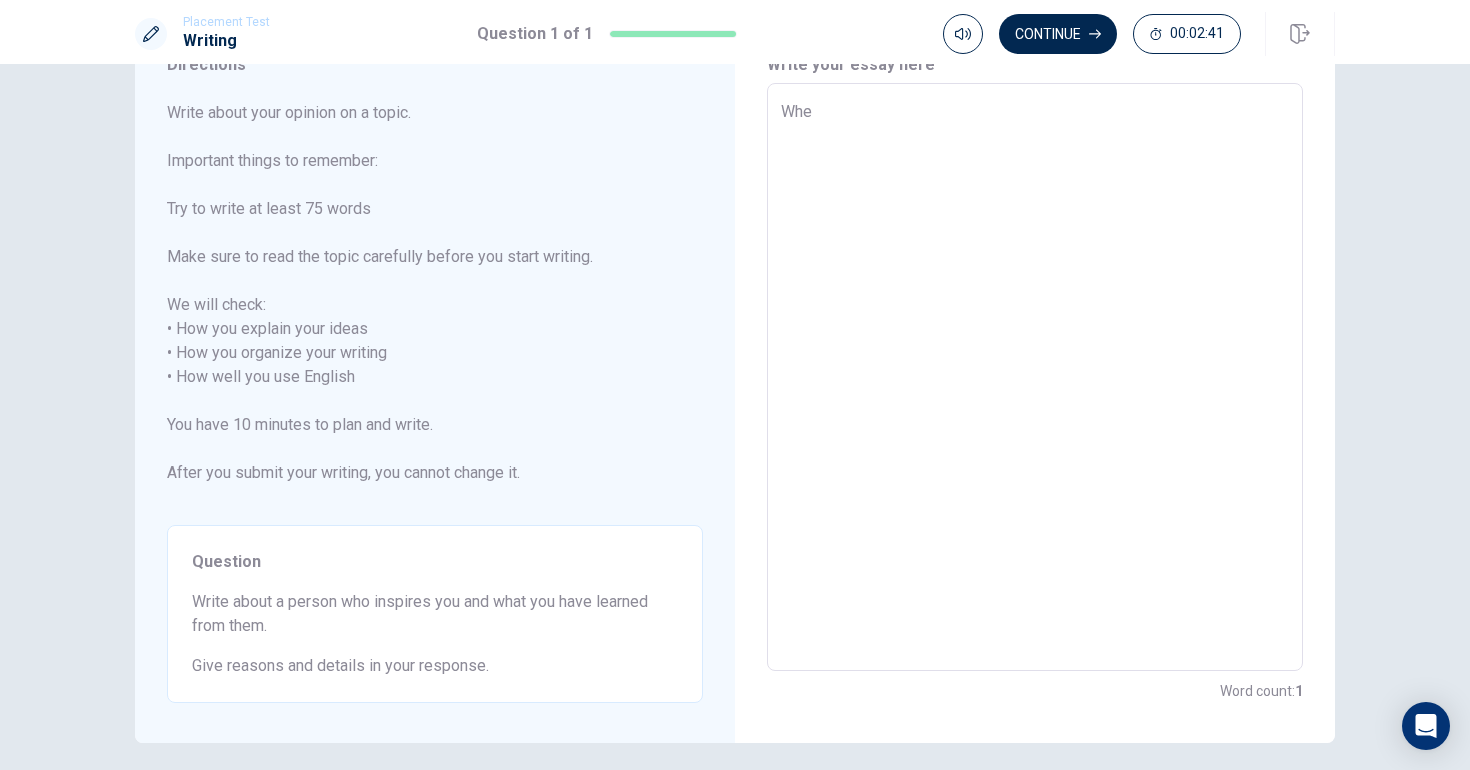 type on "x" 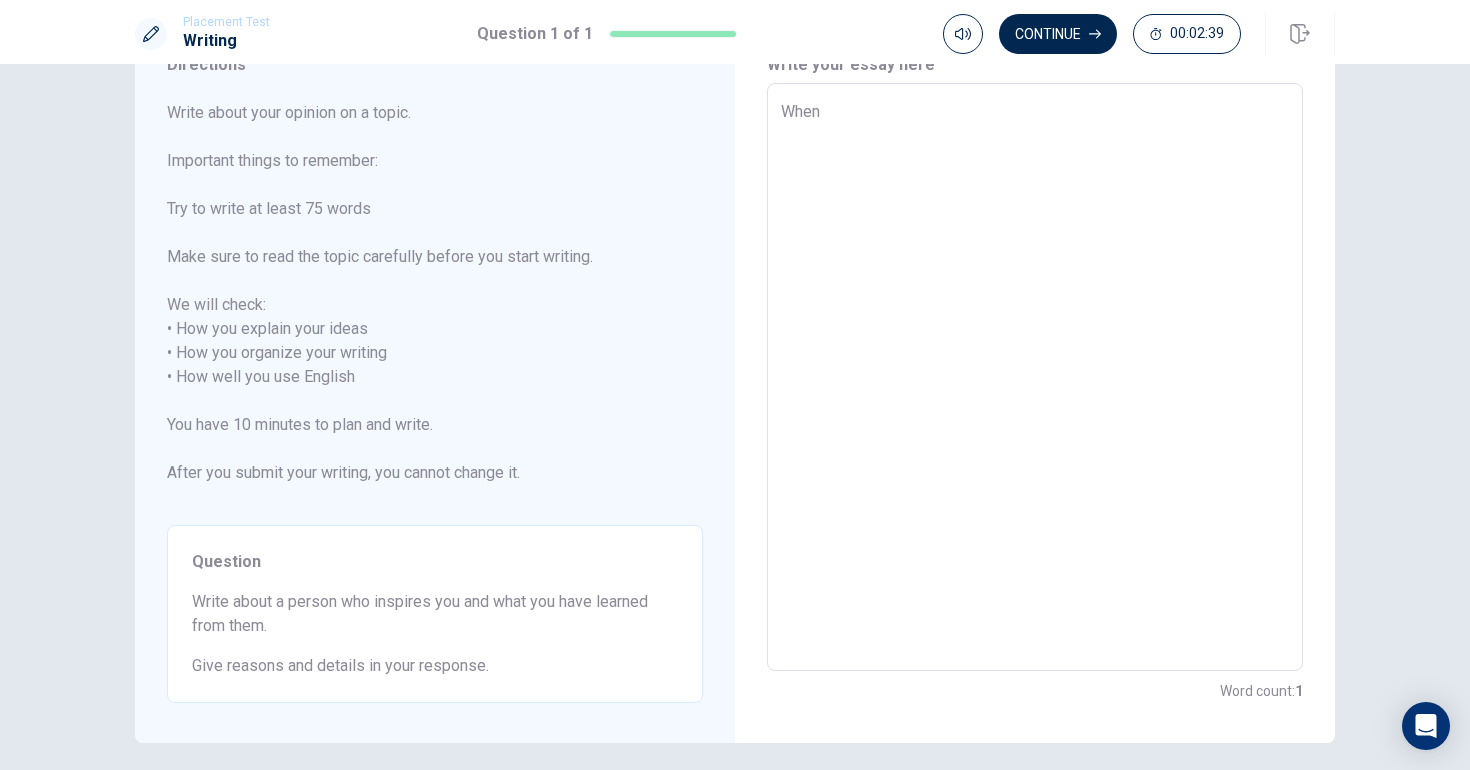 type on "x" 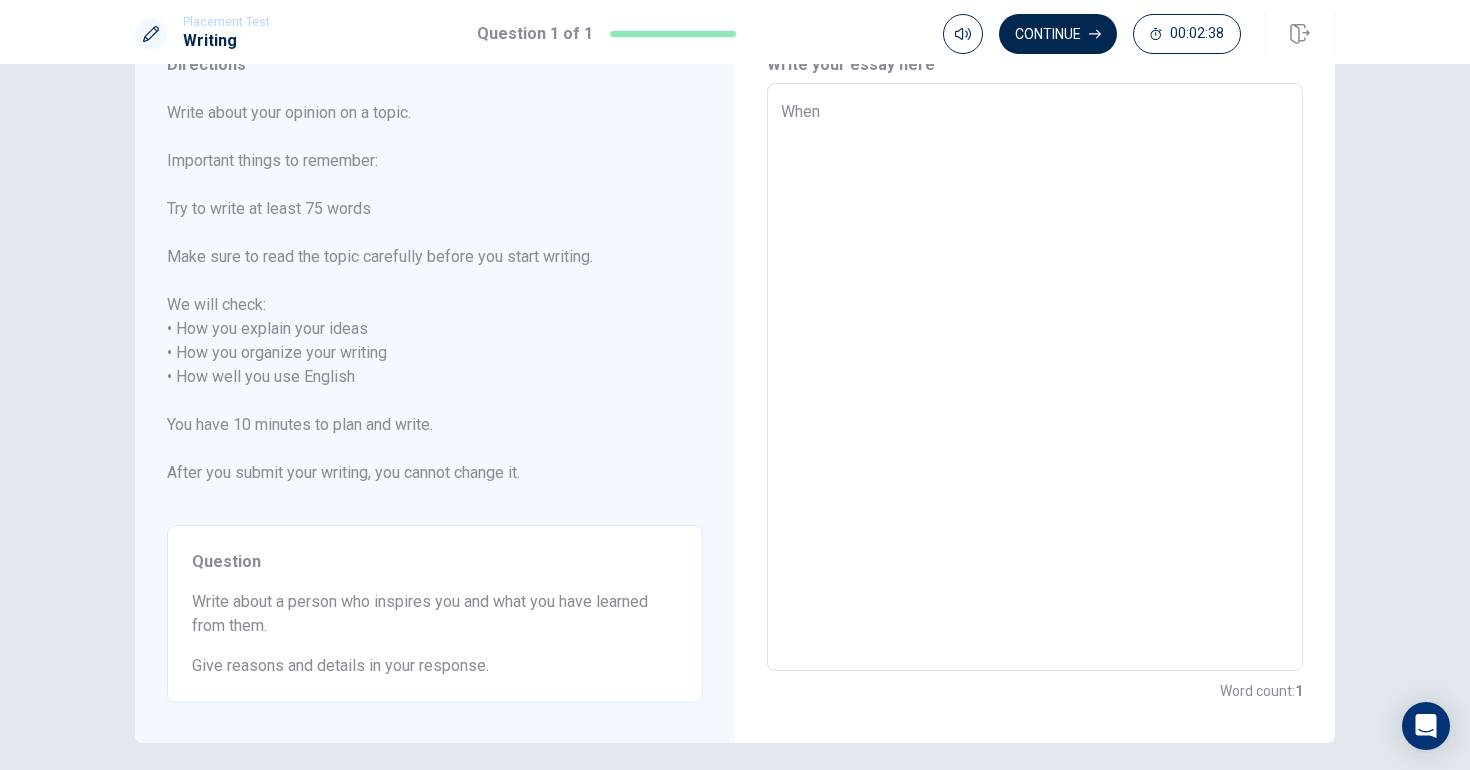 type on "Whe" 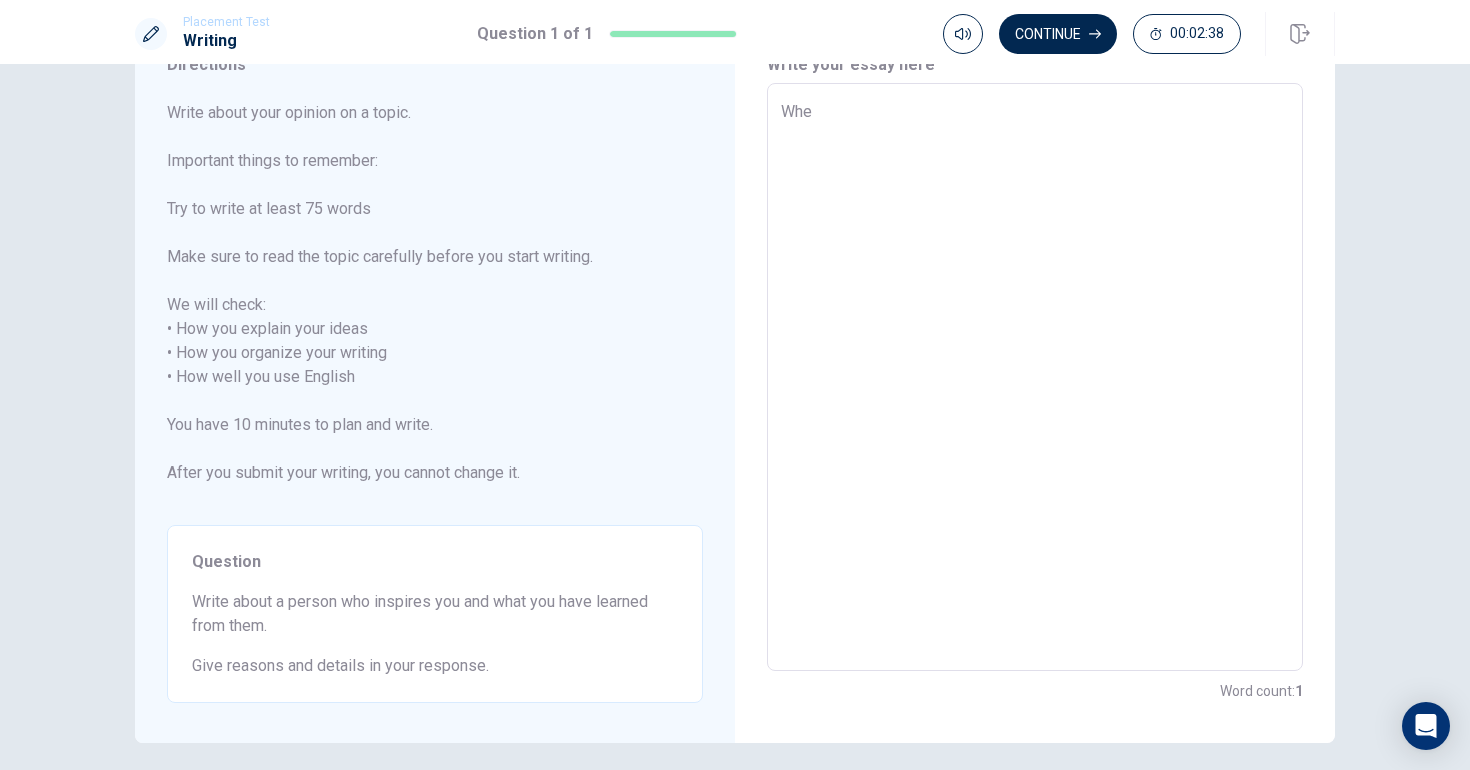 type on "x" 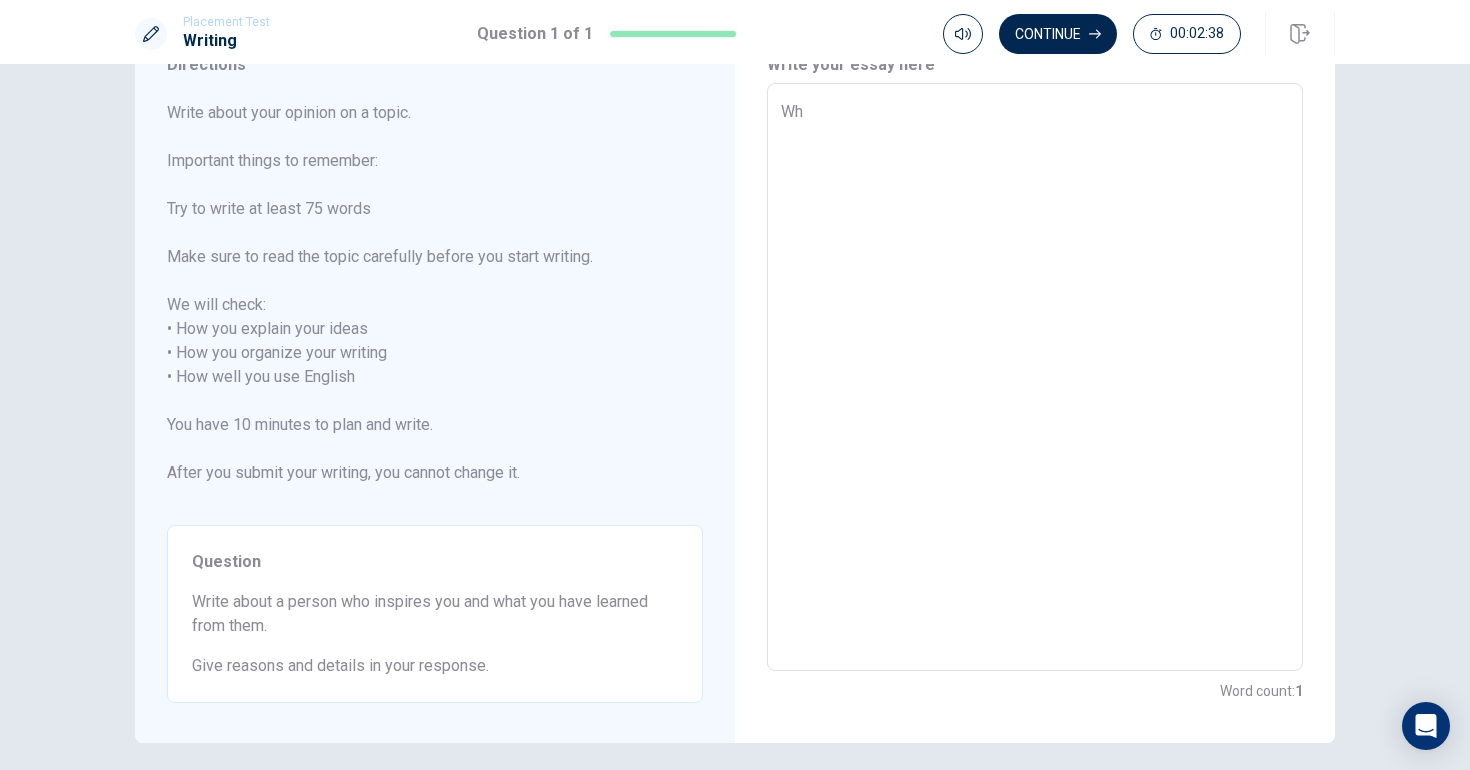 type on "x" 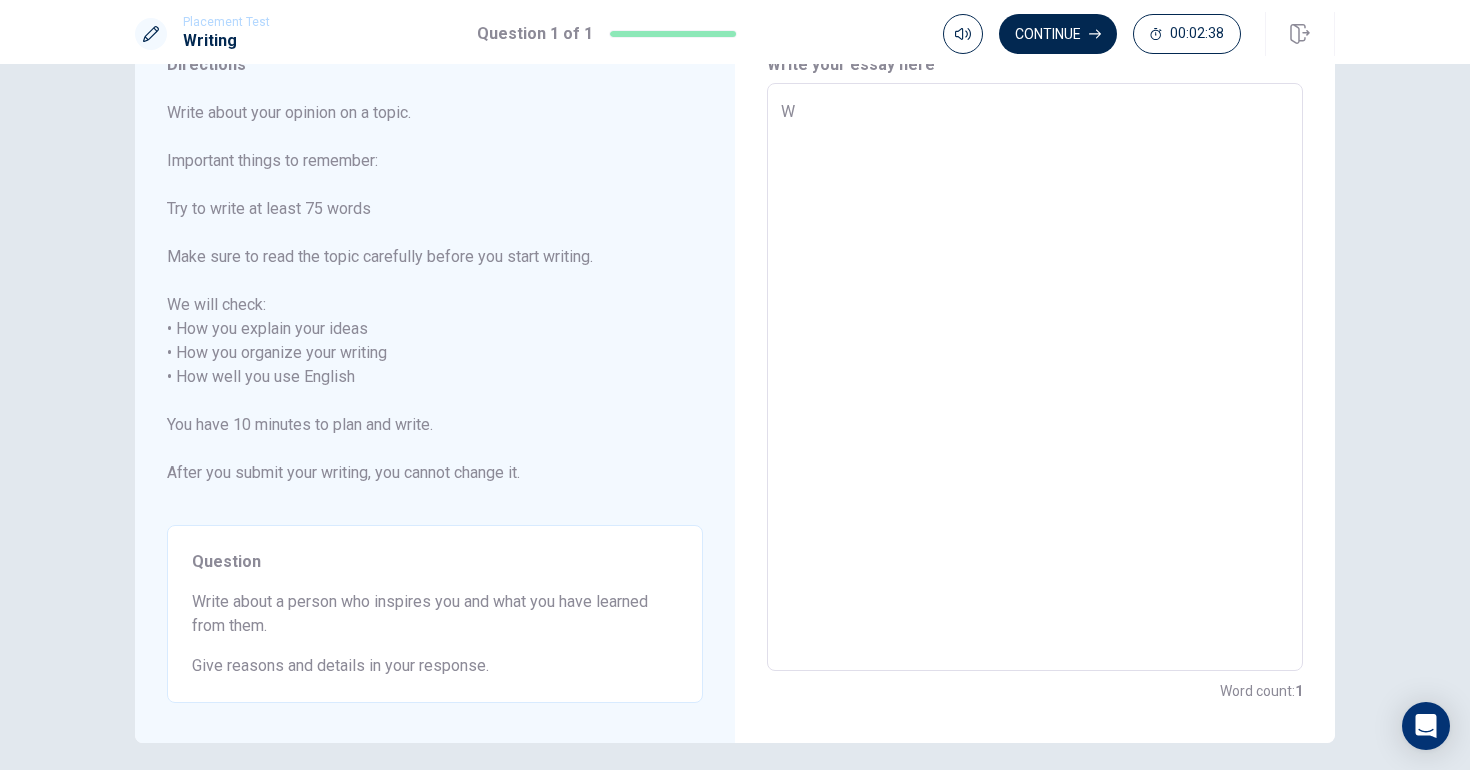 type on "x" 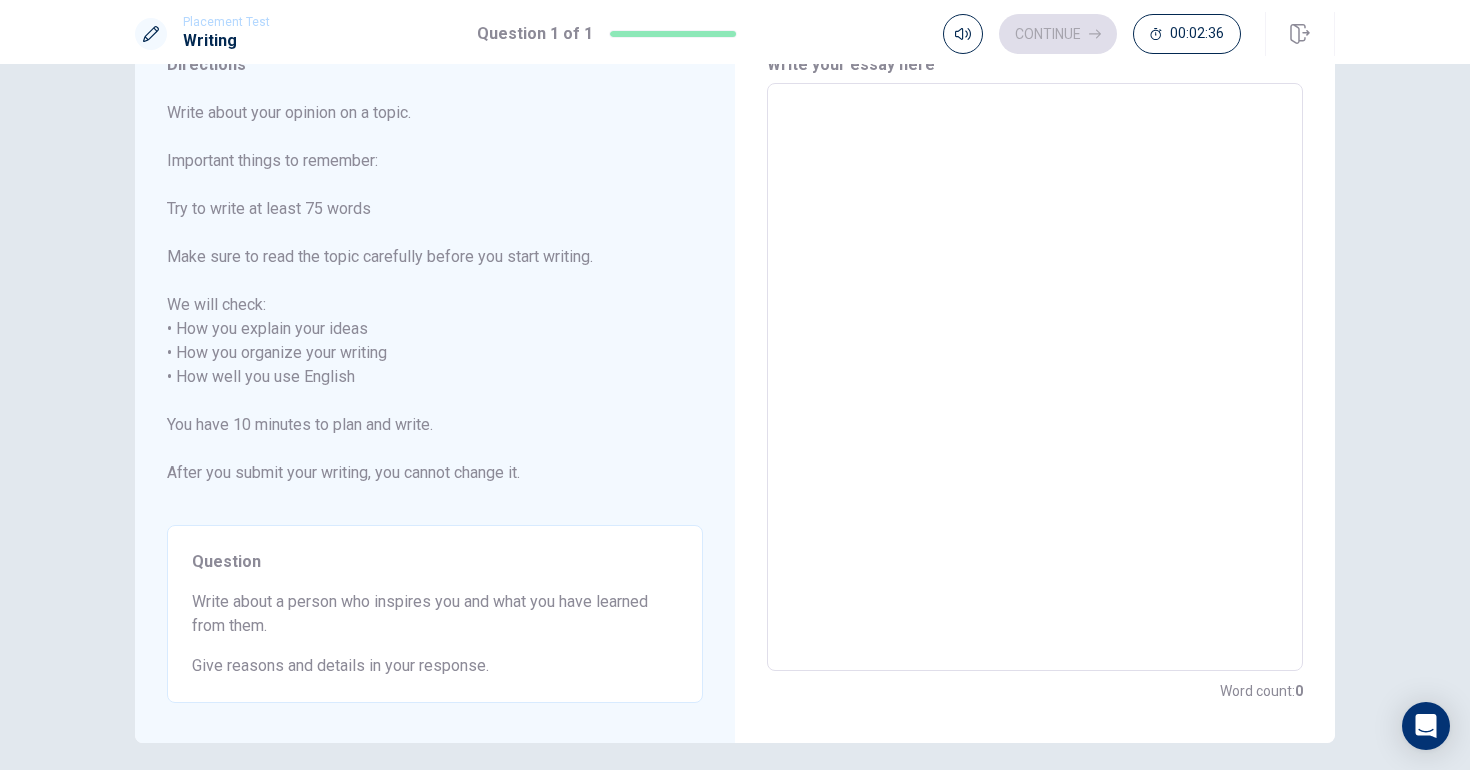 type on "M" 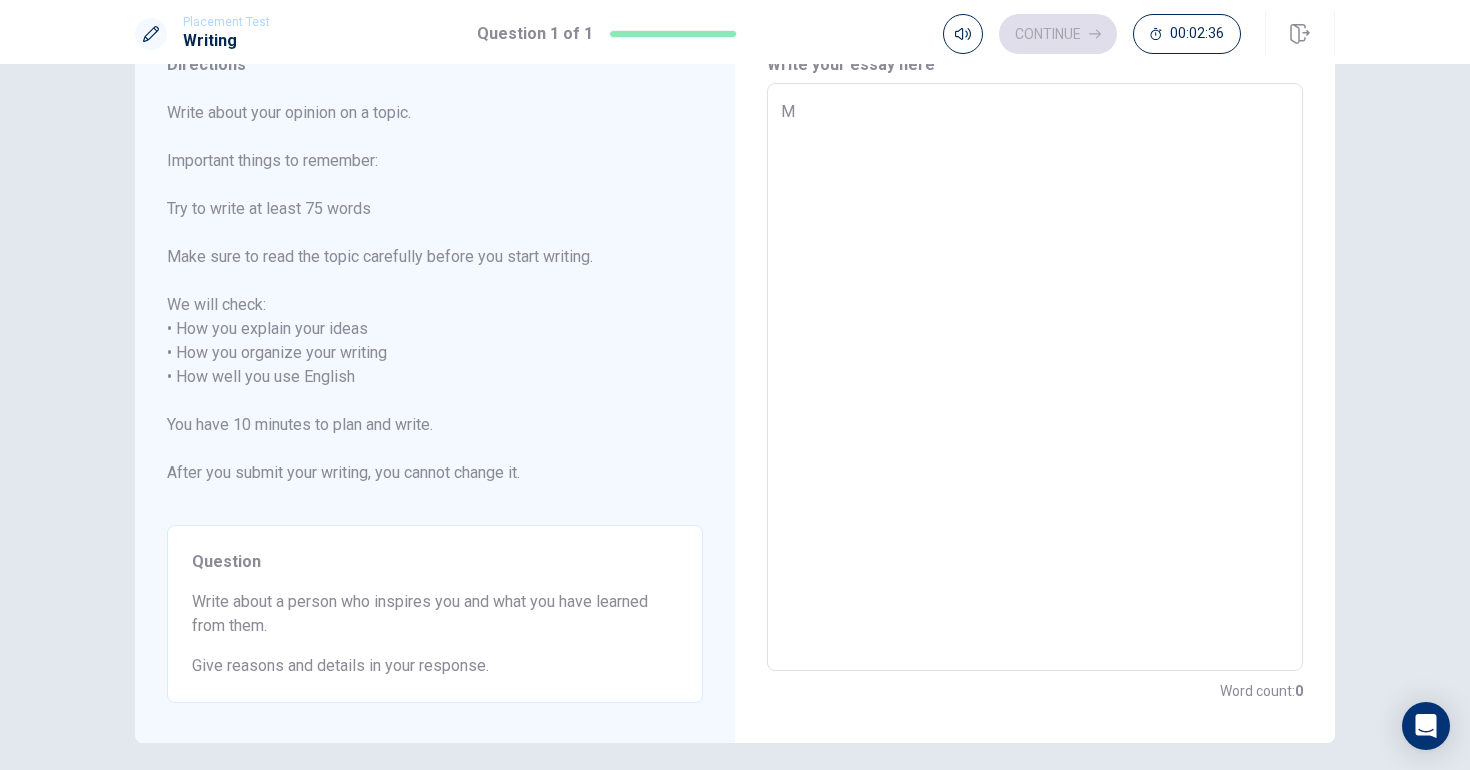 type on "x" 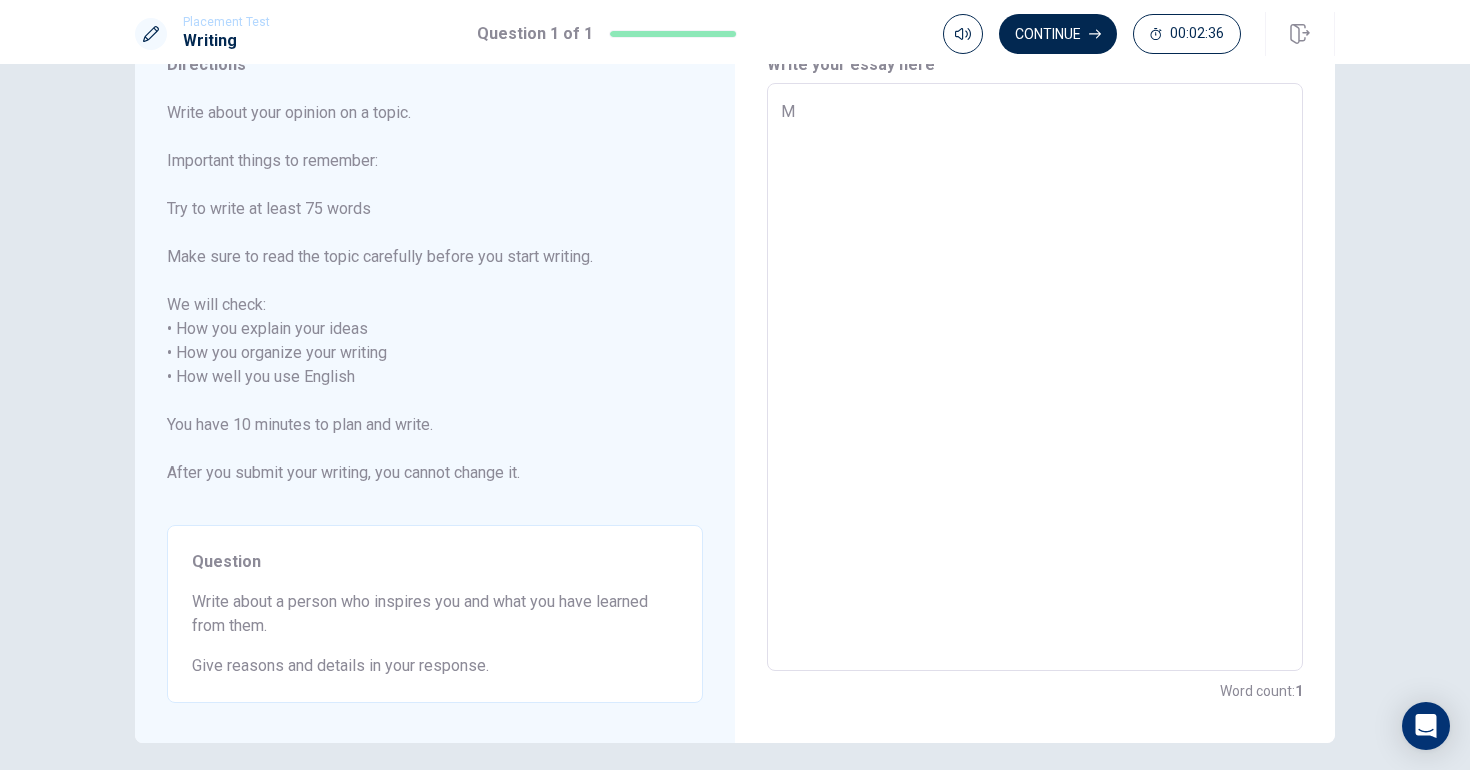 type on "My" 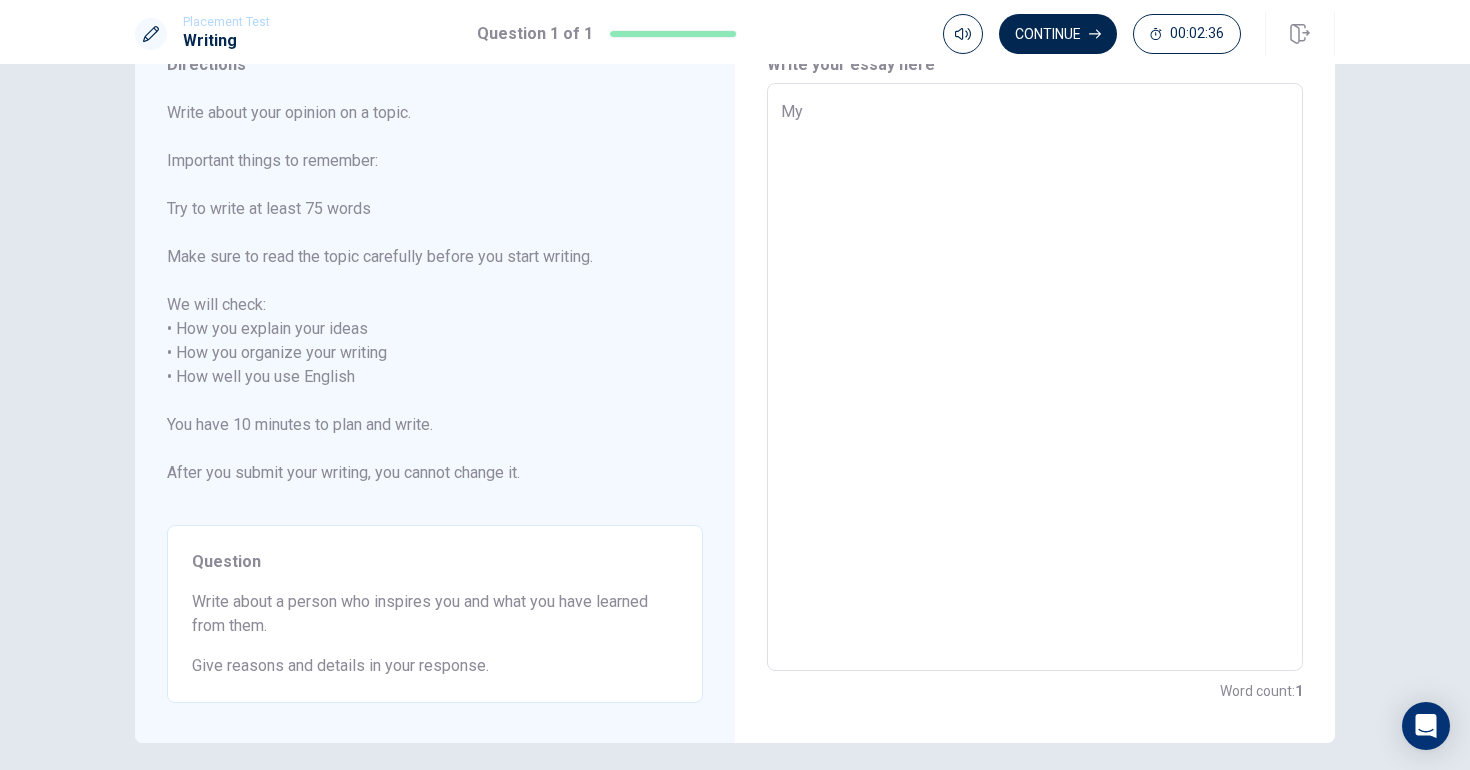 type on "x" 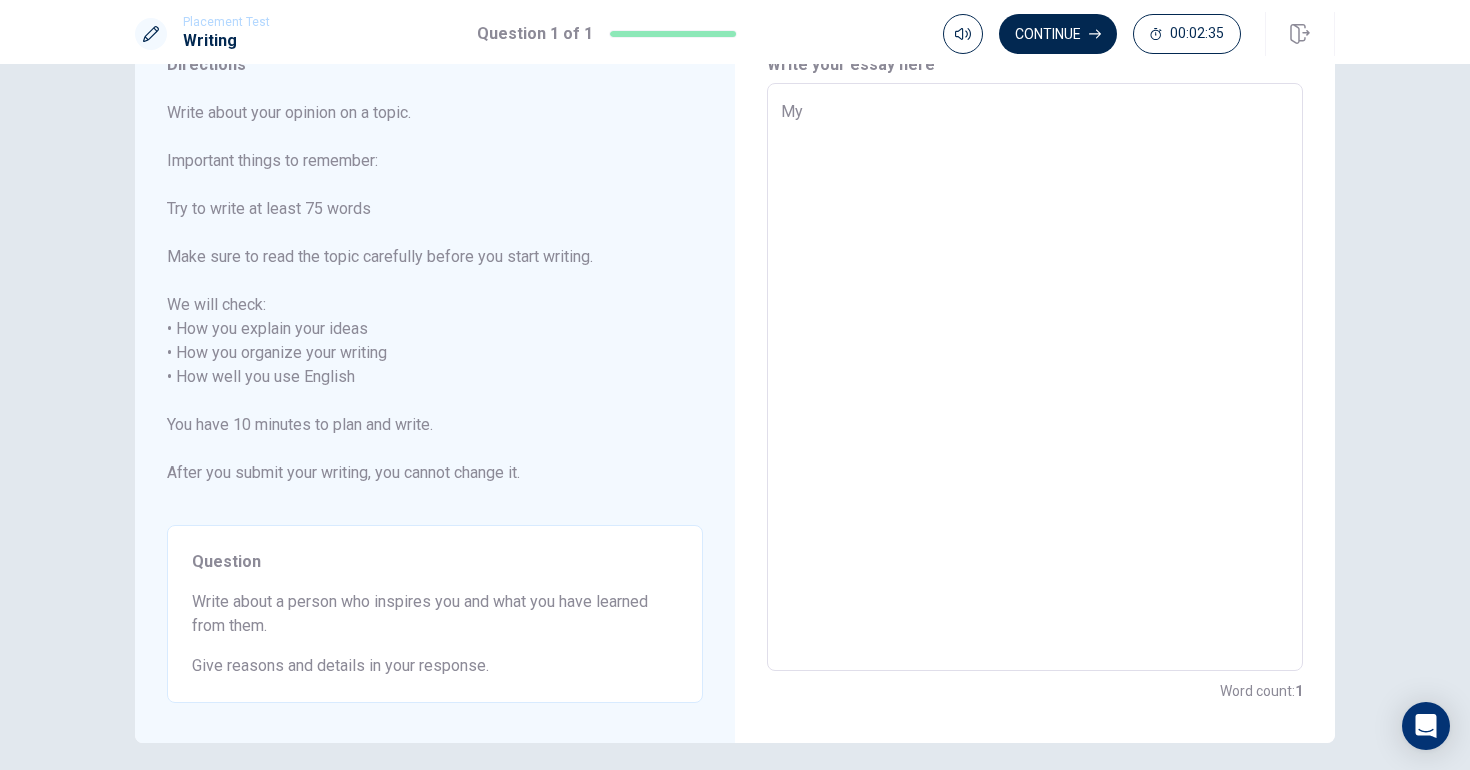 type on "My" 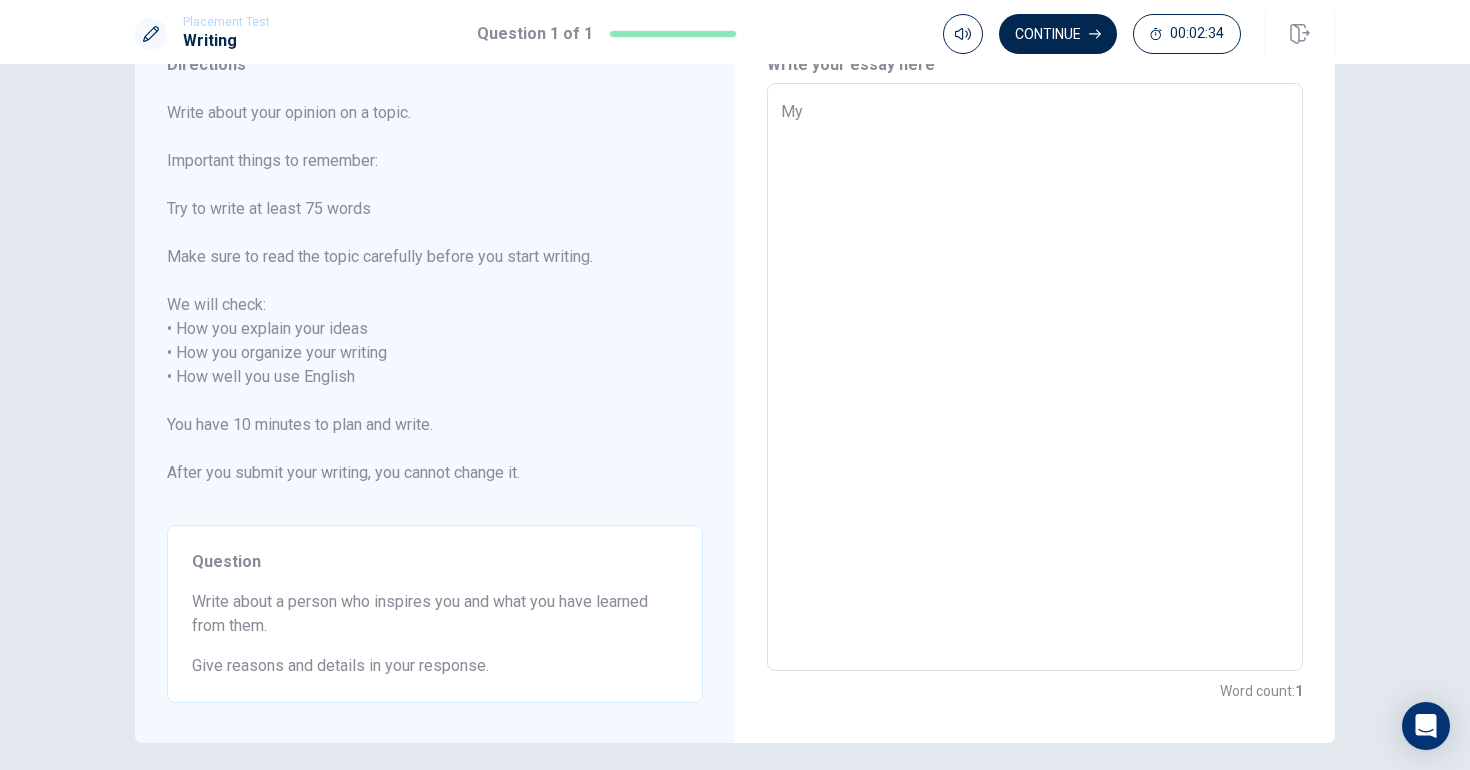type on "My m" 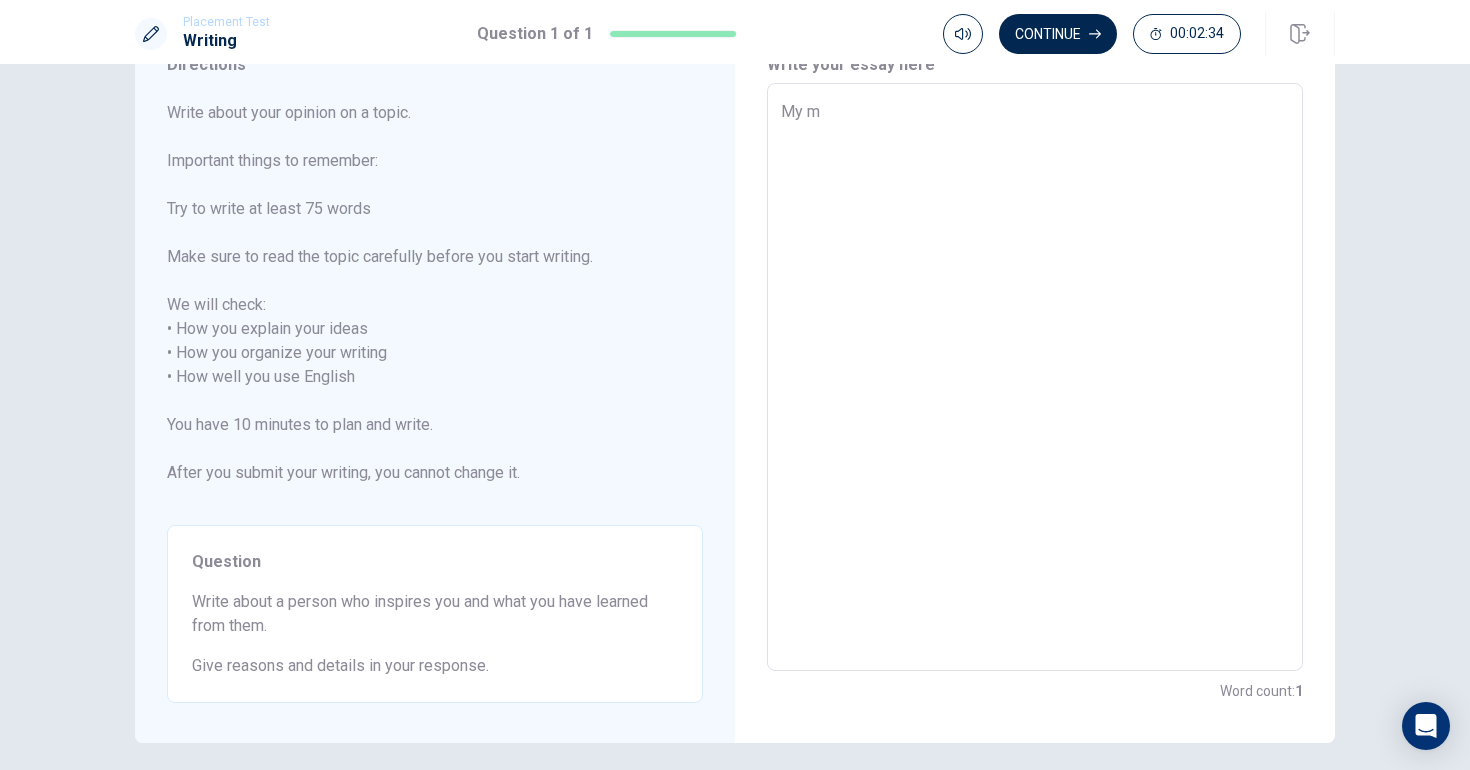type on "x" 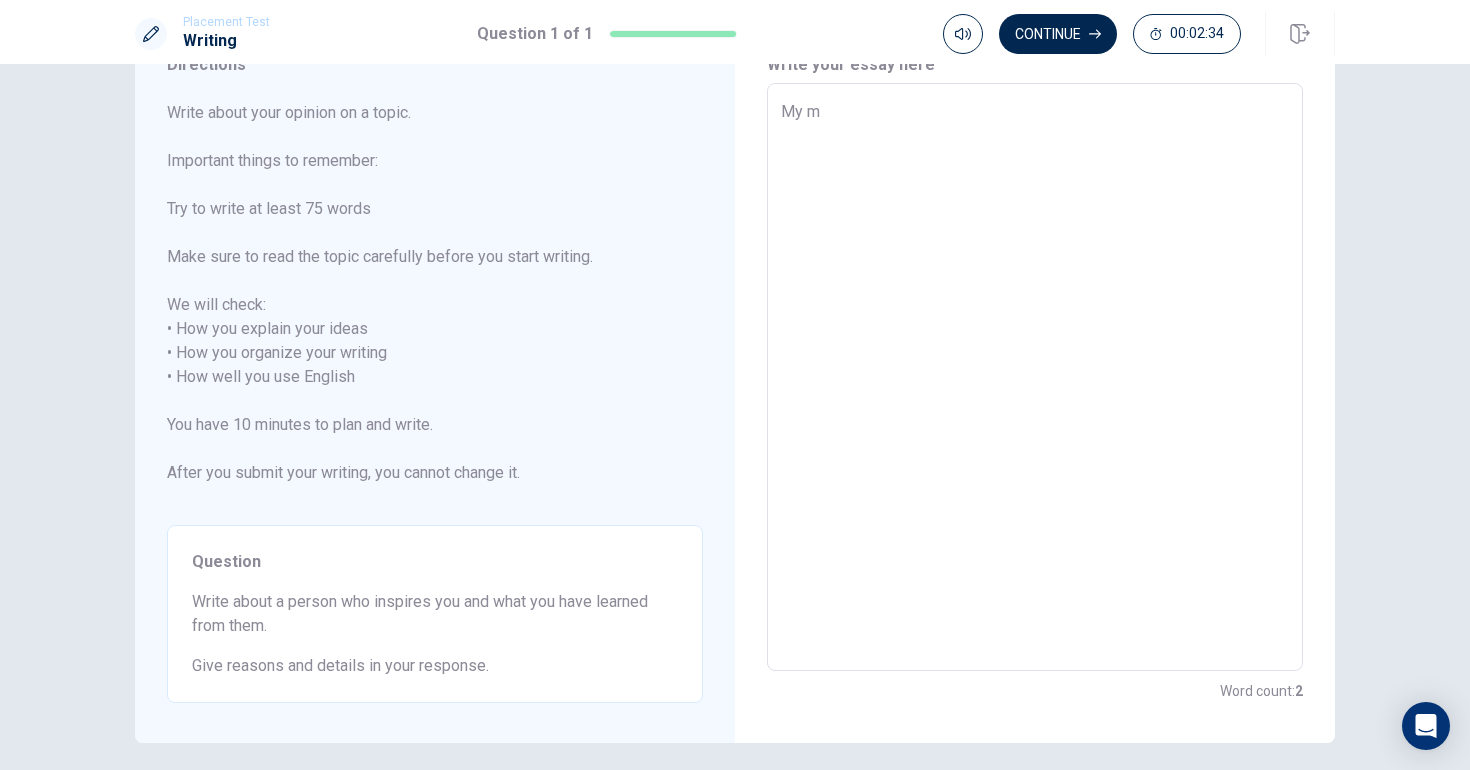 type on "My mo" 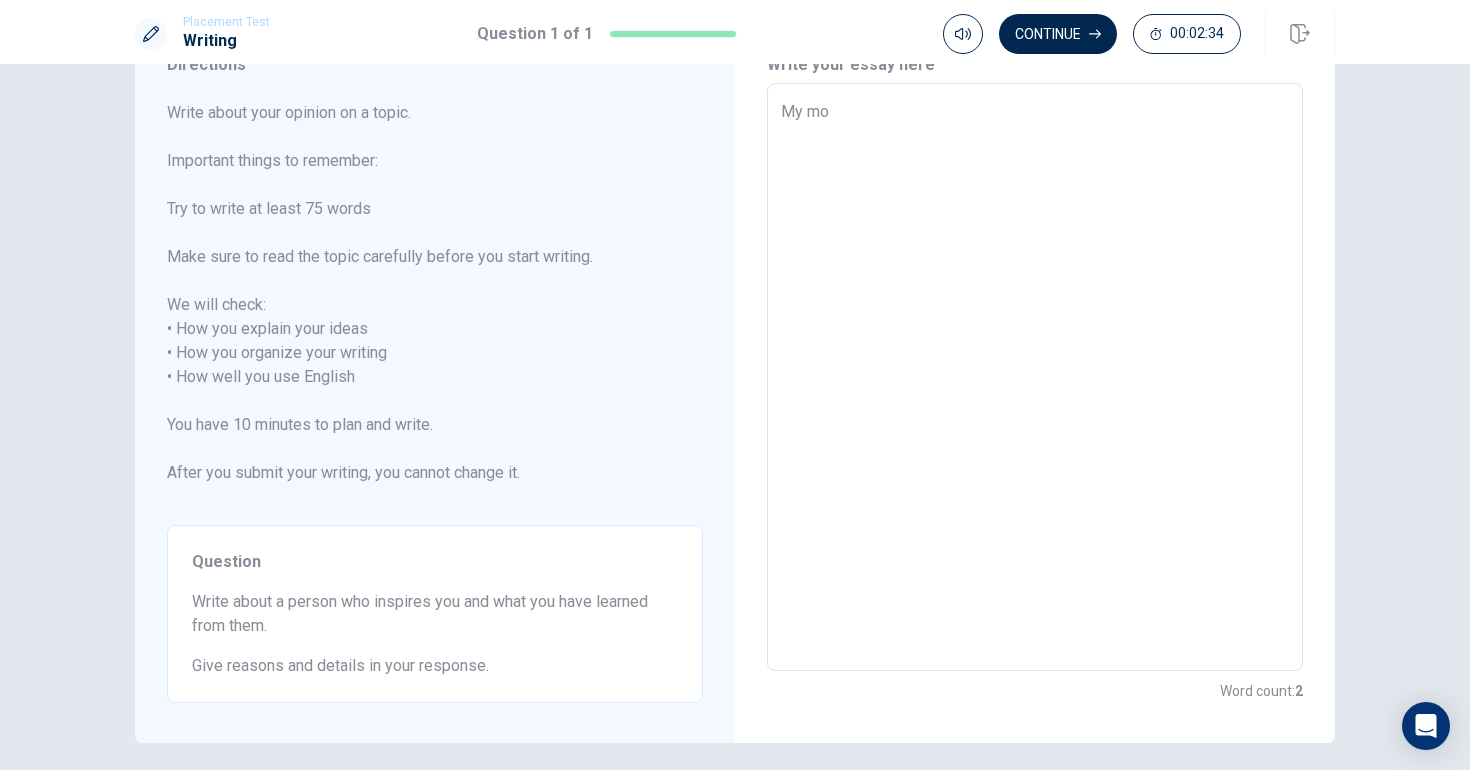 type on "x" 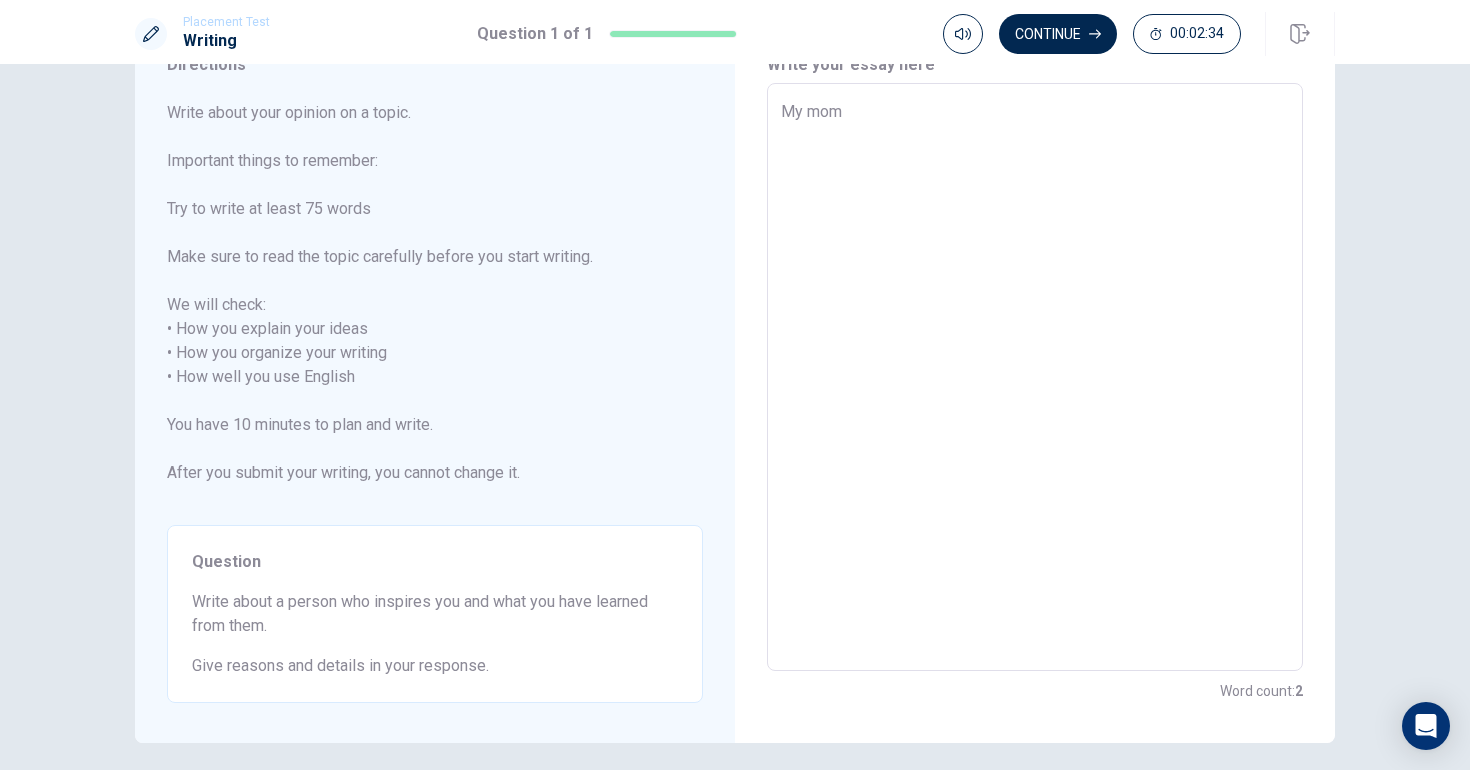 type on "x" 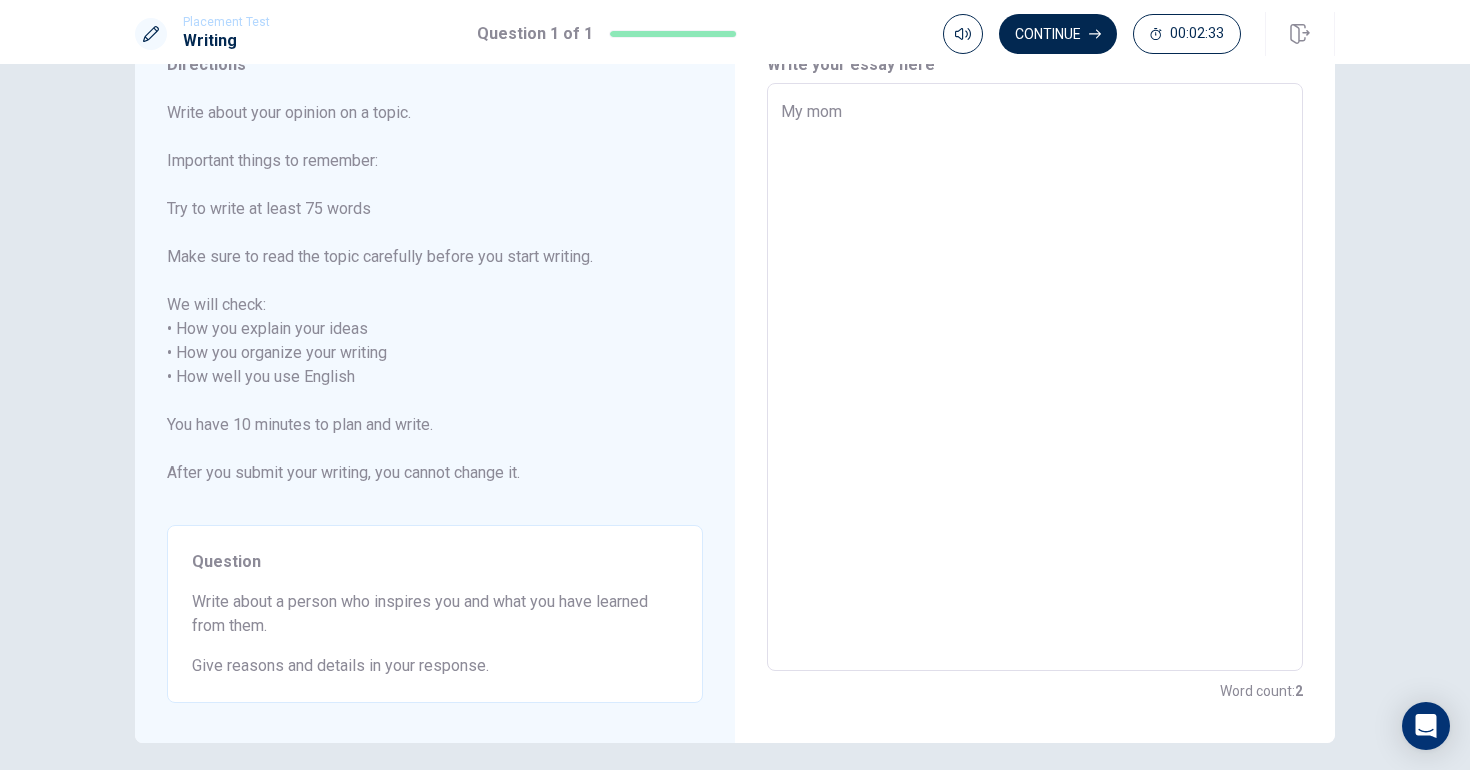 type on "My mom" 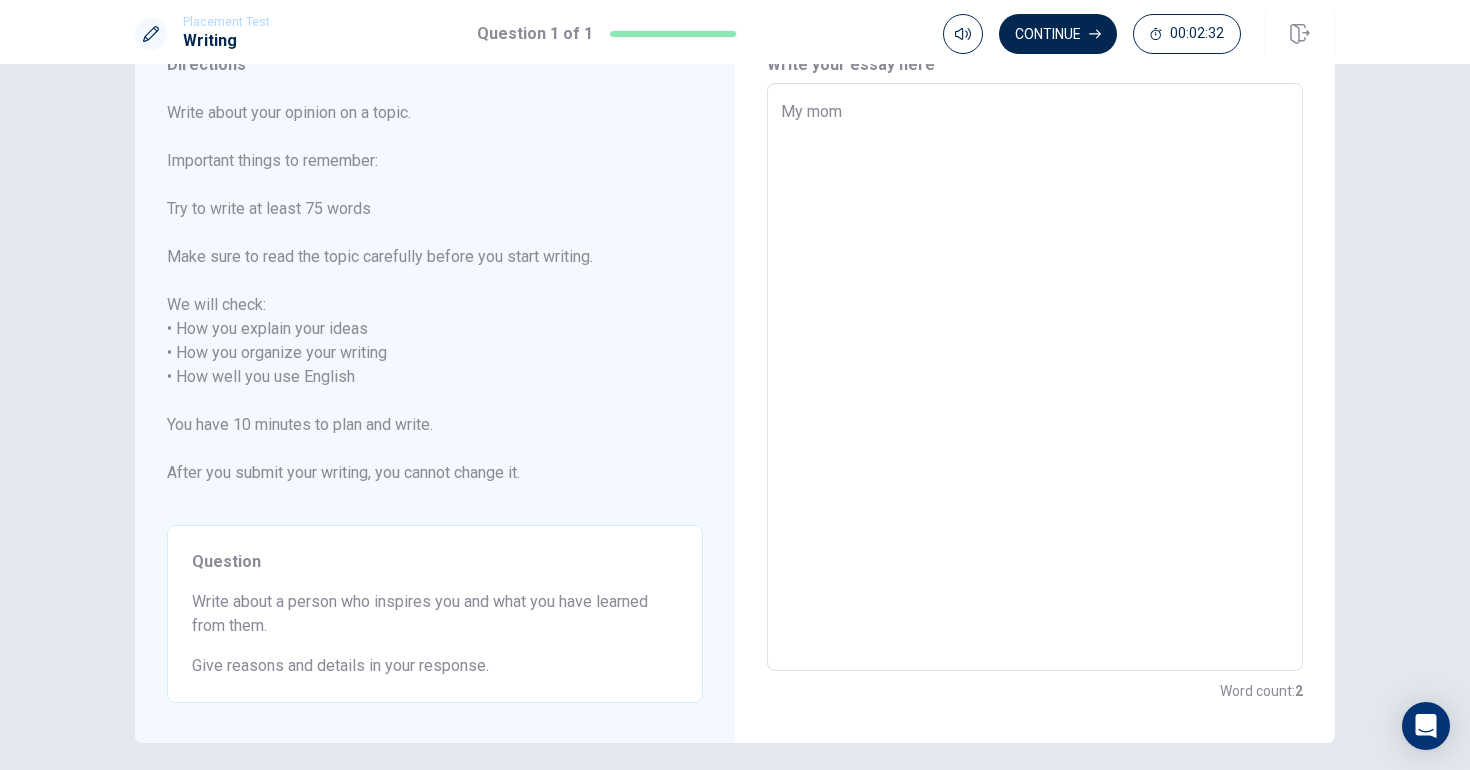 type on "My mom i" 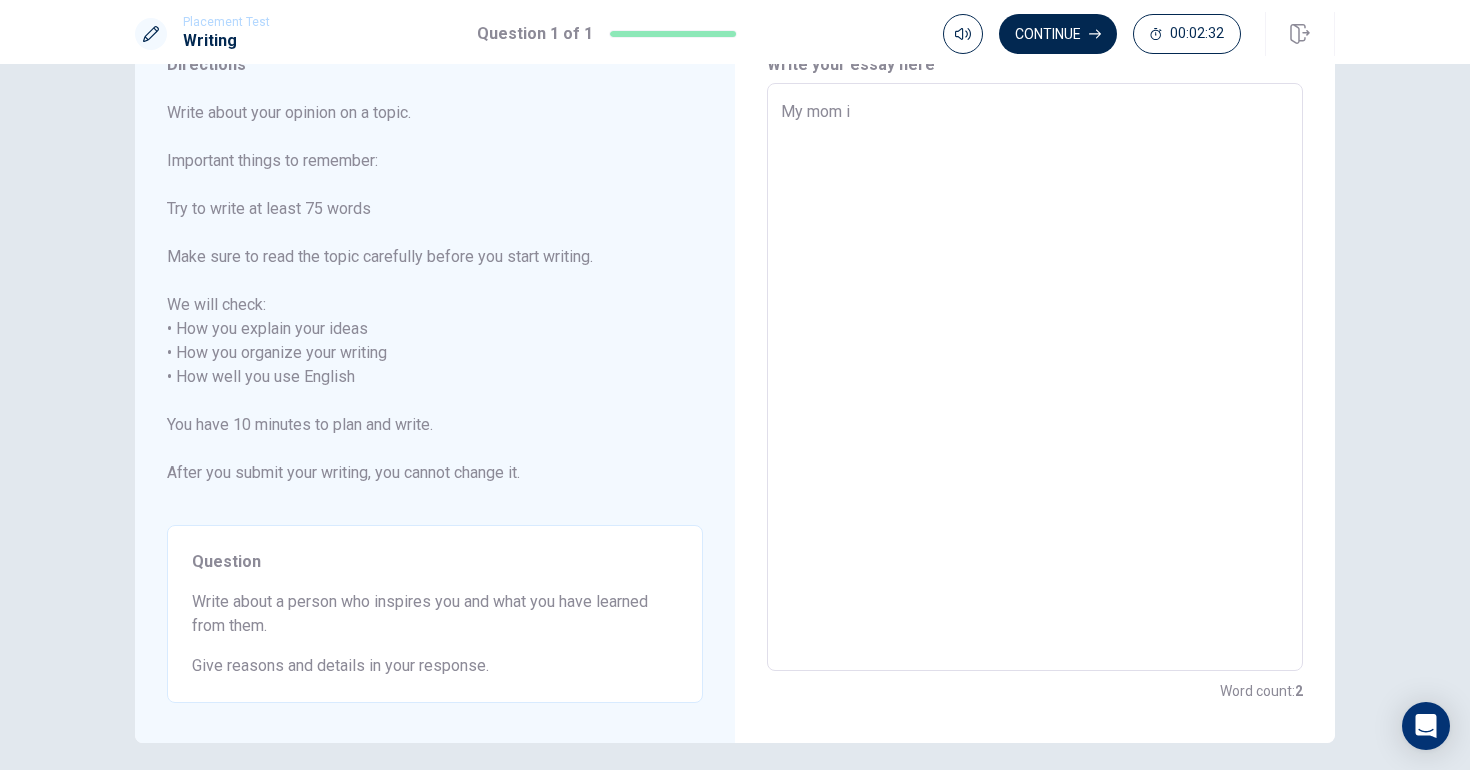 type on "x" 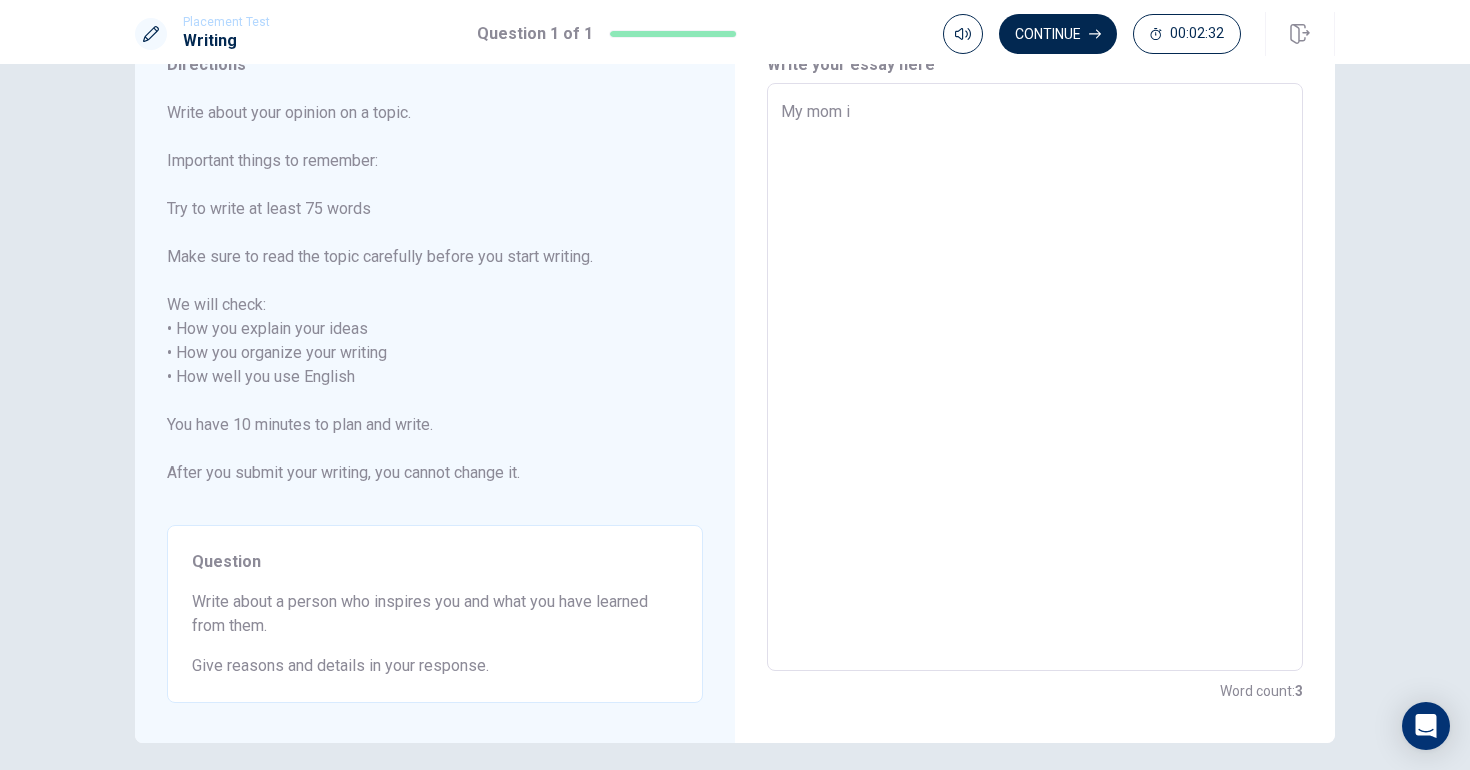 type on "My mom in" 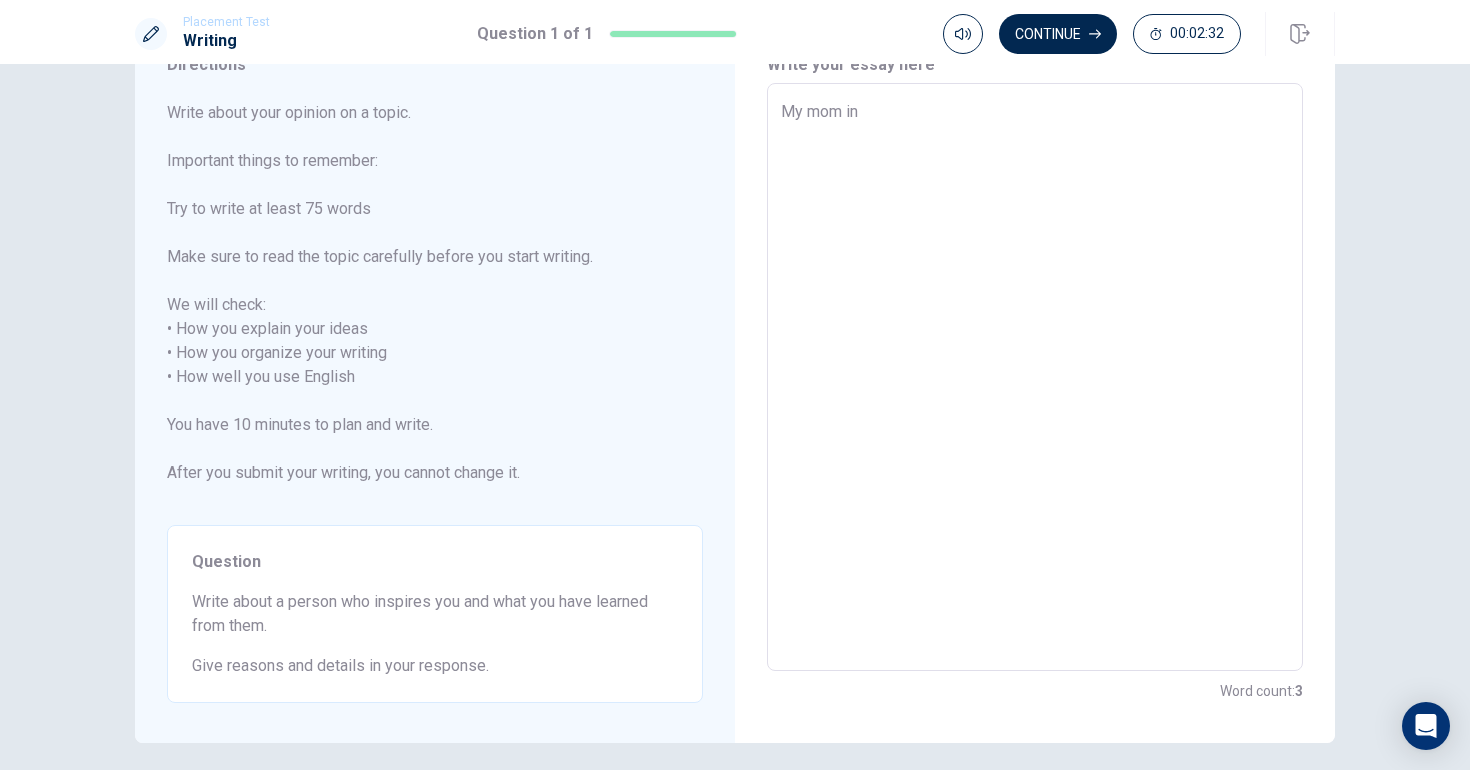 type on "x" 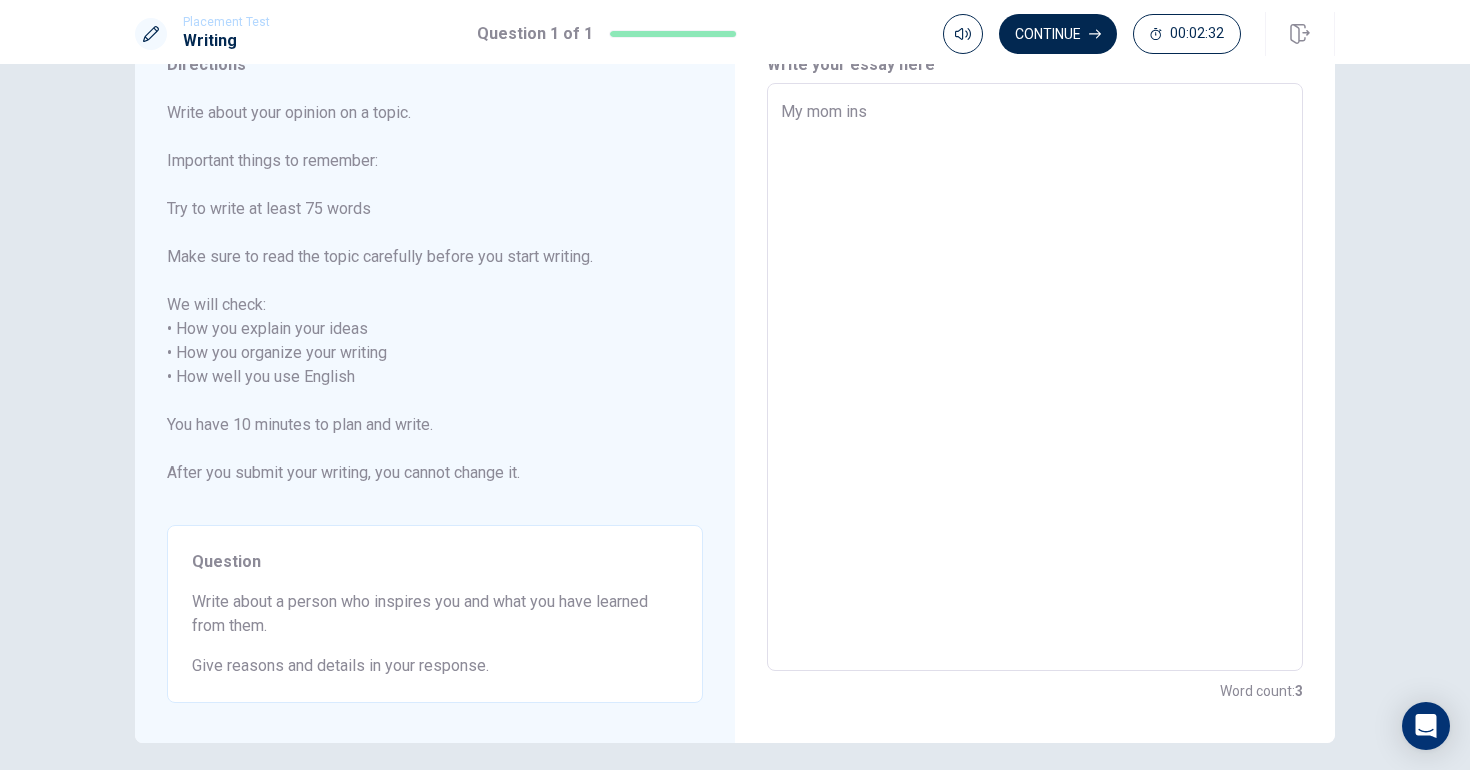 type on "x" 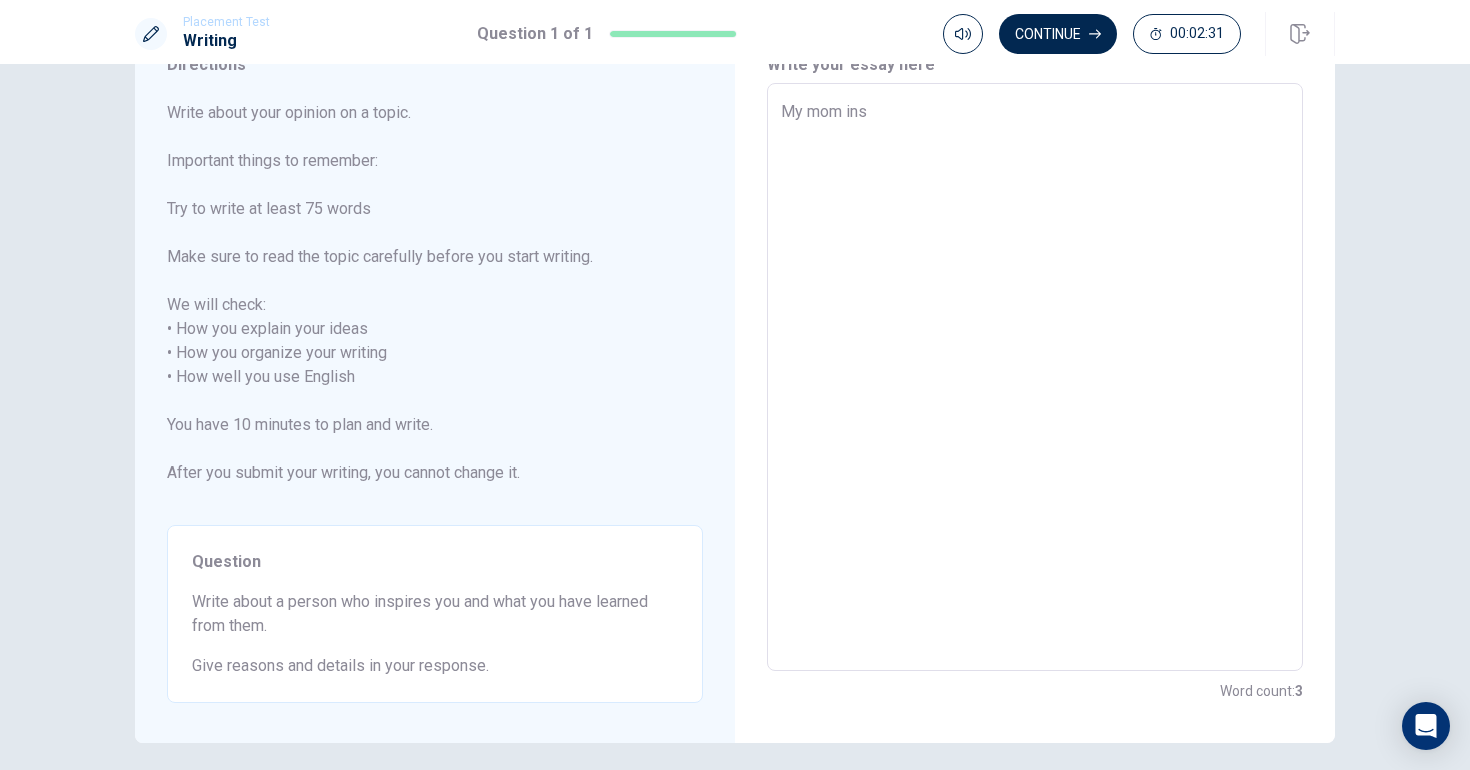 type on "My mom insp" 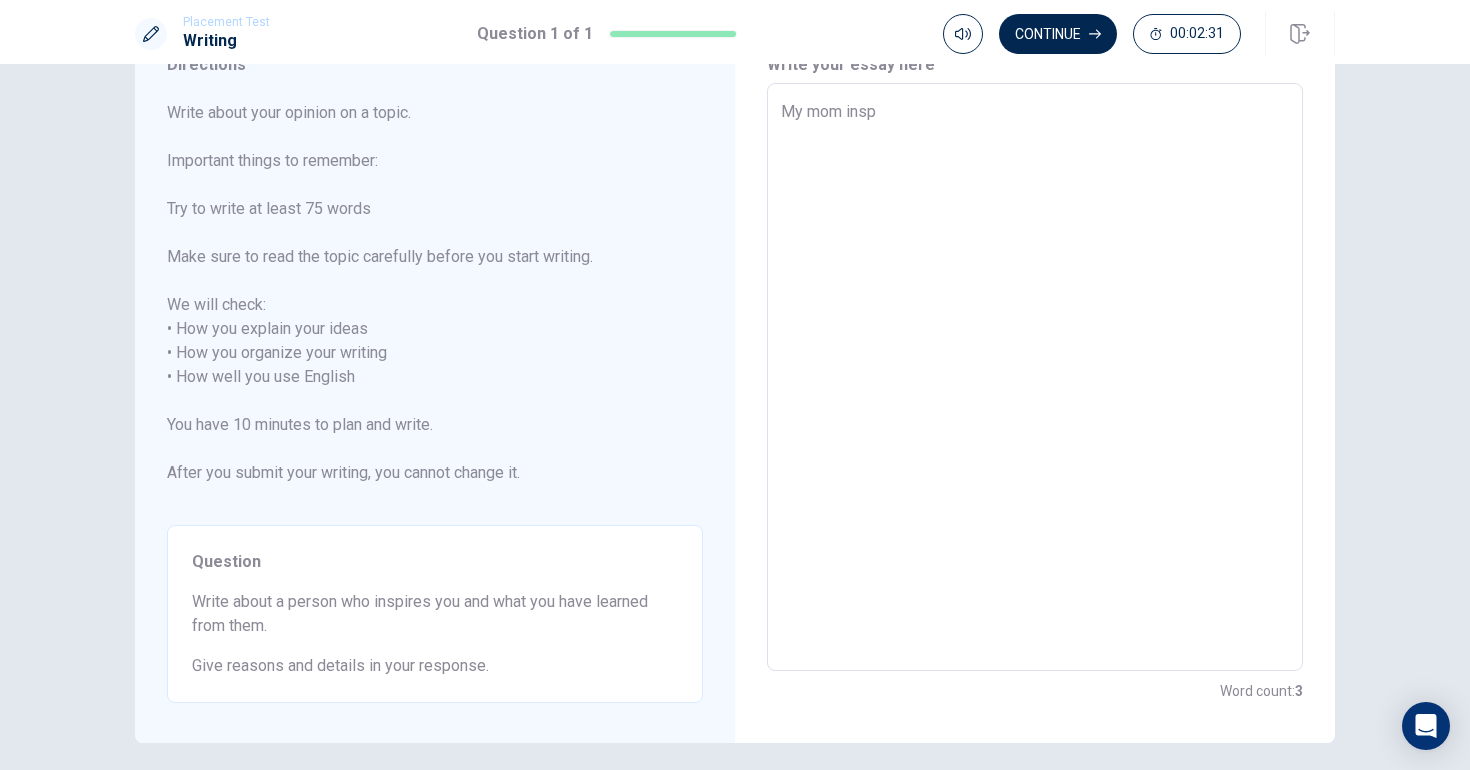 type on "x" 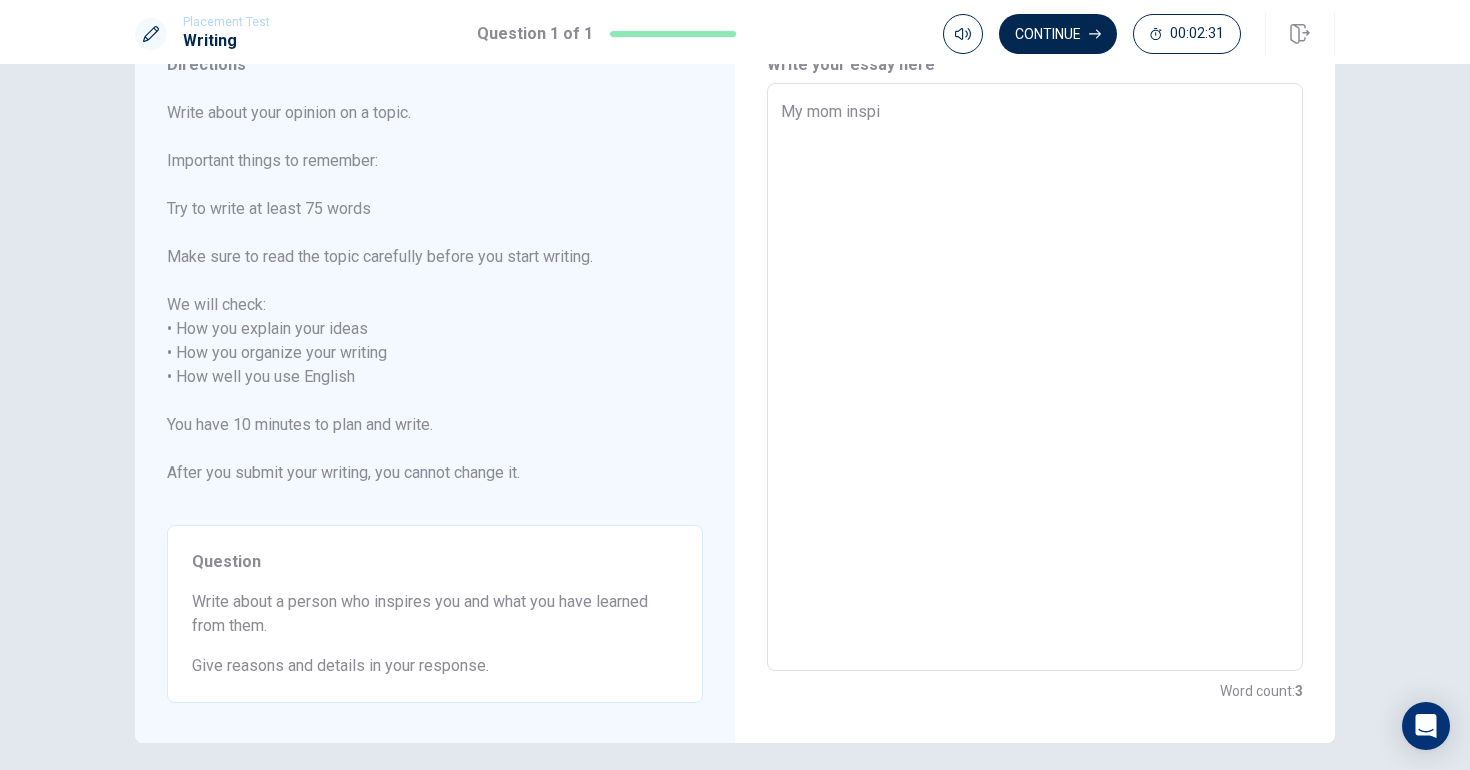 type on "x" 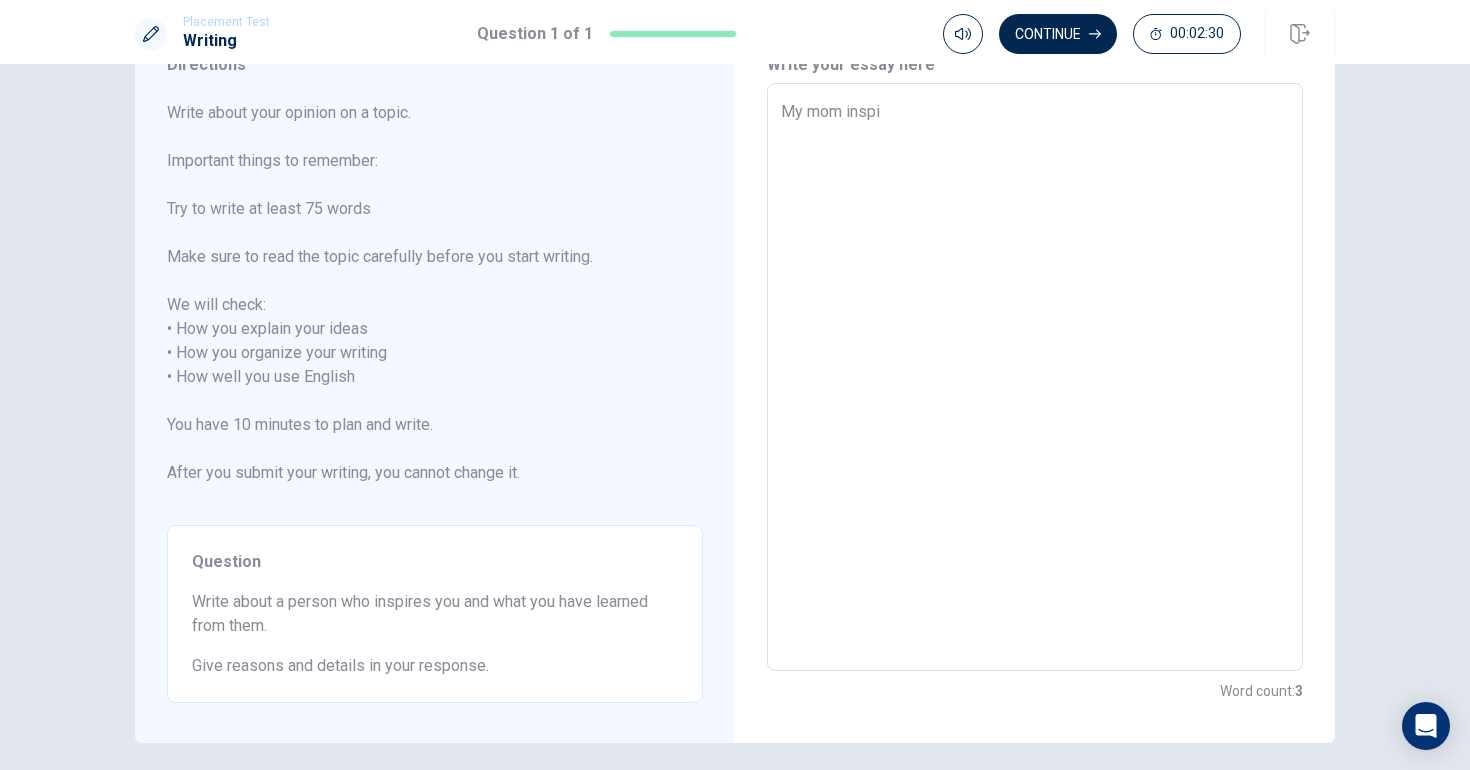 type on "My mom inspir" 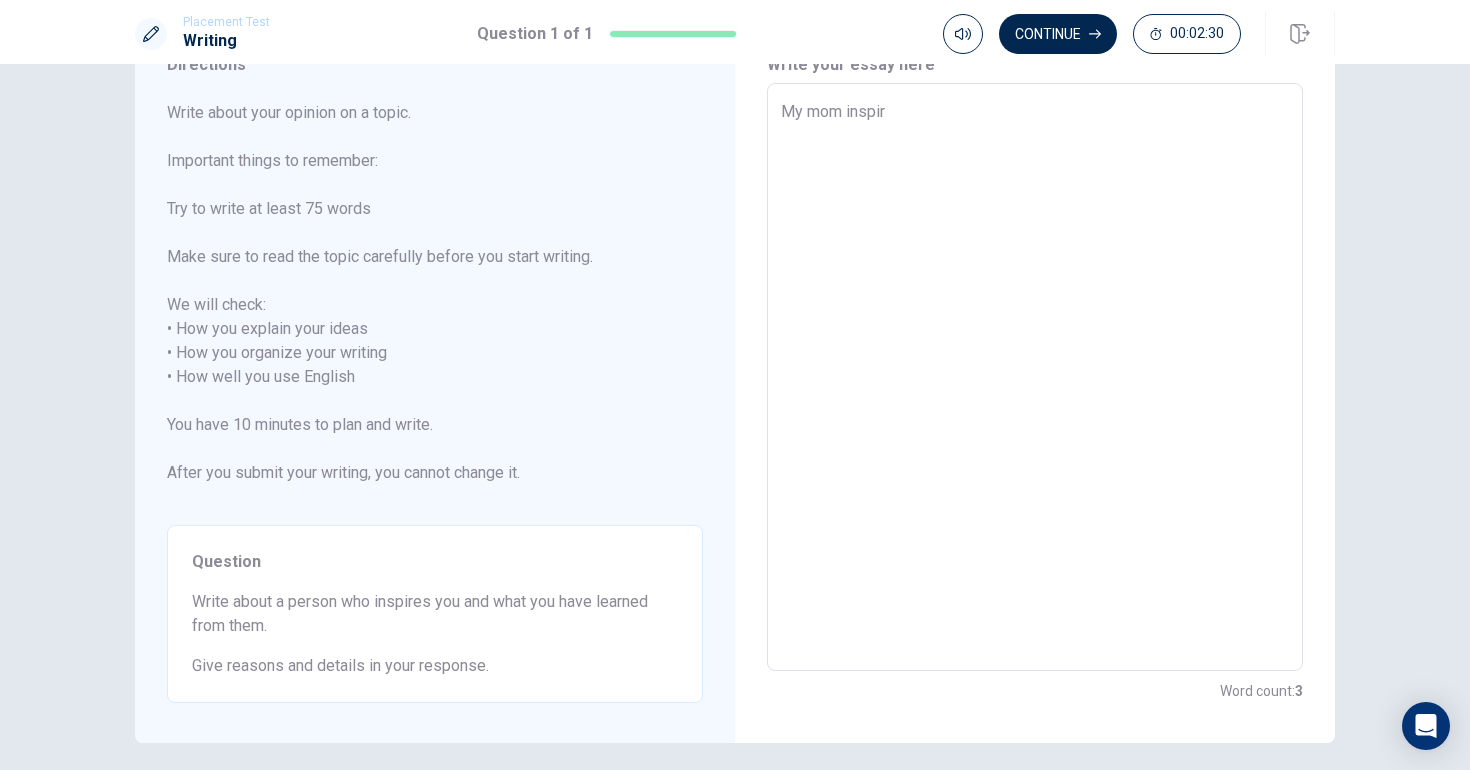 type on "x" 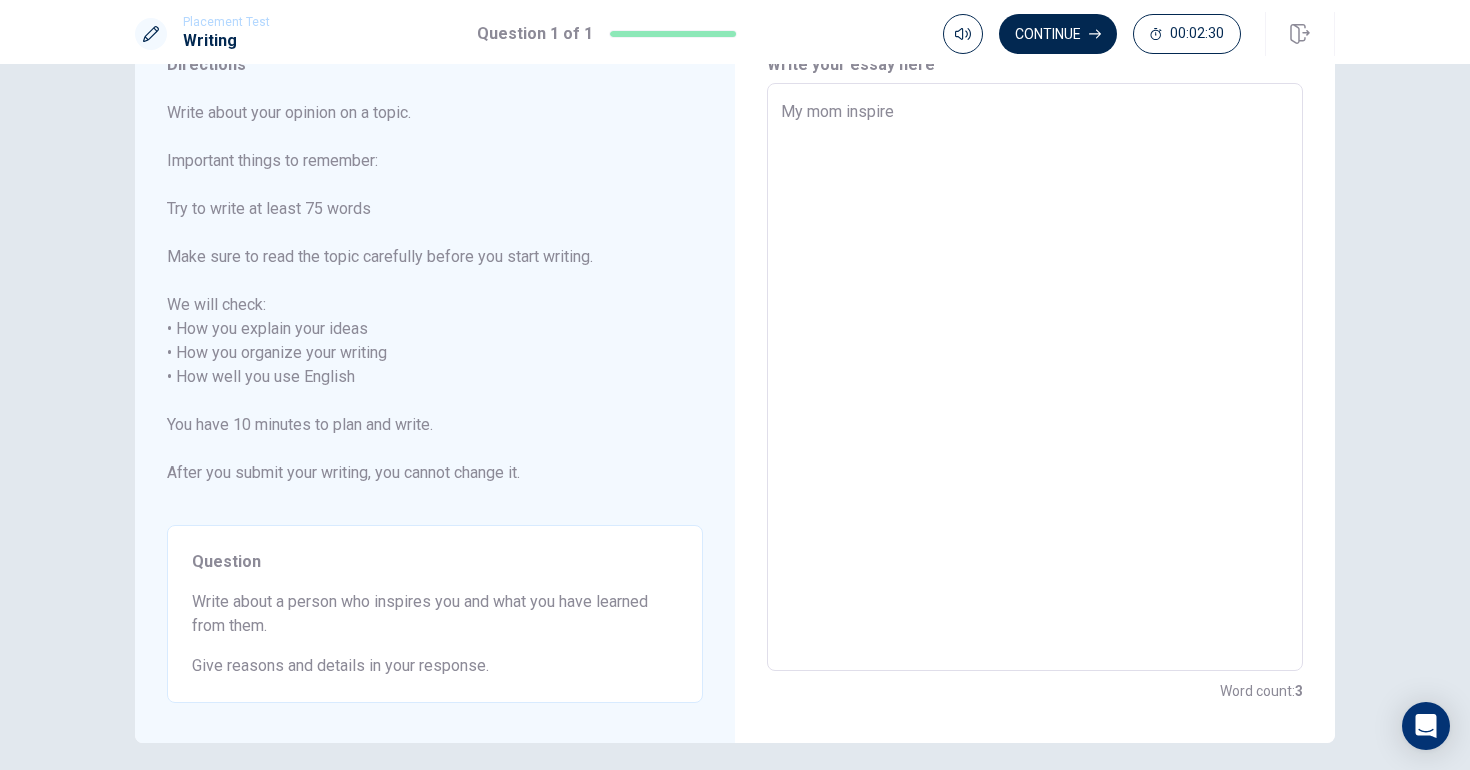 type on "x" 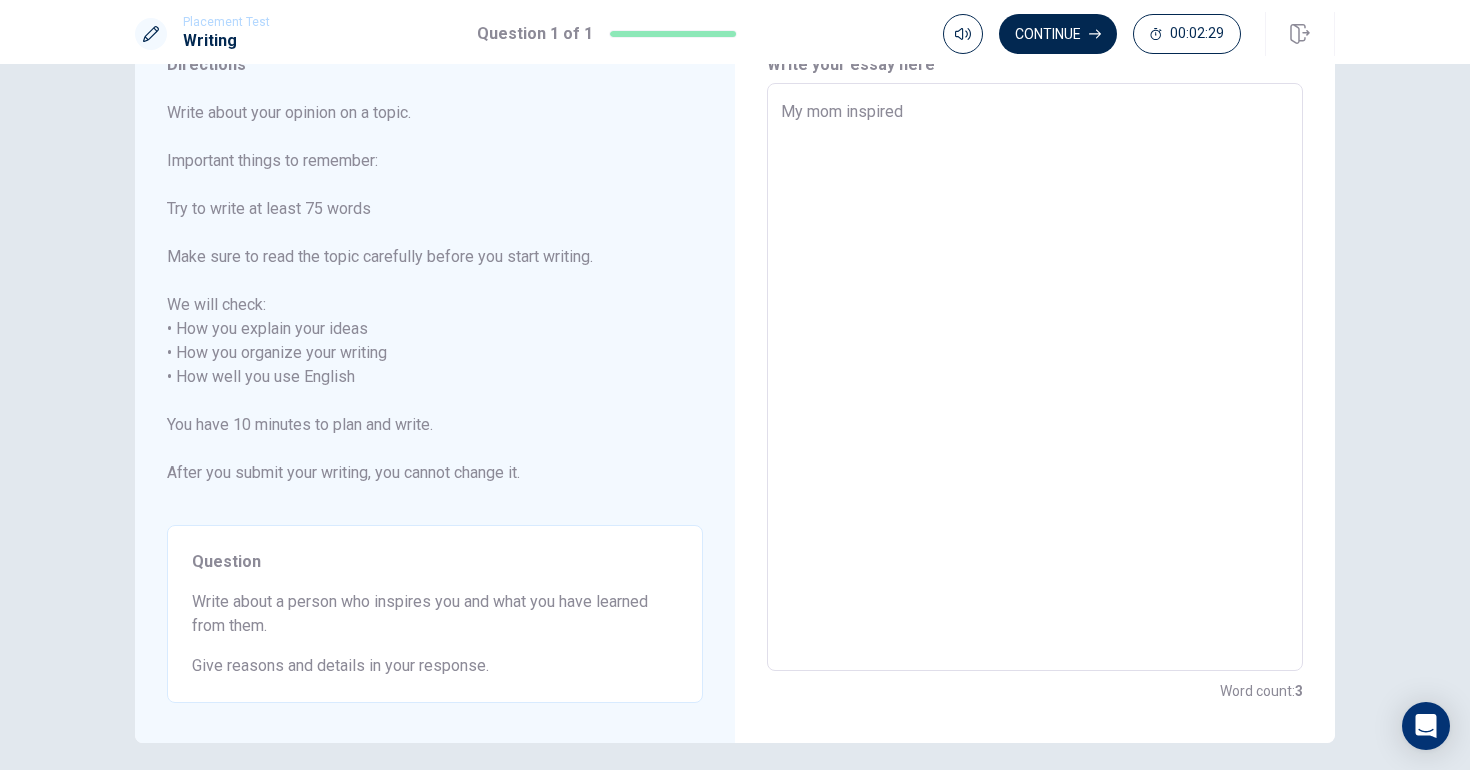 type on "x" 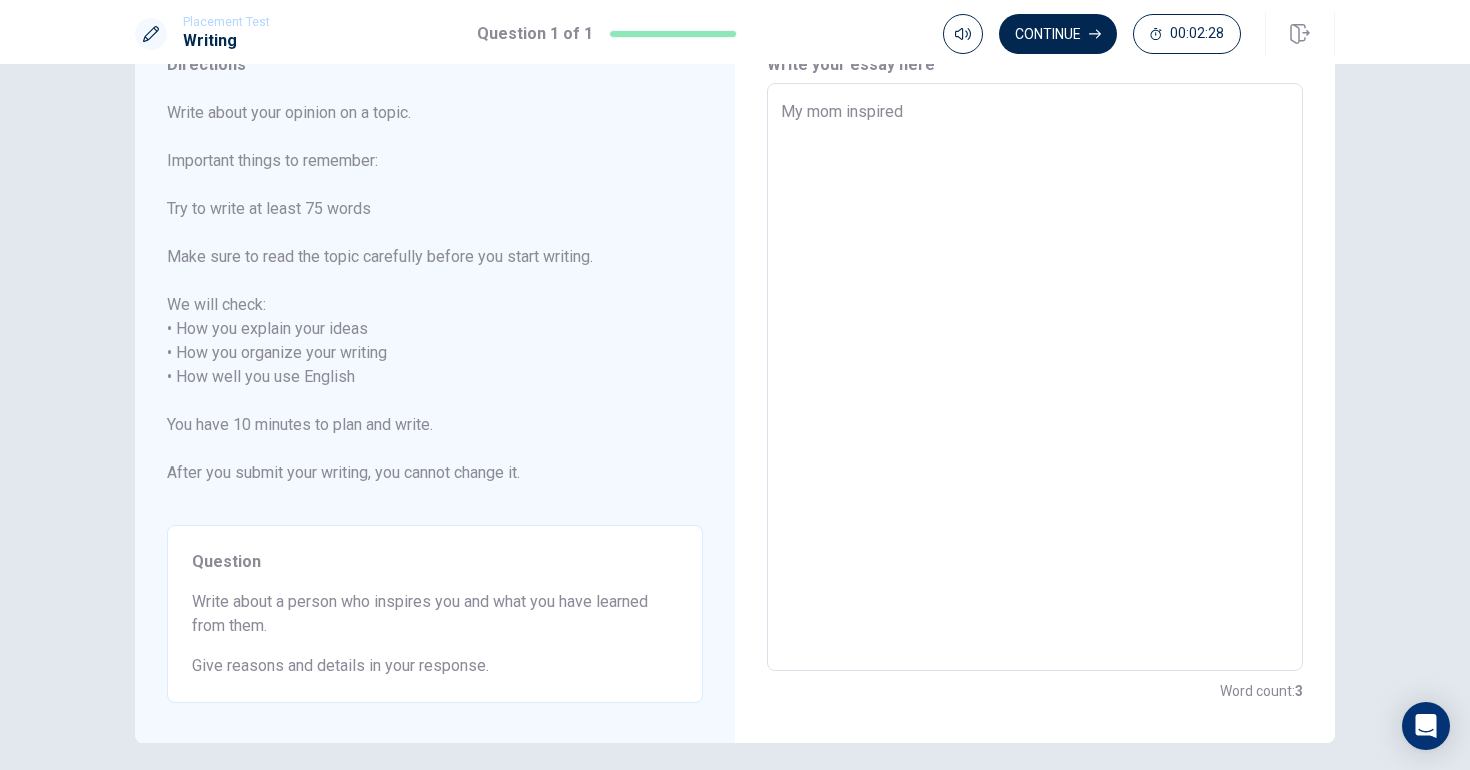 type on "My mom inspired" 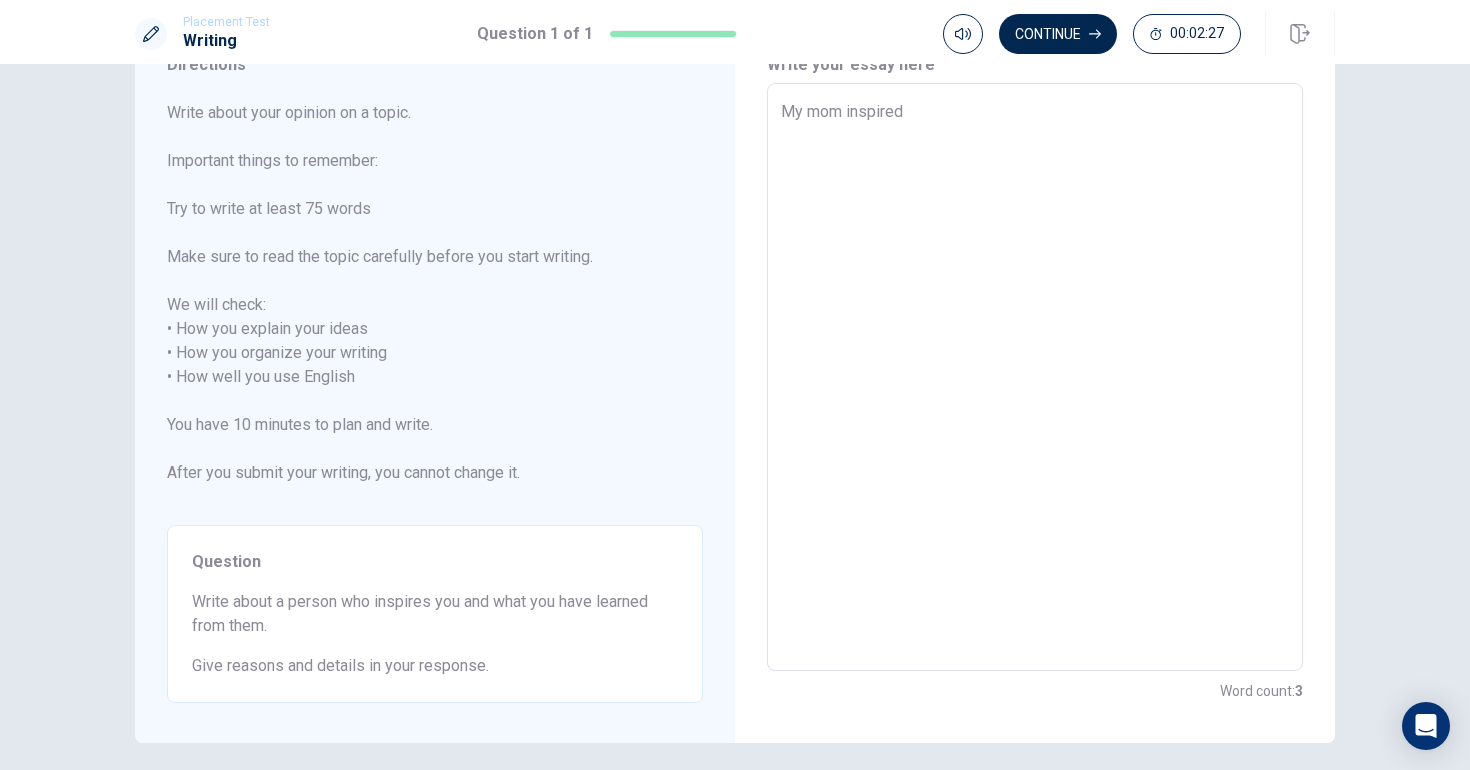 type on "My mom inspired m" 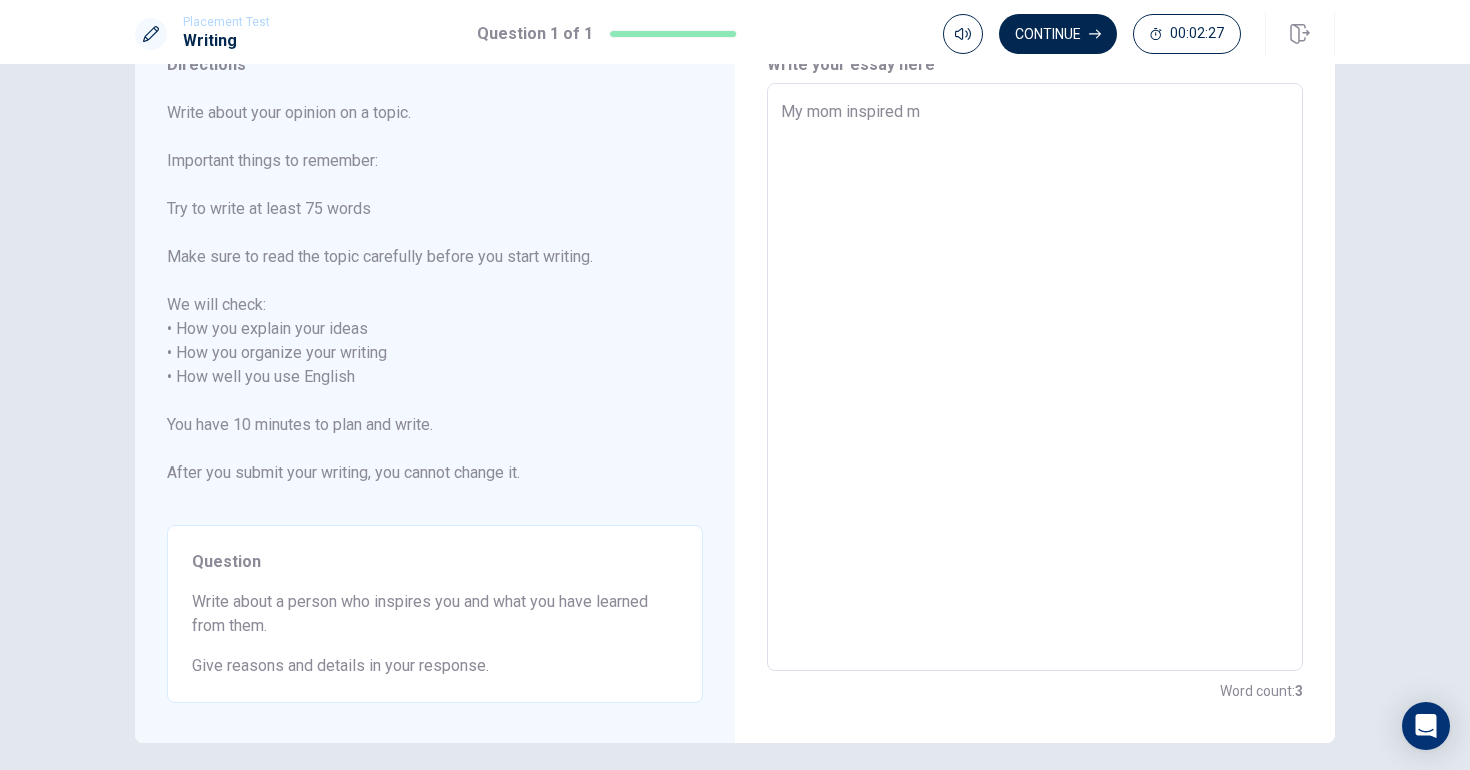 type on "x" 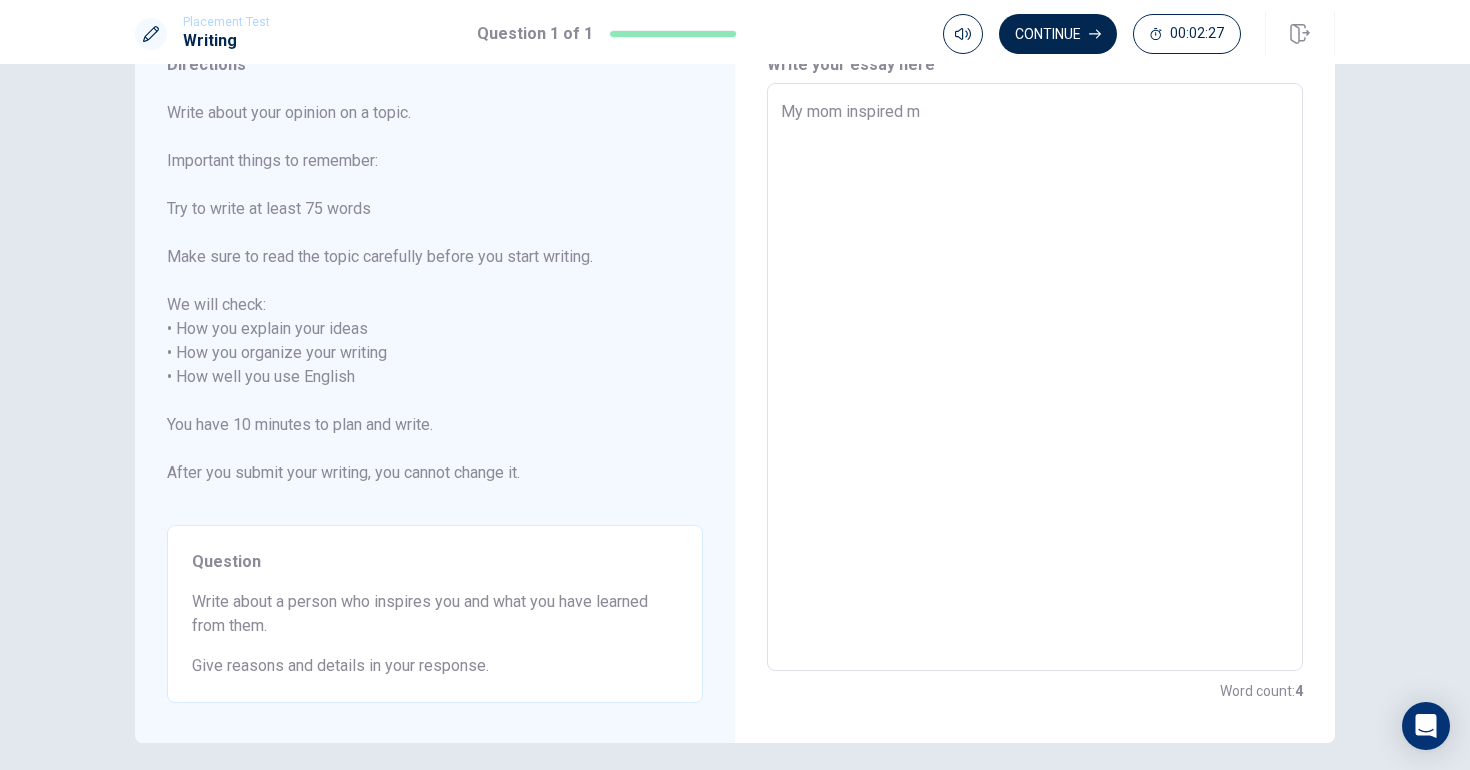 type on "My mom inspired me" 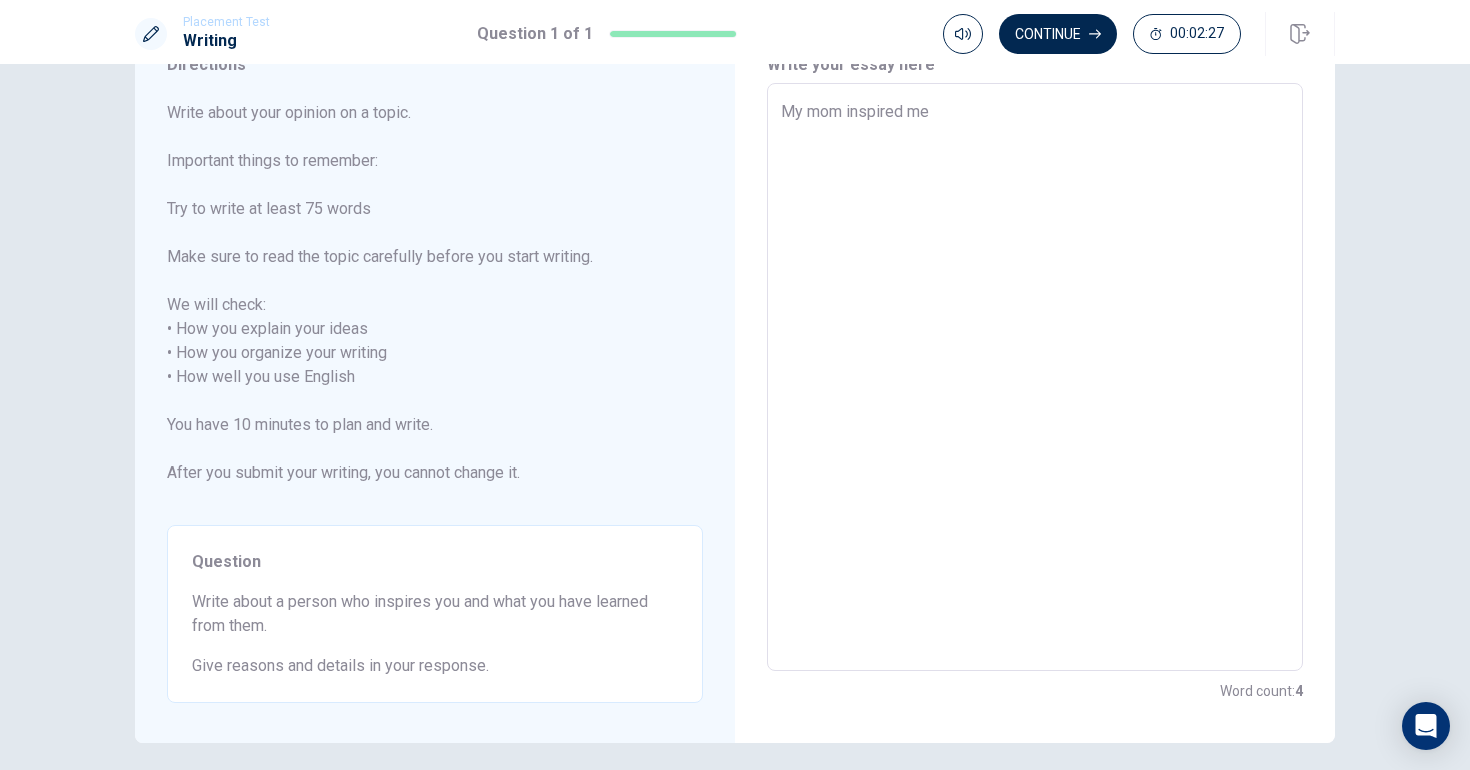 type on "x" 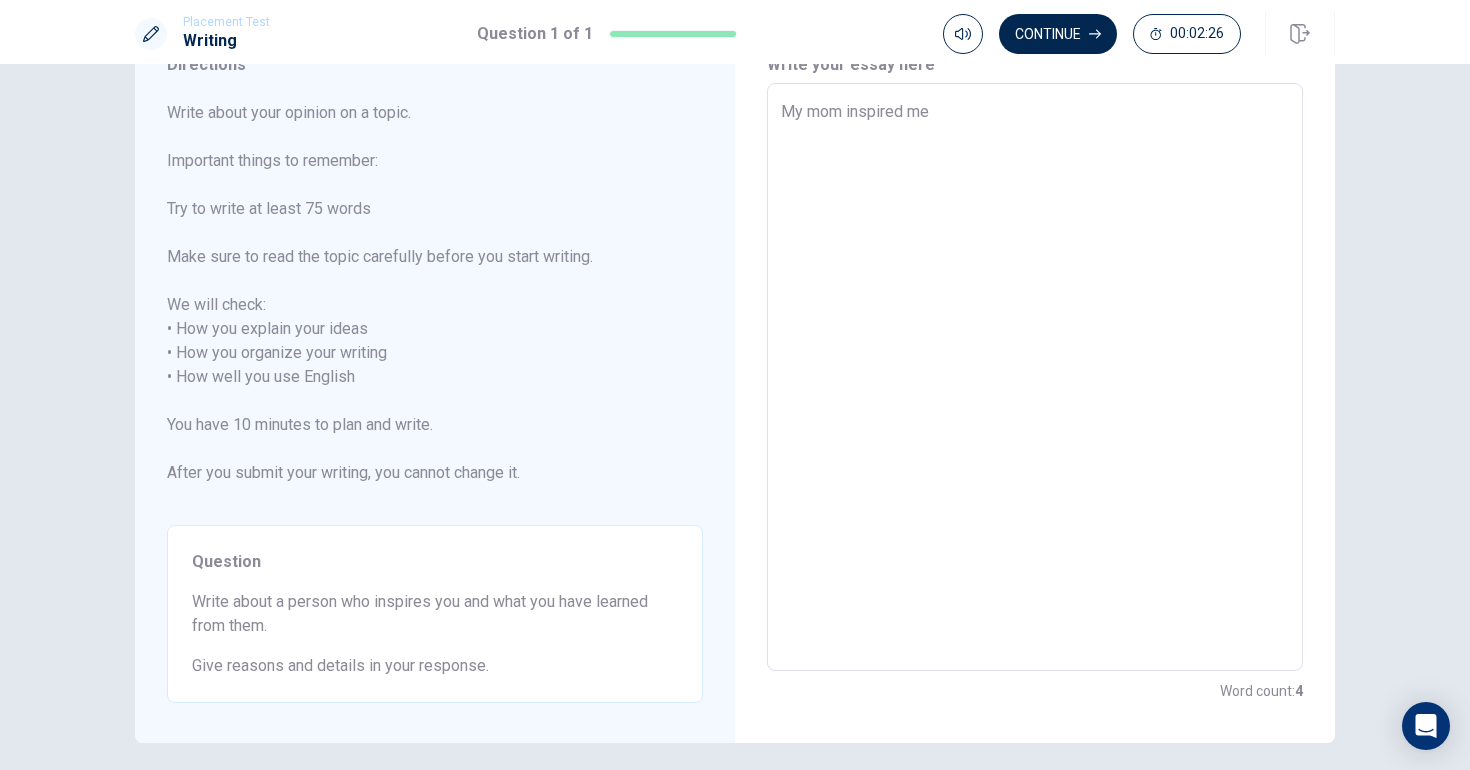 type on "My mom inspired me." 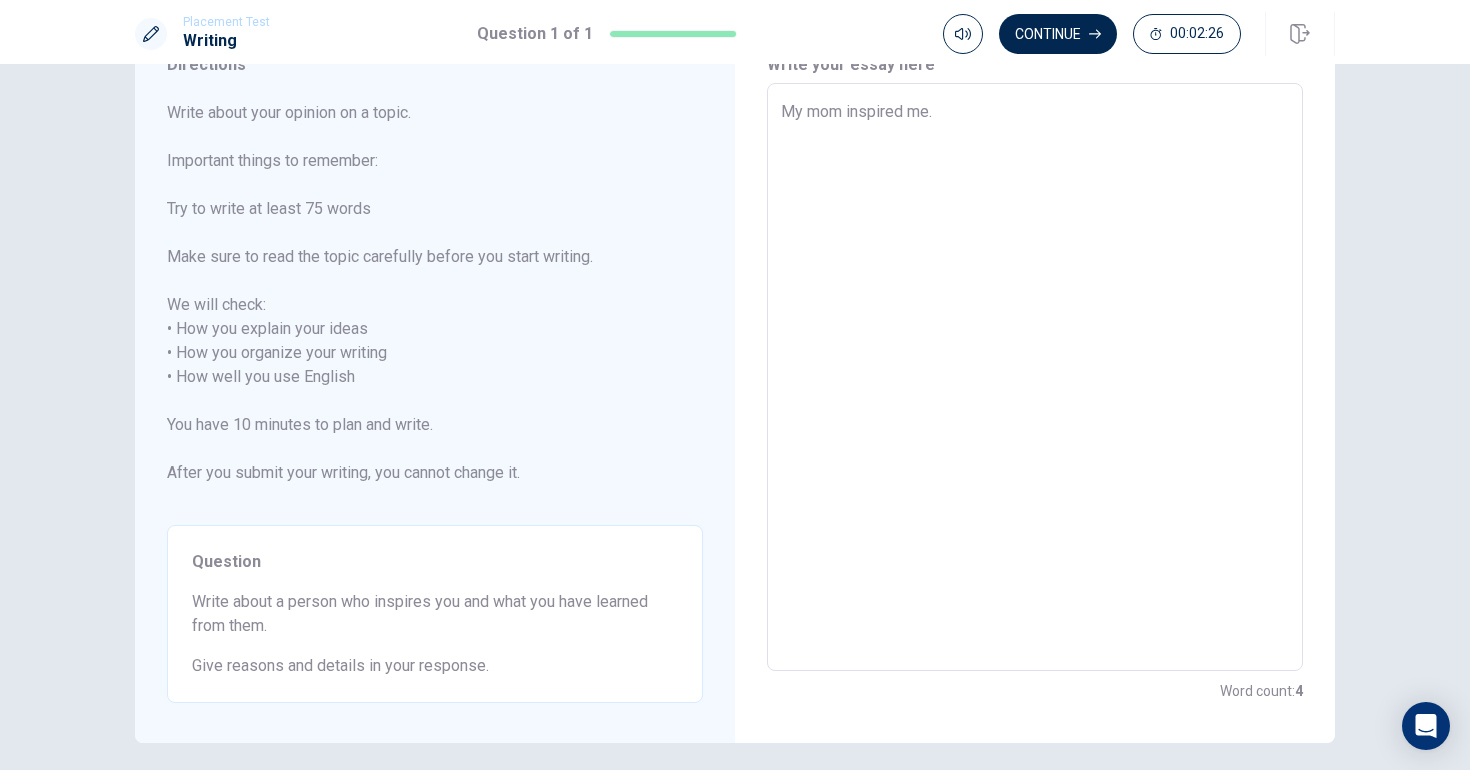 type on "x" 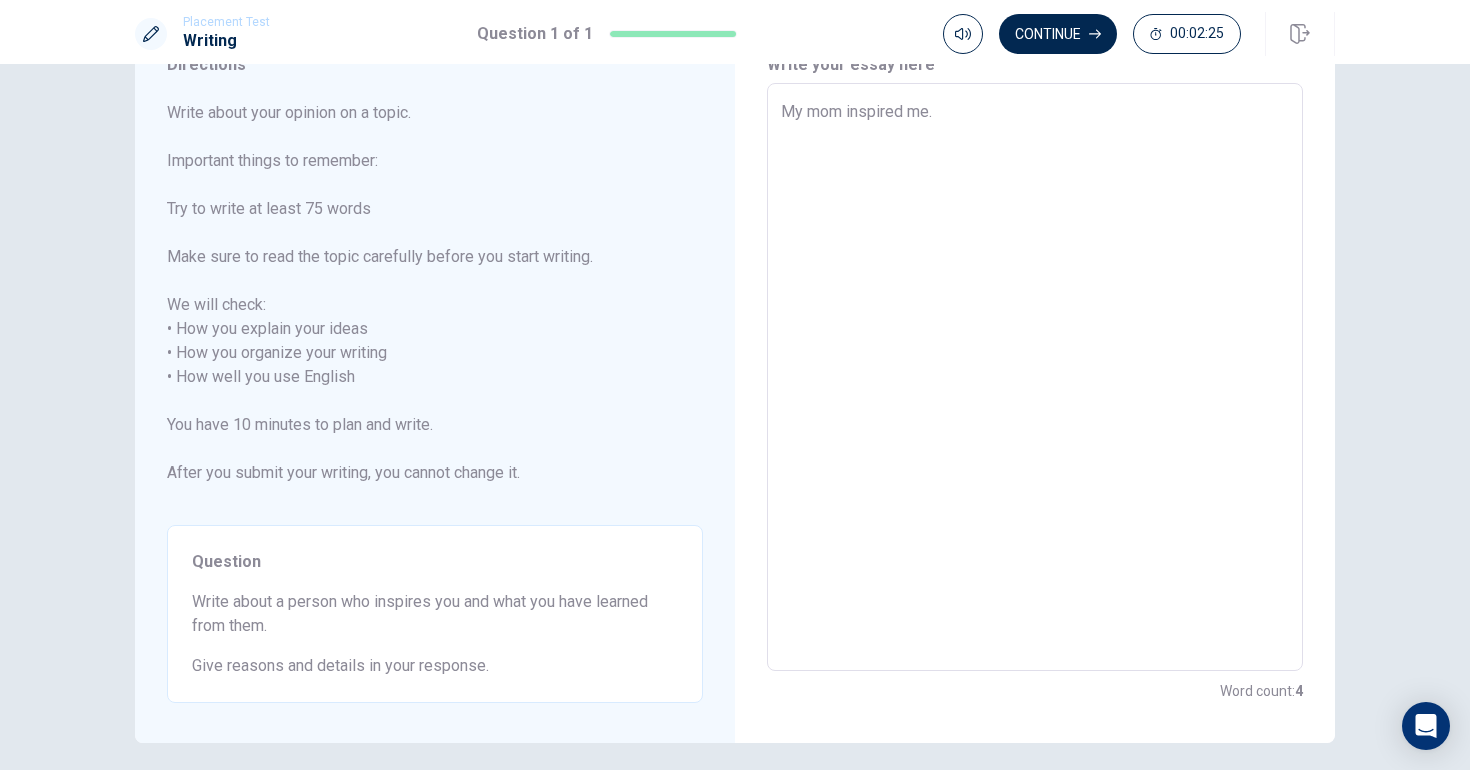 type on "My mom inspired me." 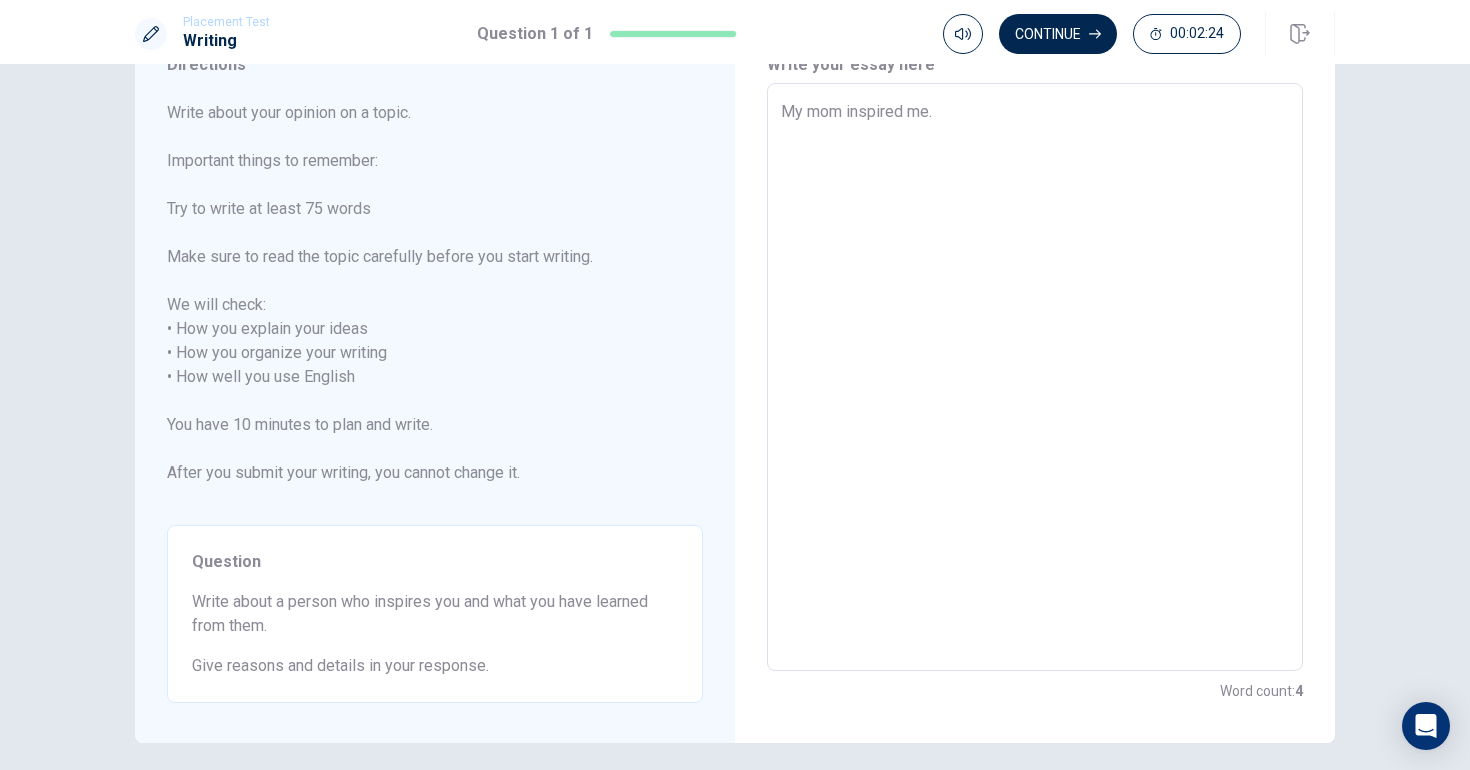 type on "x" 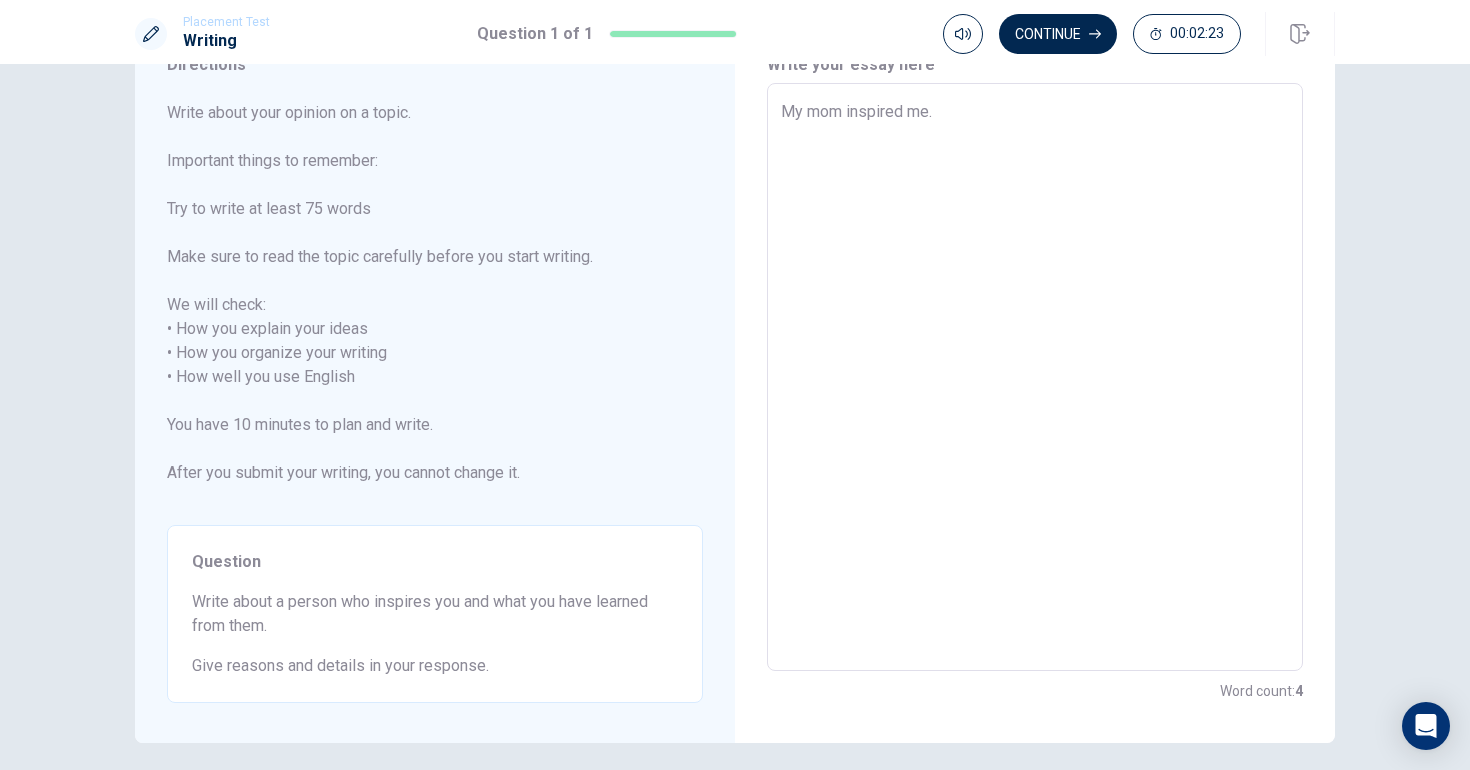 type on "My mom inspired me.
W" 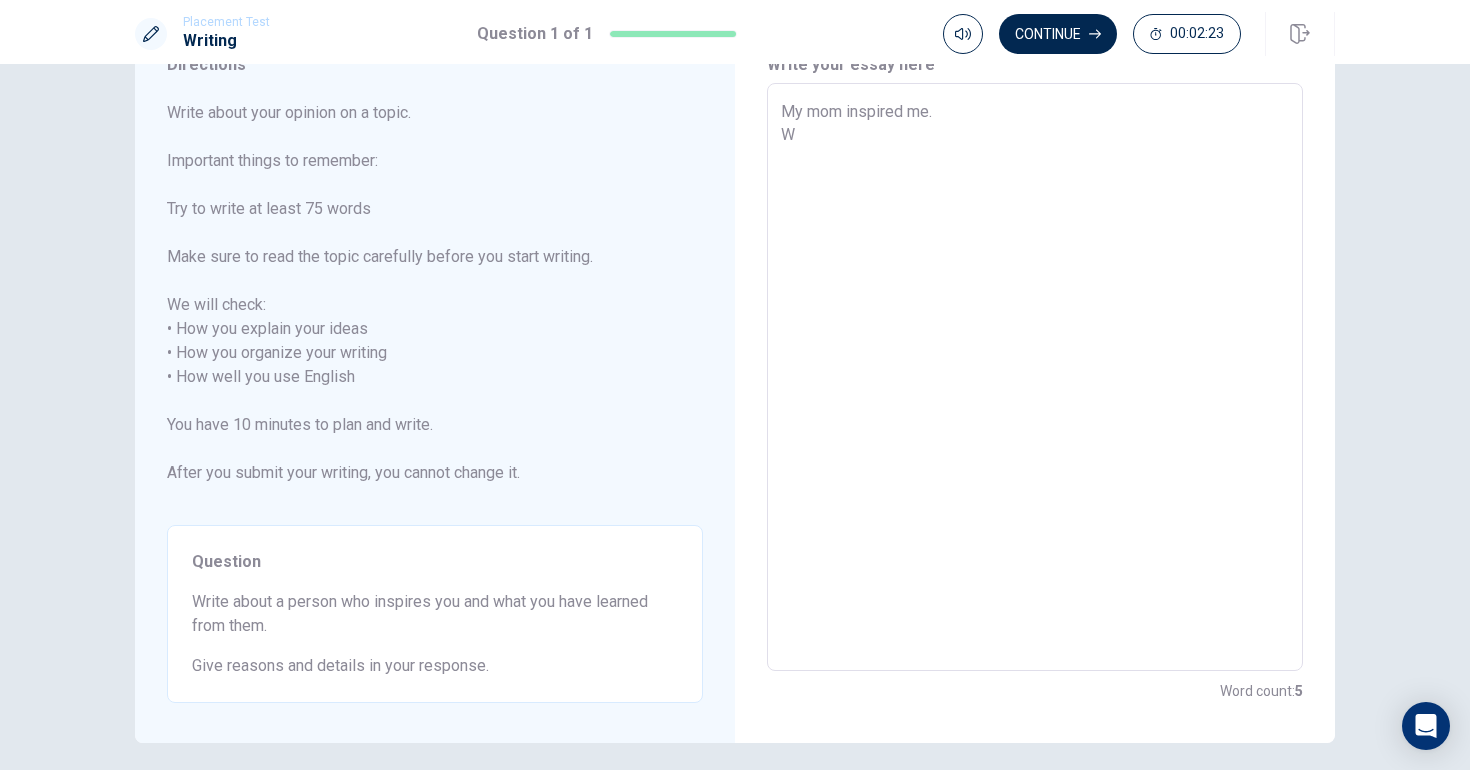 type on "x" 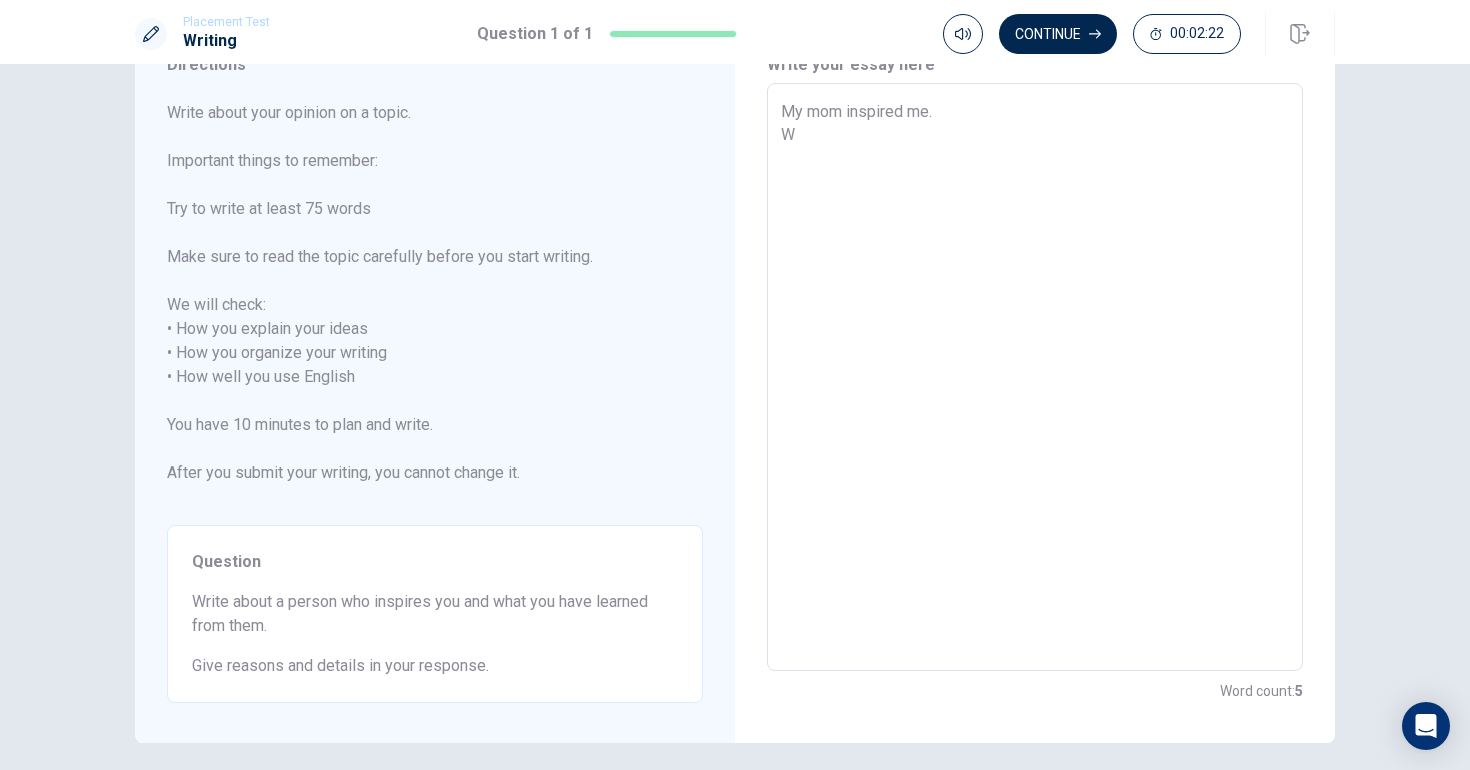 type on "My mom inspired me.
Wh" 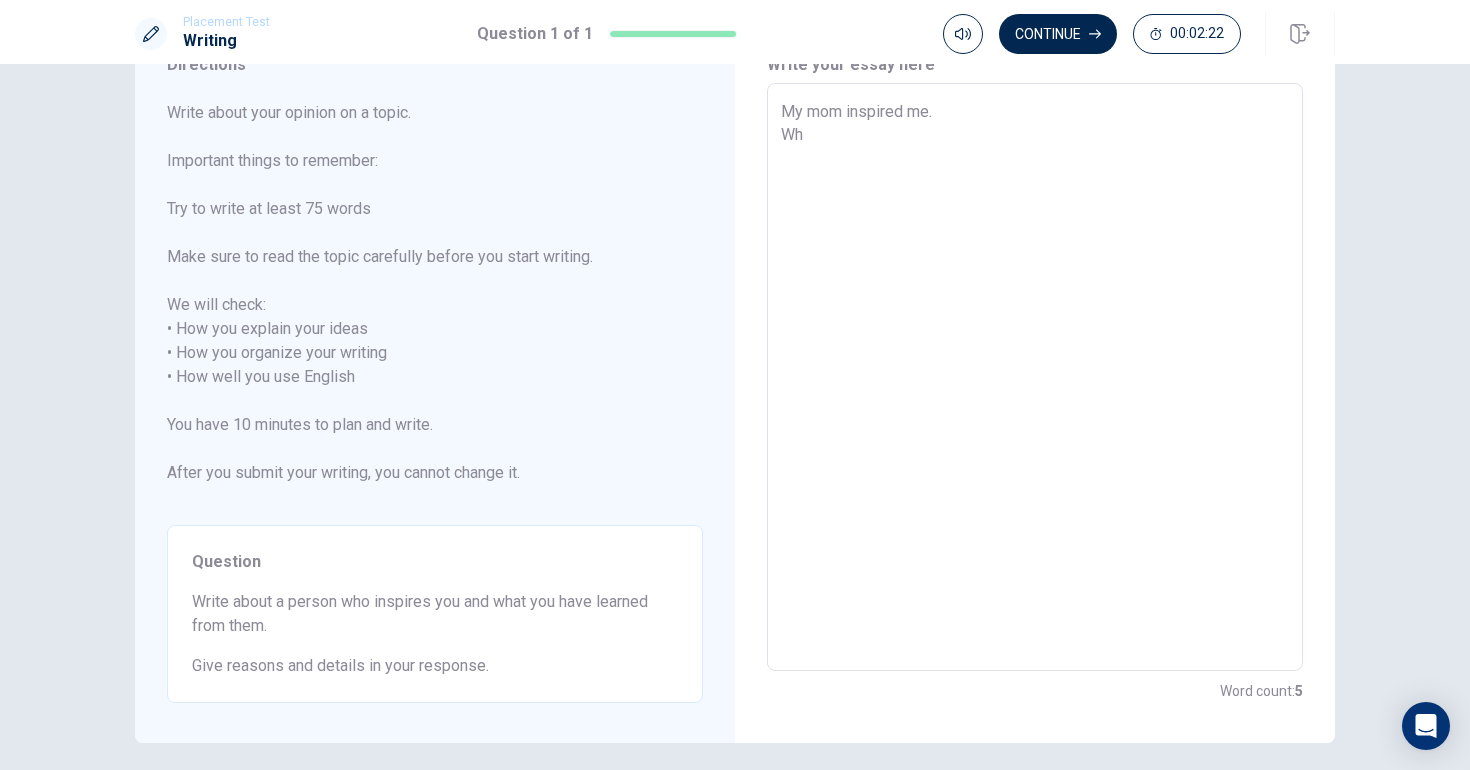 type on "x" 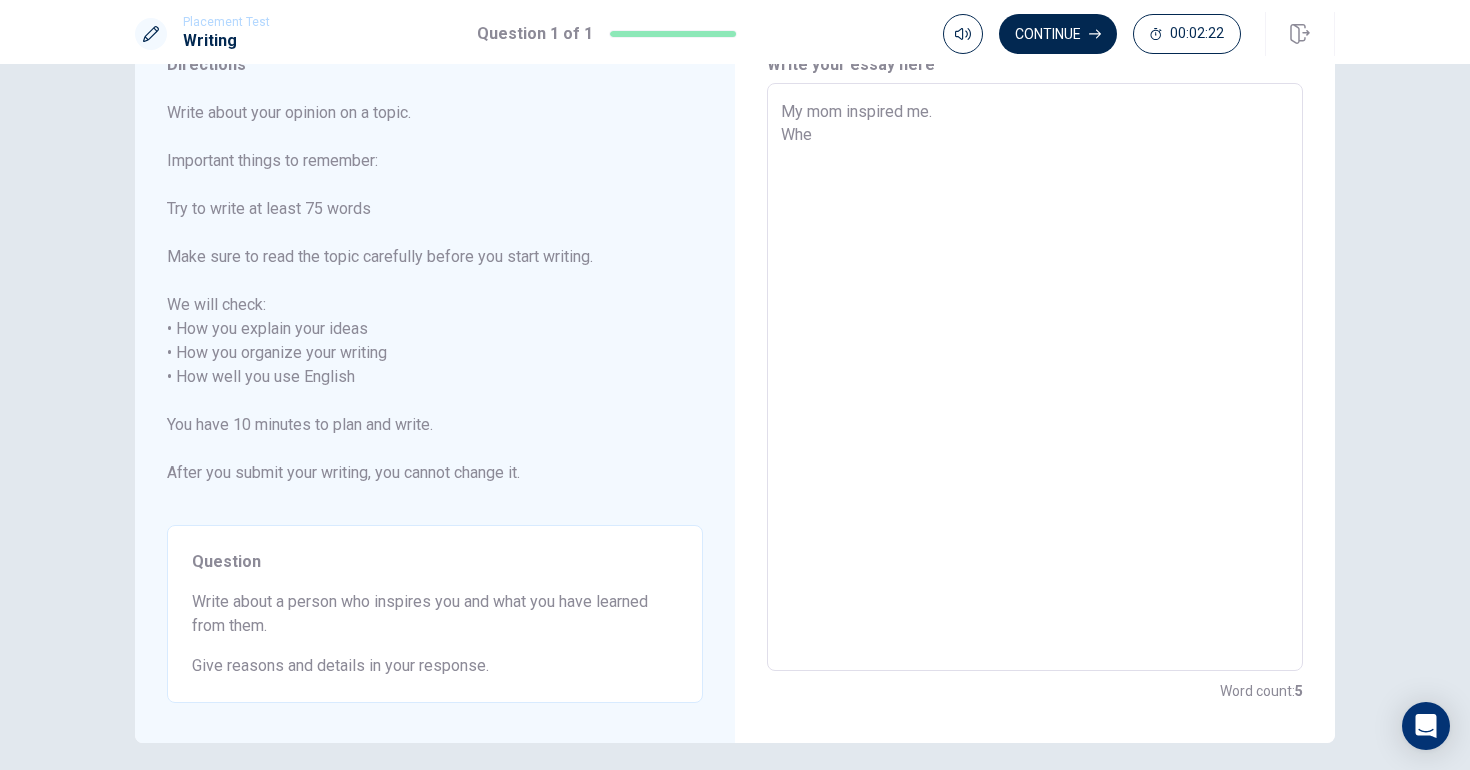 type on "x" 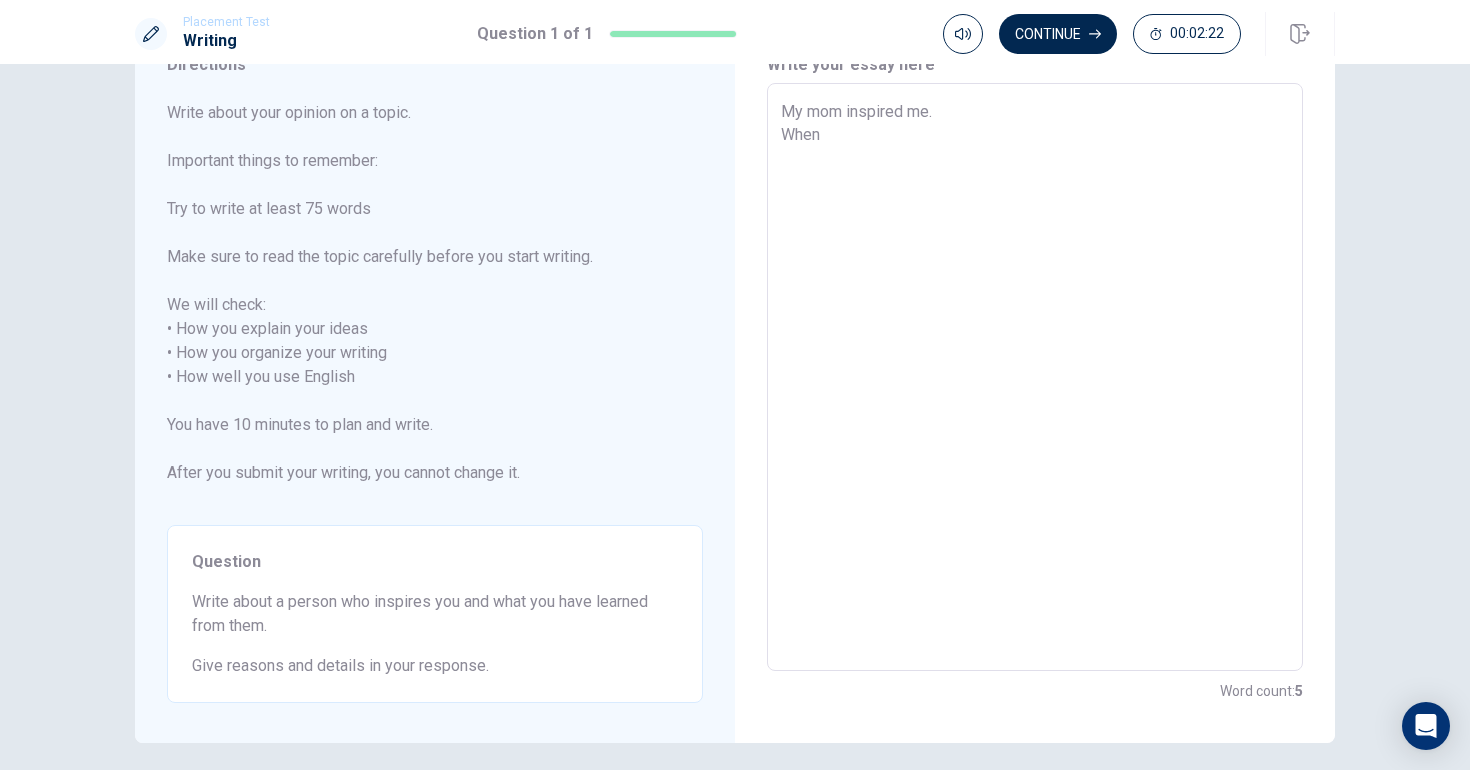 type on "x" 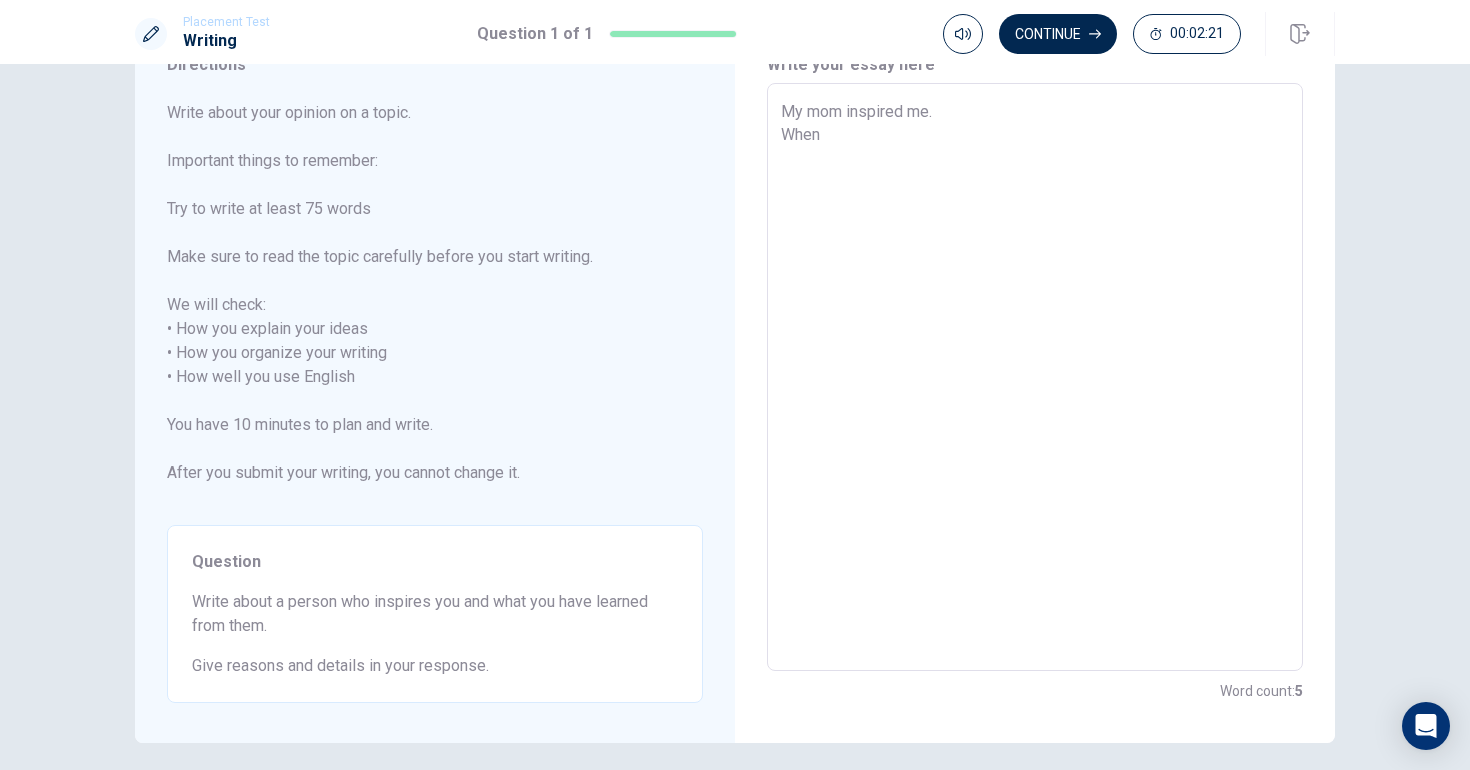 type on "My mom inspired me.
When" 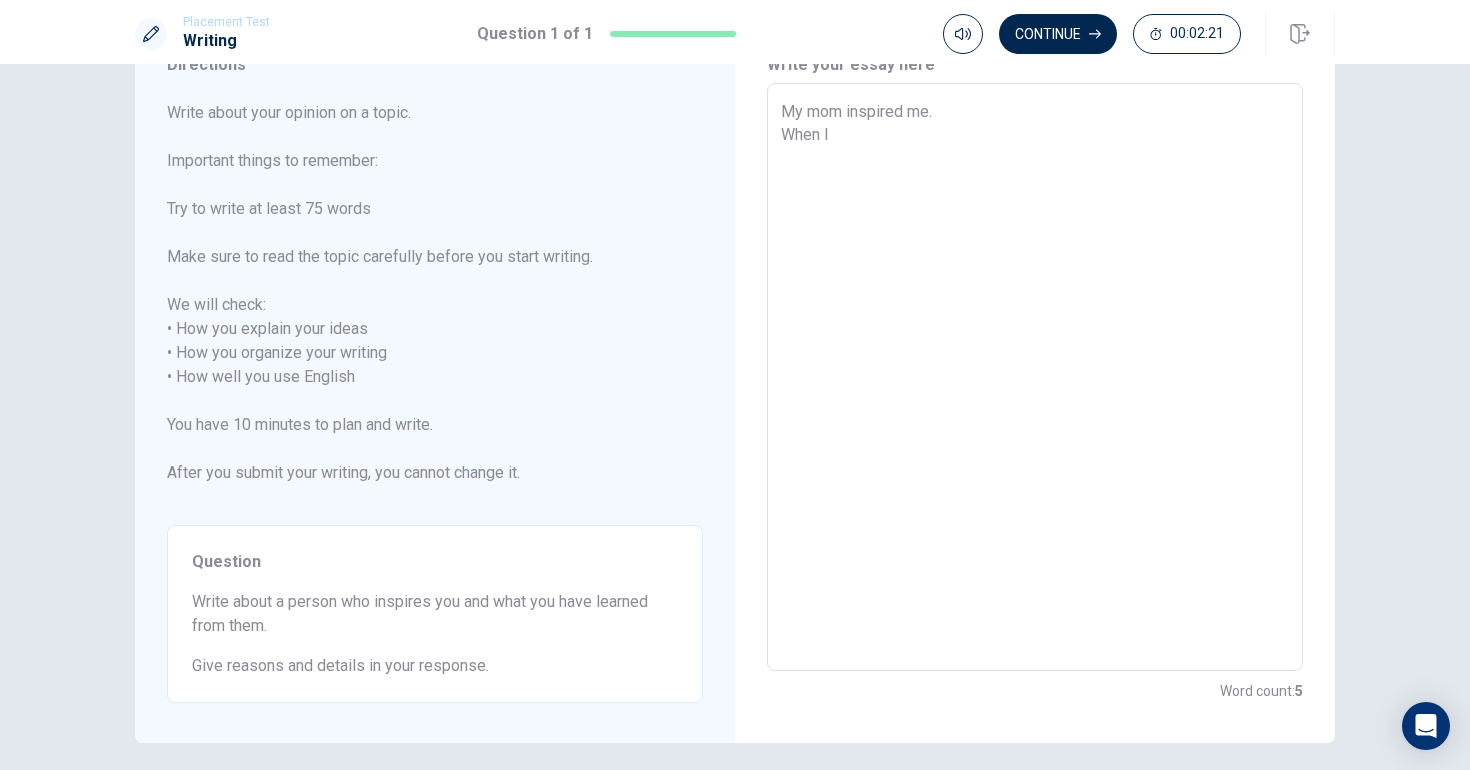 type on "x" 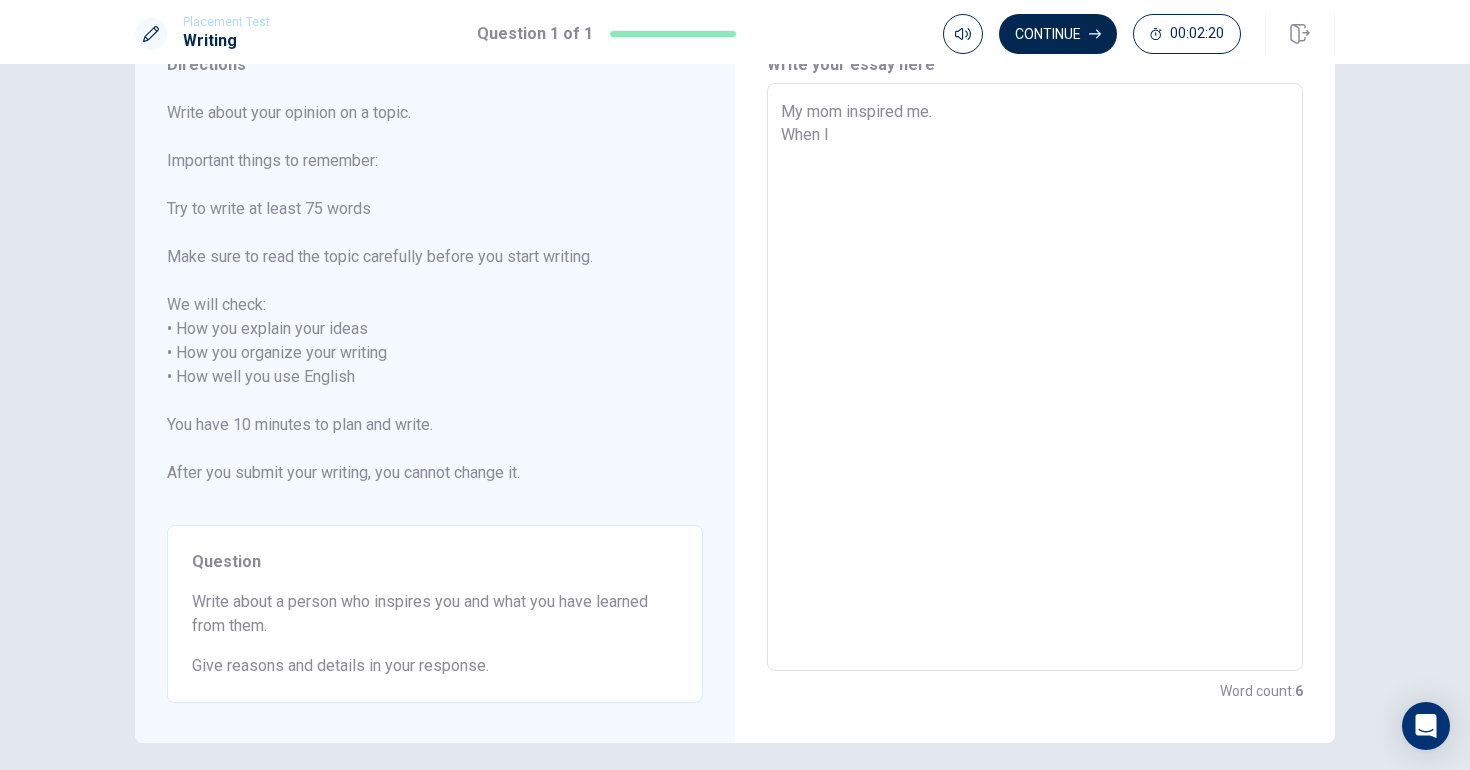 type on "My mom inspired me.
When I" 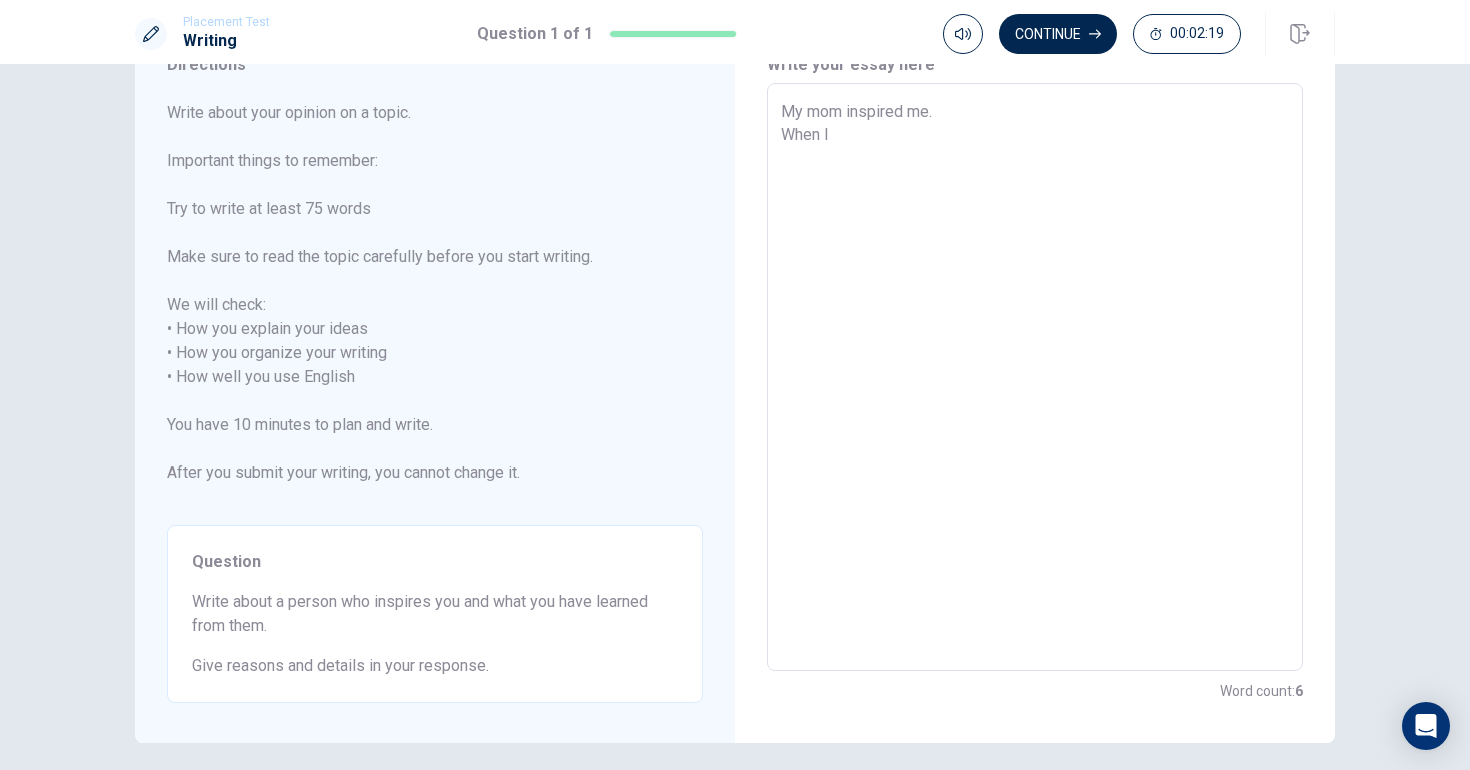 type on "My mom inspired me.
When I f" 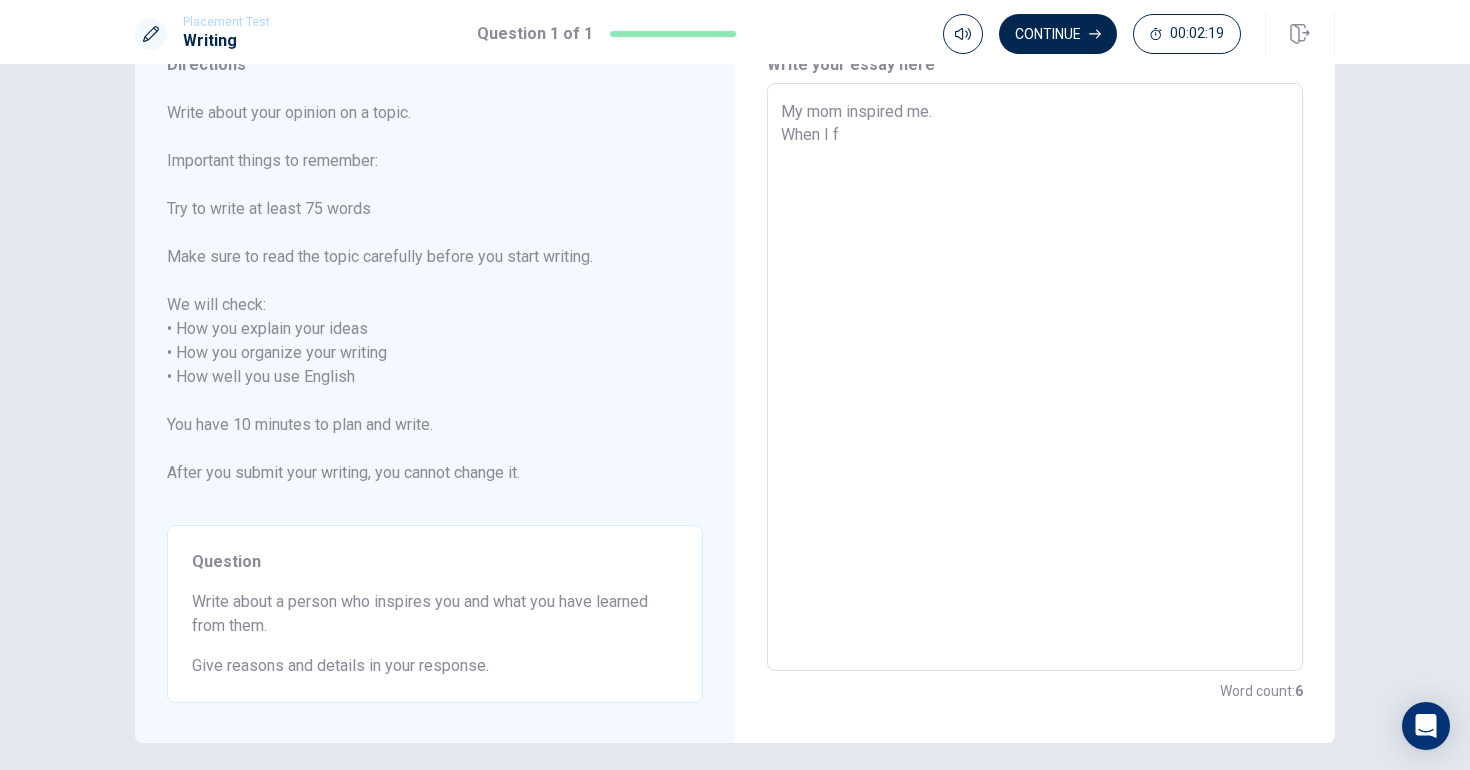 type on "x" 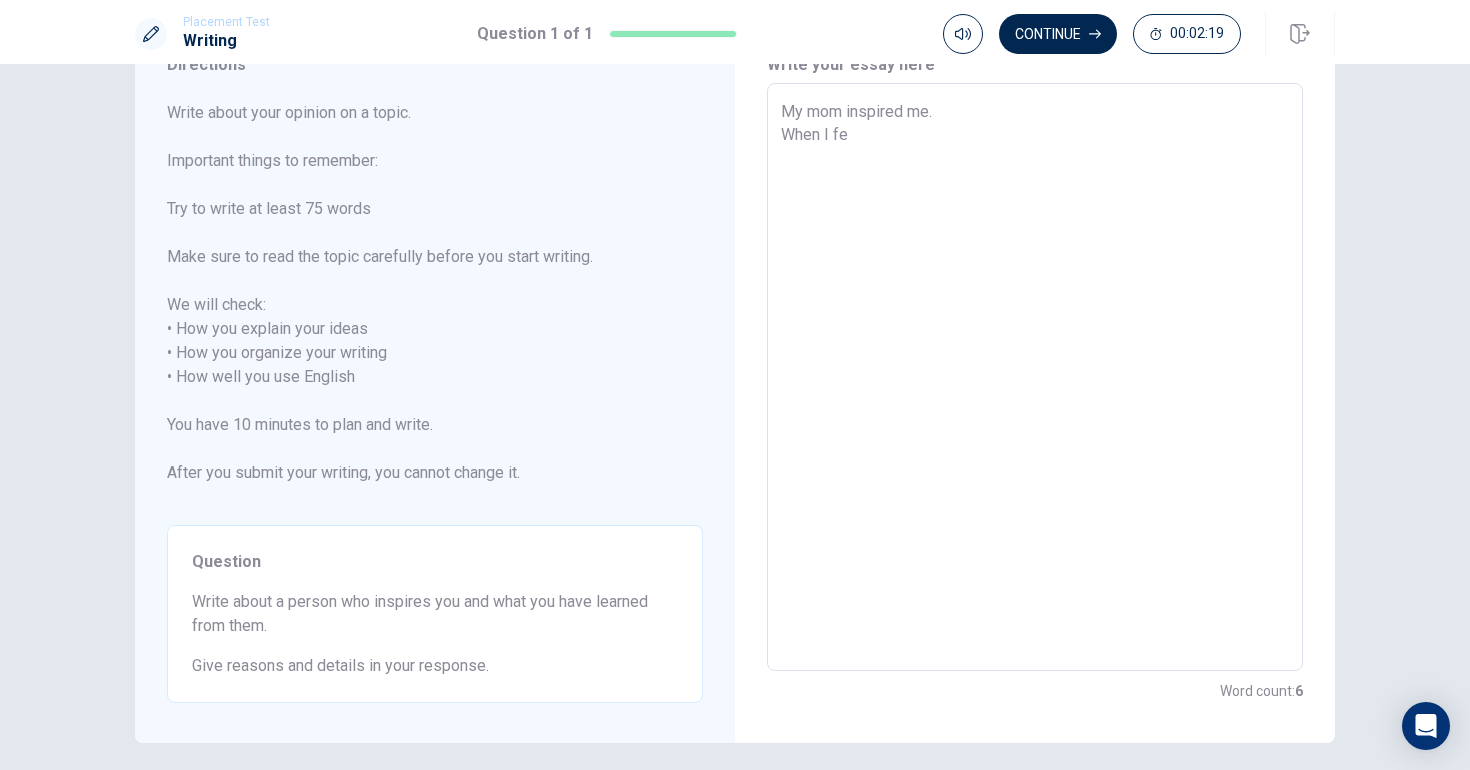 type on "x" 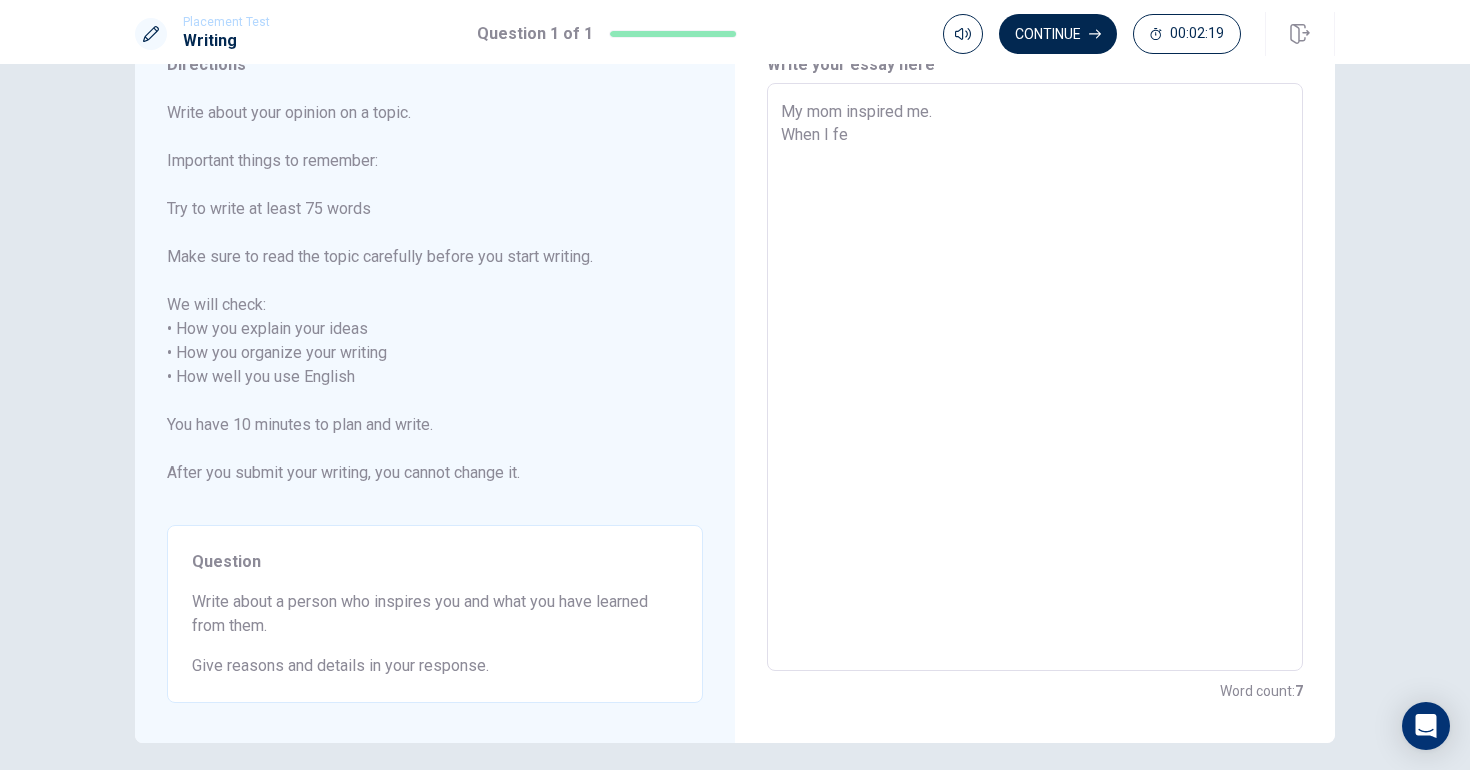 type on "My mom inspired me.
When I fel" 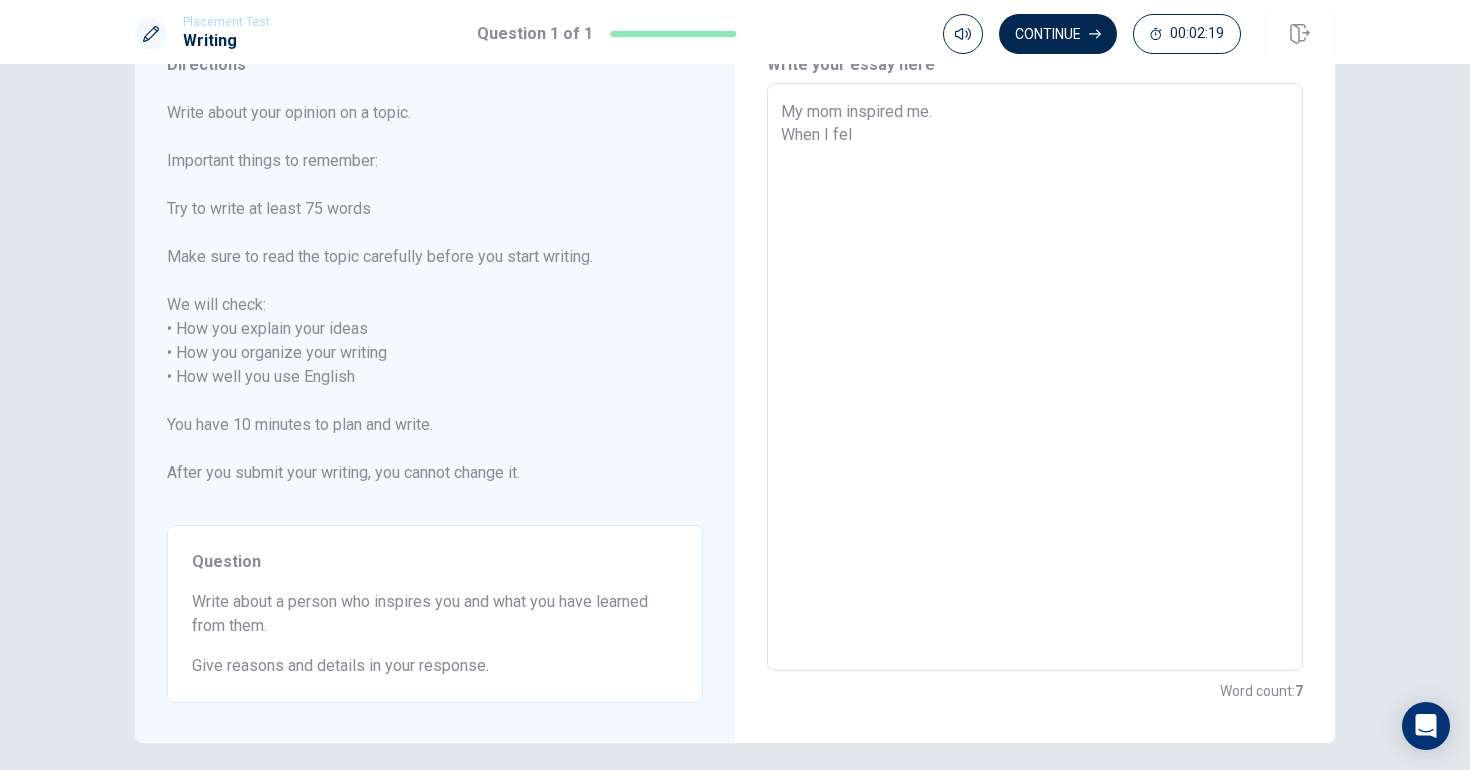type on "x" 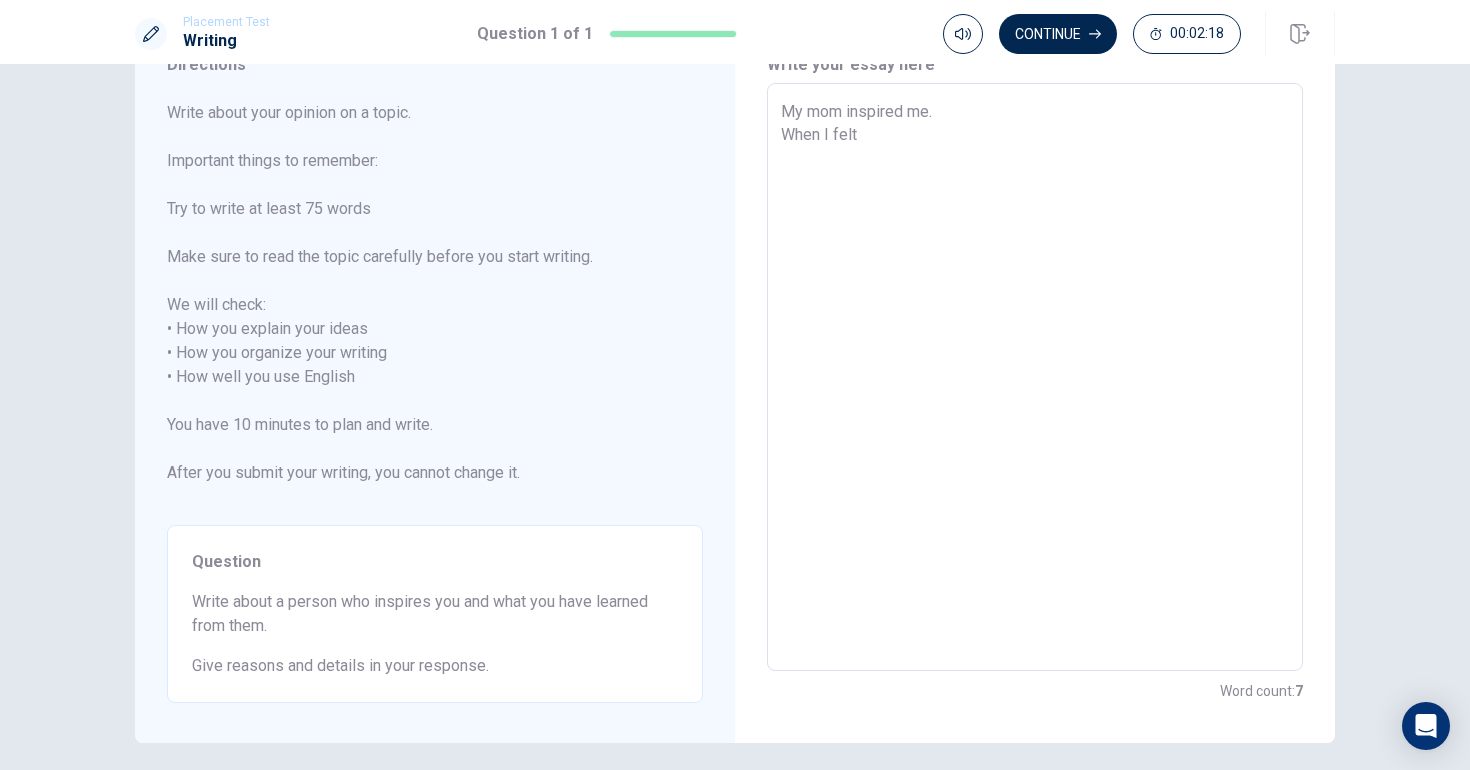 type on "x" 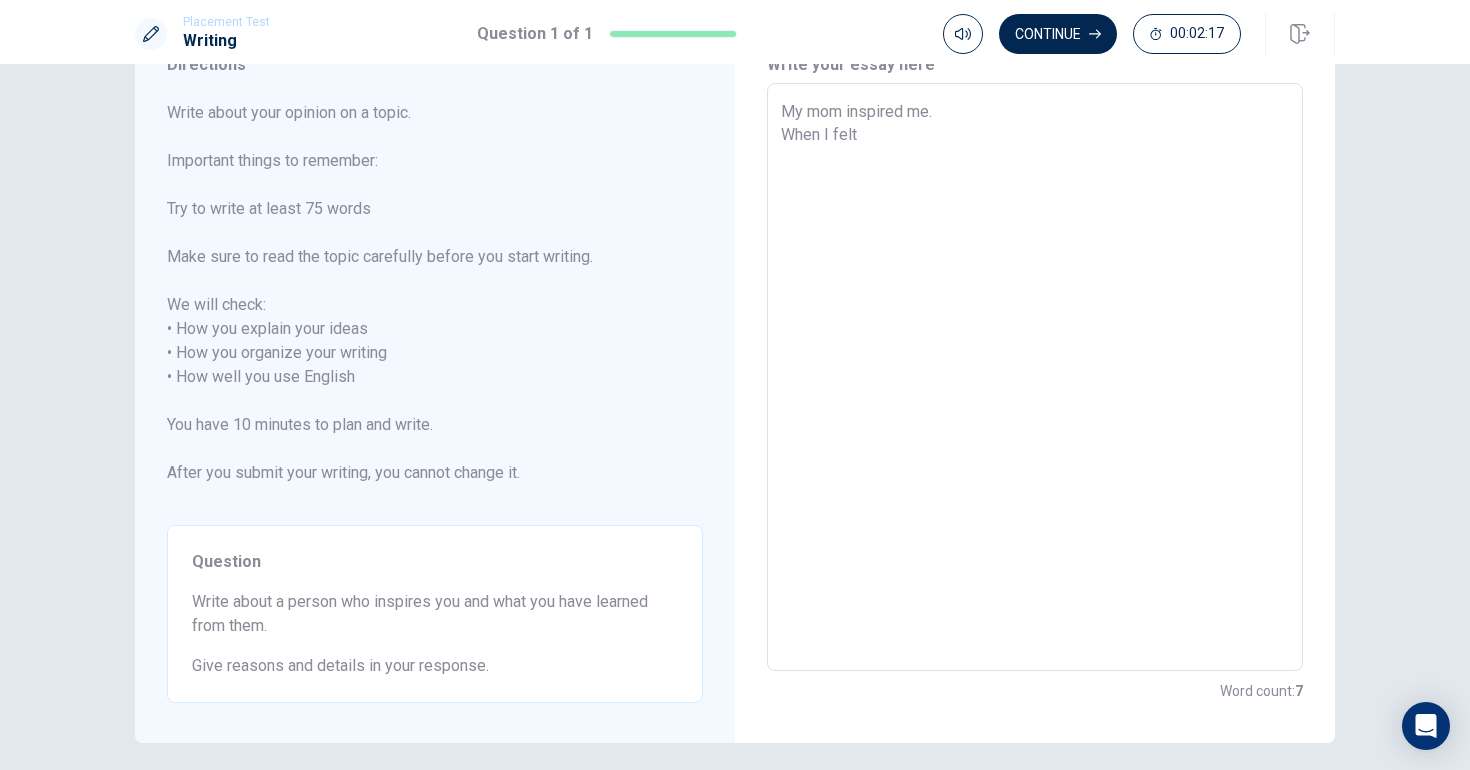 type on "x" 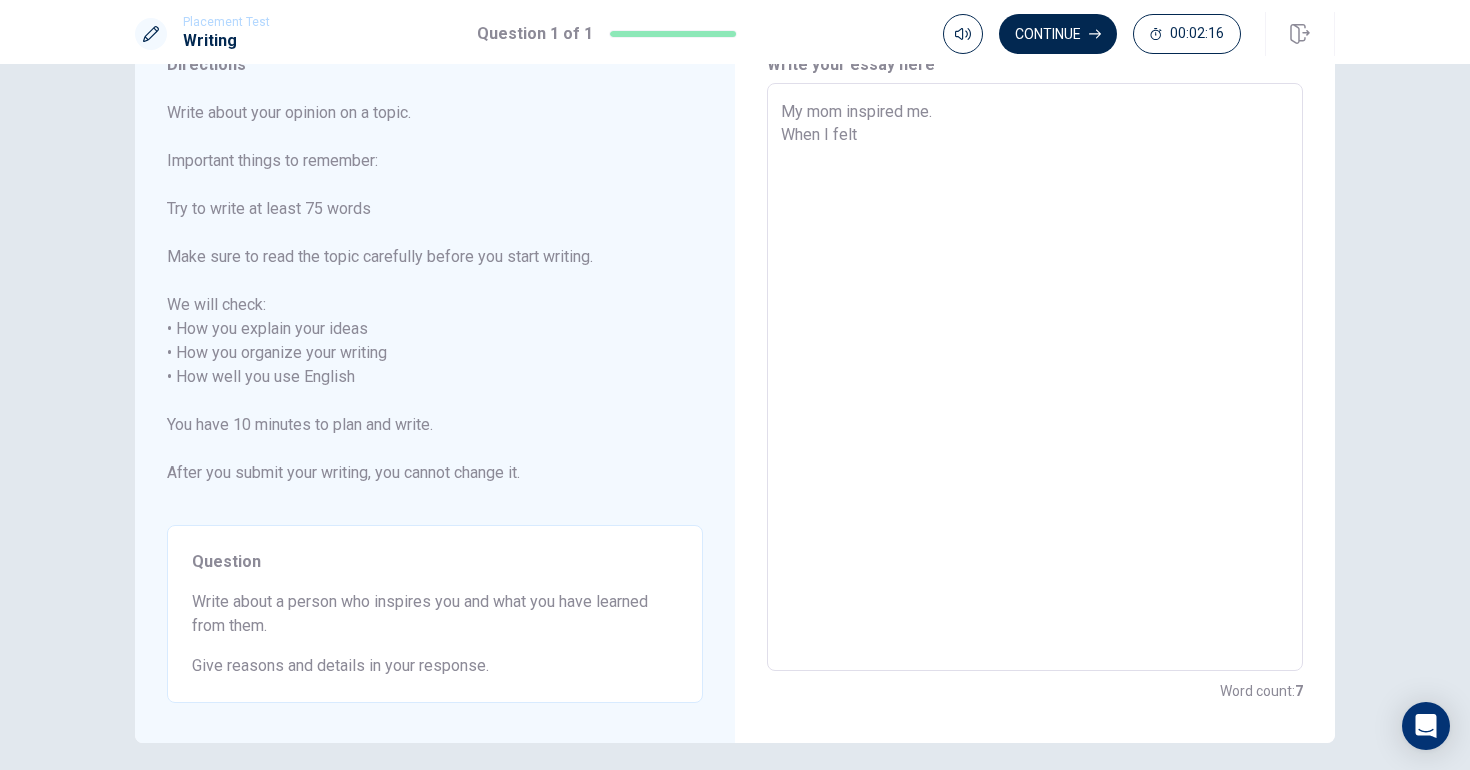 type on "My mom inspired me.
When I felt s" 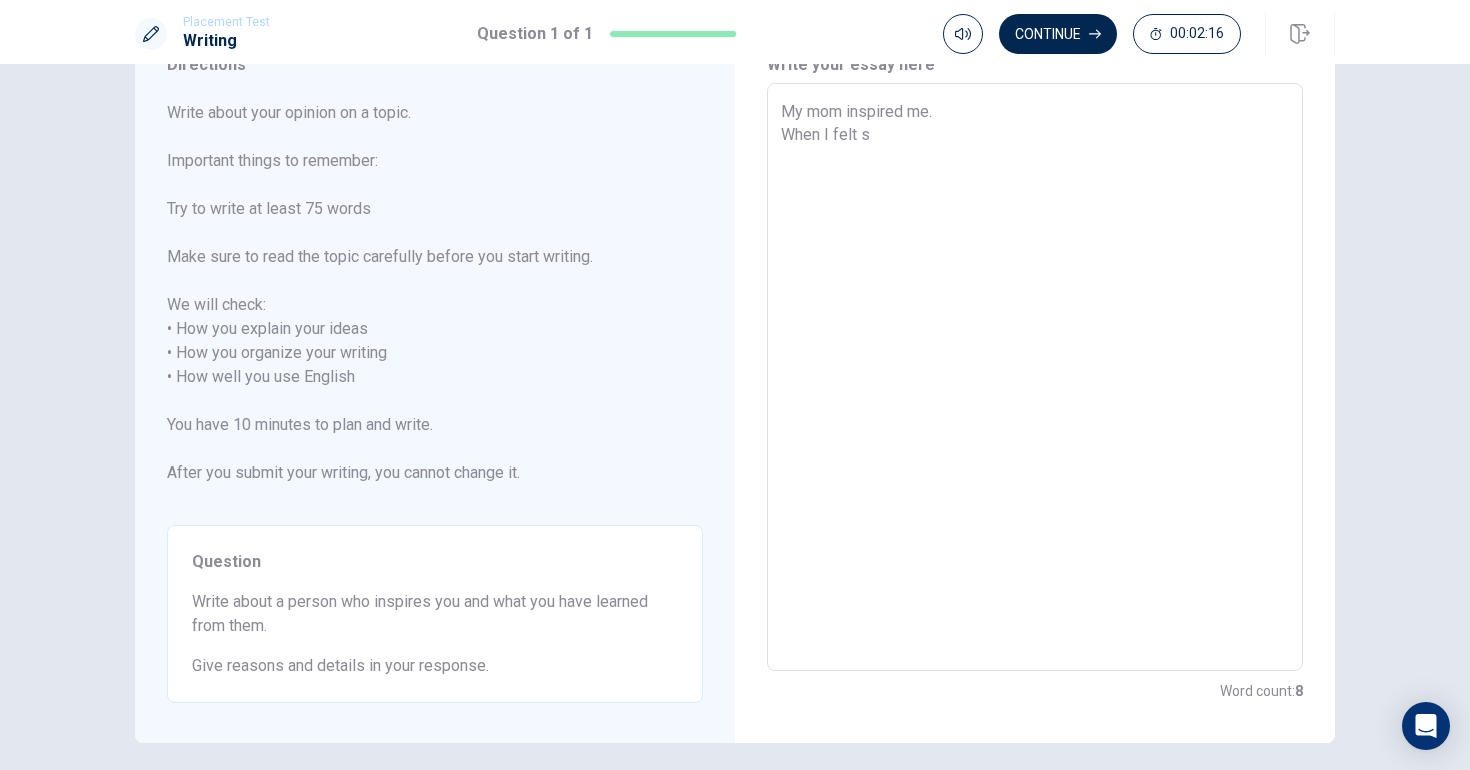 type on "x" 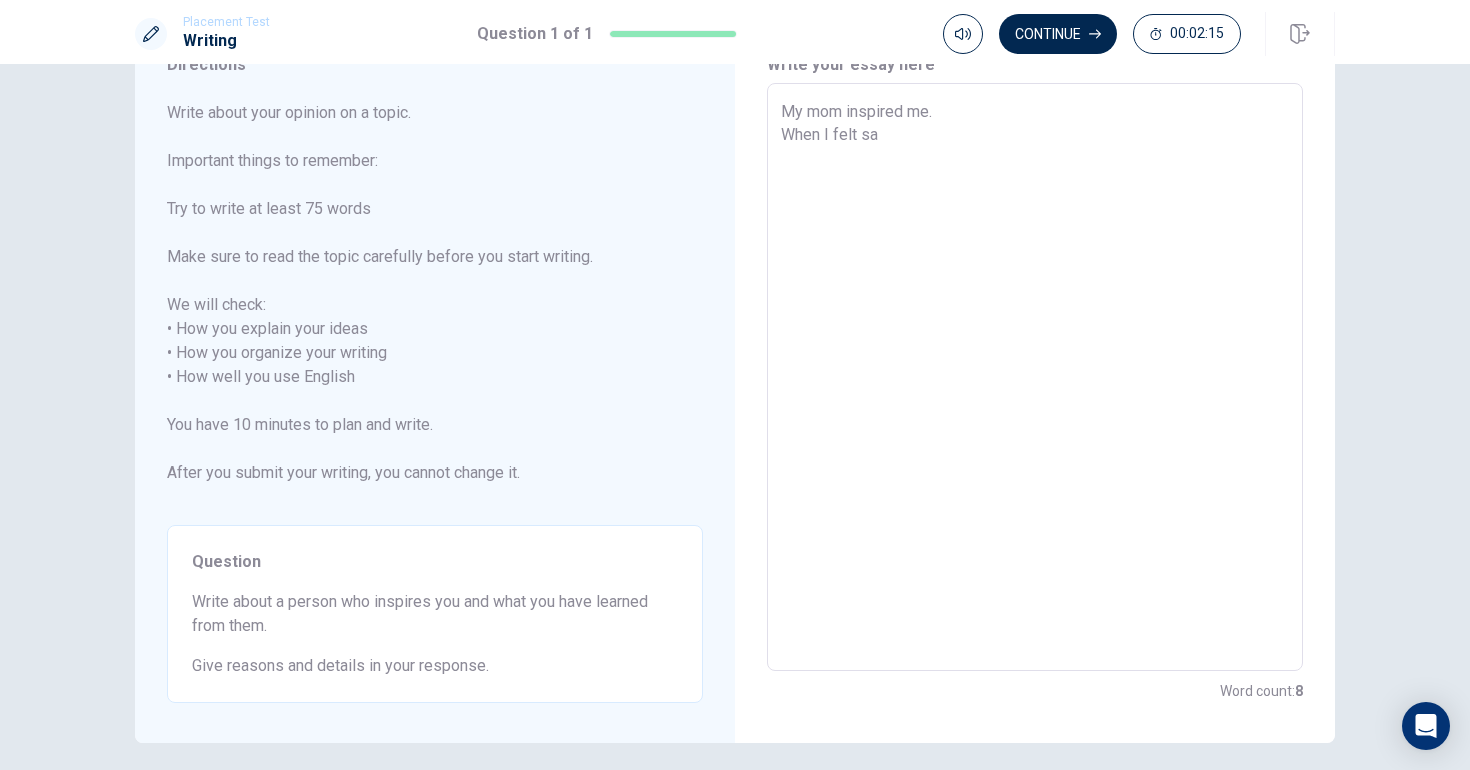 type on "x" 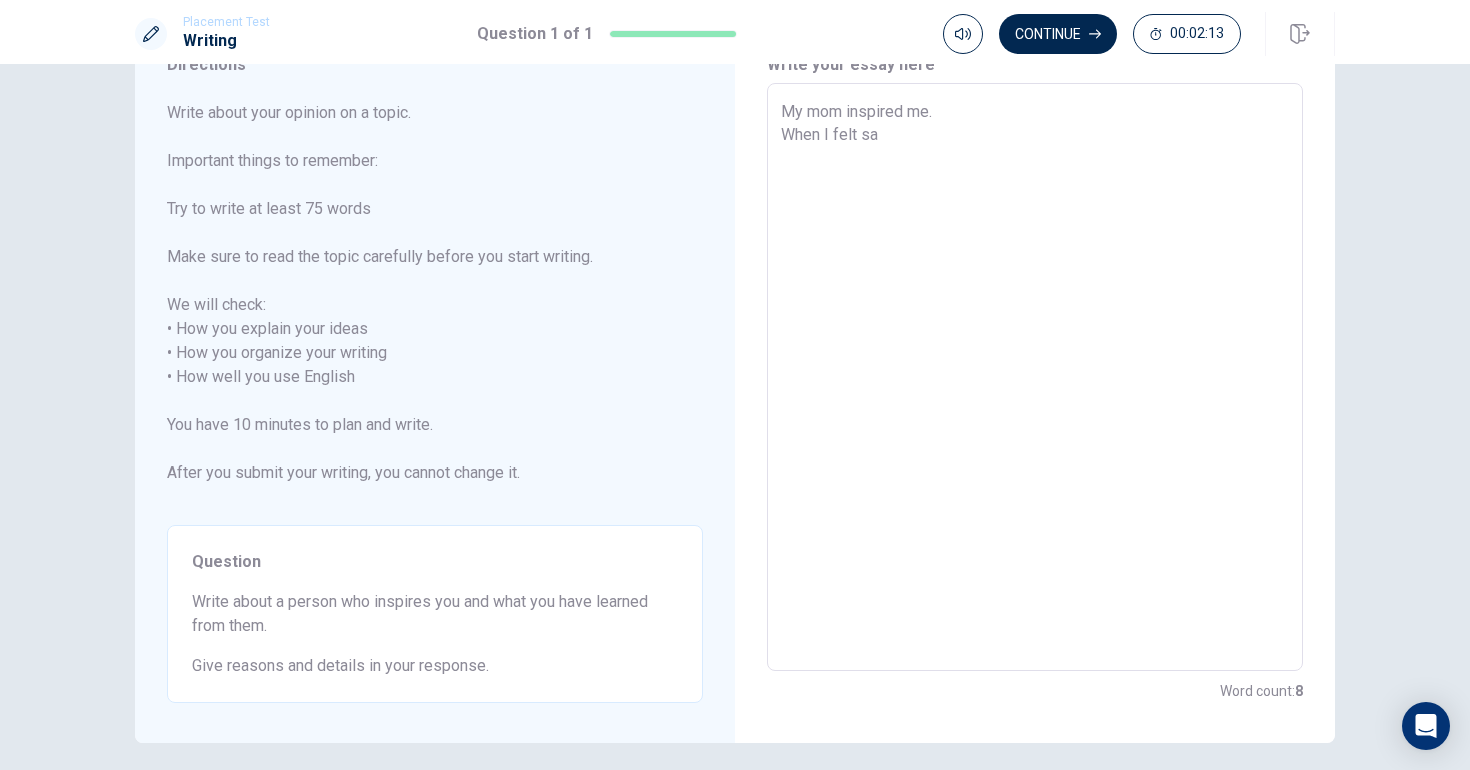 type on "My mom inspired me.
When I felt sad" 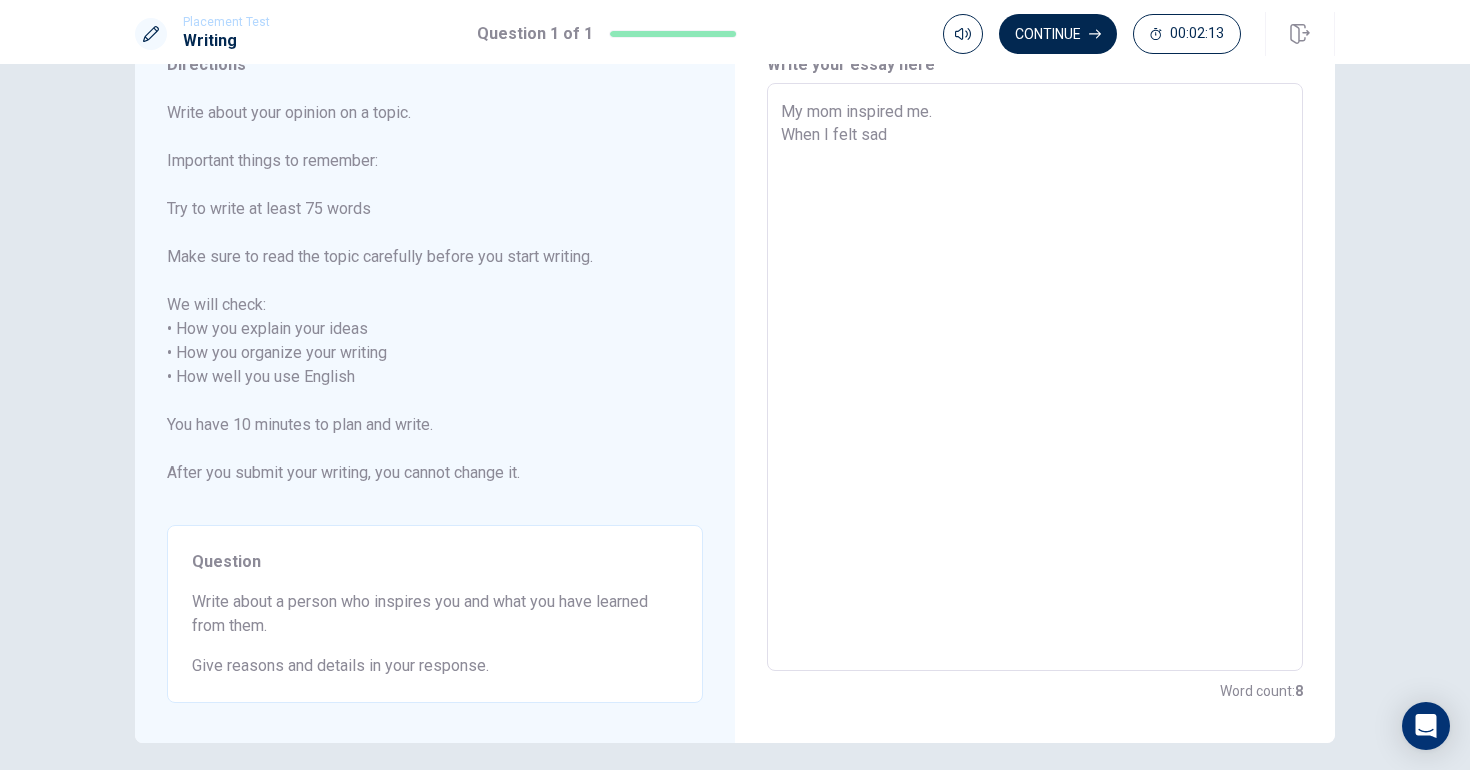 type on "x" 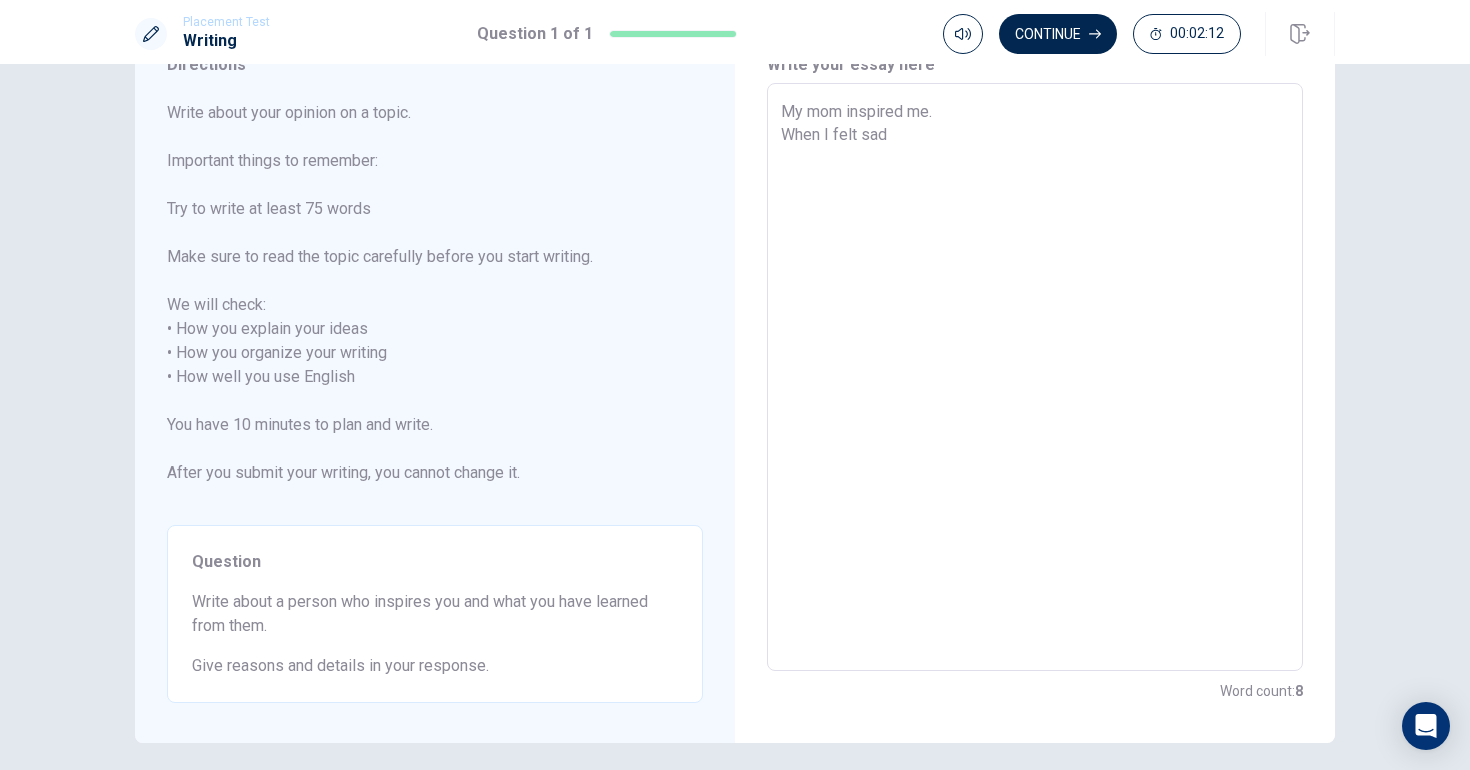 type on "My mom inspired me.
When I felt sad a" 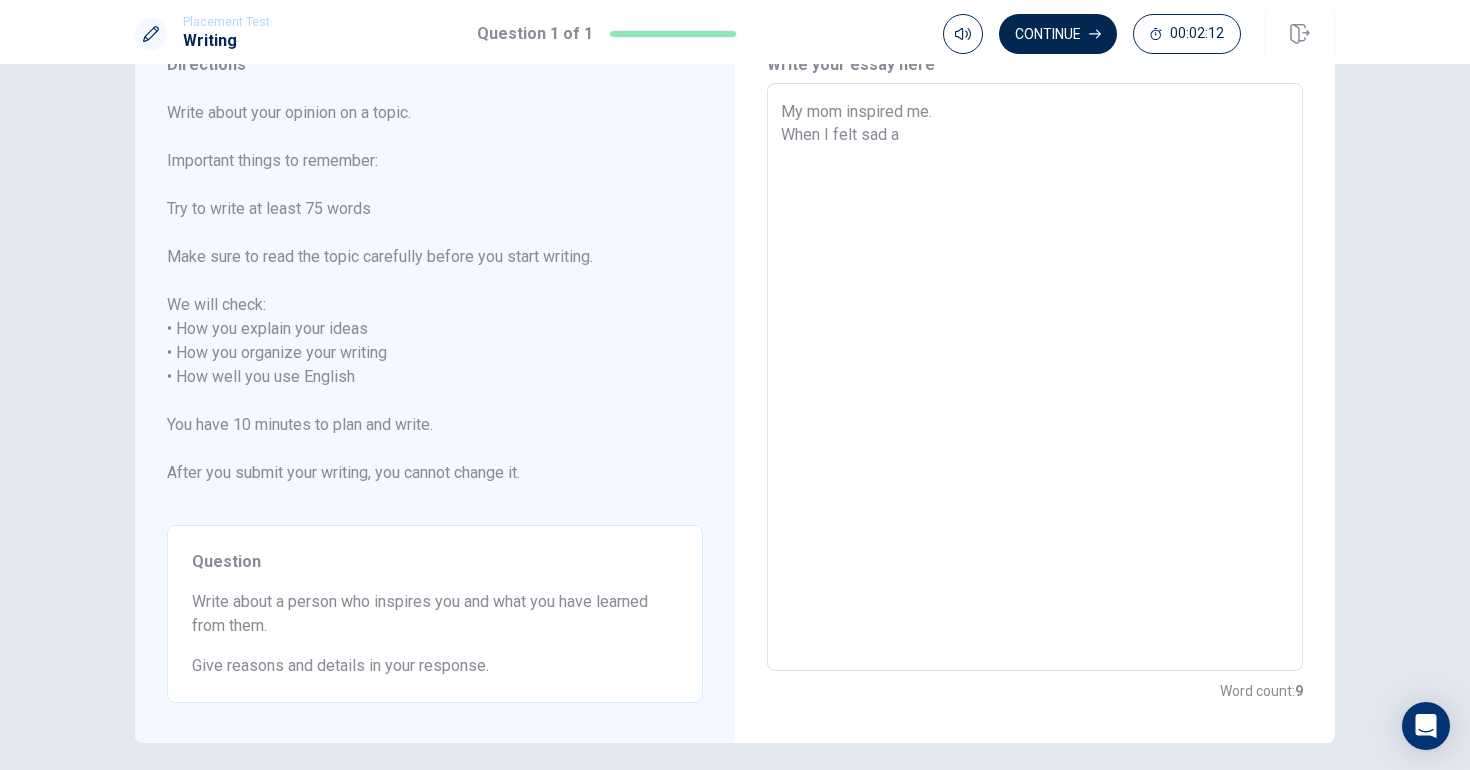 type on "x" 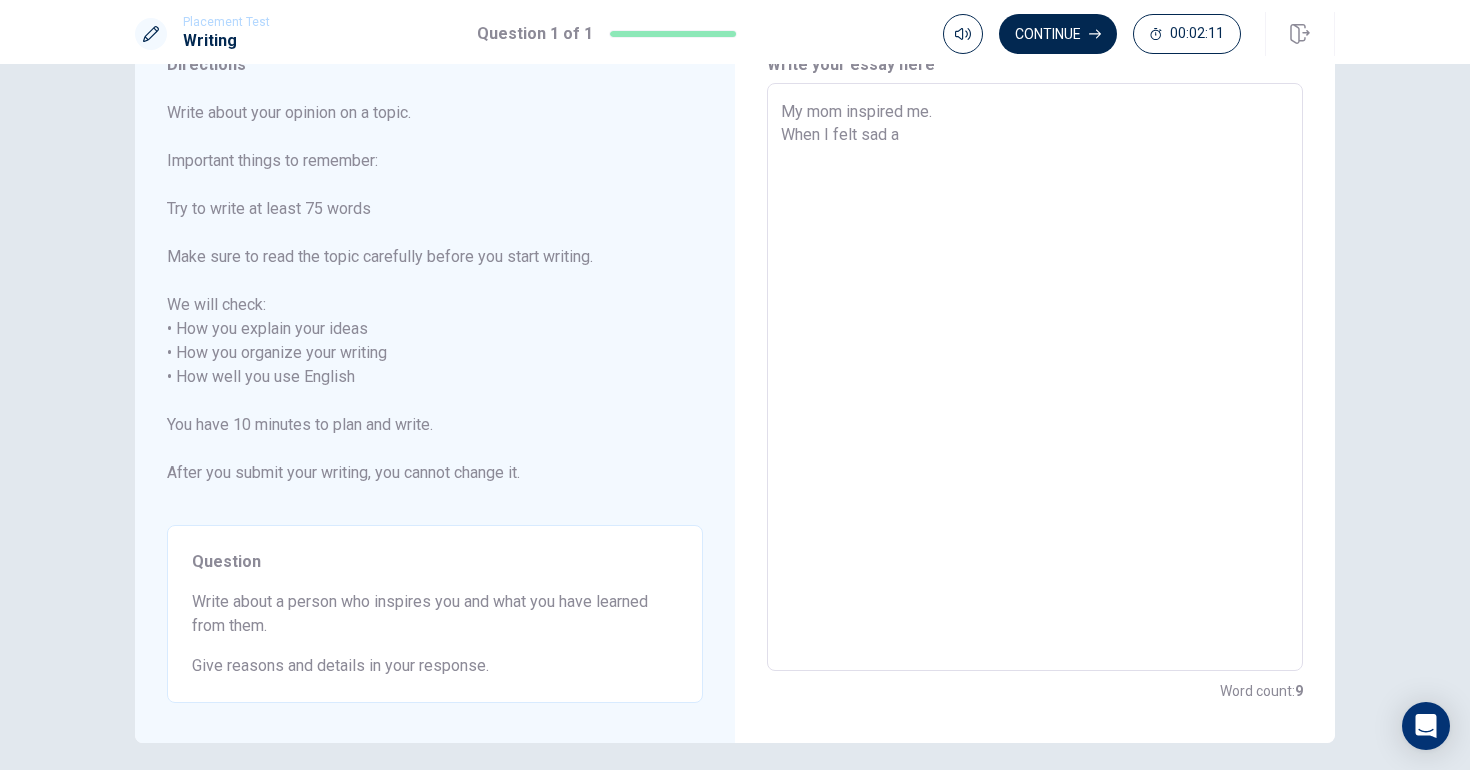 type on "My mom inspired me.
When I felt sad an" 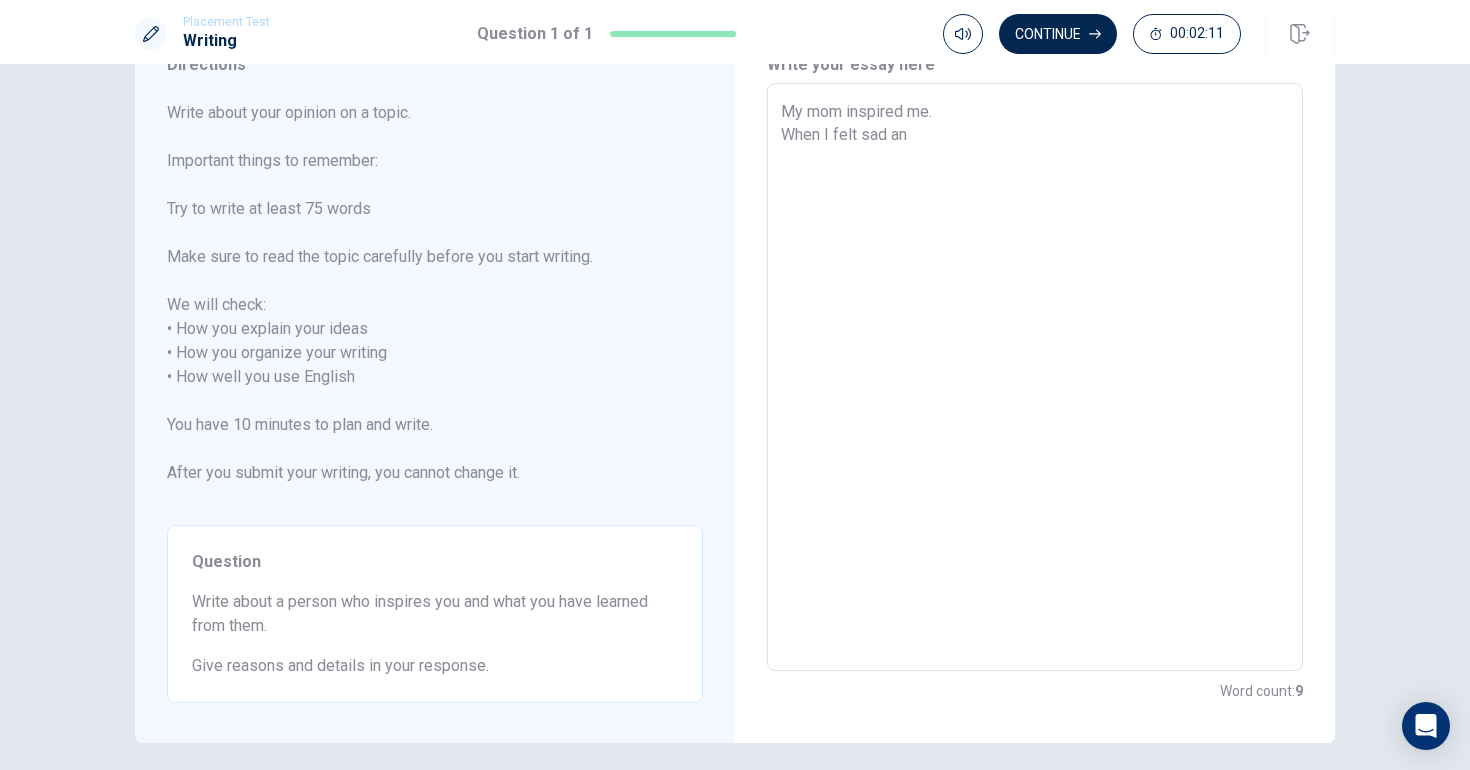 type on "x" 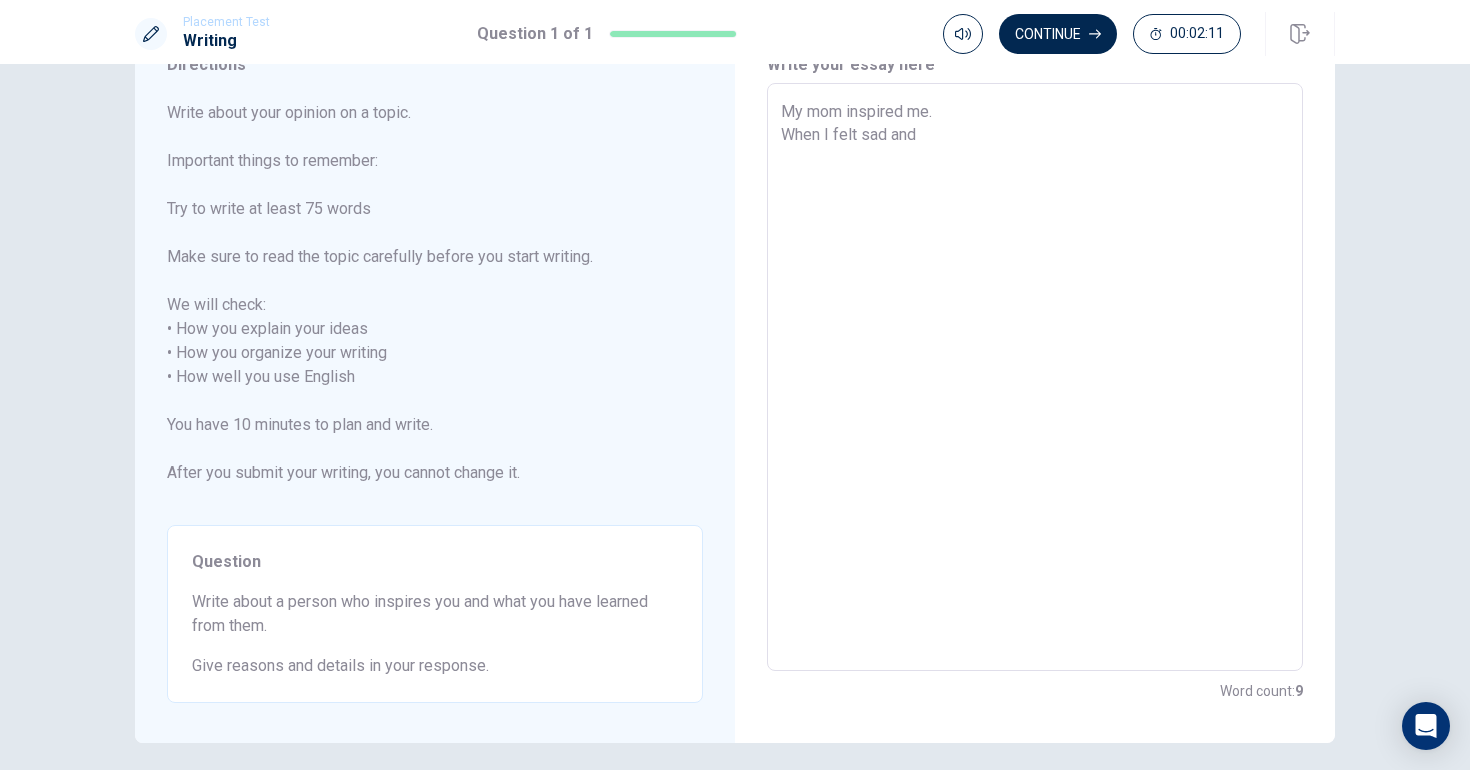 type on "x" 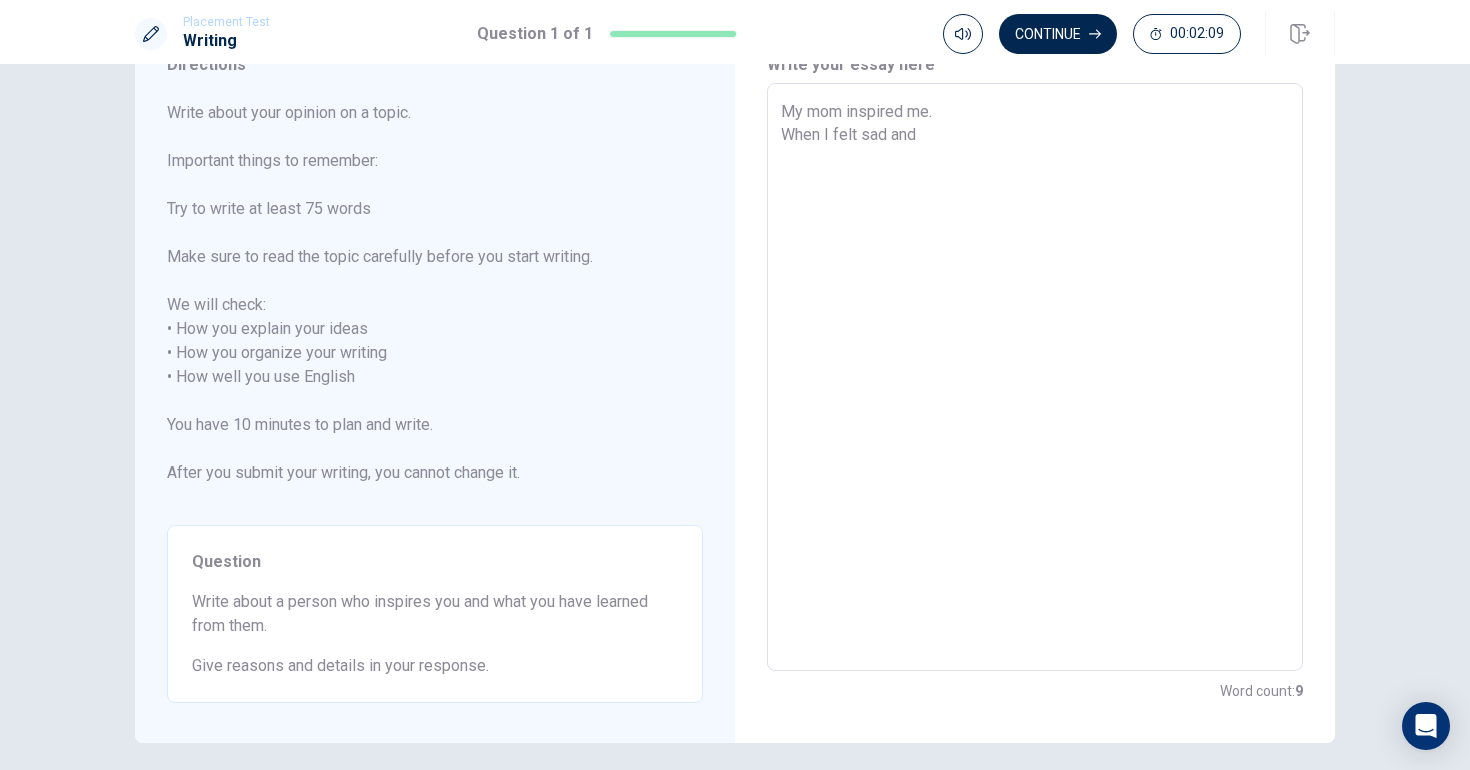 type on "x" 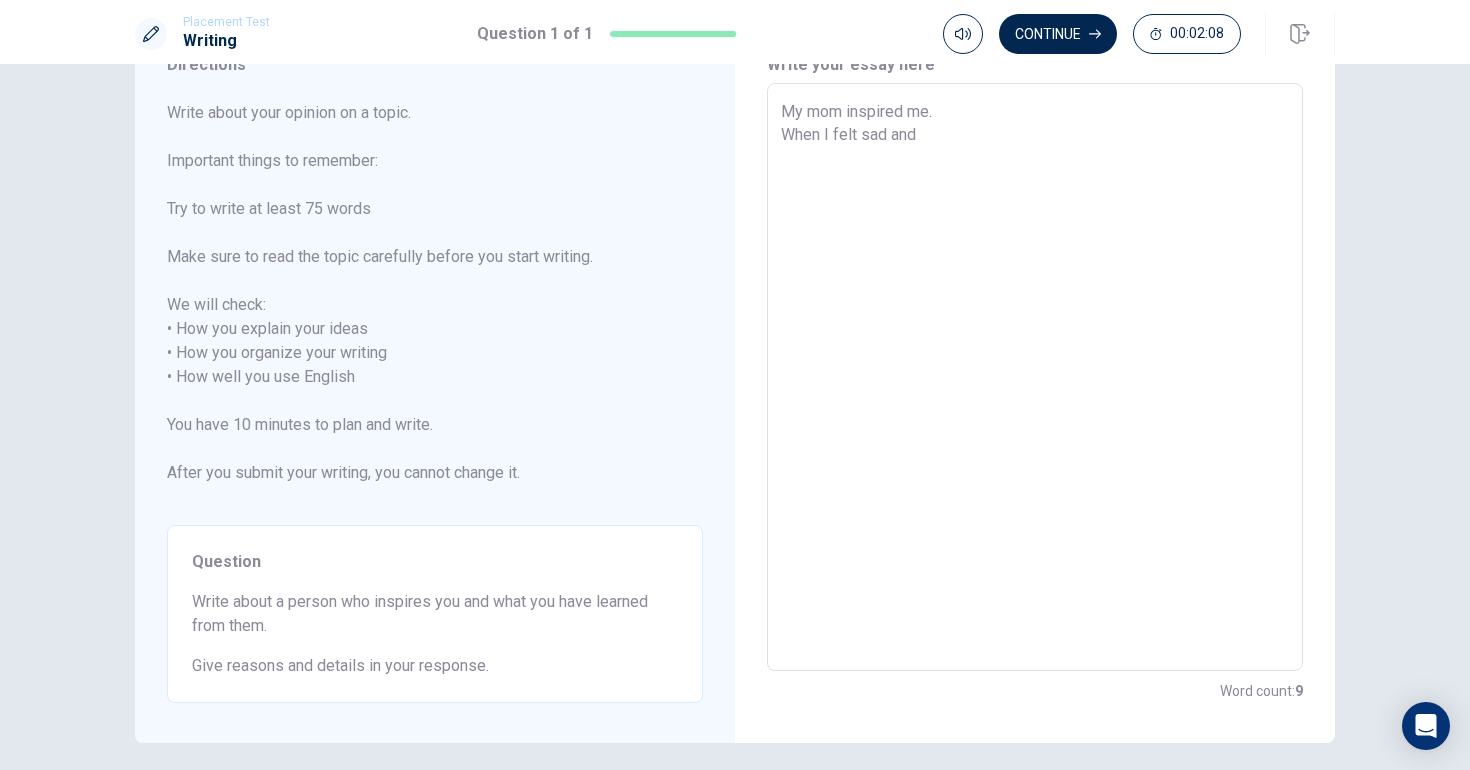 type on "My mom inspired me.
When I felt sad and d" 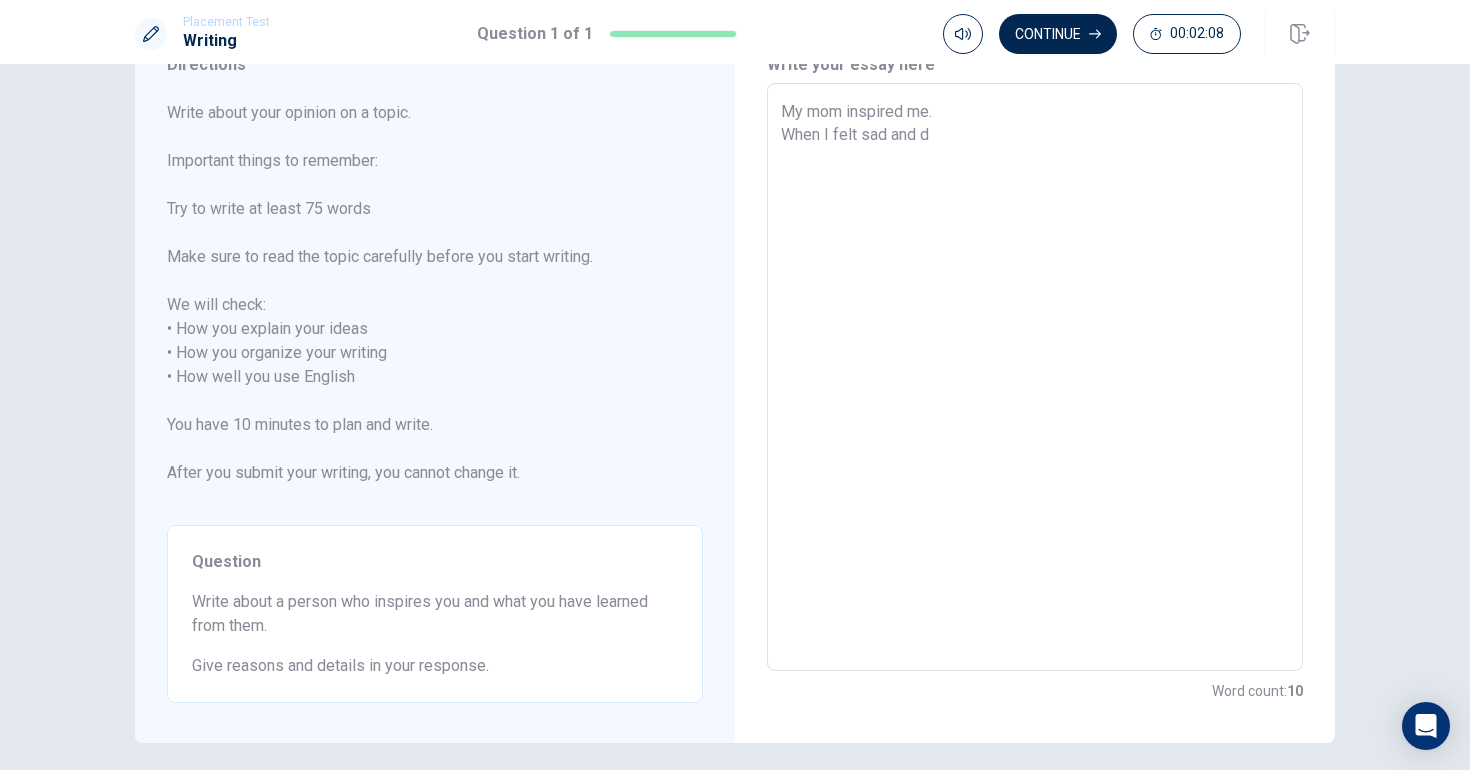 type on "x" 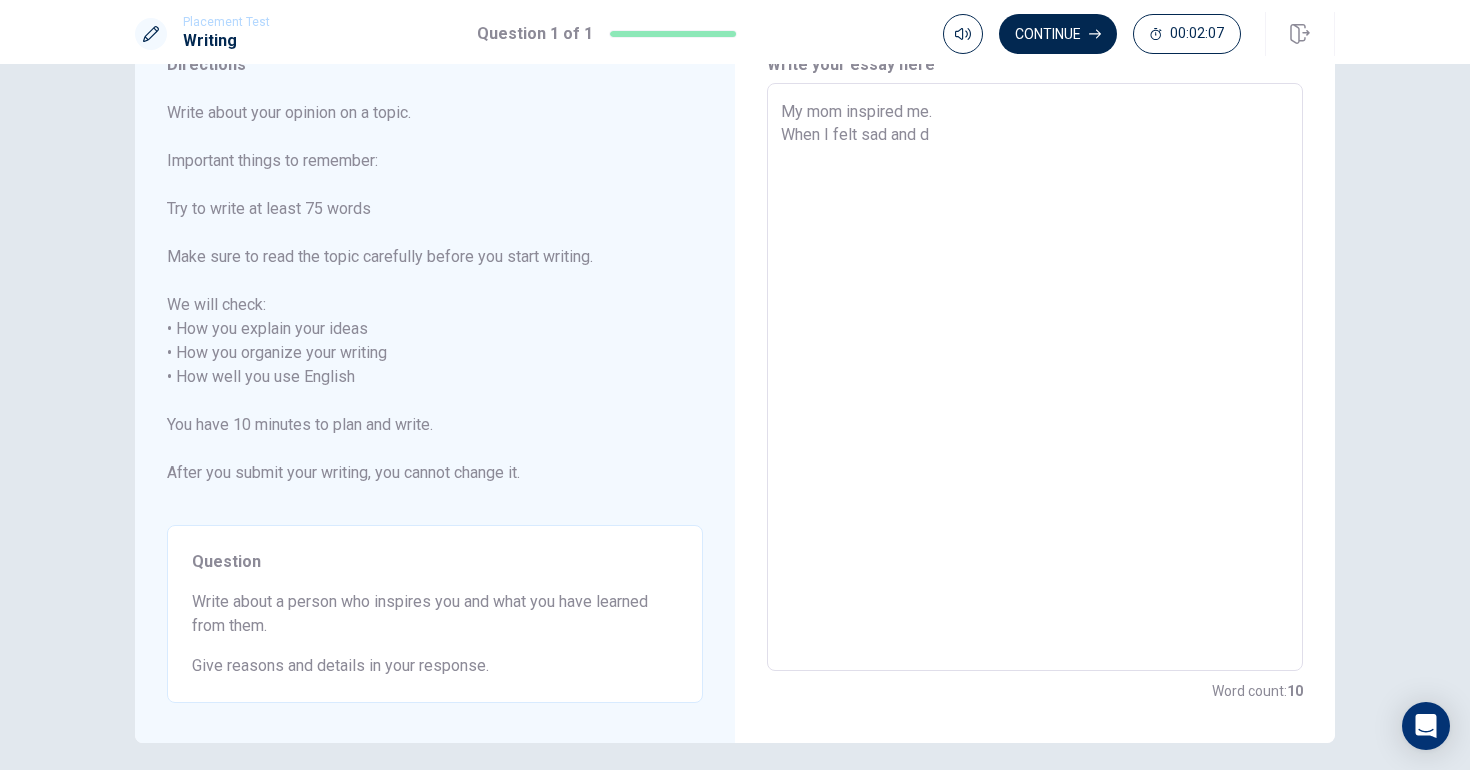 type on "My mom inspired me.
When I felt sad and" 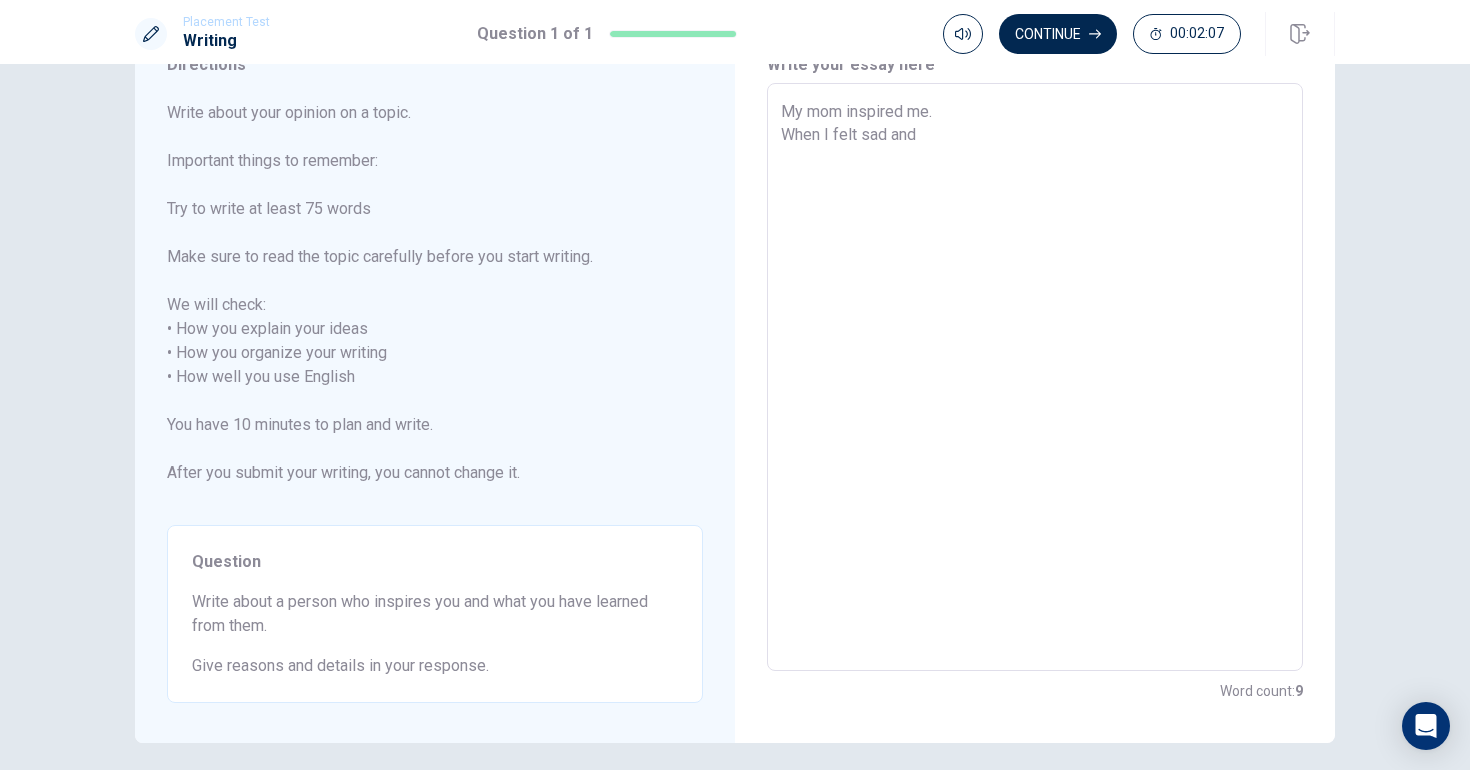 type on "x" 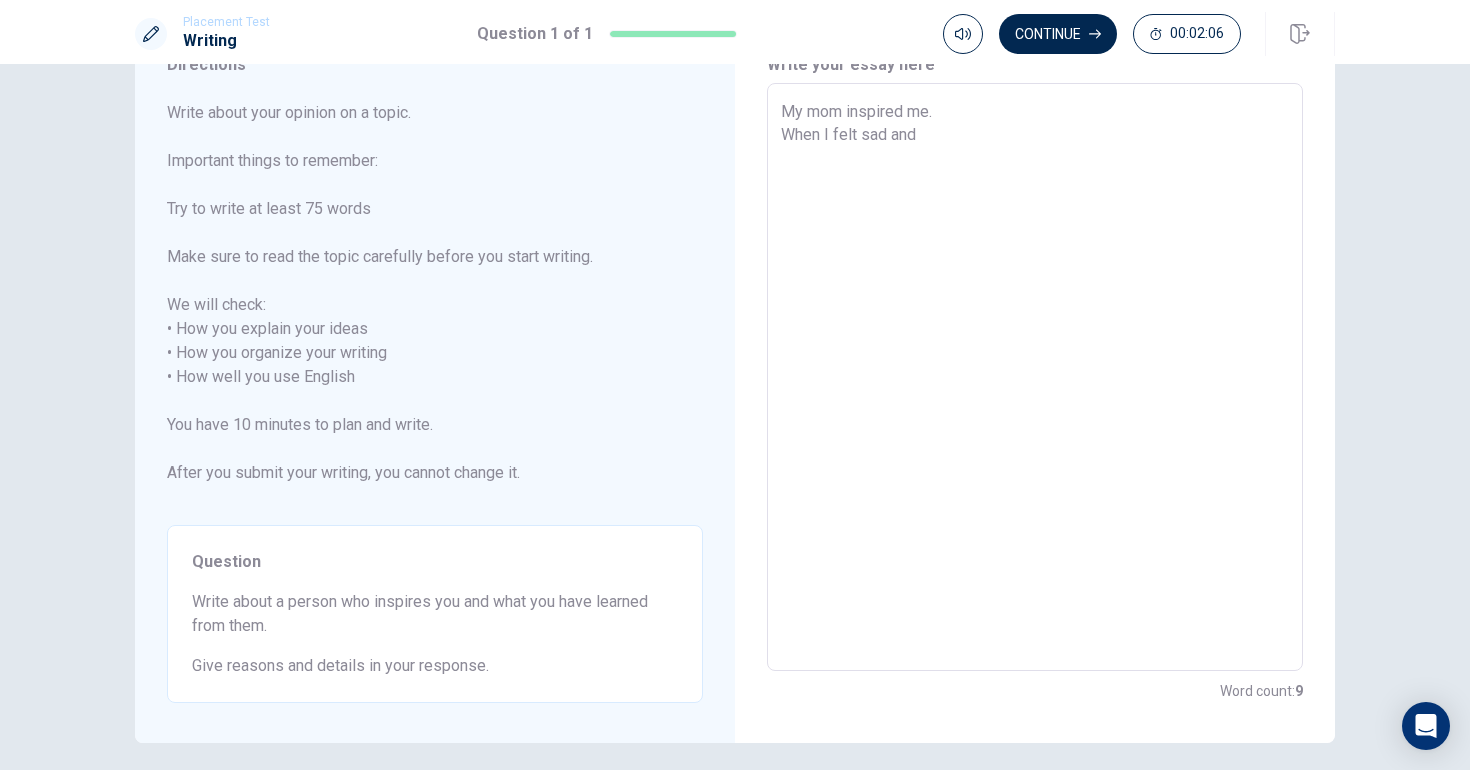 type on "My mom inspired me.
When I felt sad and d" 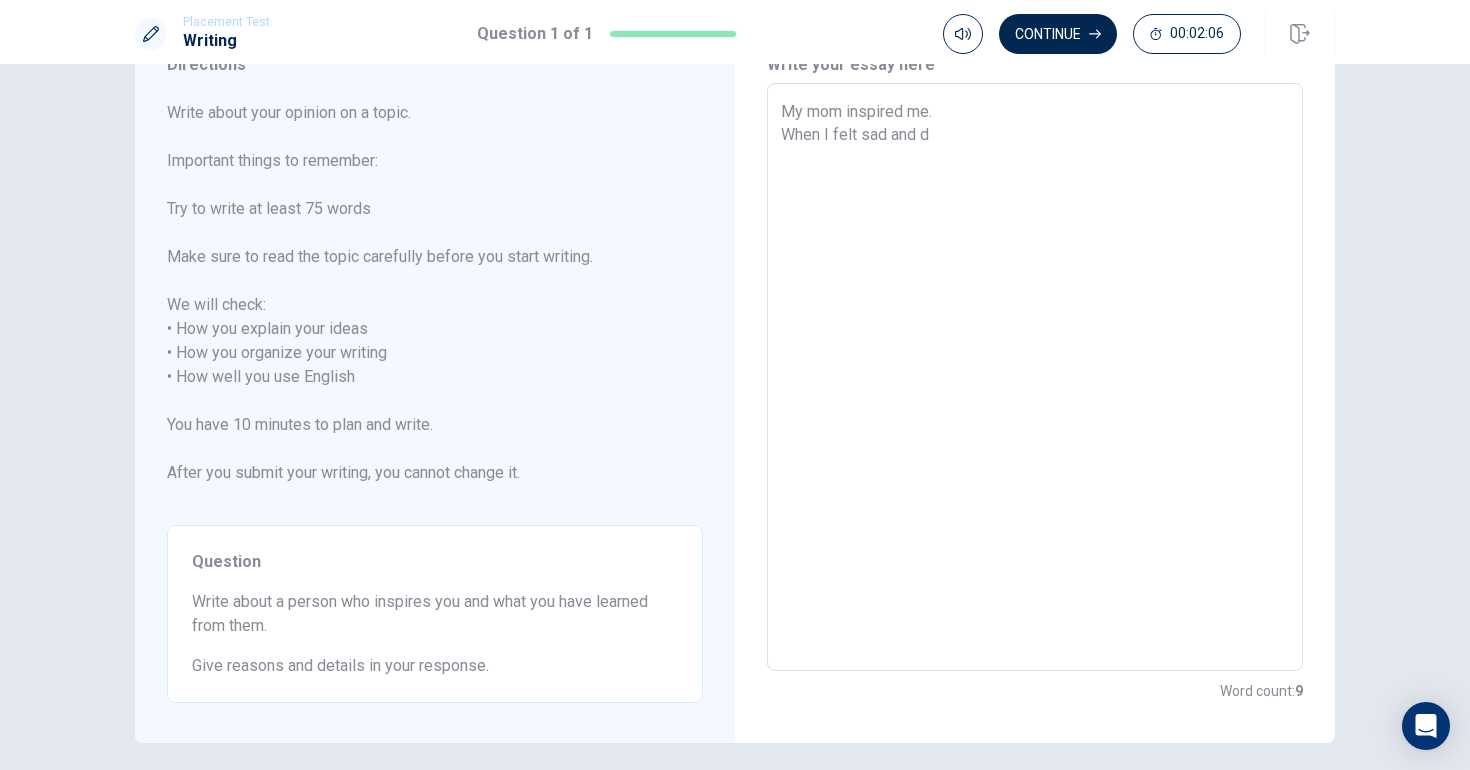 type on "x" 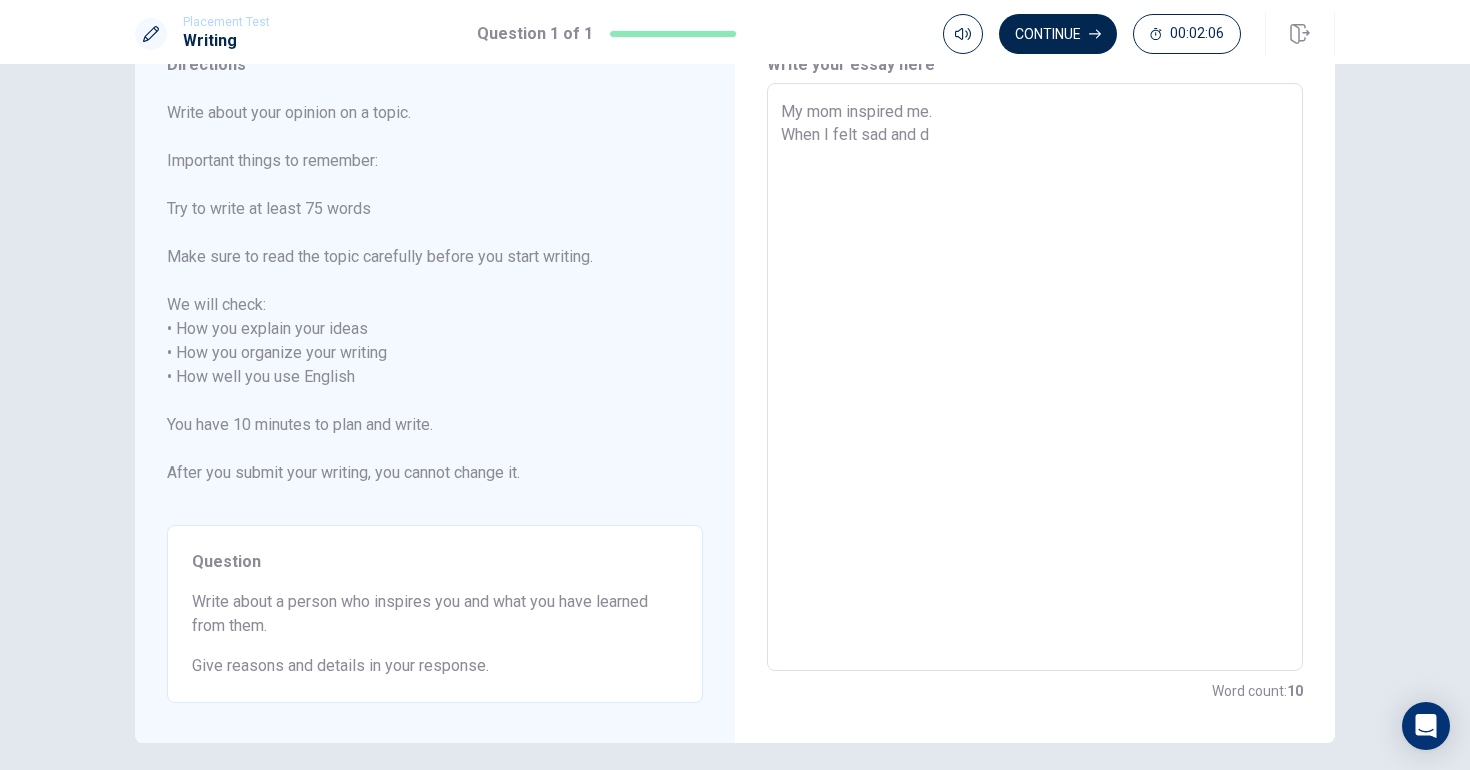 type on "My mom inspired me.
When I felt sad and do" 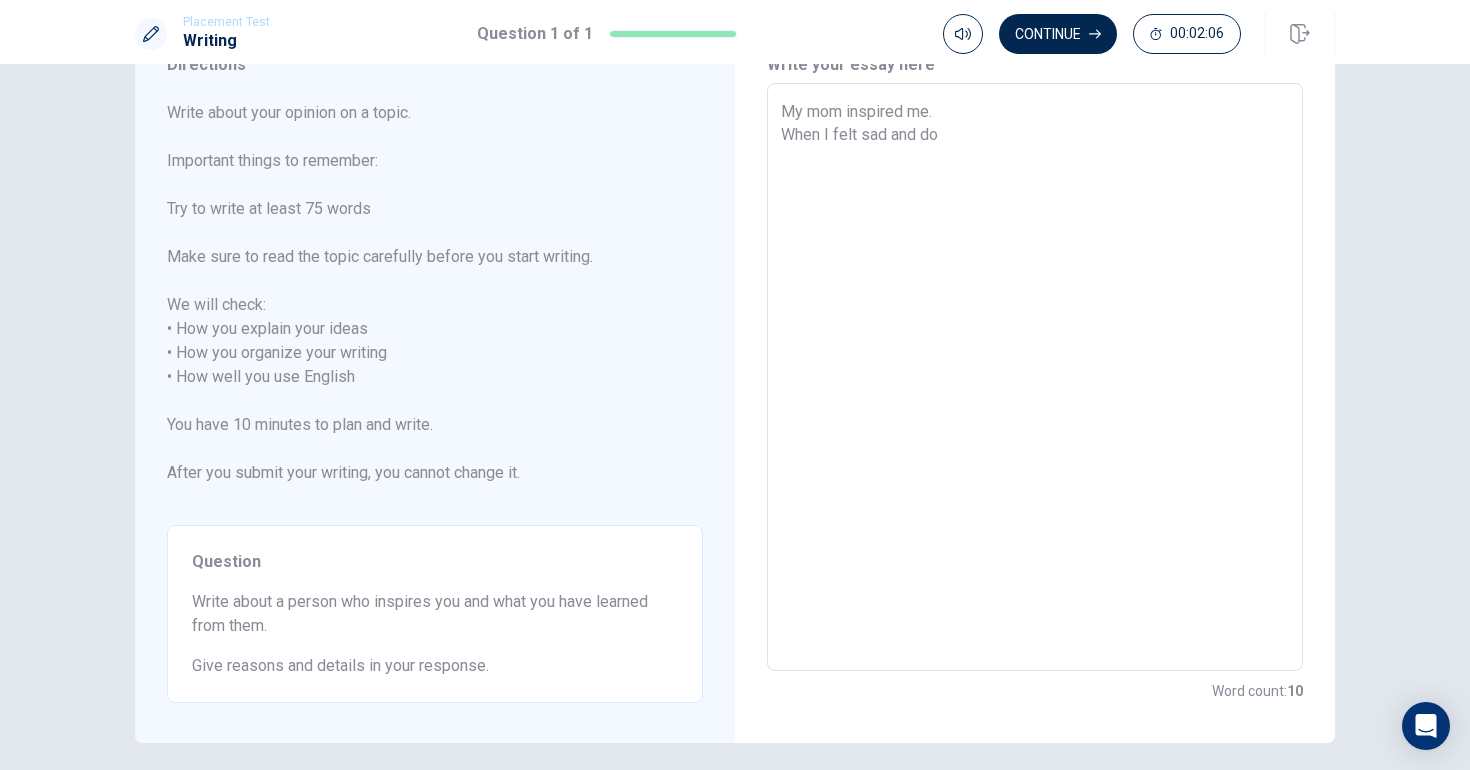 type on "x" 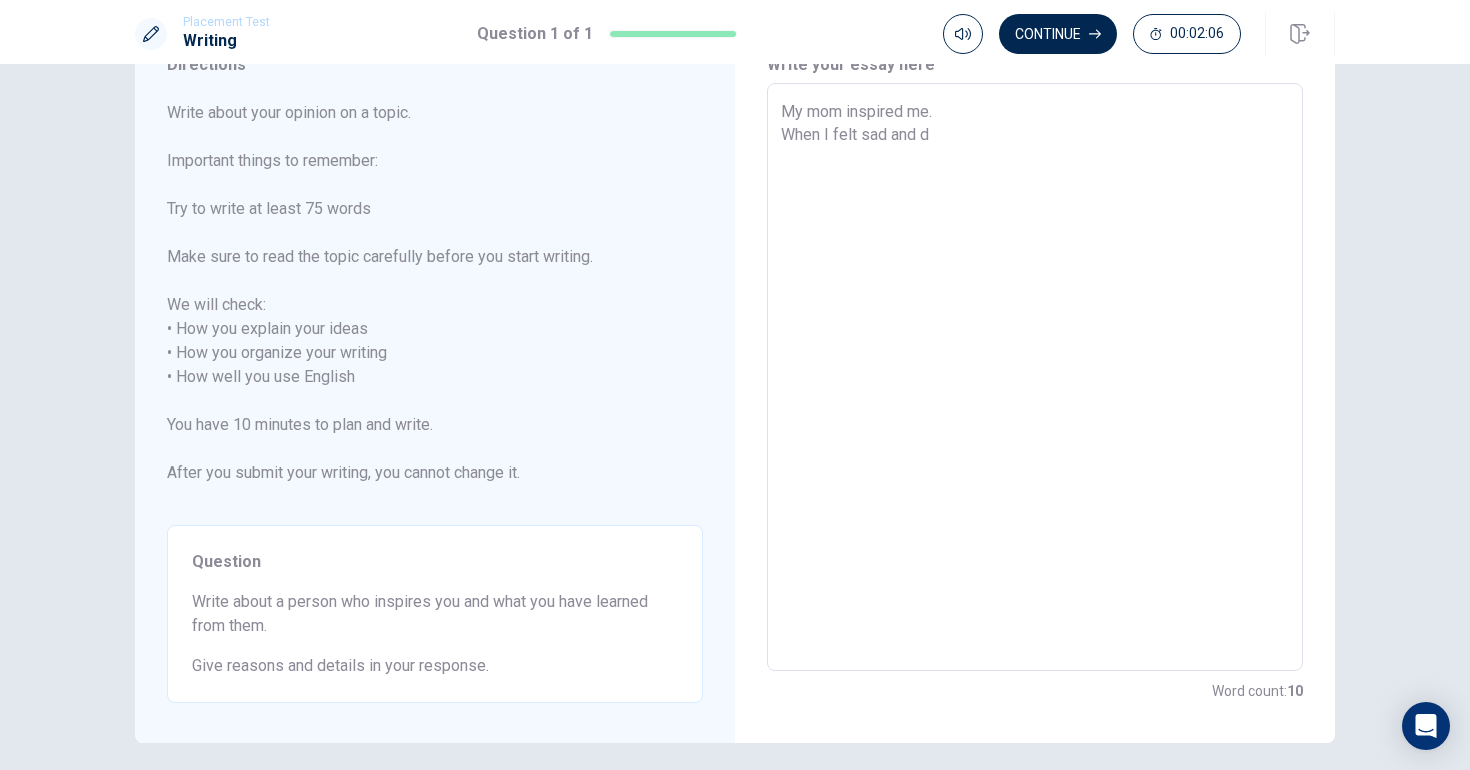 type on "x" 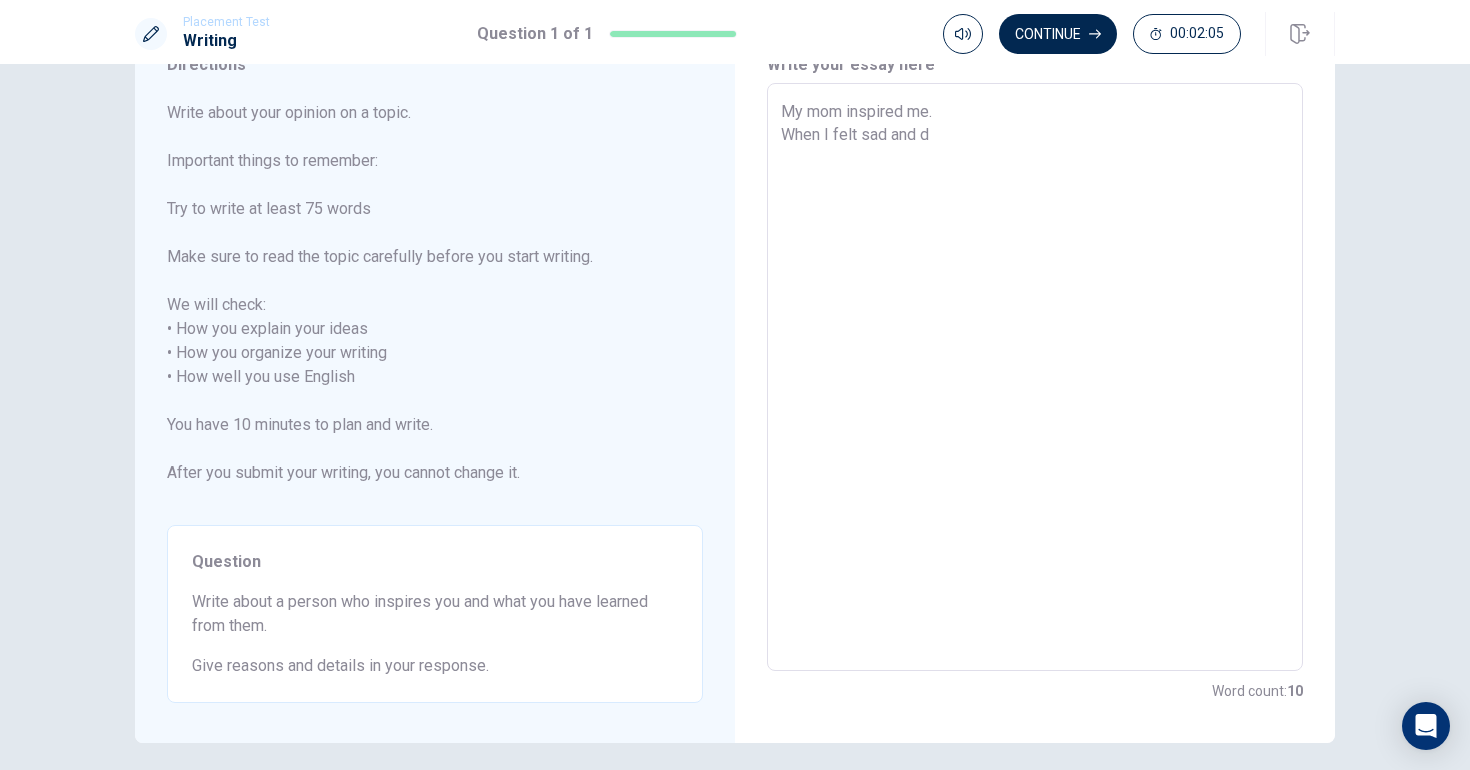 type on "My mom inspired me.
When I felt sad and di" 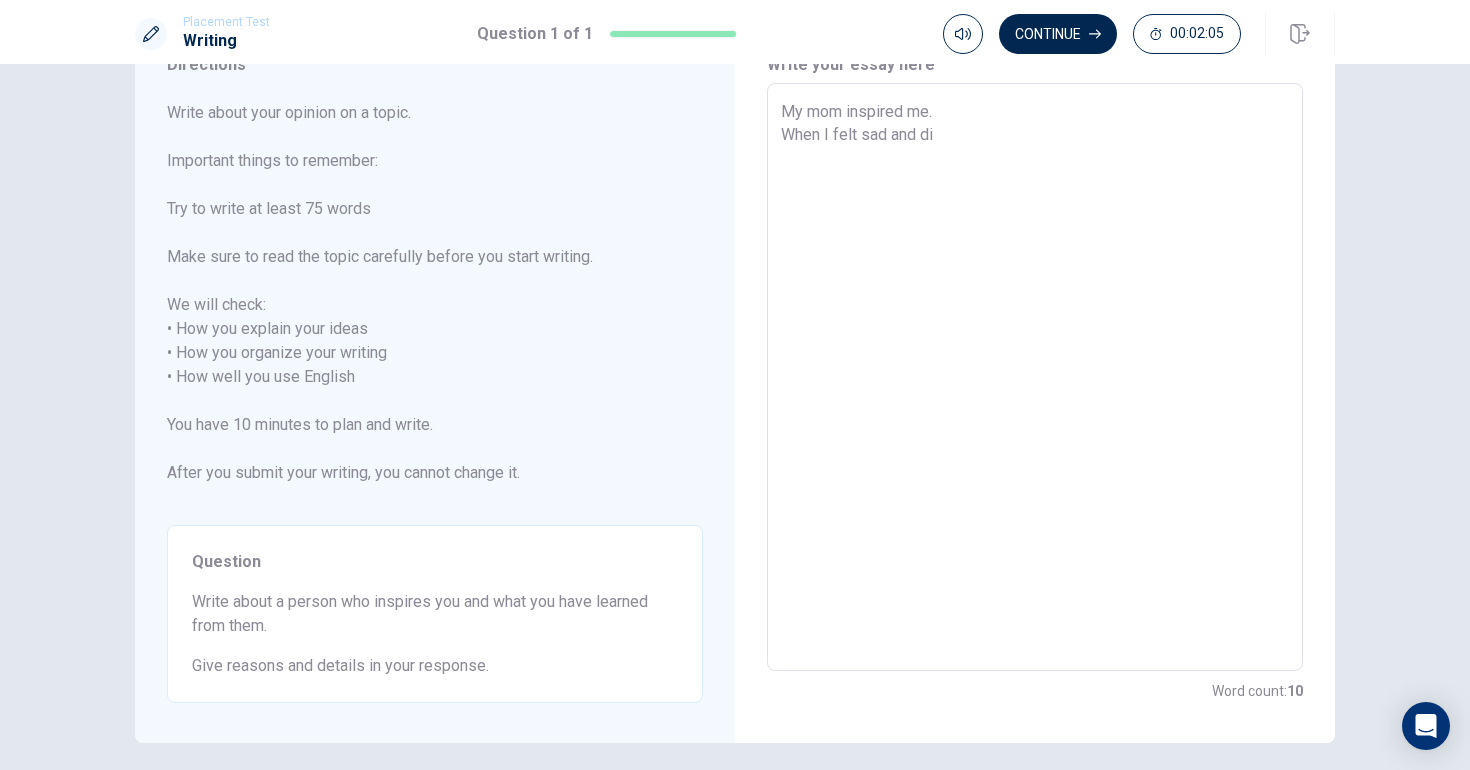 type on "x" 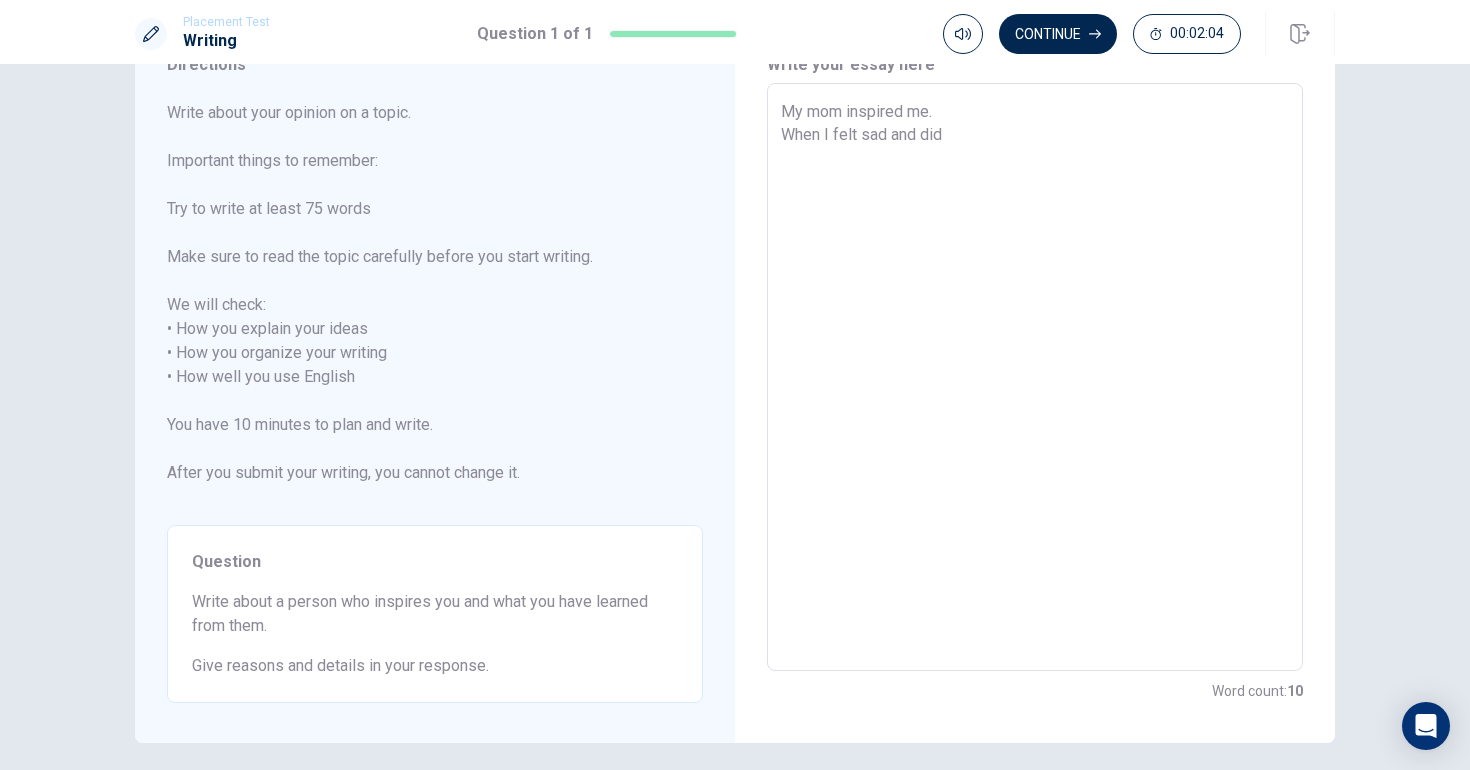 type on "My mom inspired me.
When I felt sad and did'" 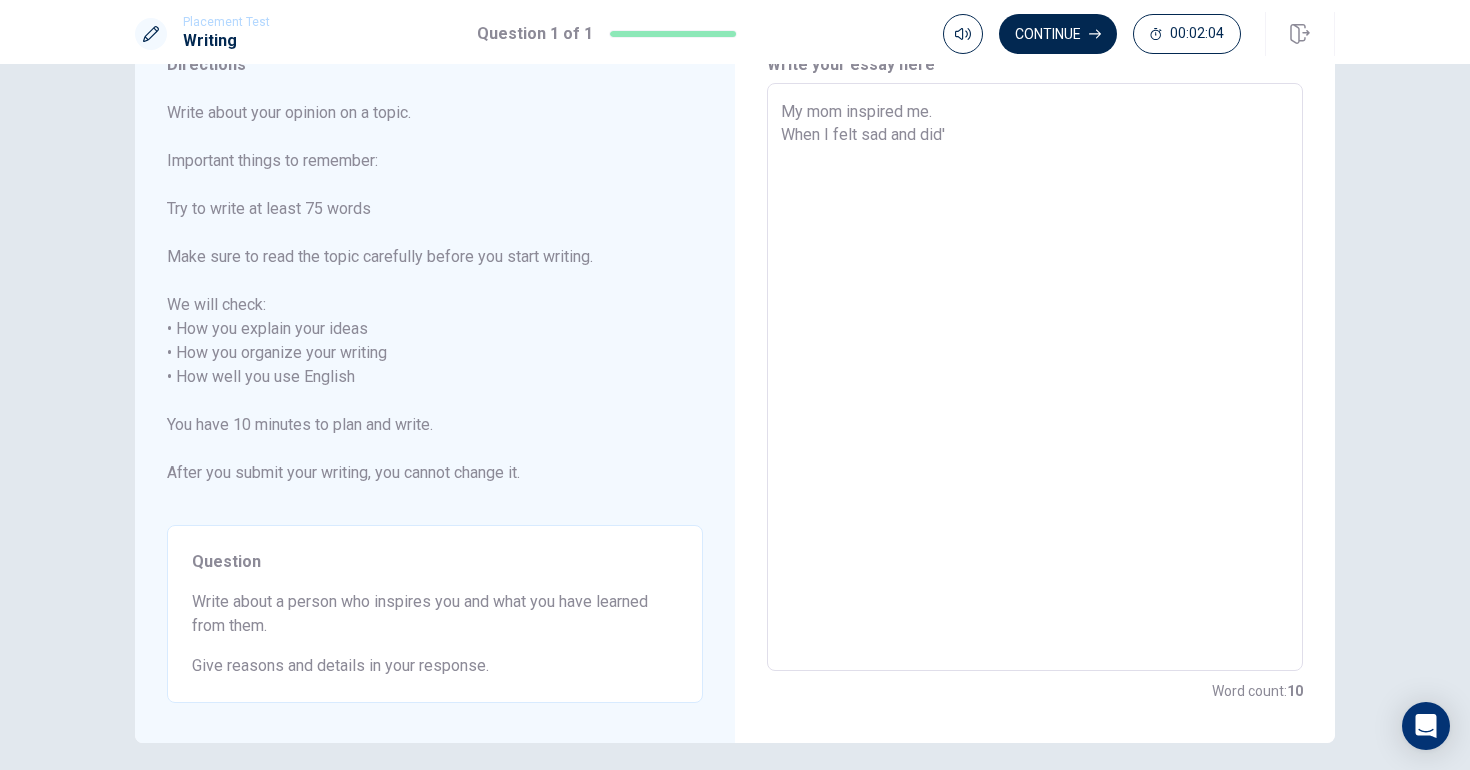 type on "x" 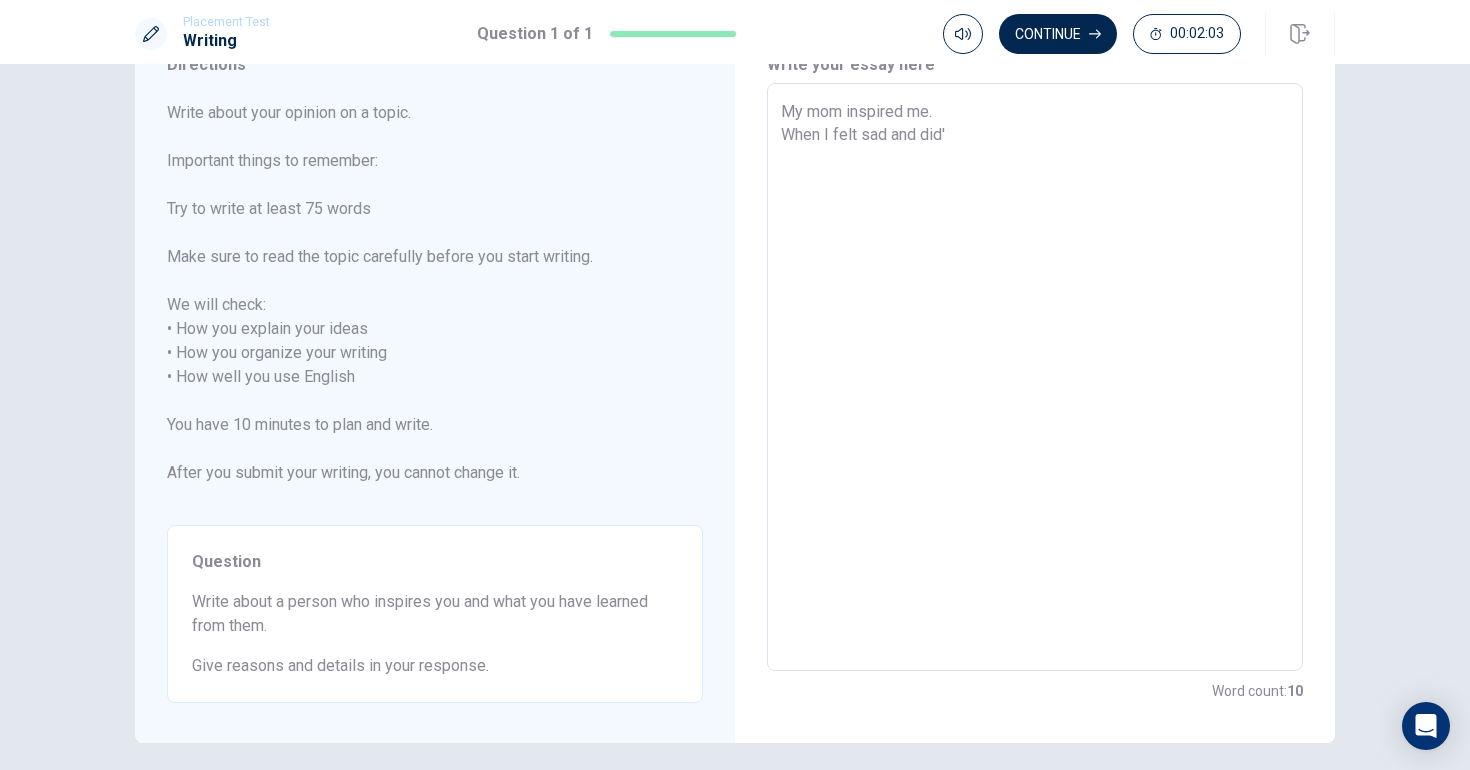 type on "My mom inspired me.
When I felt sad and did'n" 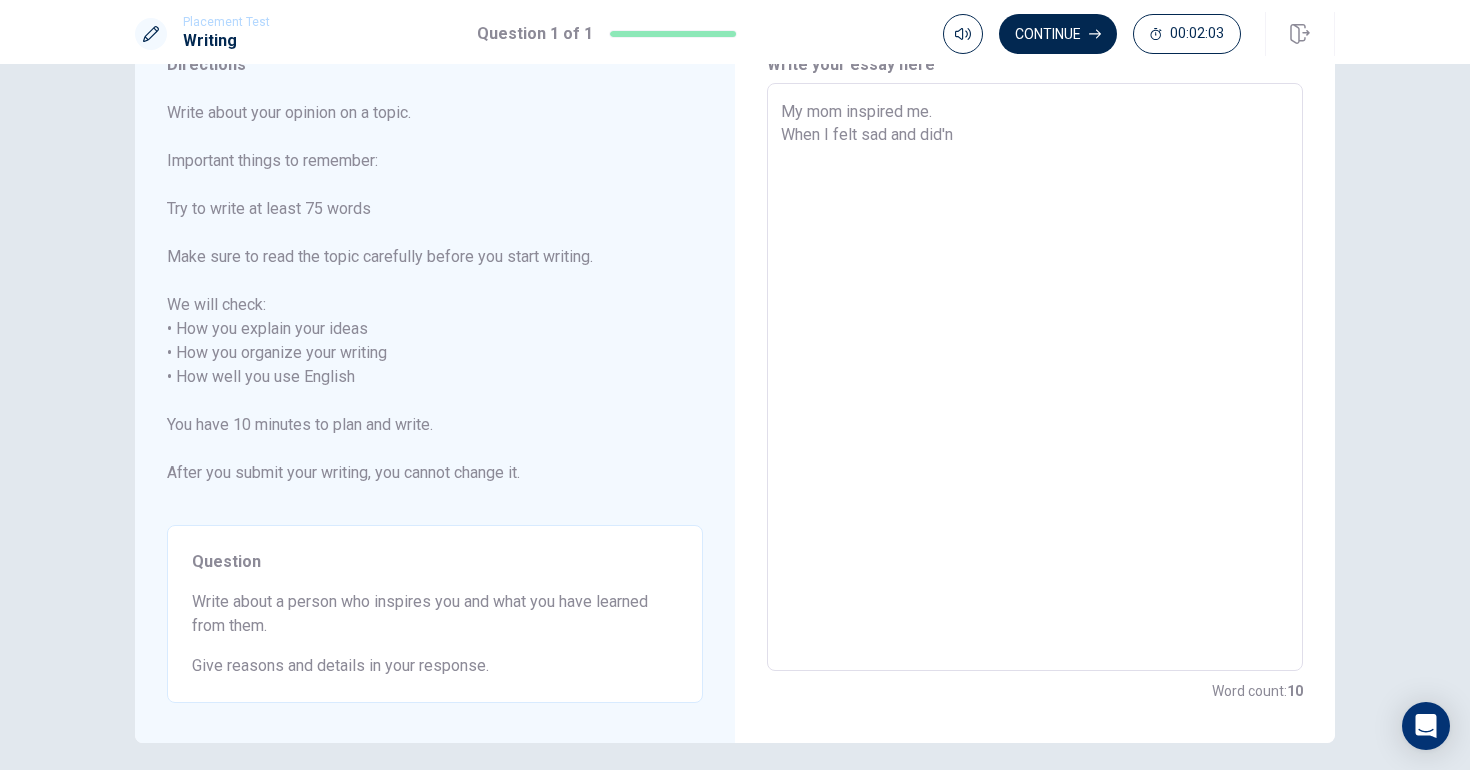 type on "x" 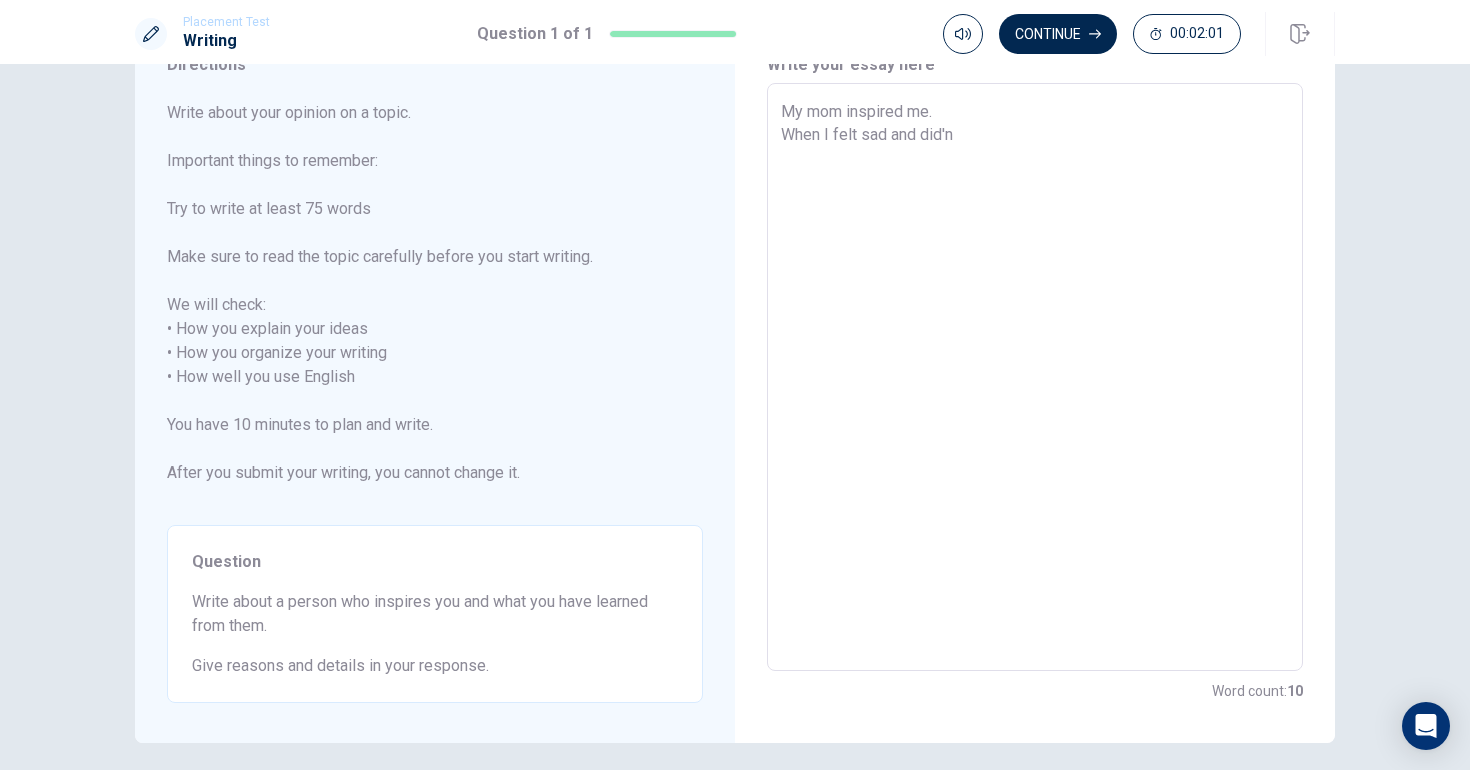 type on "x" 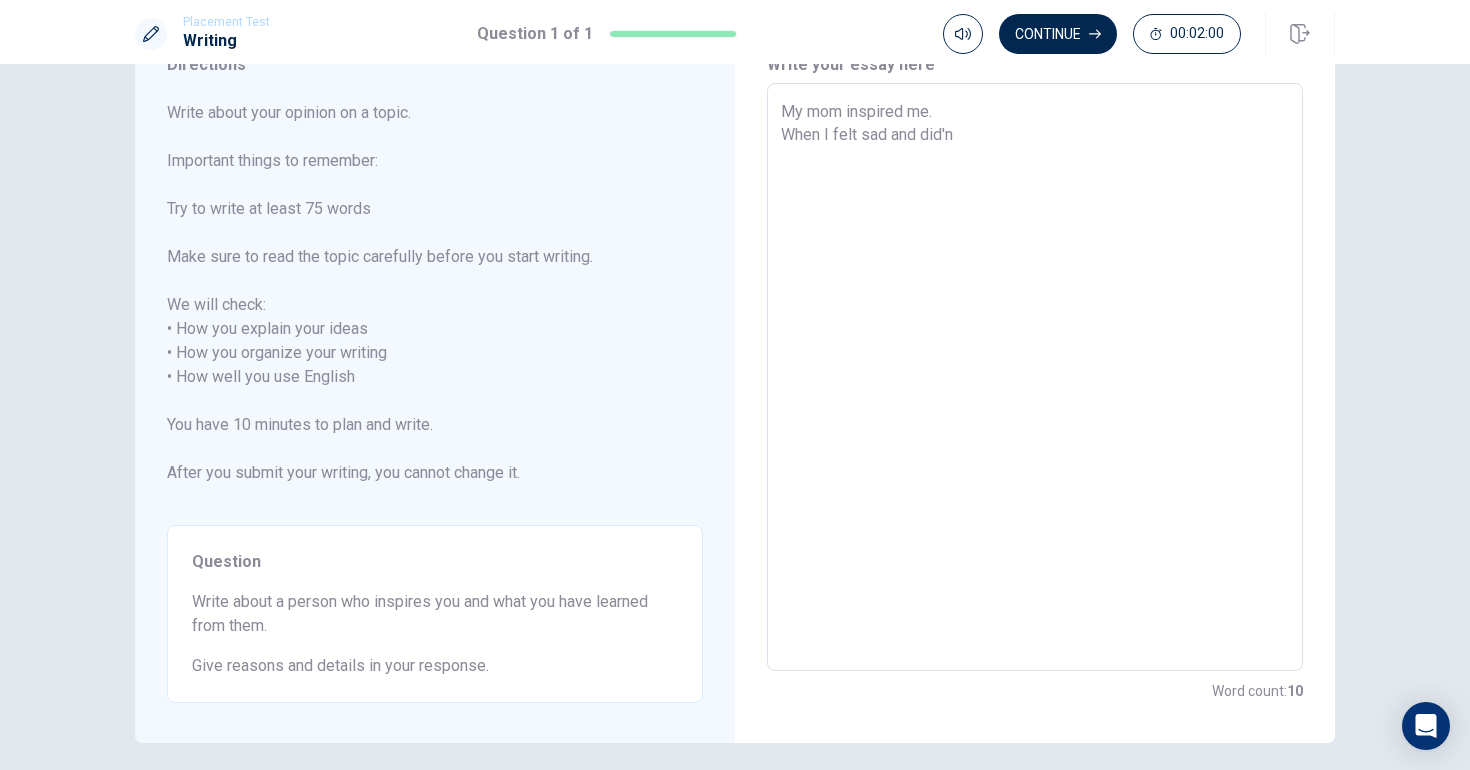 type on "My mom inspired me.
When I felt sad and did'n w" 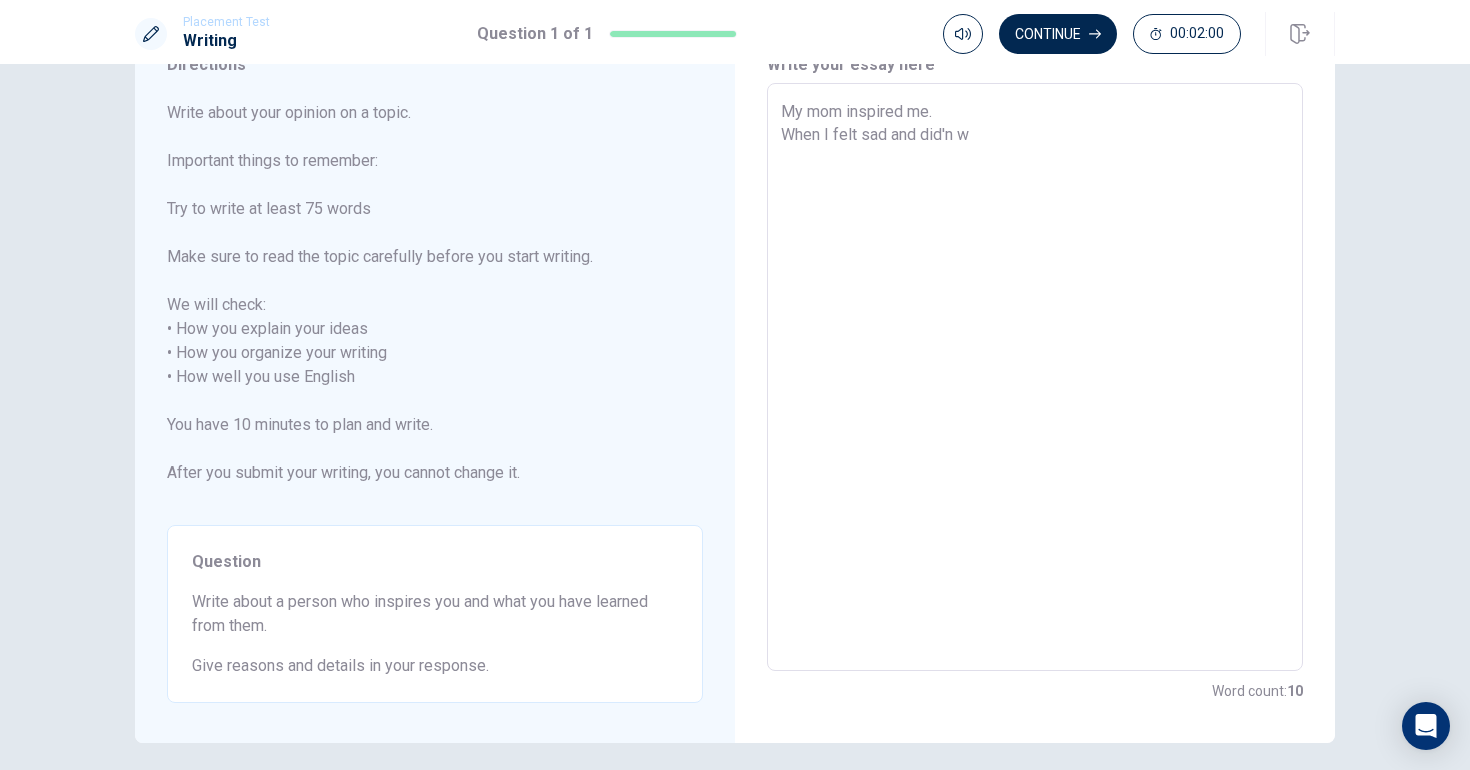 type on "x" 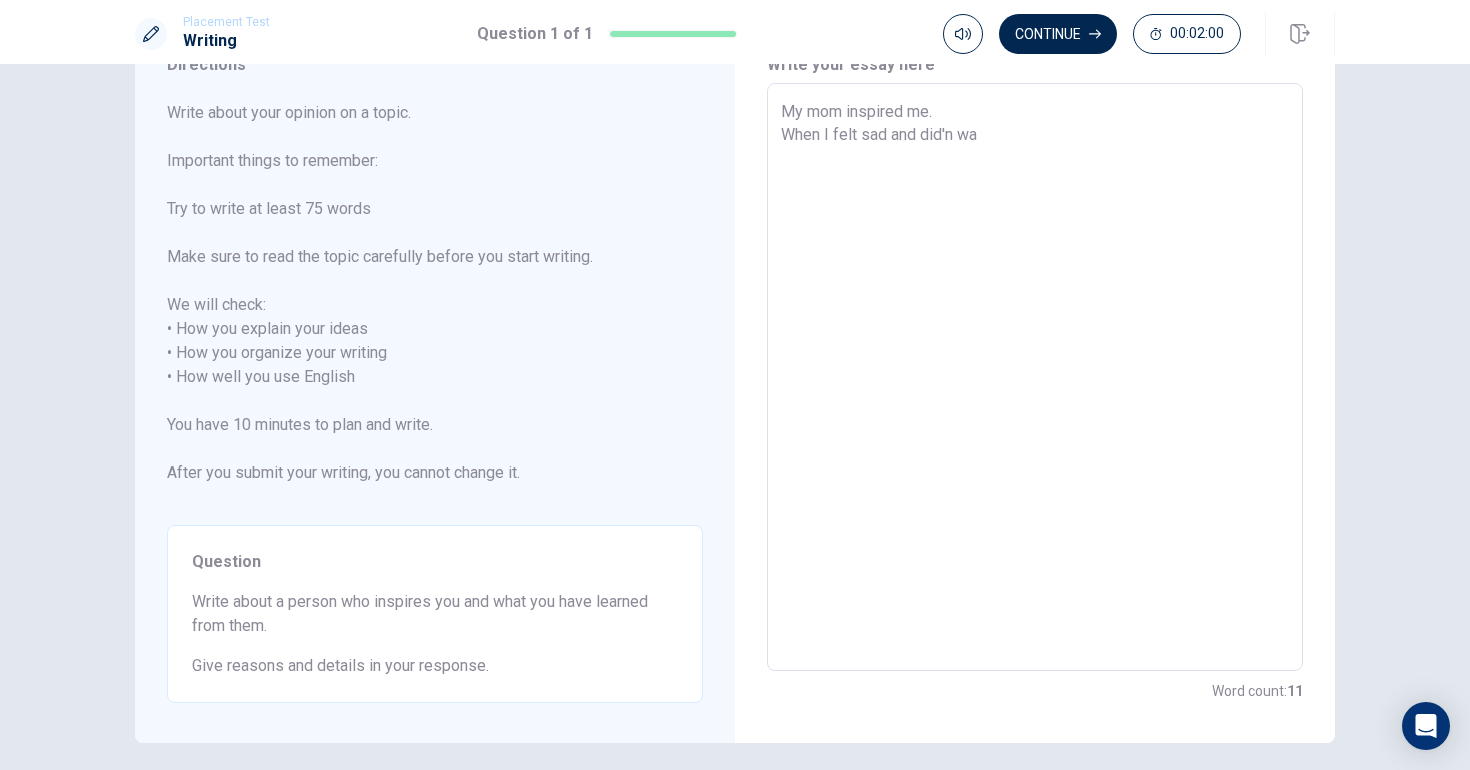 type on "x" 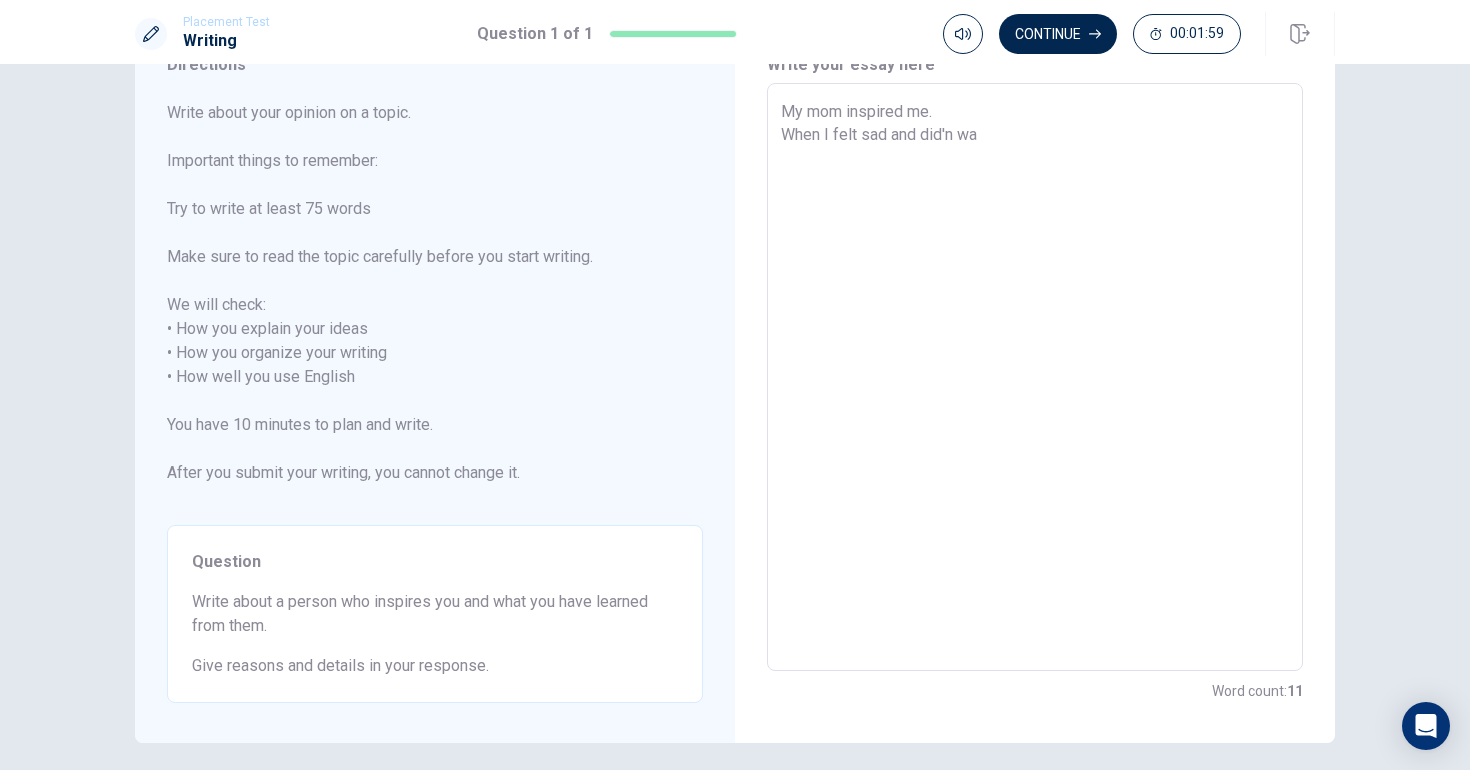 type on "My mom inspired me.
When I felt sad and did'n wan" 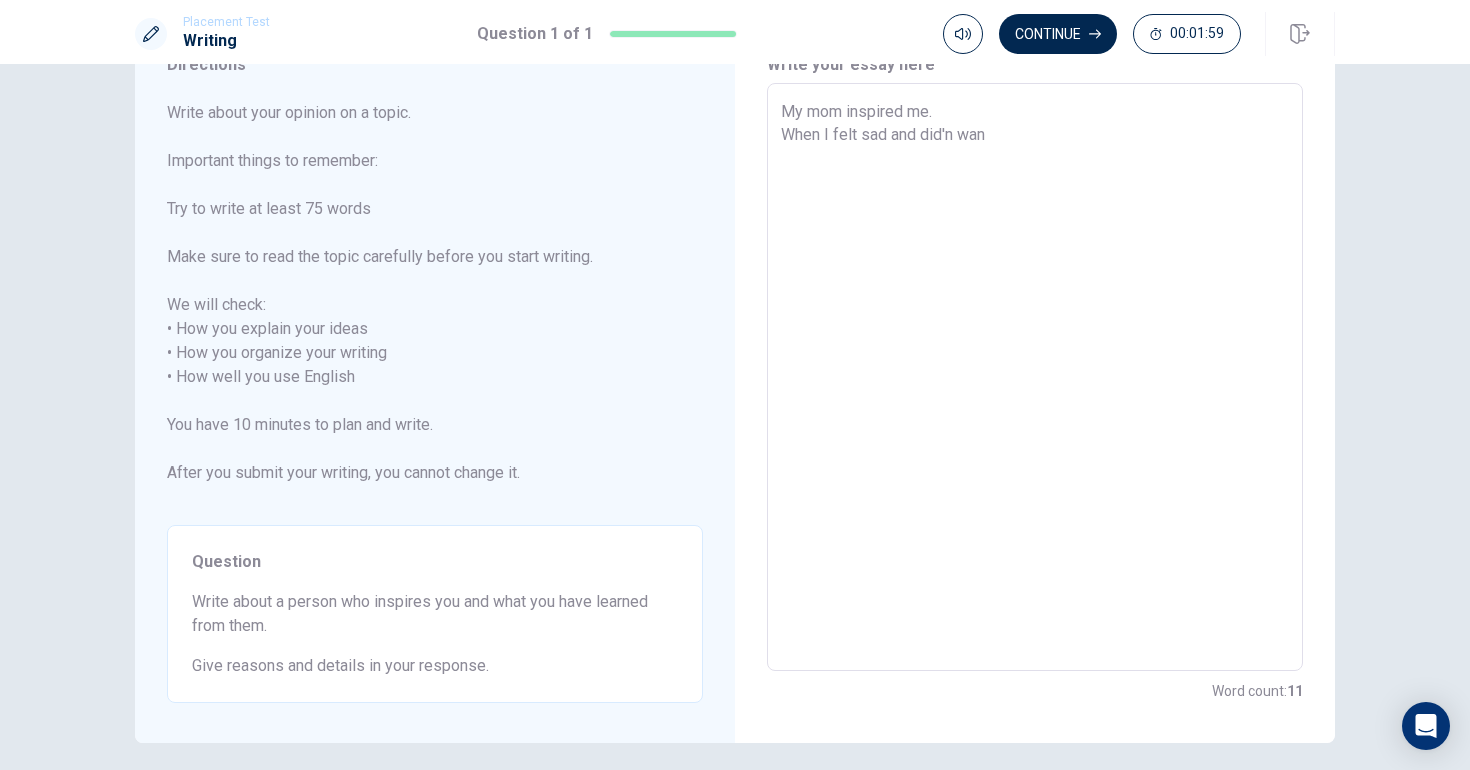 type on "x" 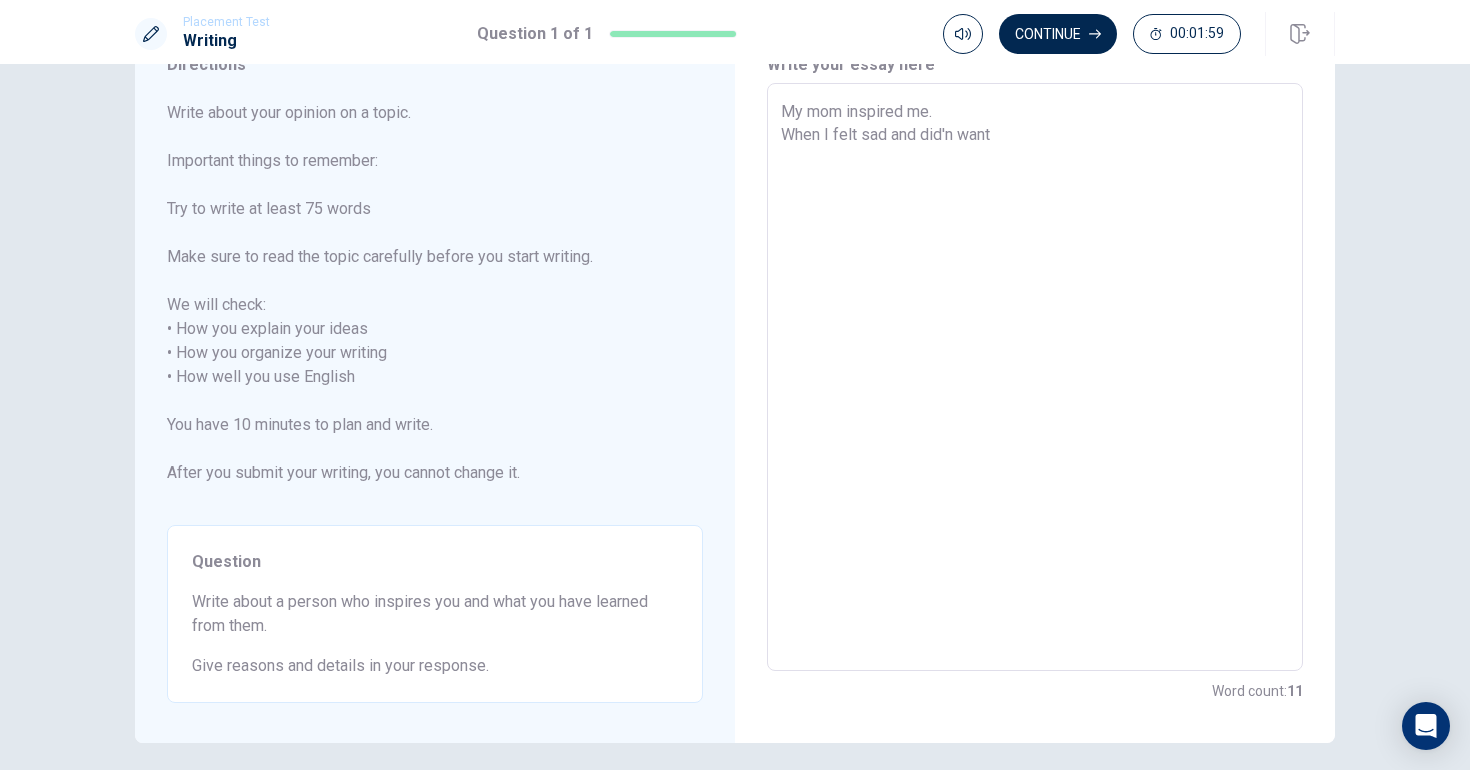 type on "x" 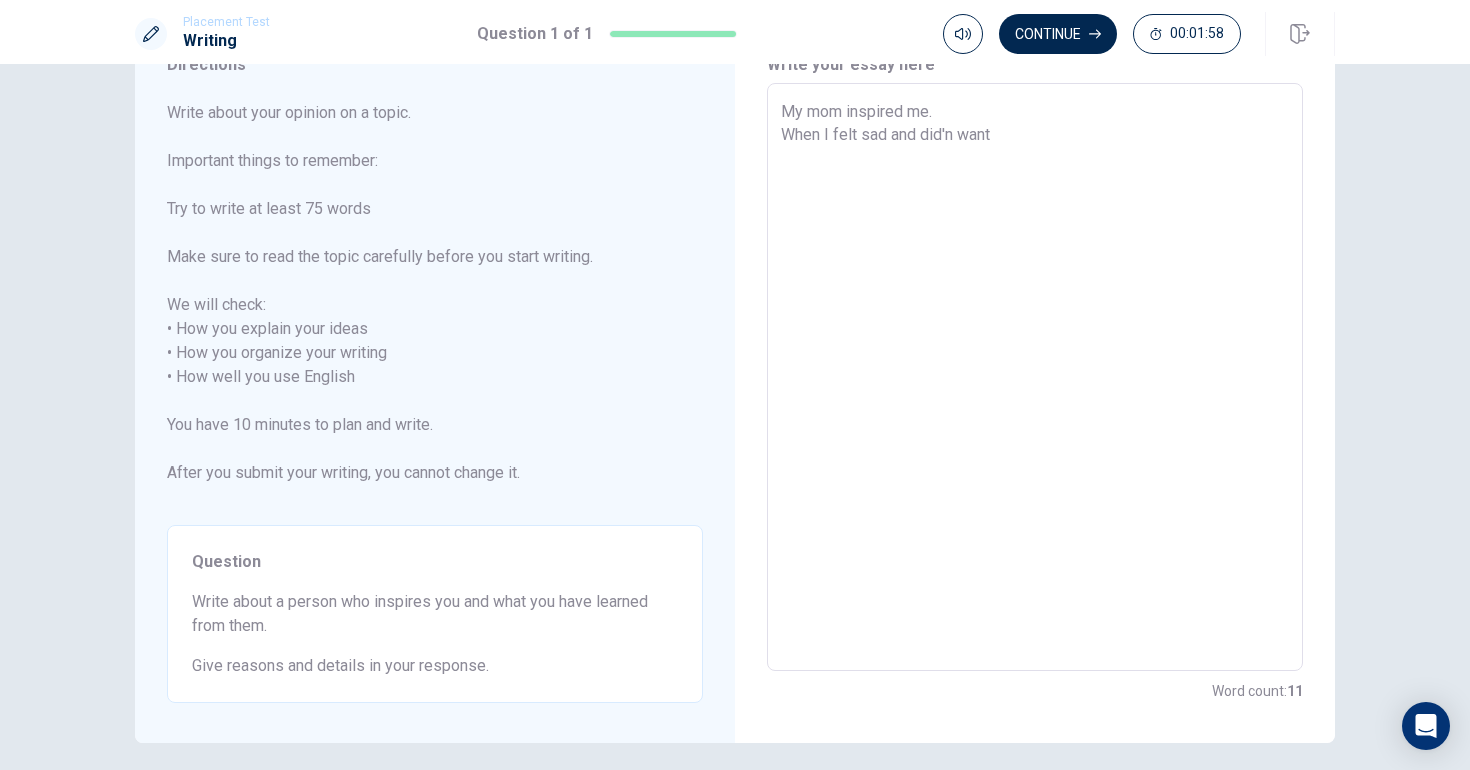 type on "My mom inspired me.
When I felt sad and did'n want t" 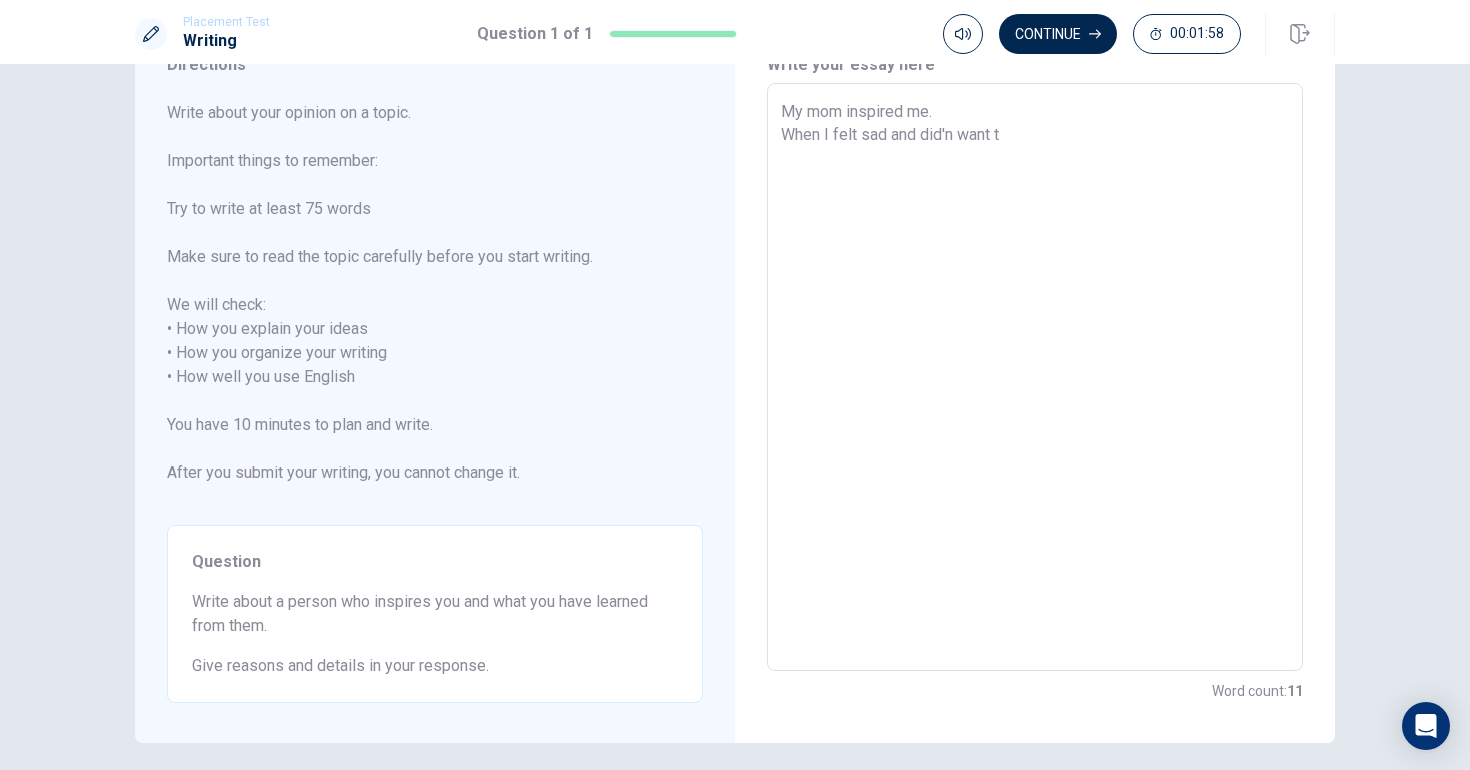 type on "x" 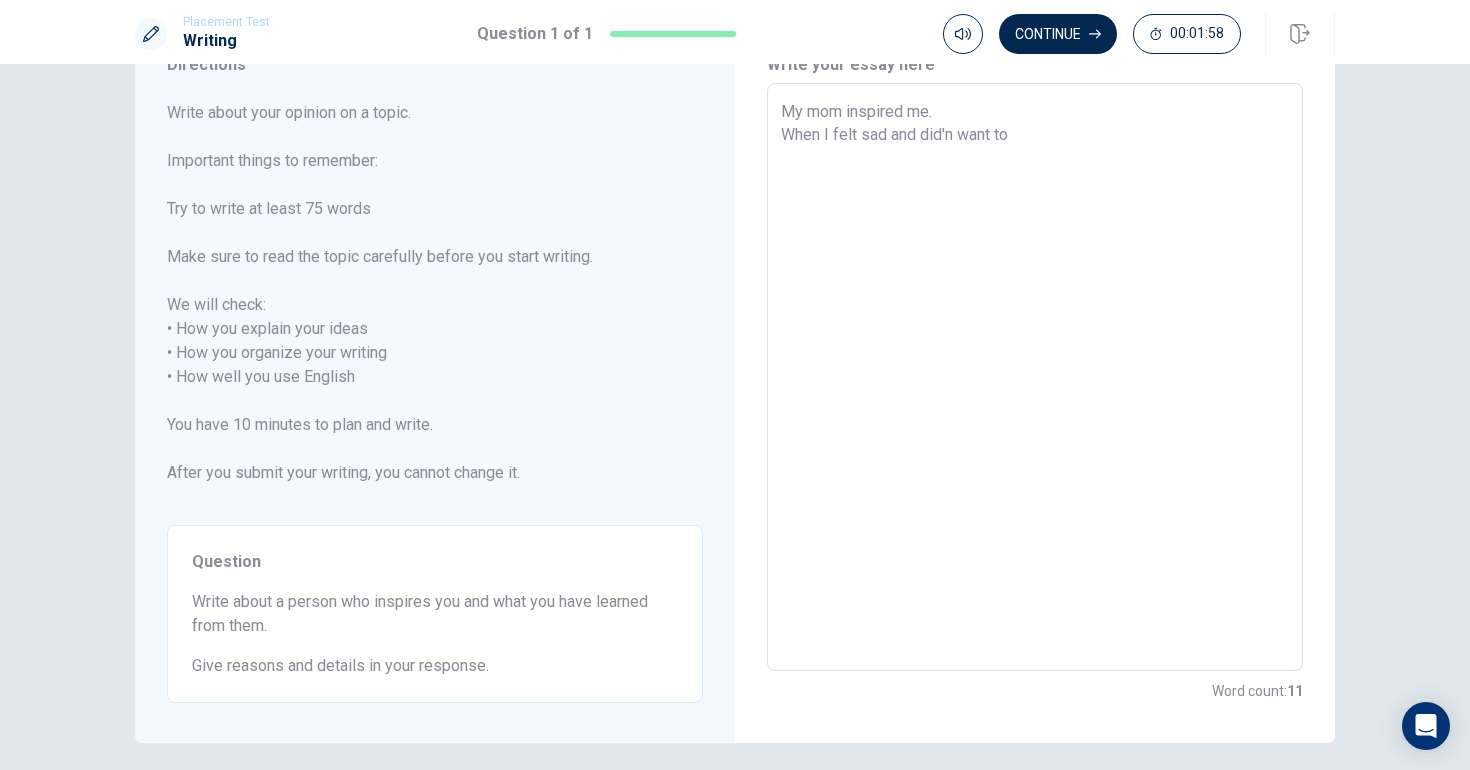 type on "x" 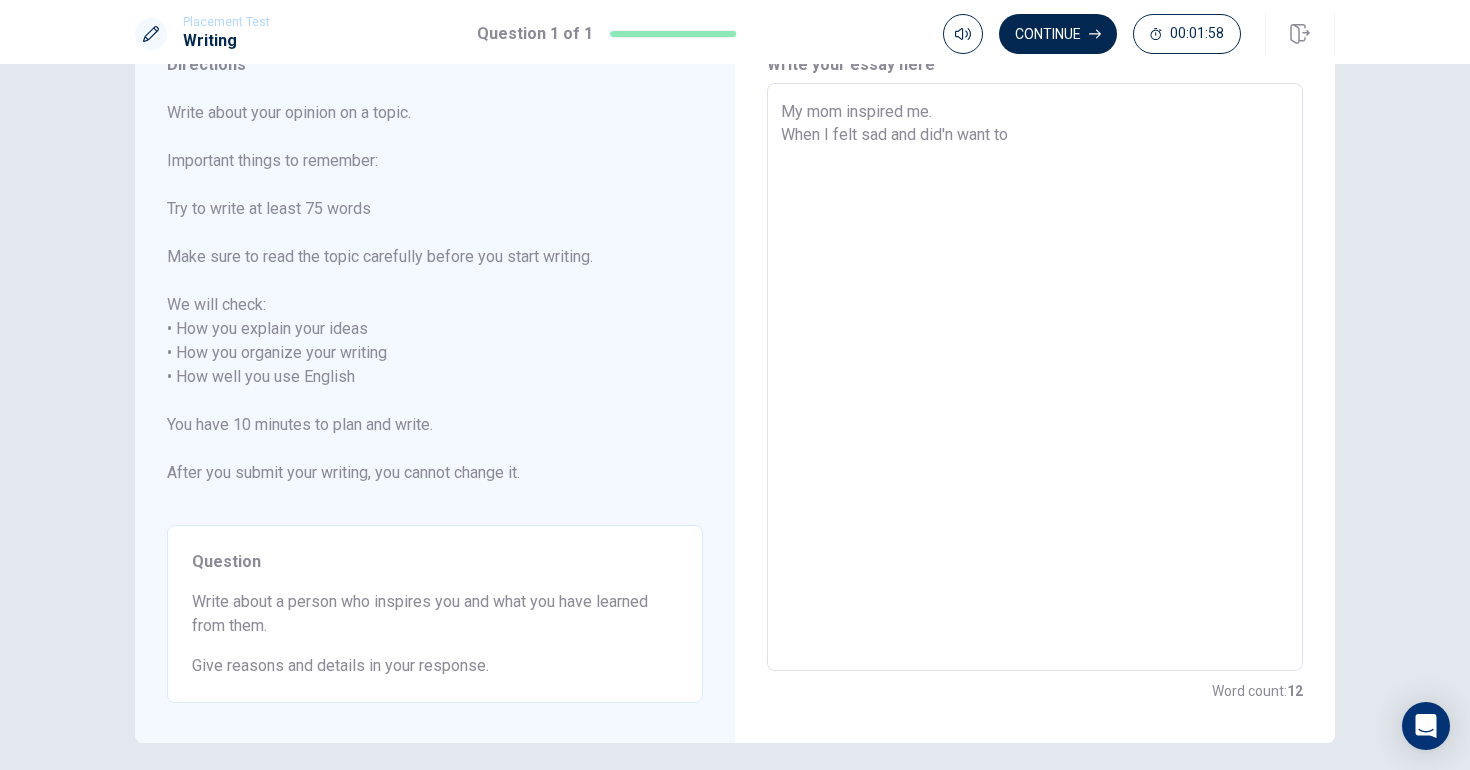 type on "My mom inspired me.
When I felt sad and did'n want to" 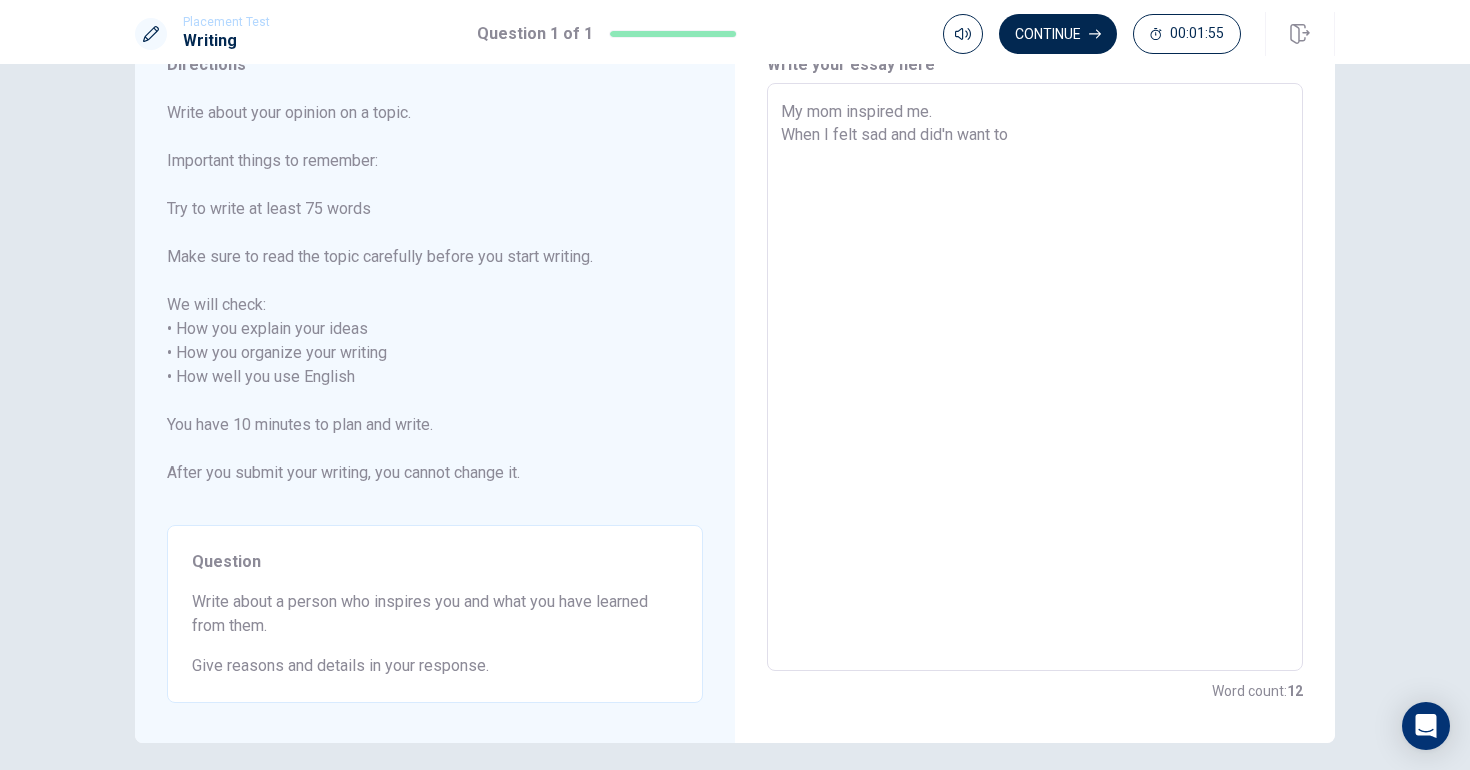 type on "x" 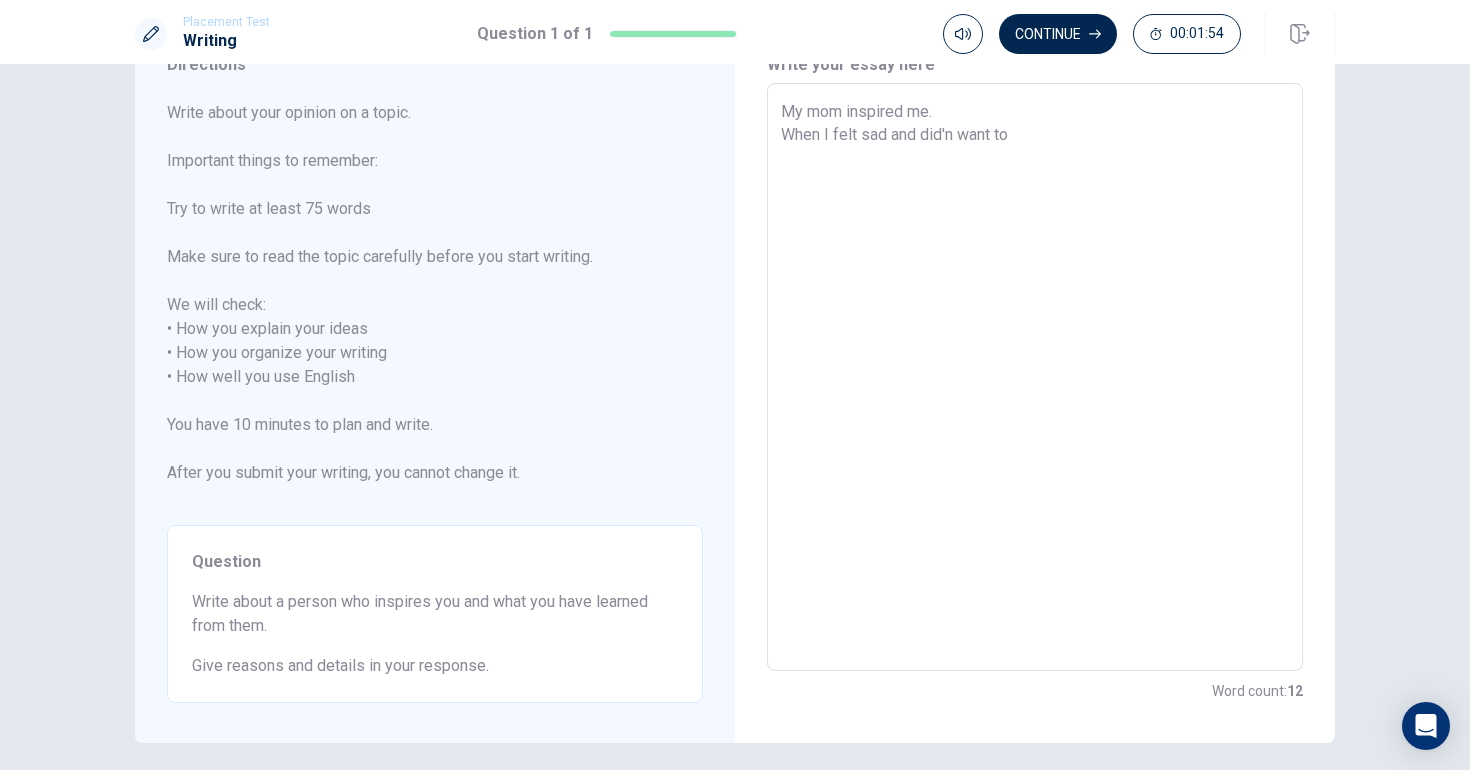 type on "My mom inspired me.
When I felt sad and did'n want to g" 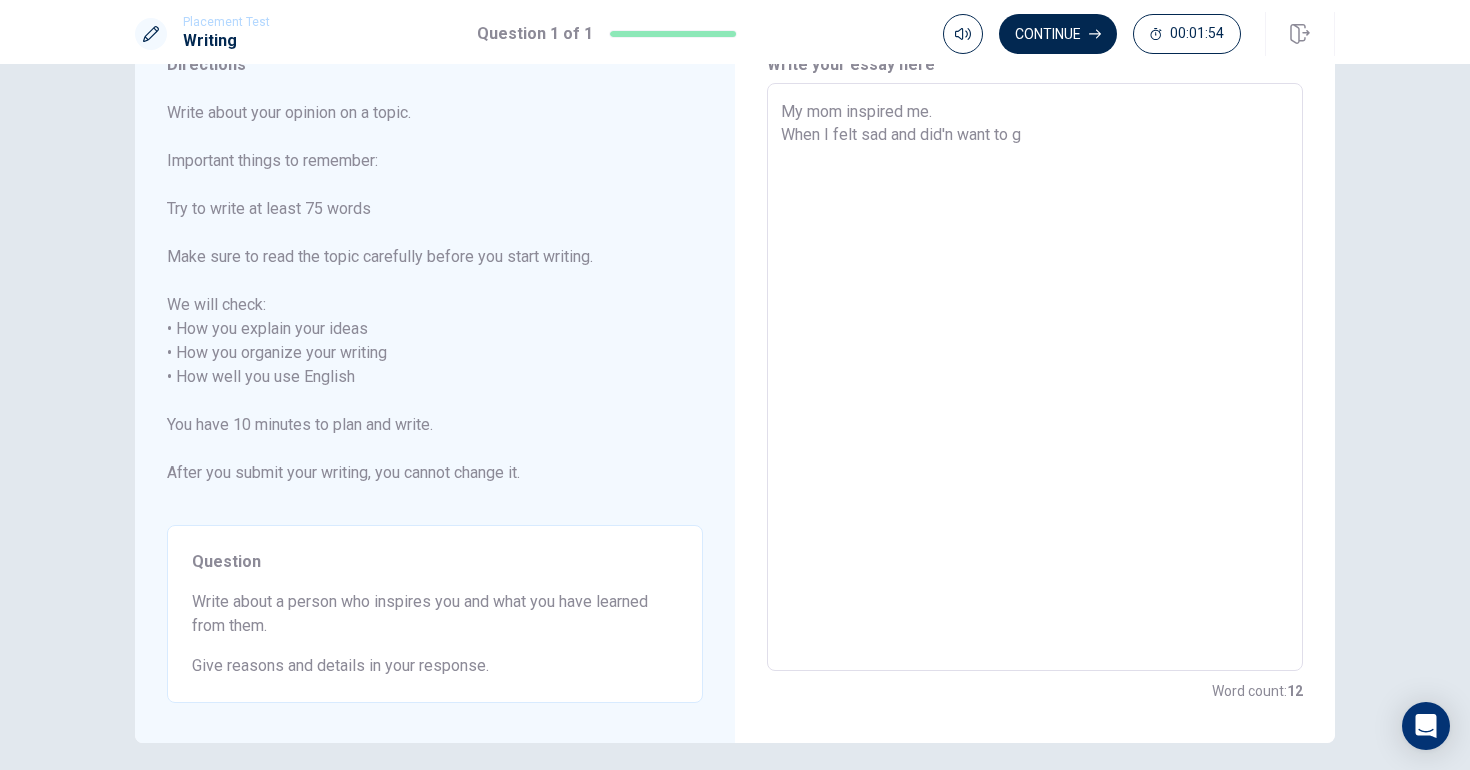 type on "x" 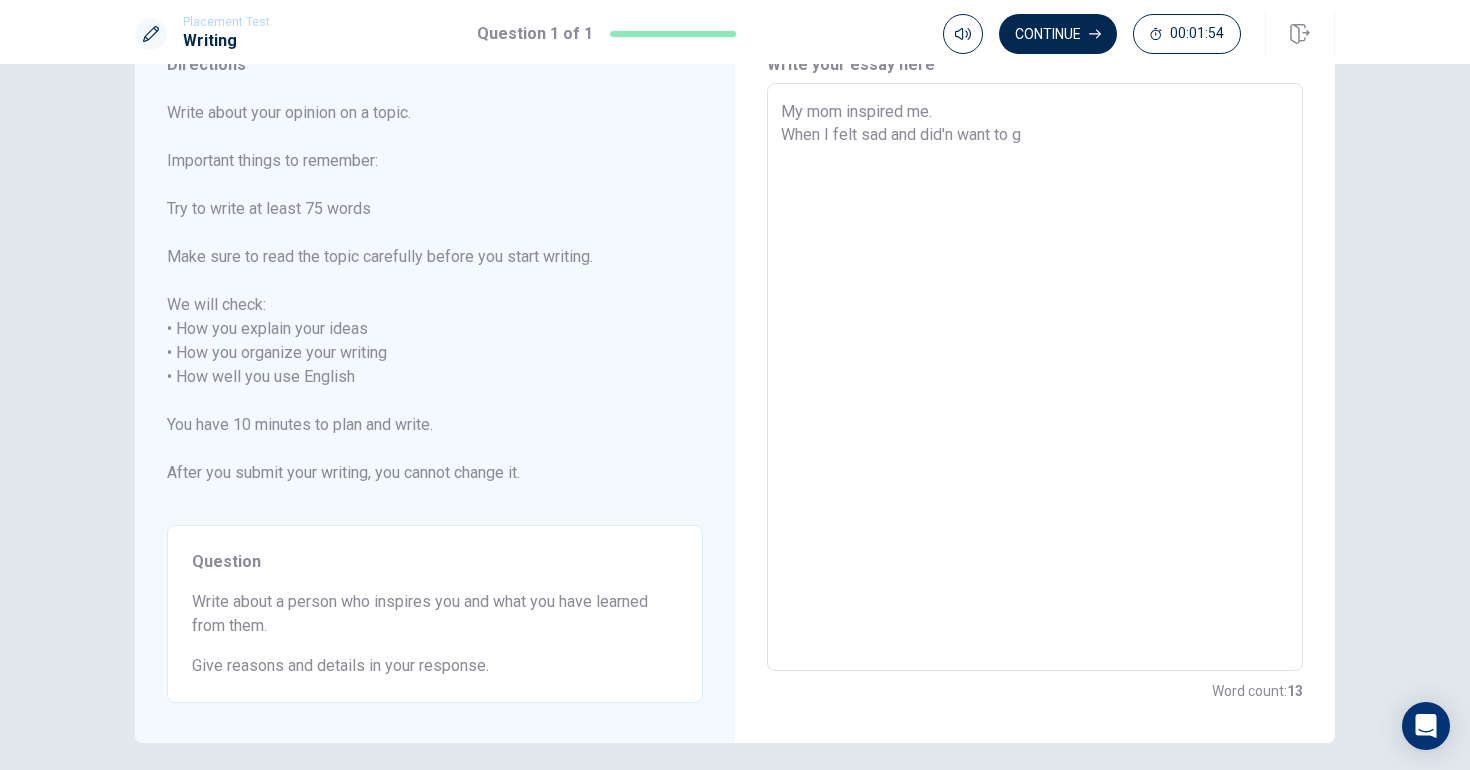 type on "My mom inspired me.
When I felt sad and did'n want to go" 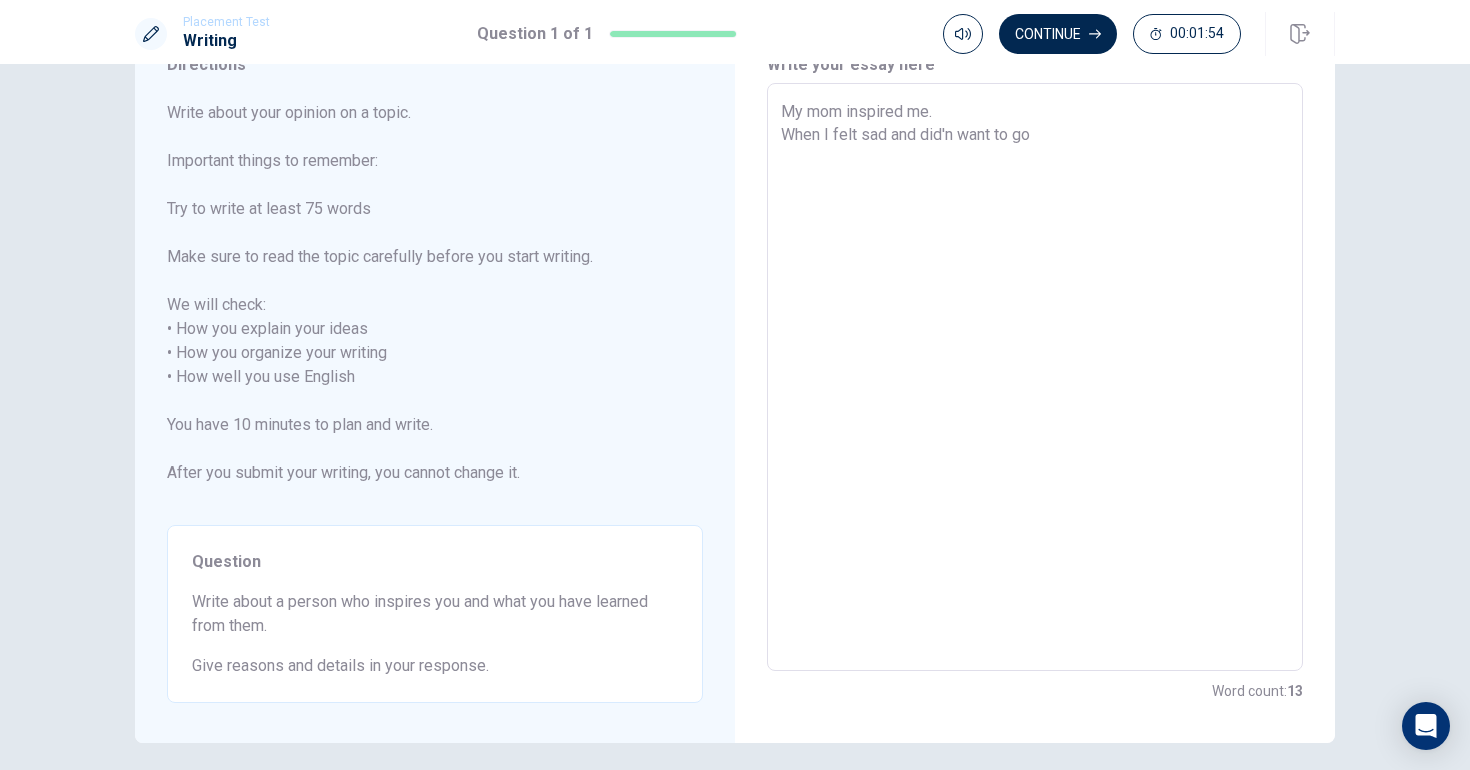 type on "x" 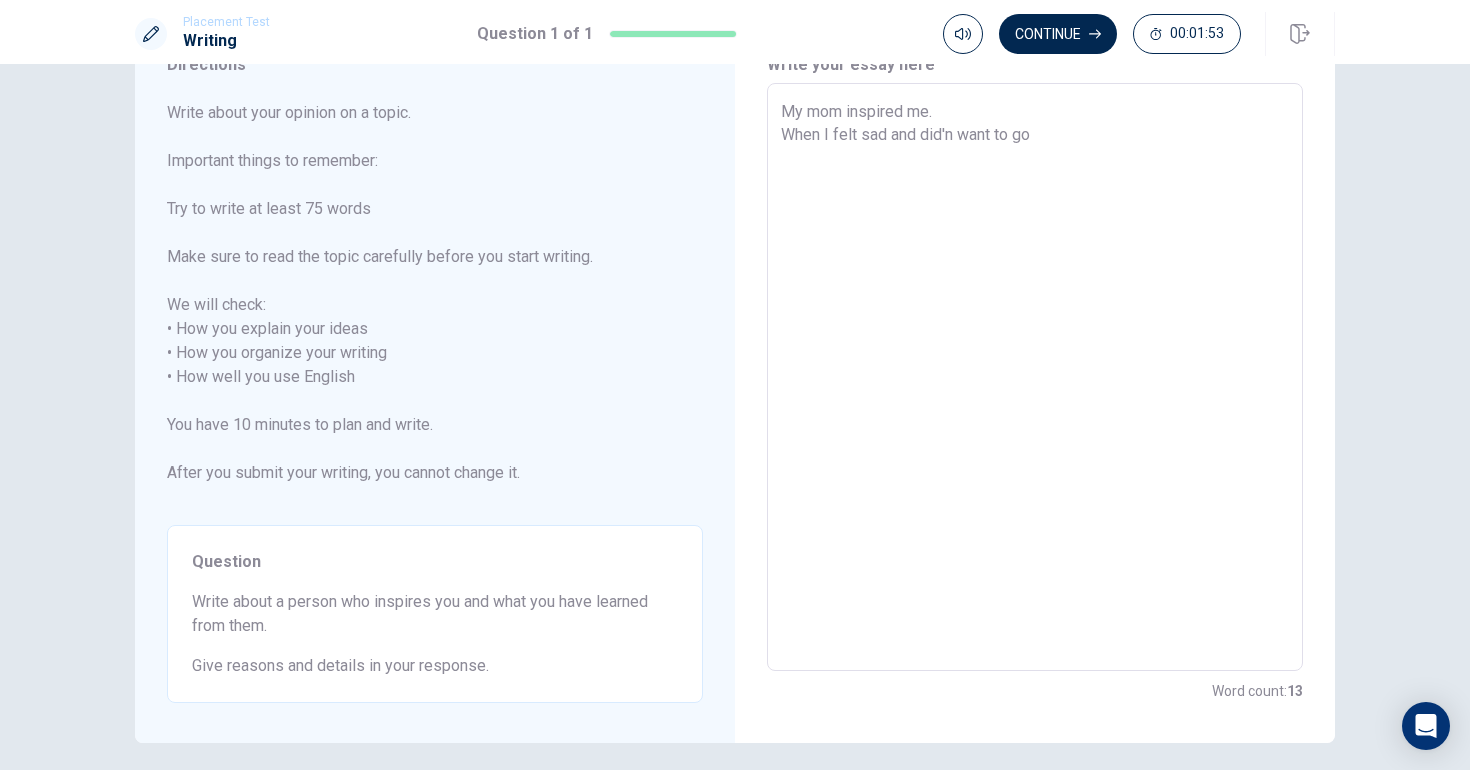 type on "My mom inspired me.
When I felt sad and did'n want to go" 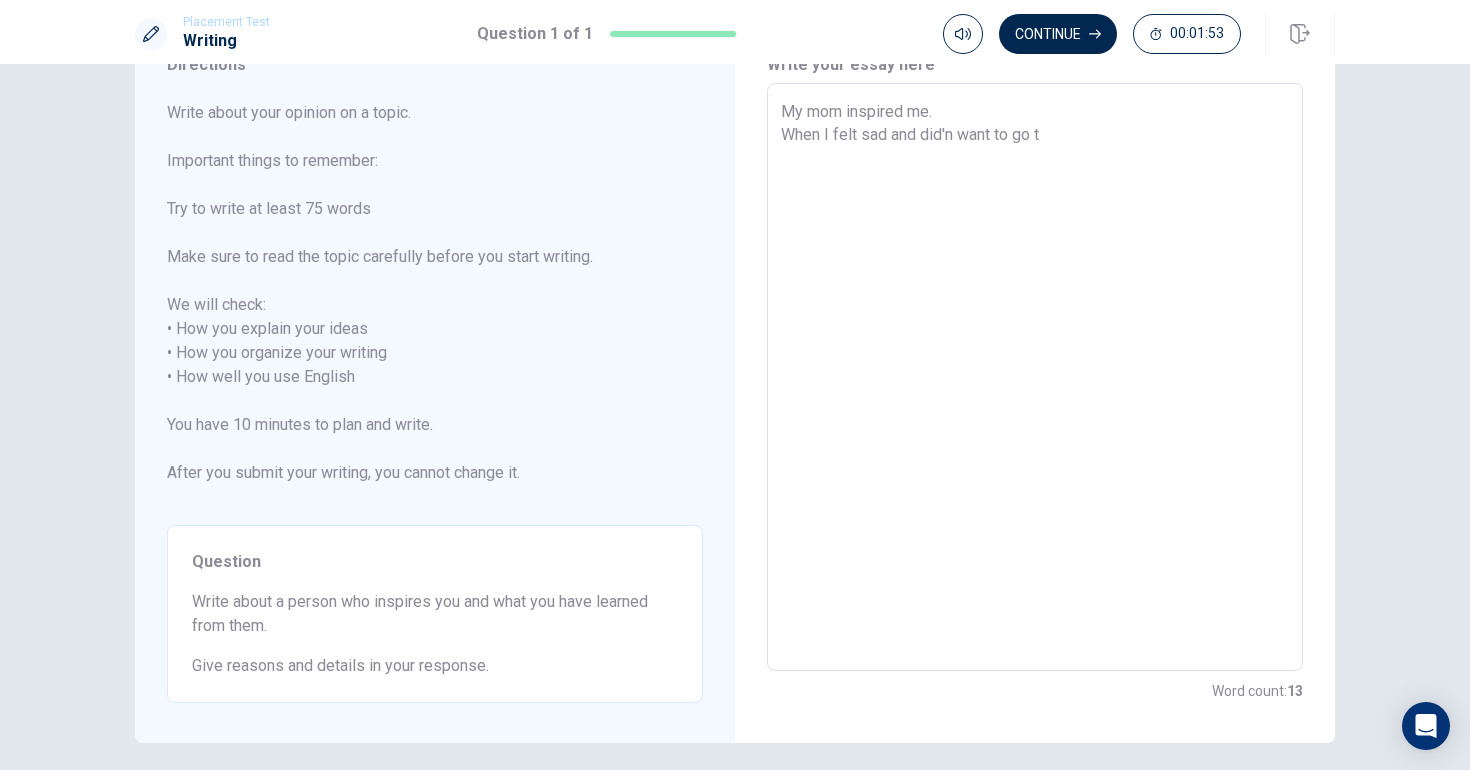 type on "x" 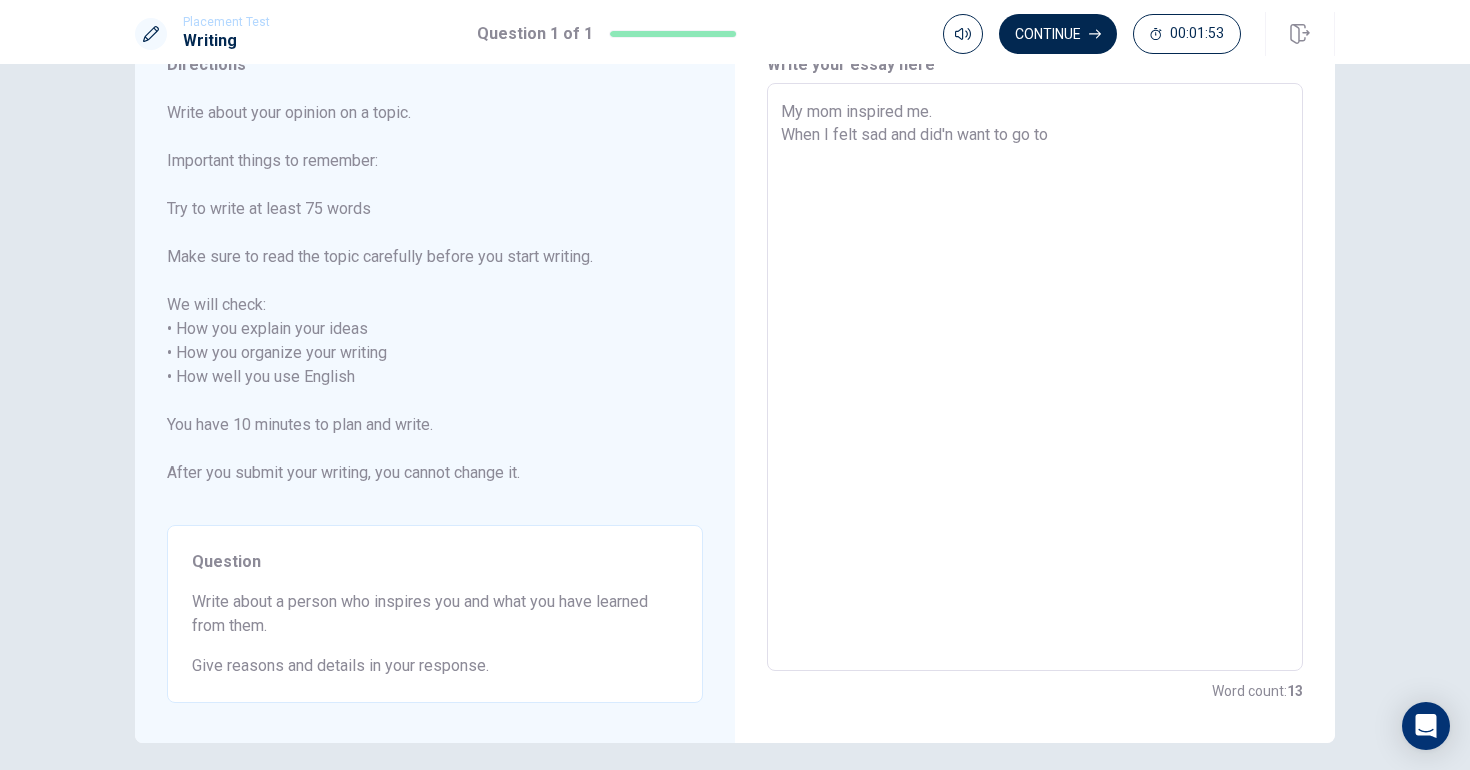 type on "x" 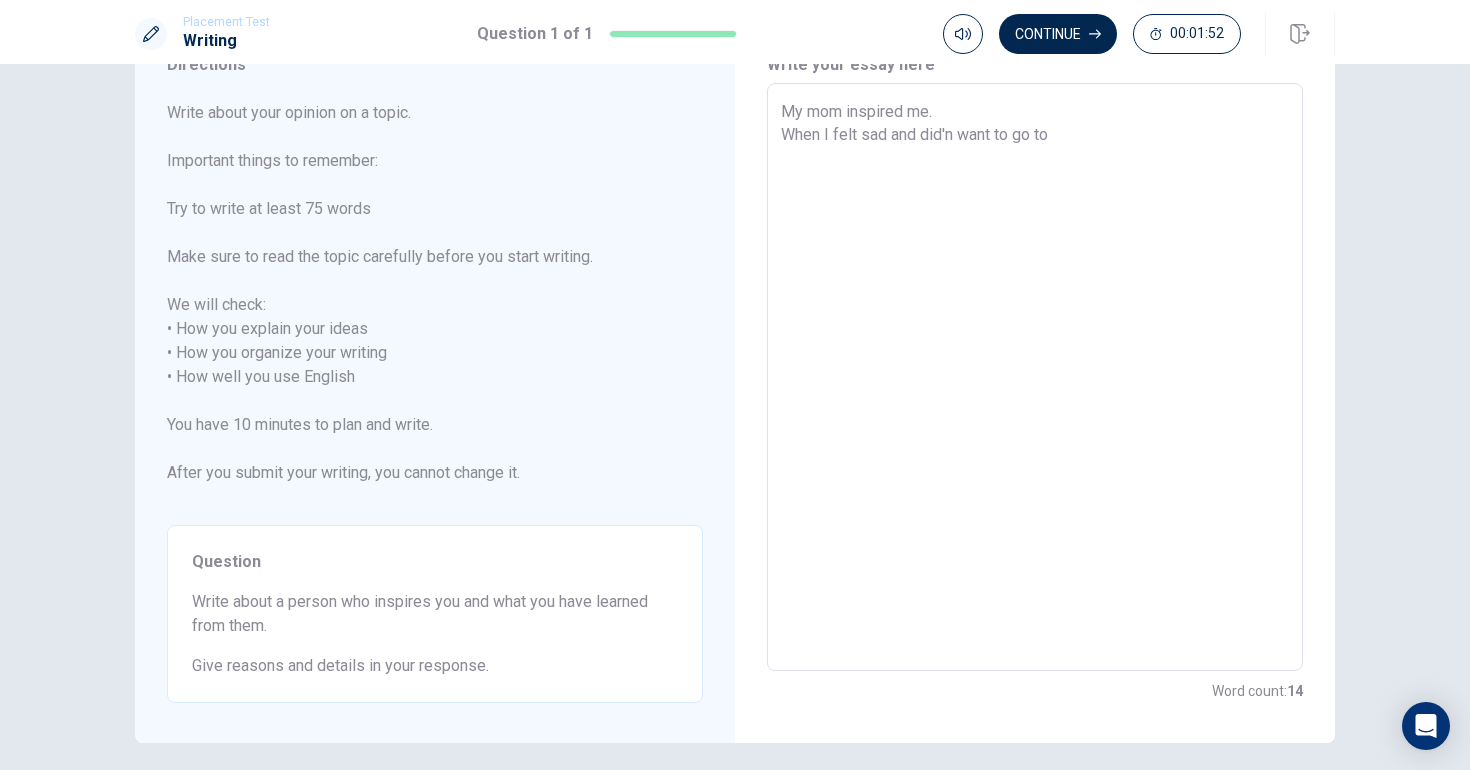 type on "My mom inspired me.
When I felt sad and did'n want to go to" 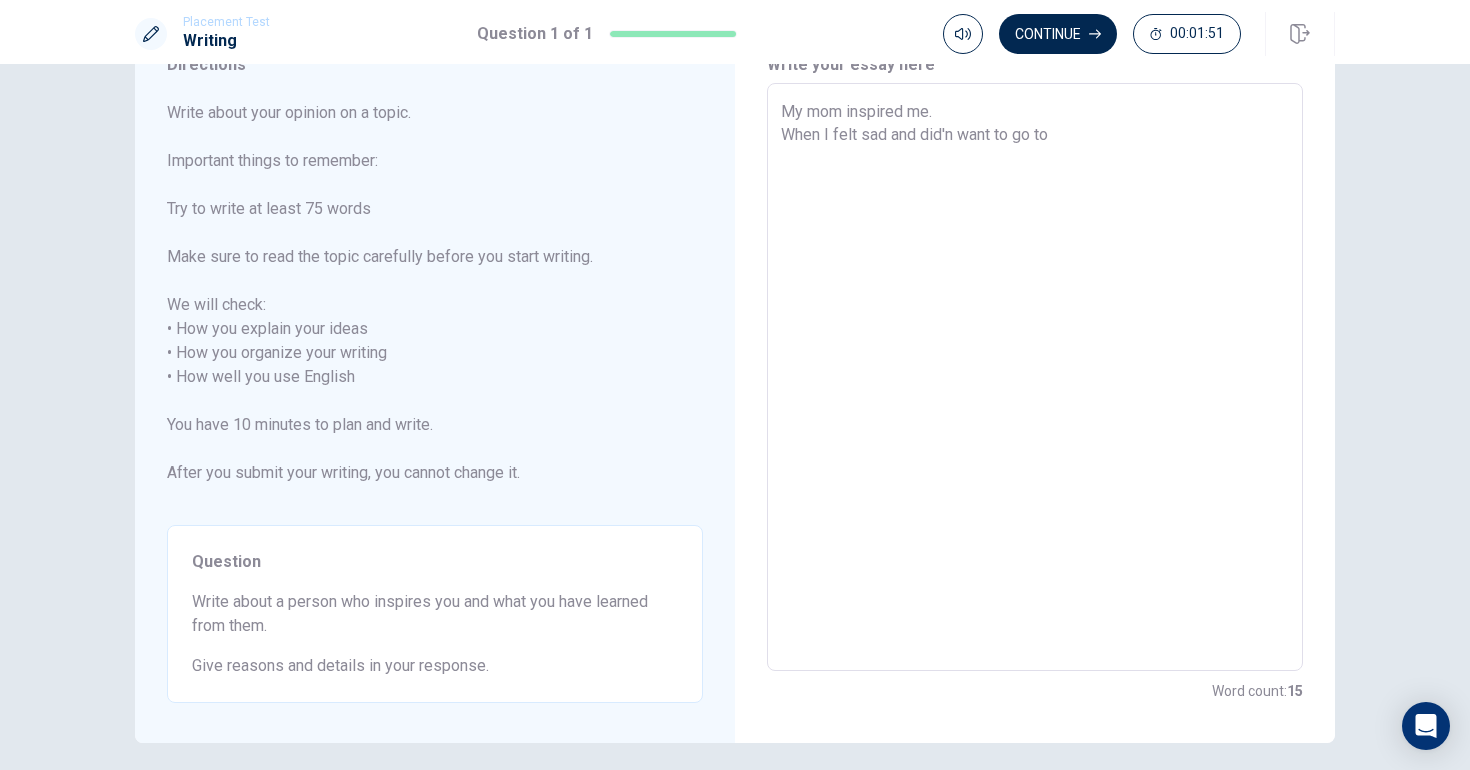 type on "My mom inspired me.
When I felt sad and did'n want to go to s" 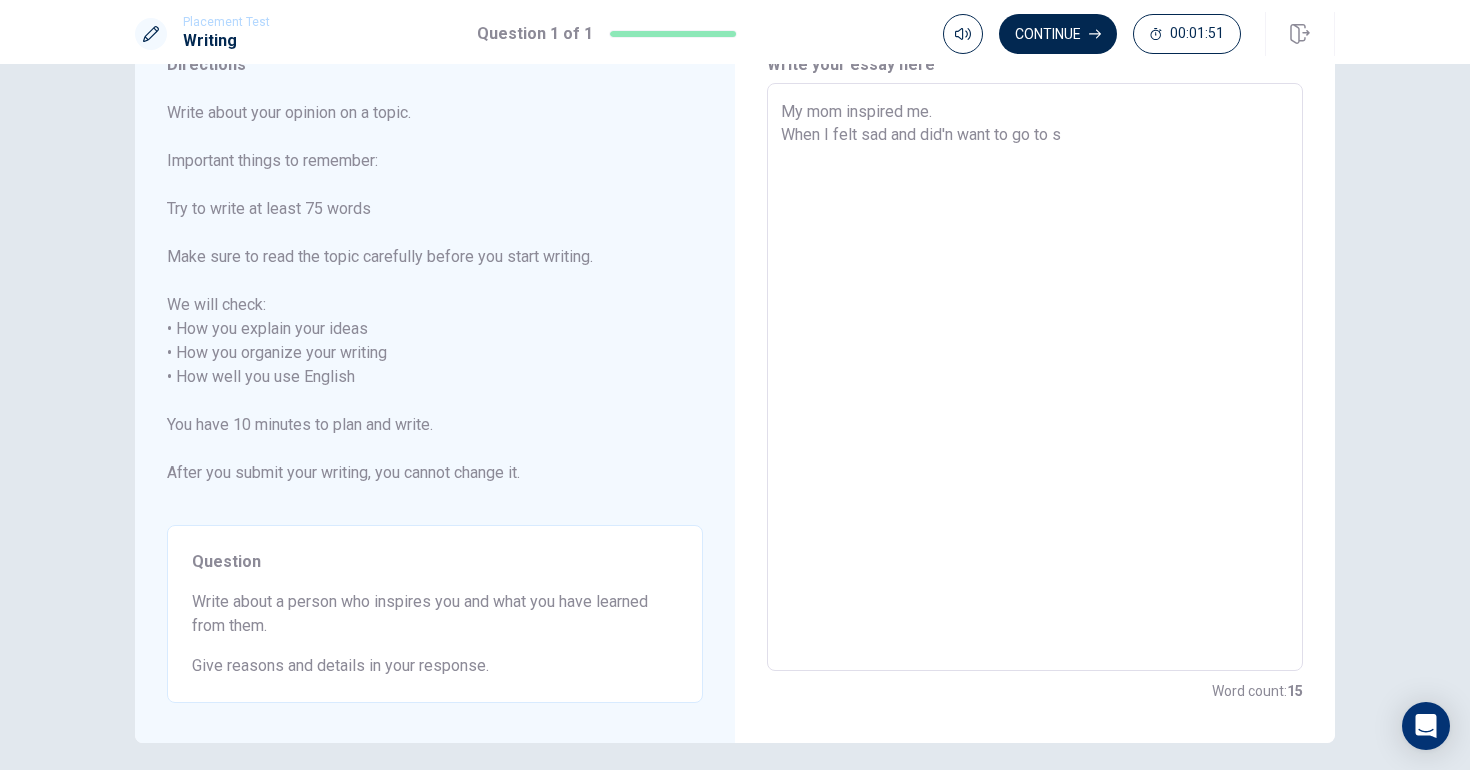type on "x" 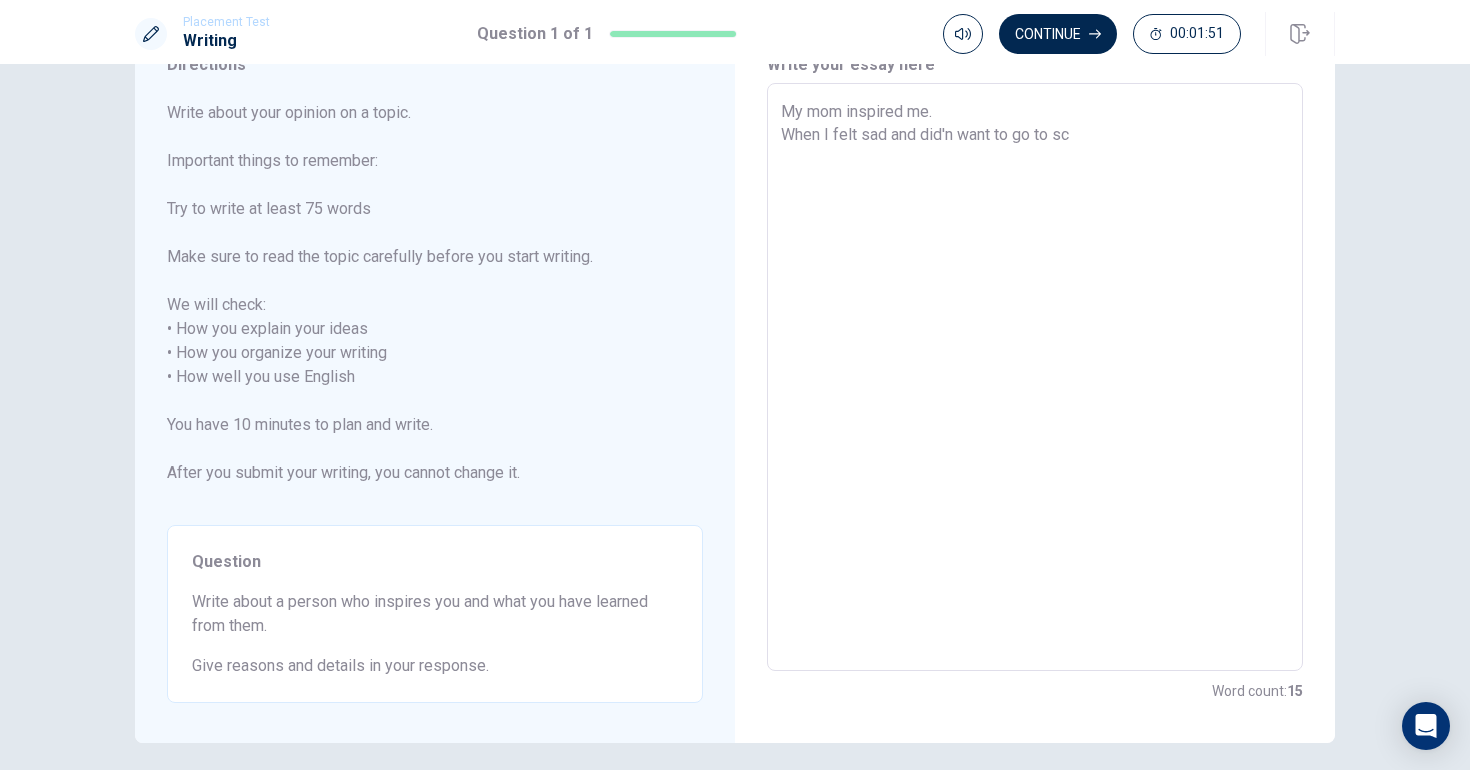 type on "x" 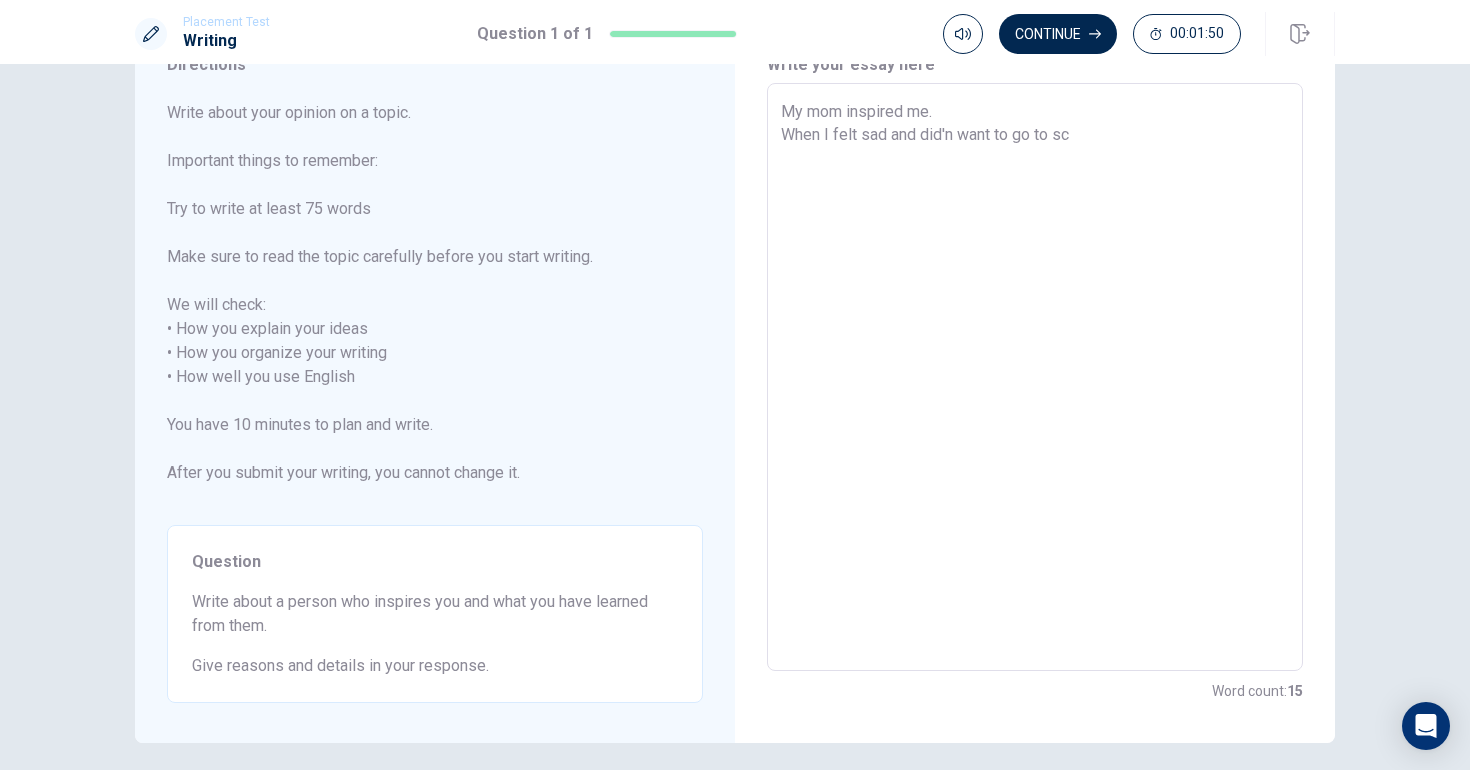 type on "My mom inspired me.
When I felt sad and did'n want to go to sch" 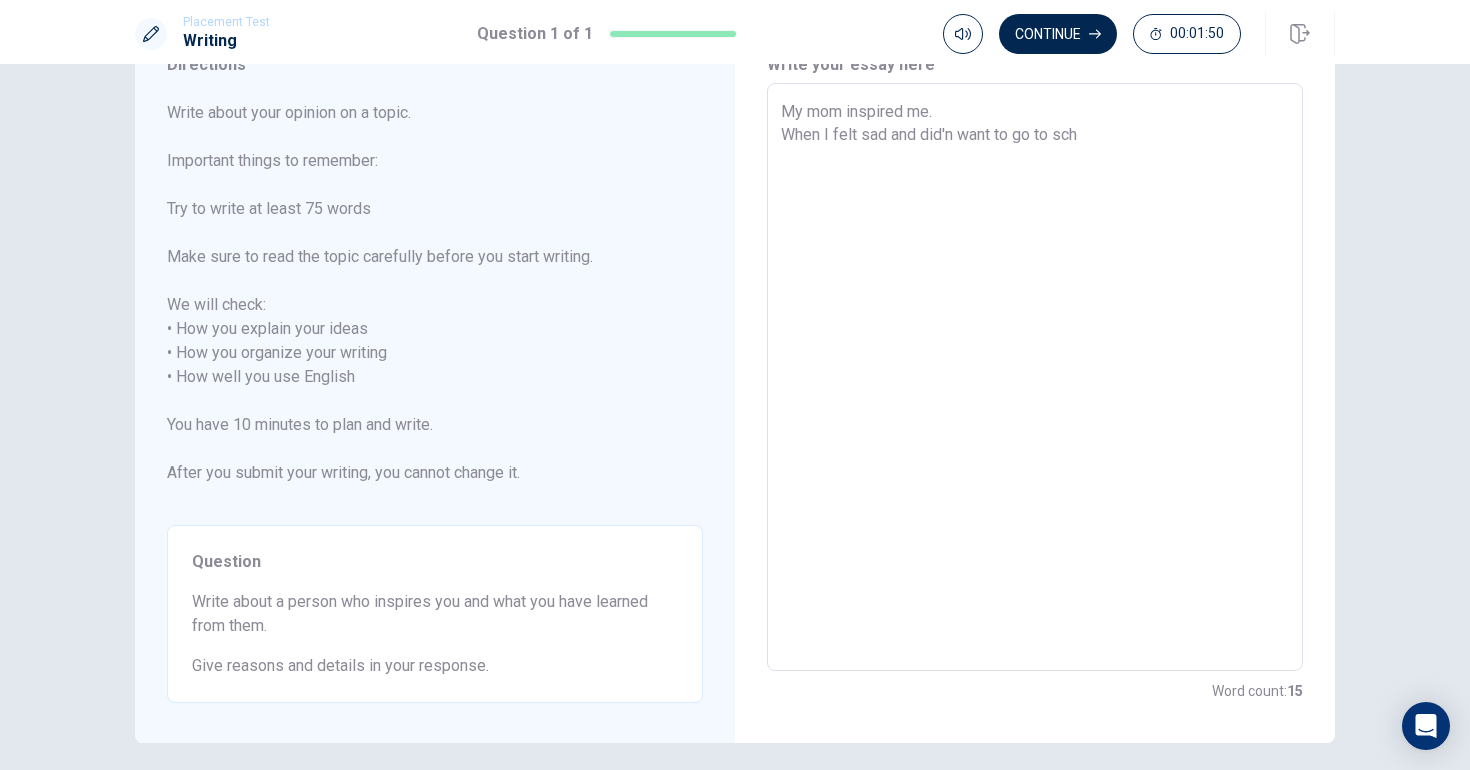 type on "x" 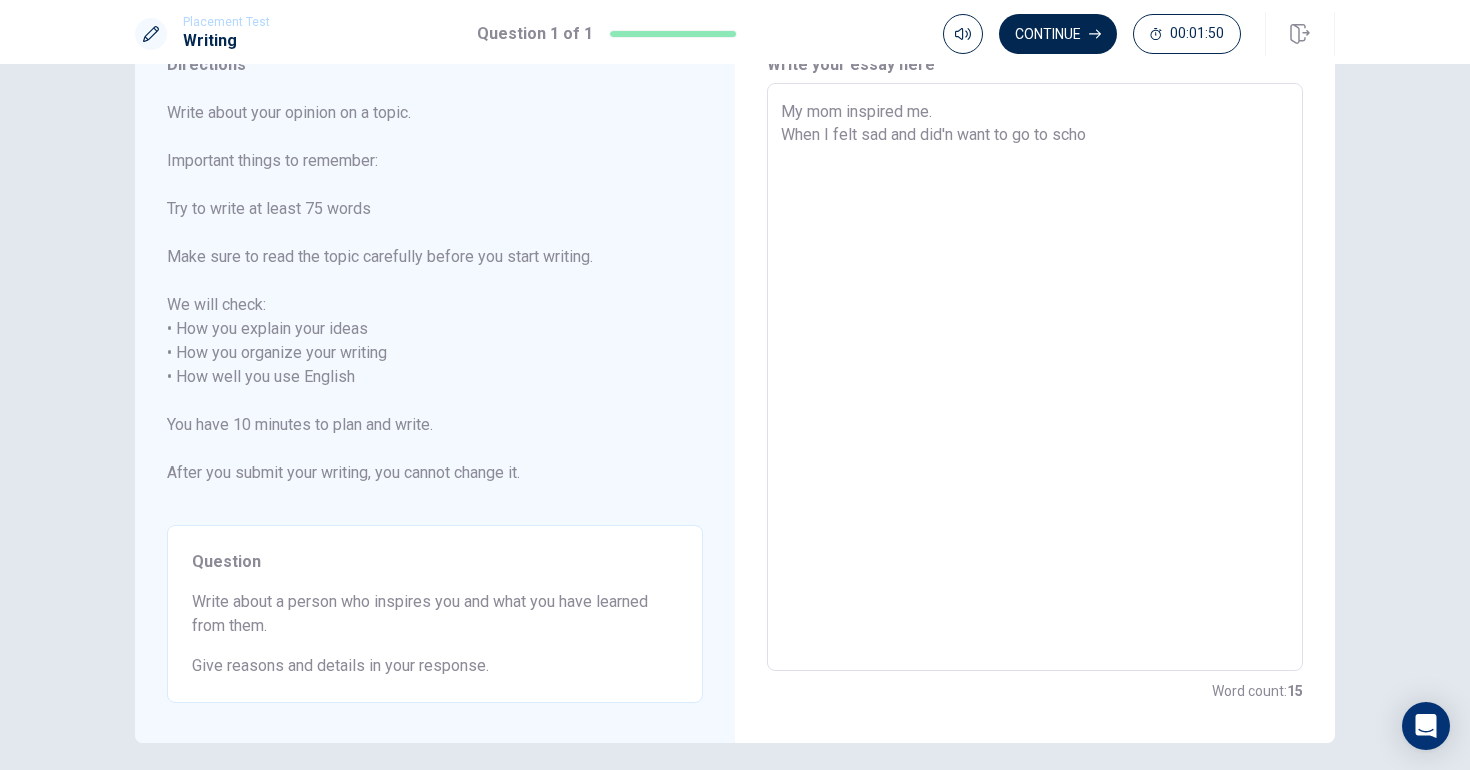 type on "x" 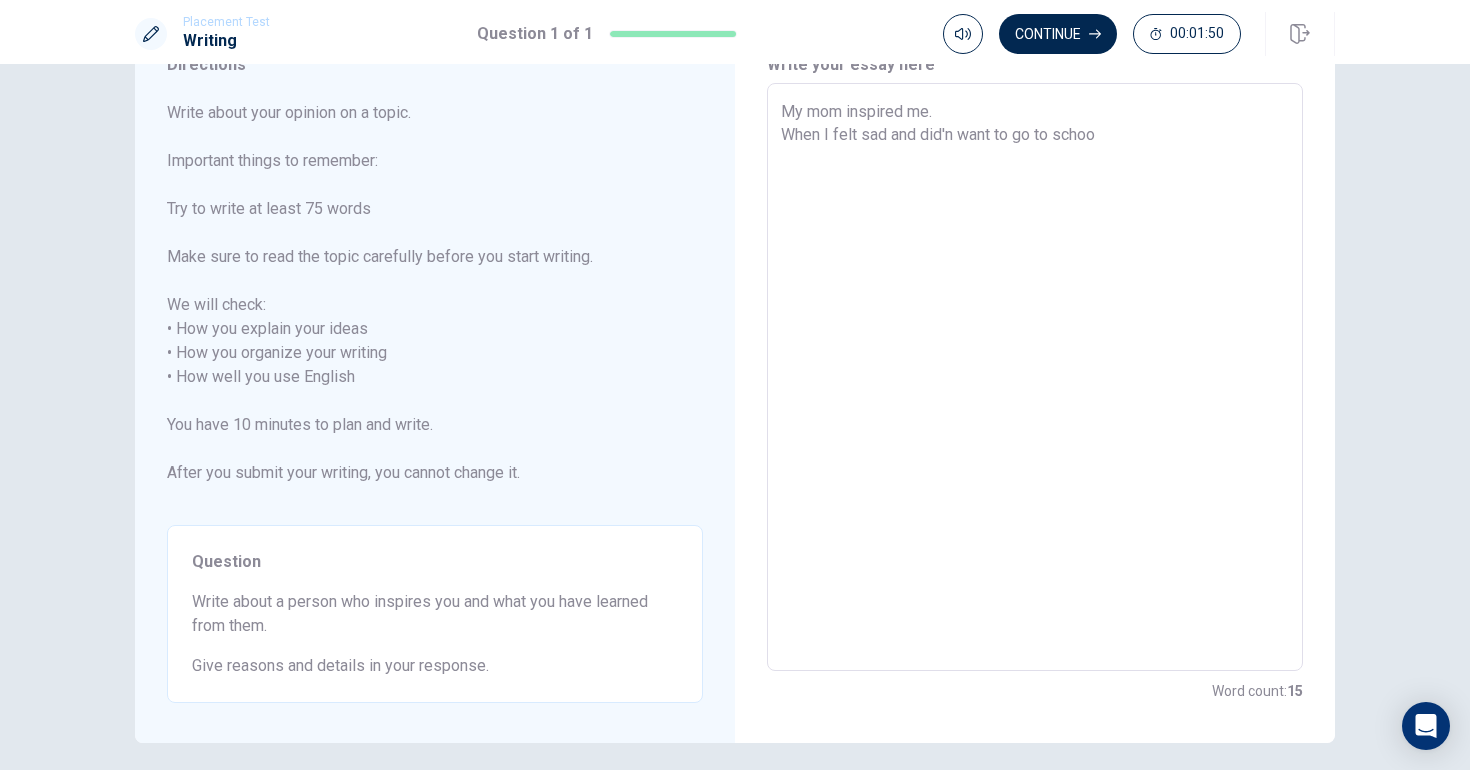 type on "x" 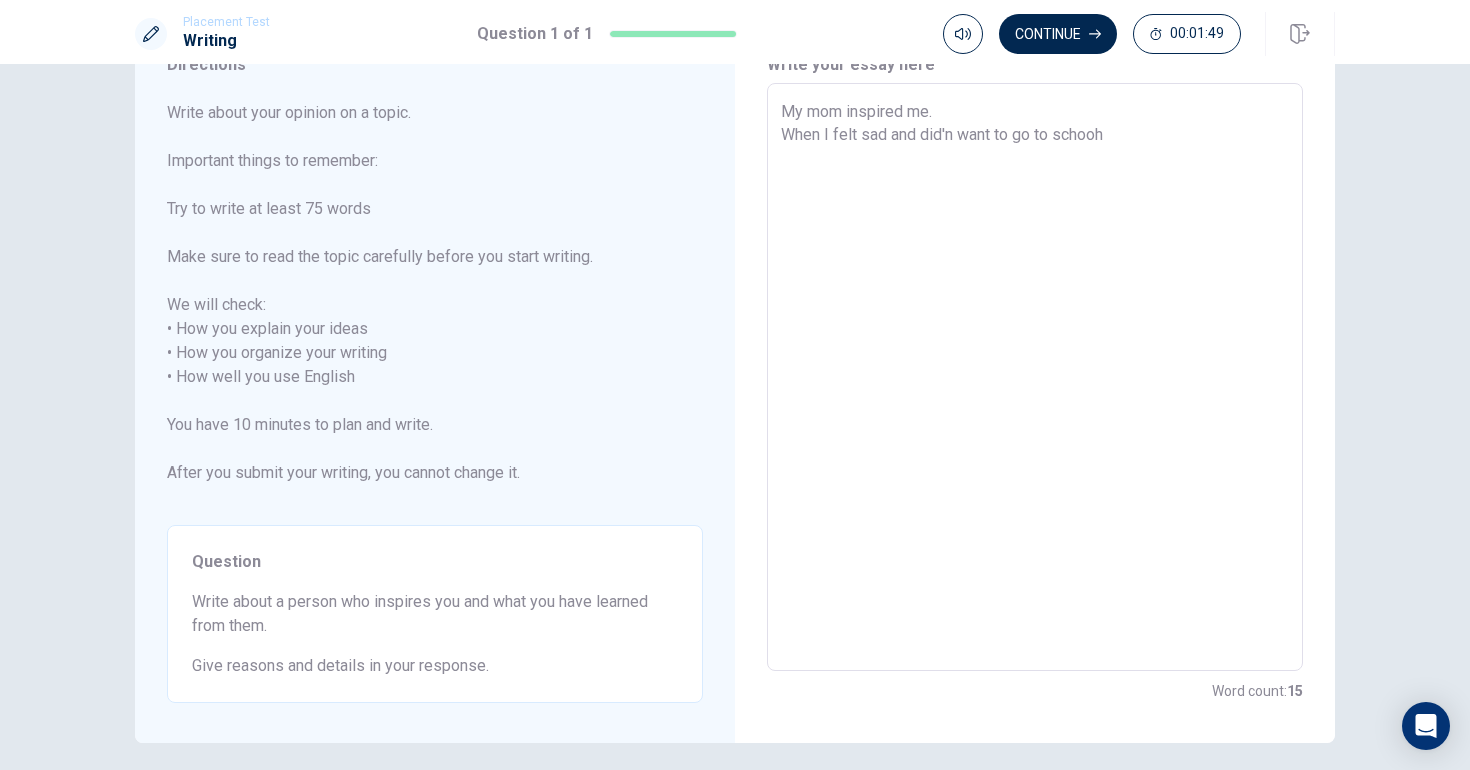 type on "x" 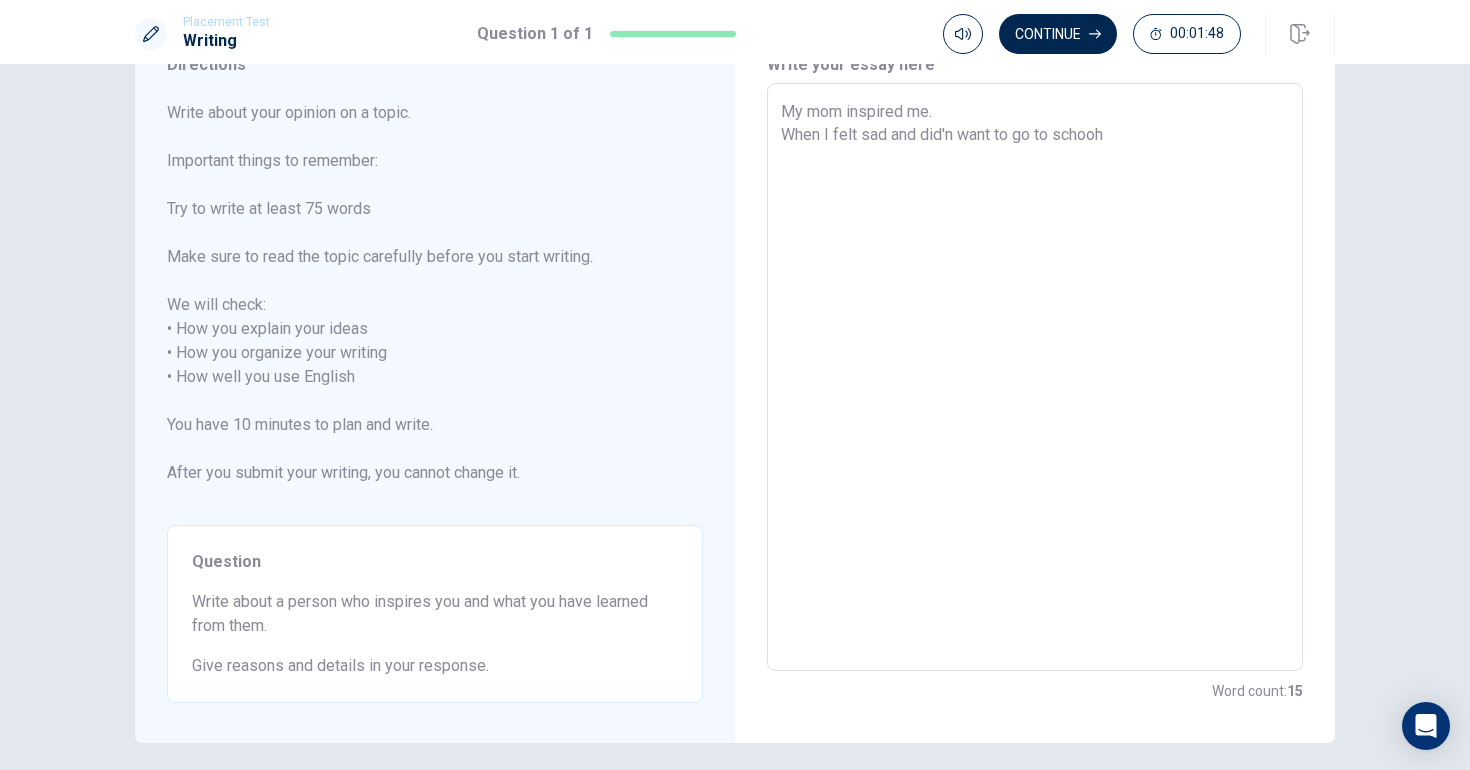 type on "My mom inspired me.
When I felt sad and did'n want to go to schoo" 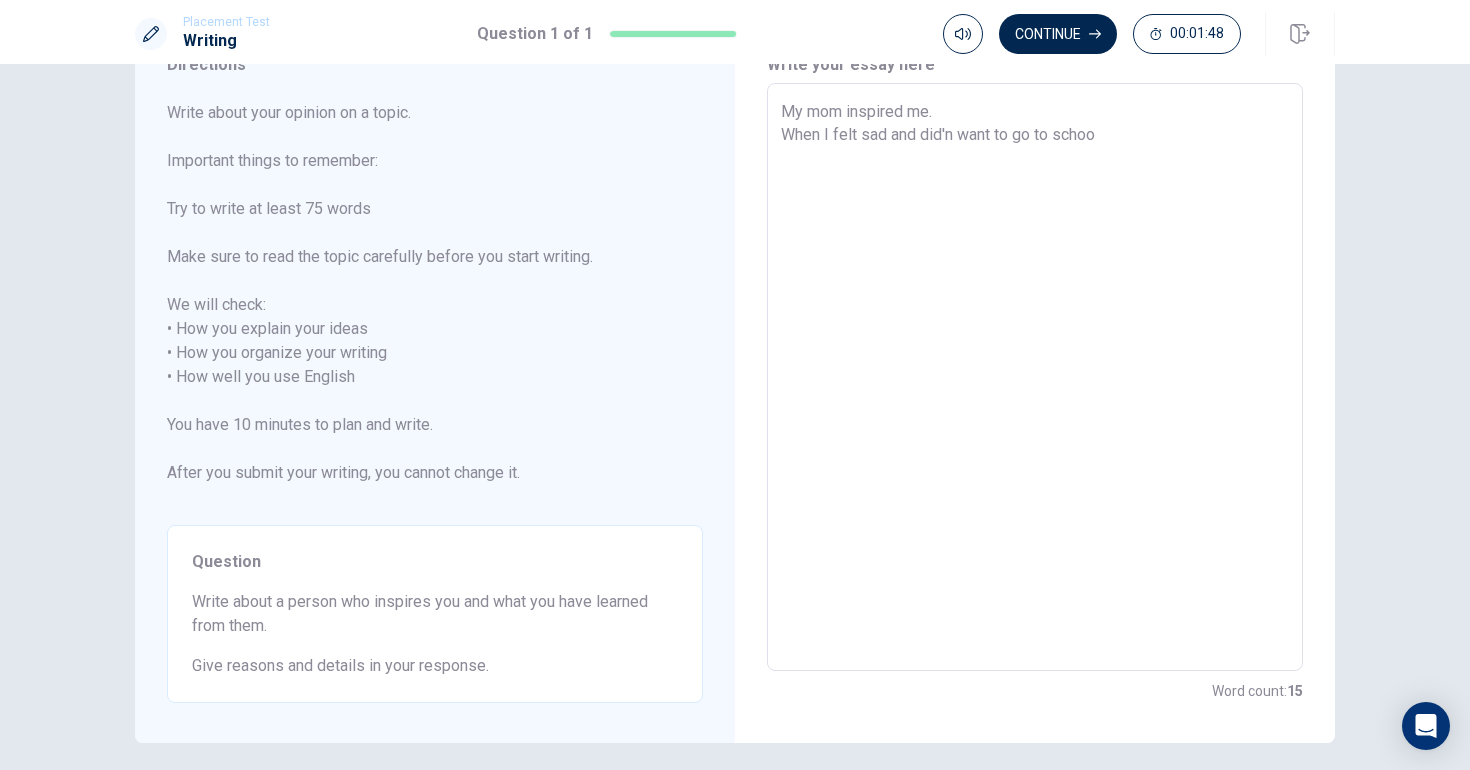 type on "x" 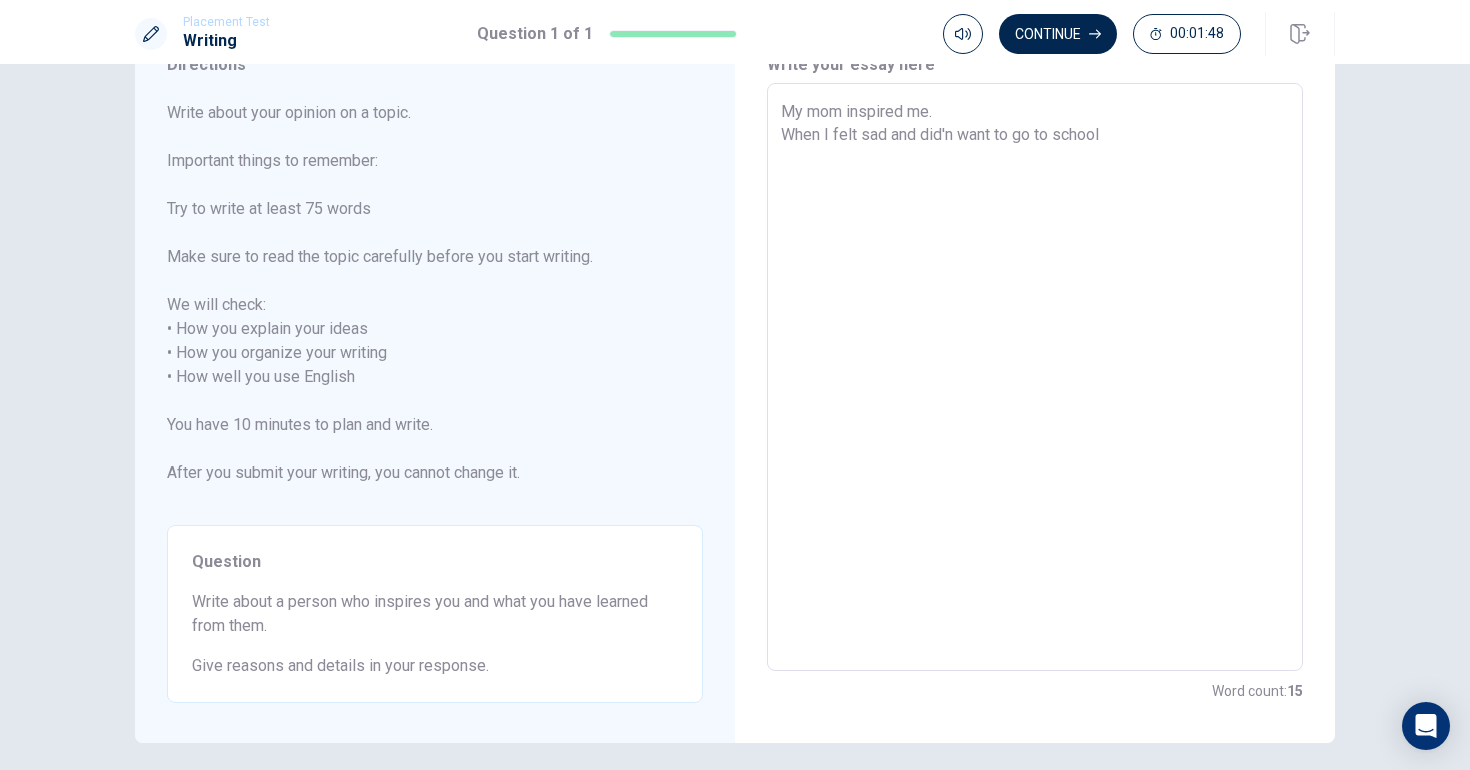 type on "x" 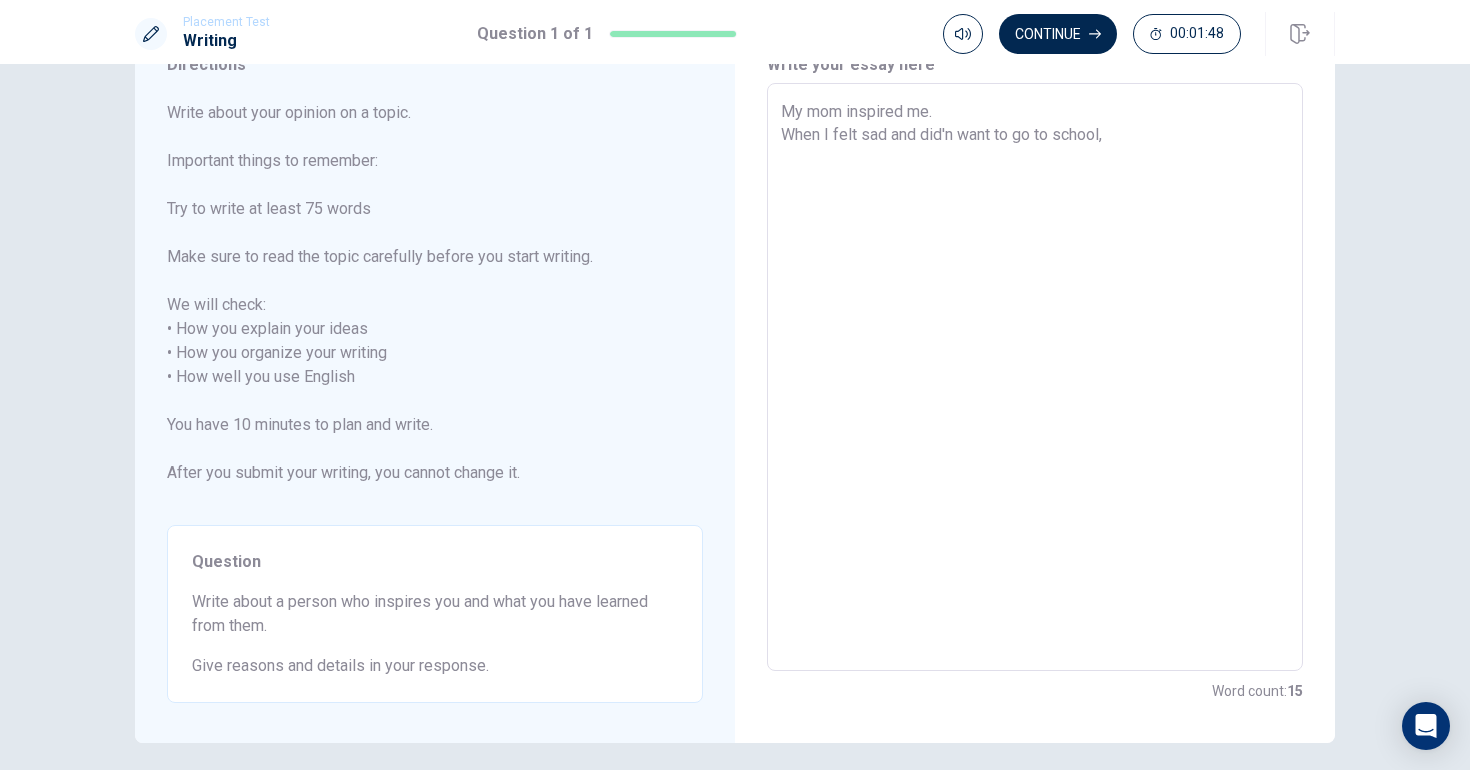 type on "x" 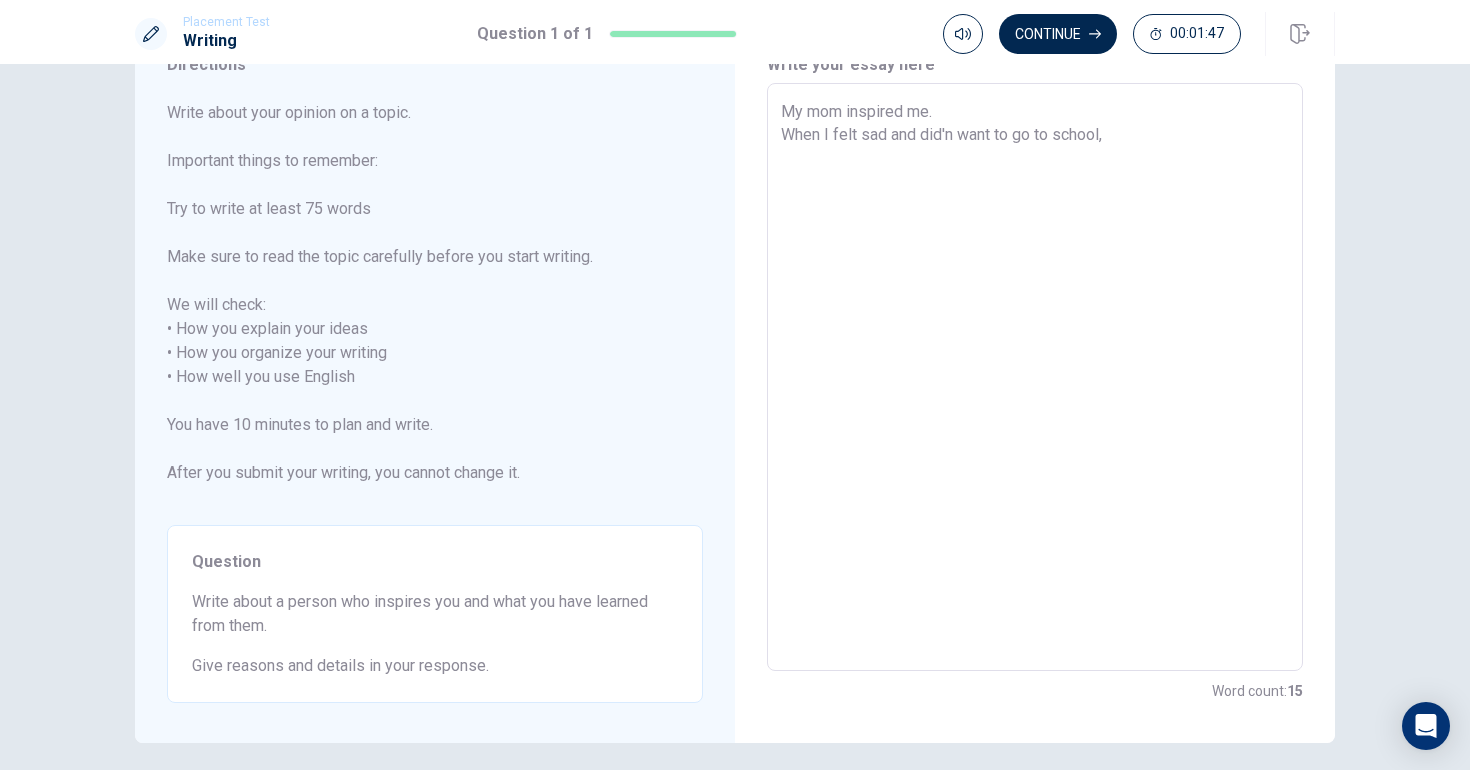 type on "My mom inspired me.
When I felt sad and did'n want to go to school," 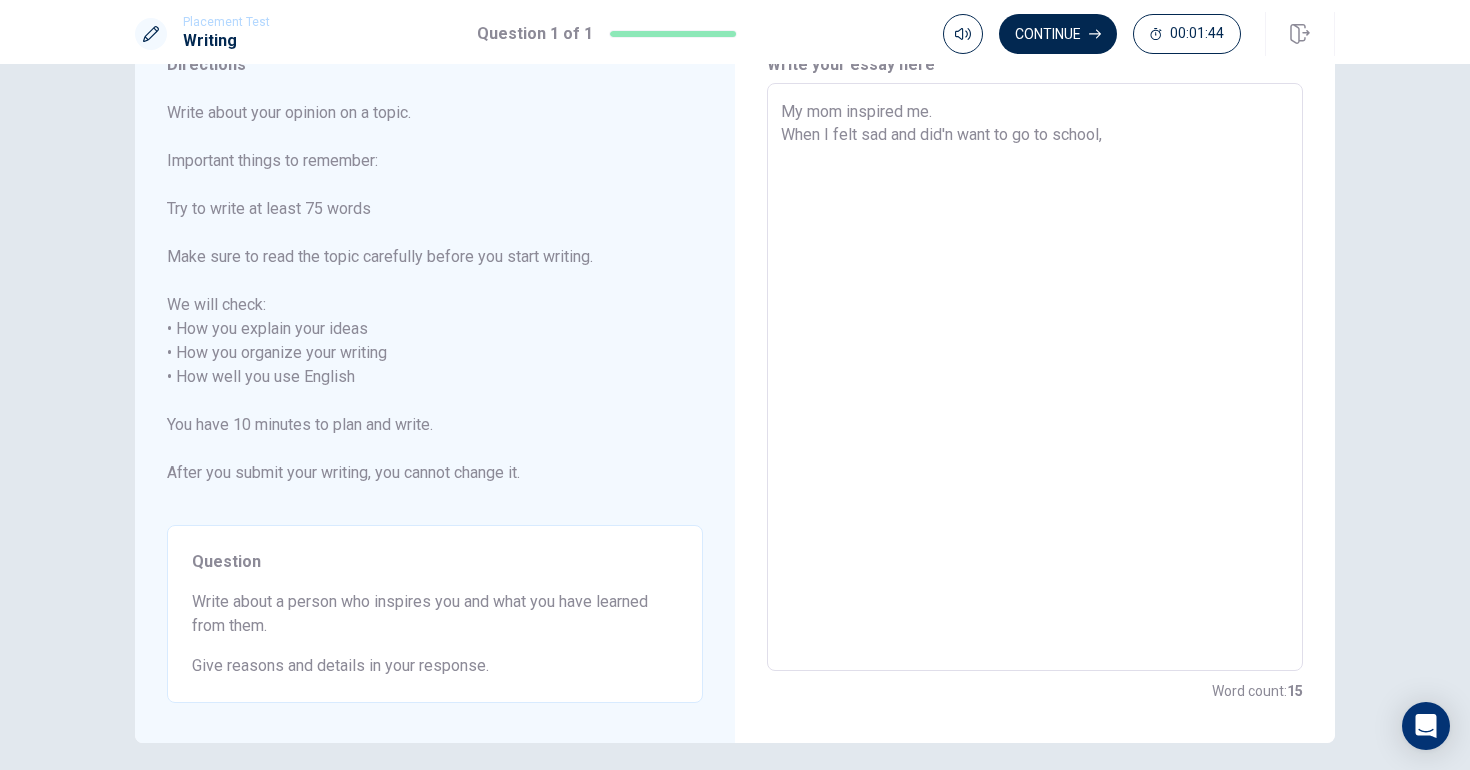 type on "x" 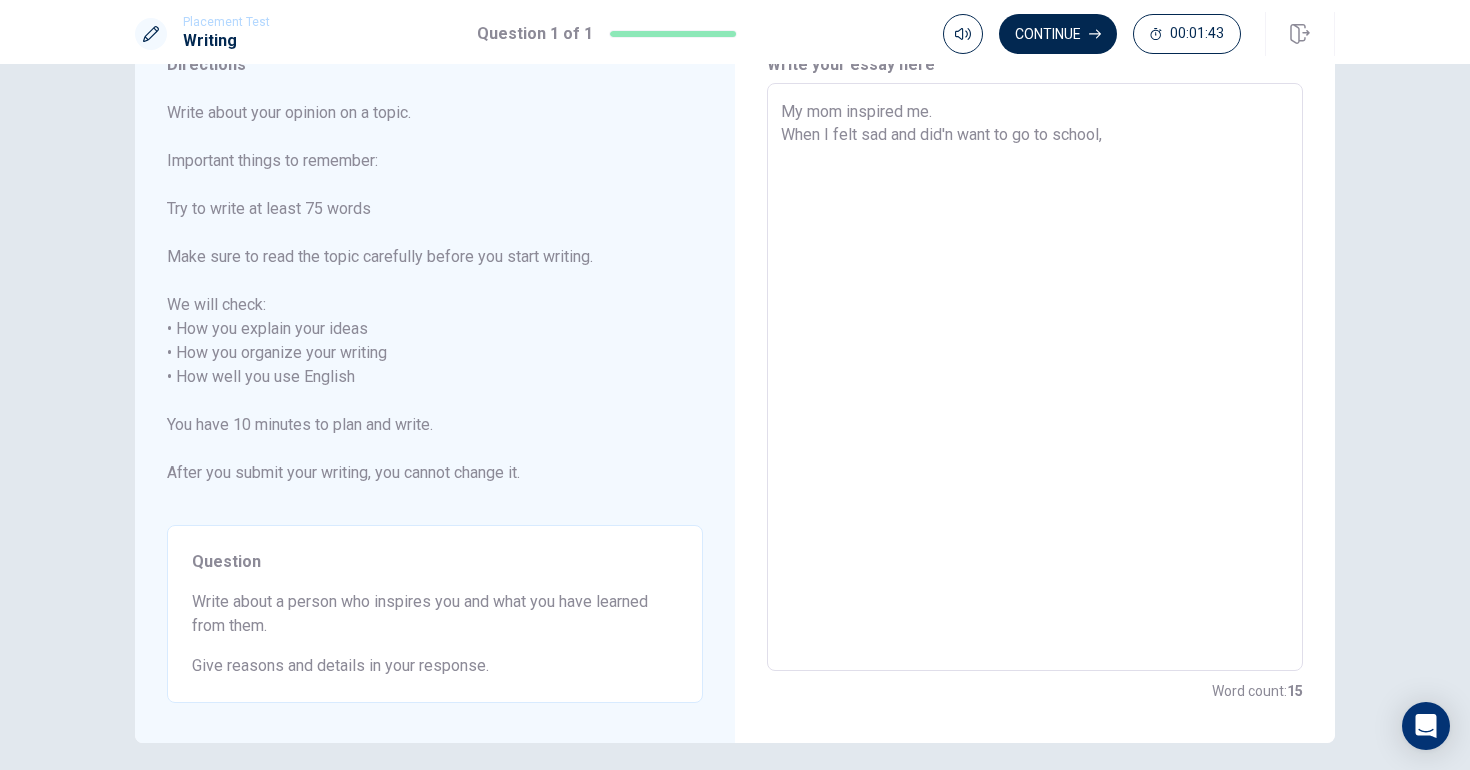 type on "x" 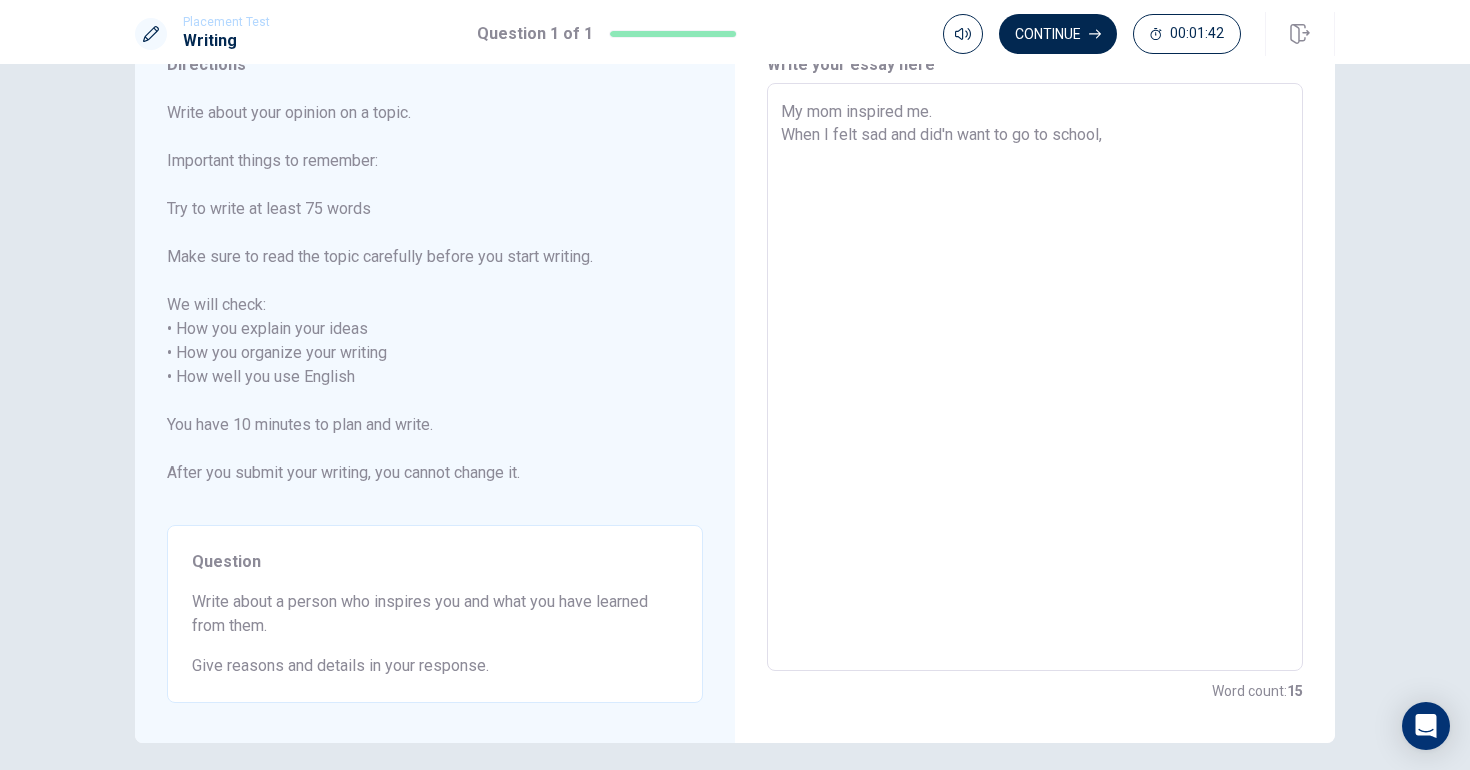 type on "My mom inspired me.
When I felt sad and did'n want to go to school,b" 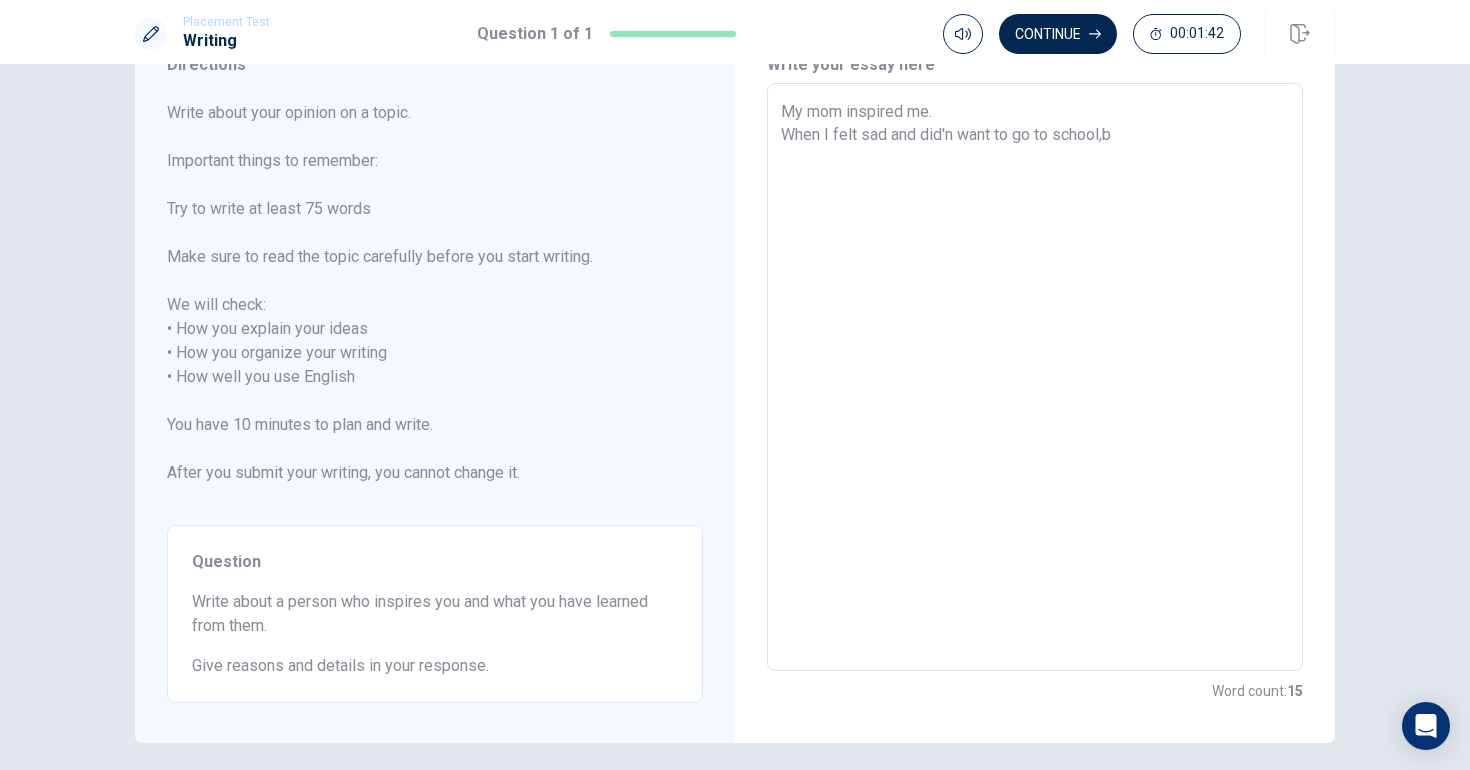 type on "x" 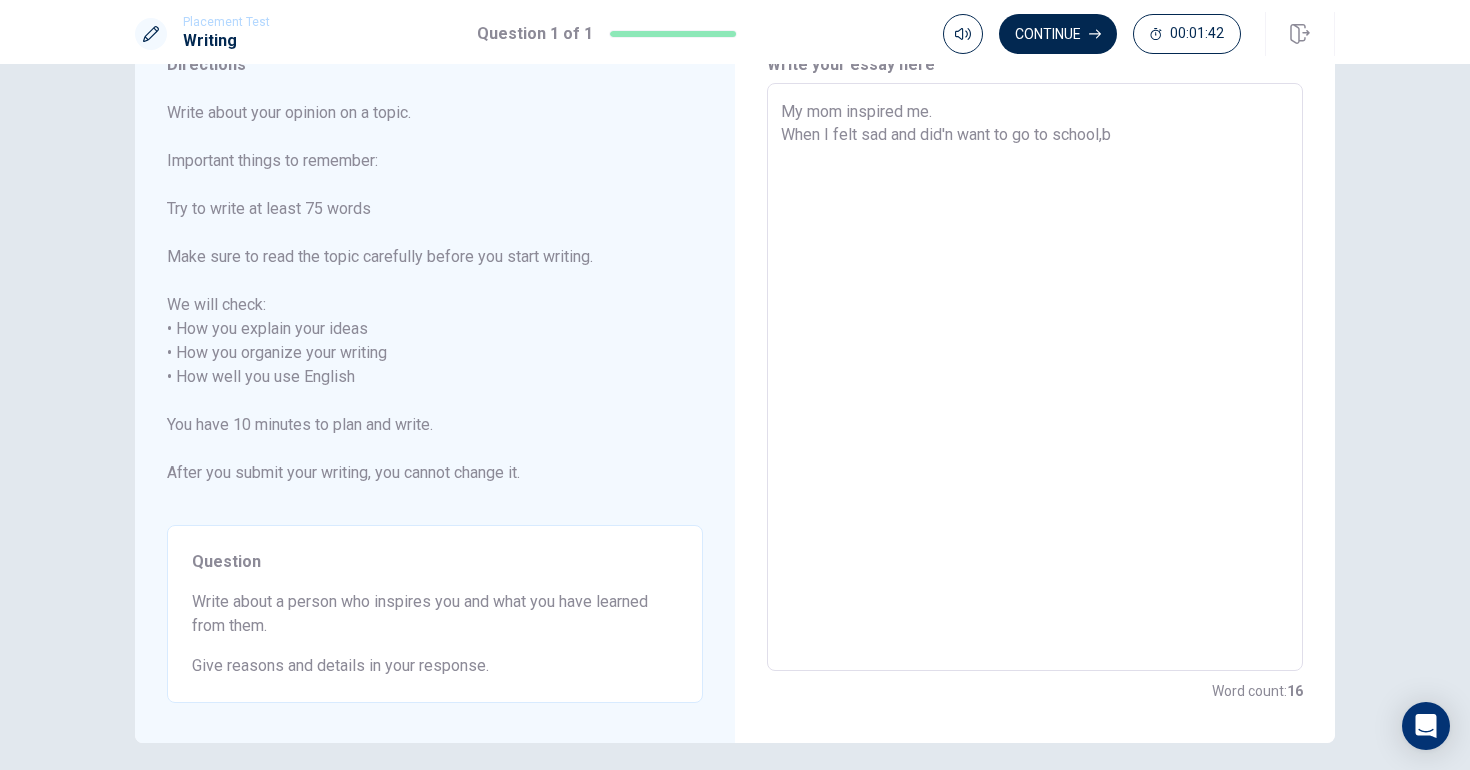 type on "My mom inspired me.
When I felt sad and did'n want to go to school,be" 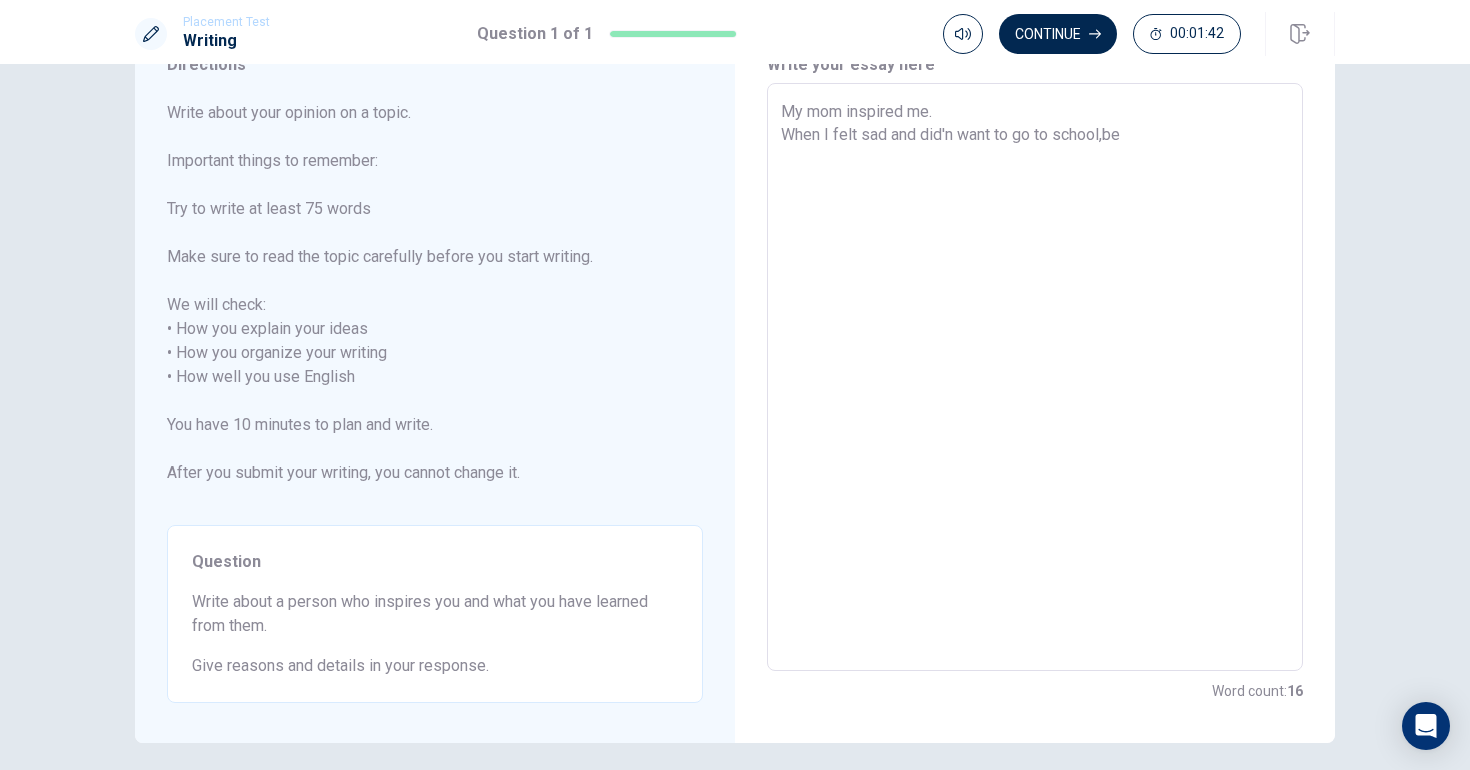 type on "x" 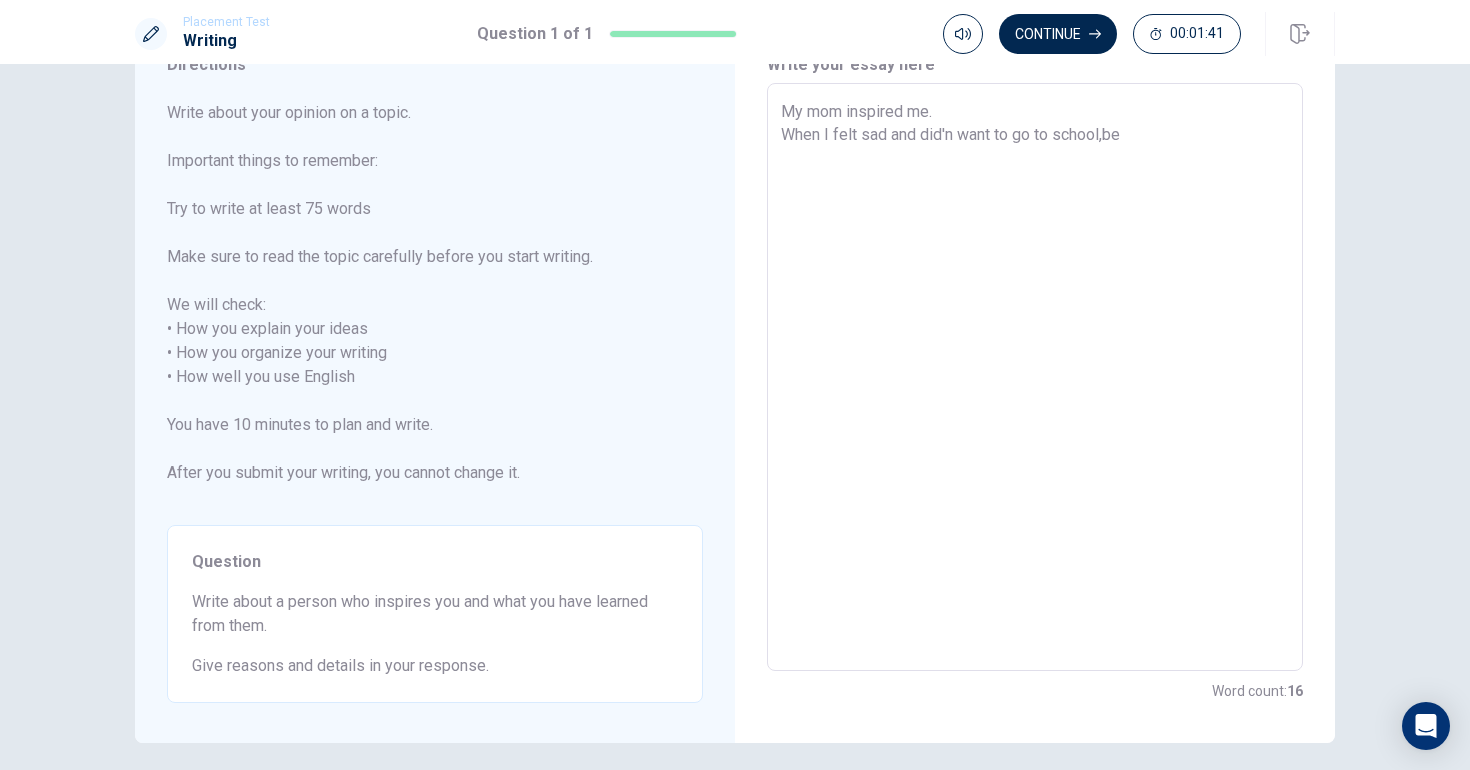 type on "My mom inspired me.
When I felt sad and did'n want to go to school,bec" 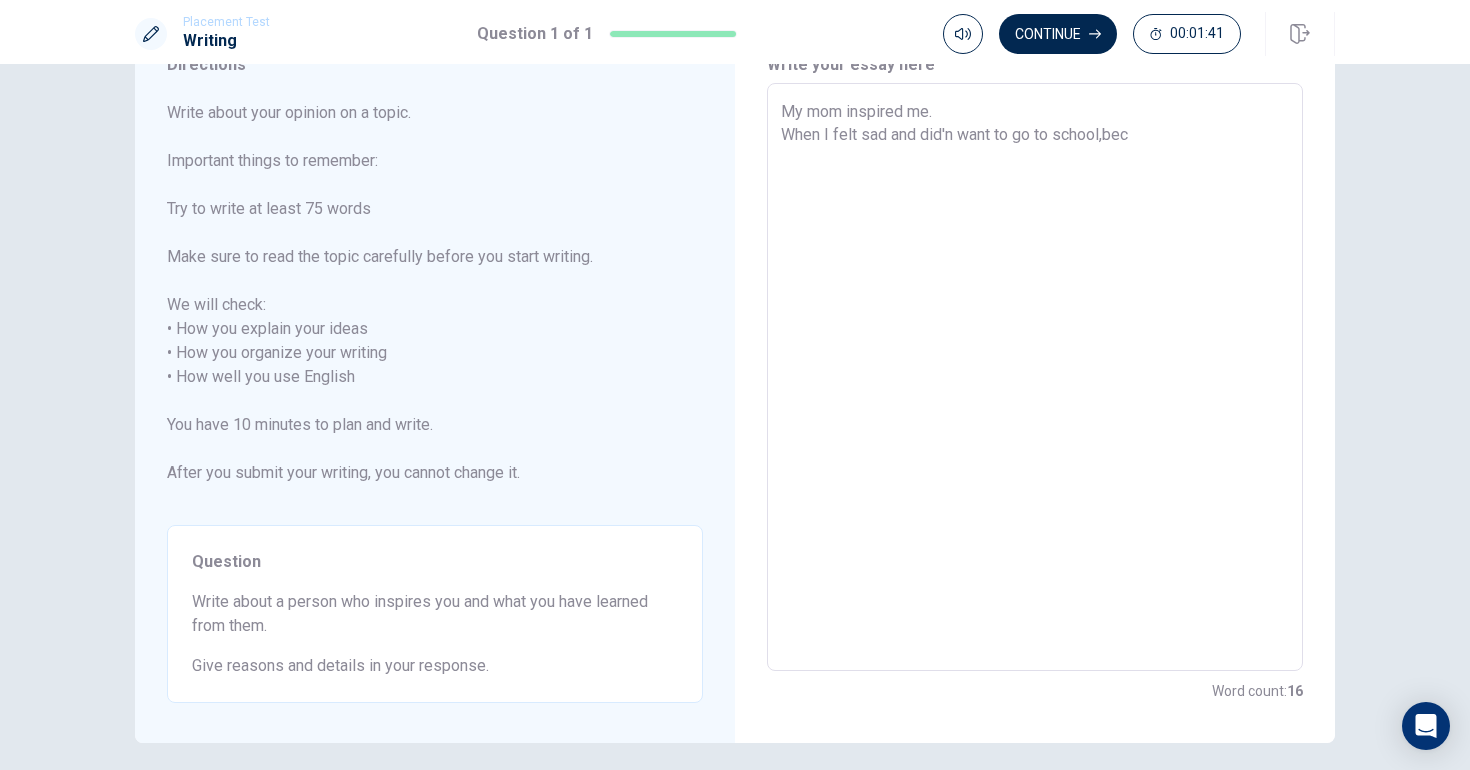 type on "x" 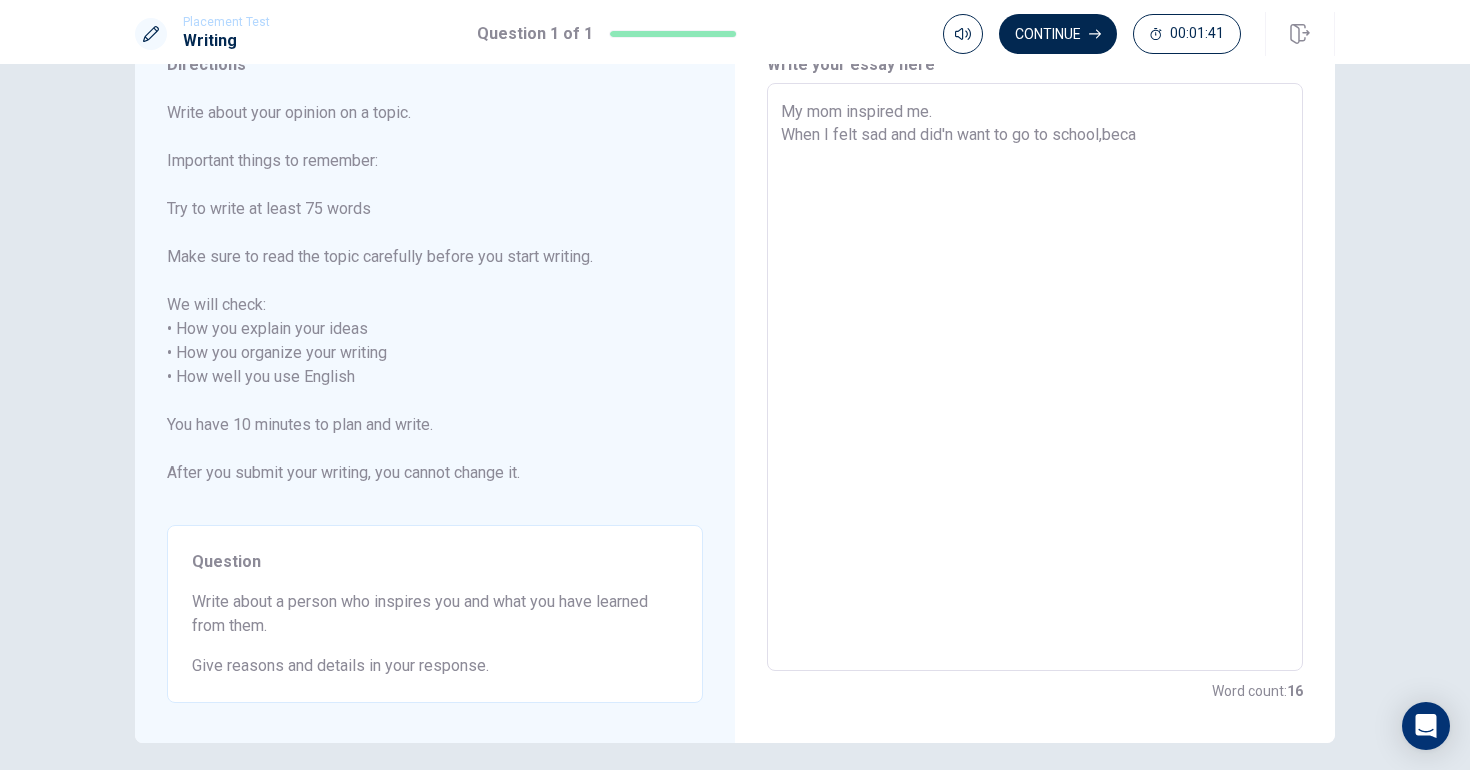 type on "x" 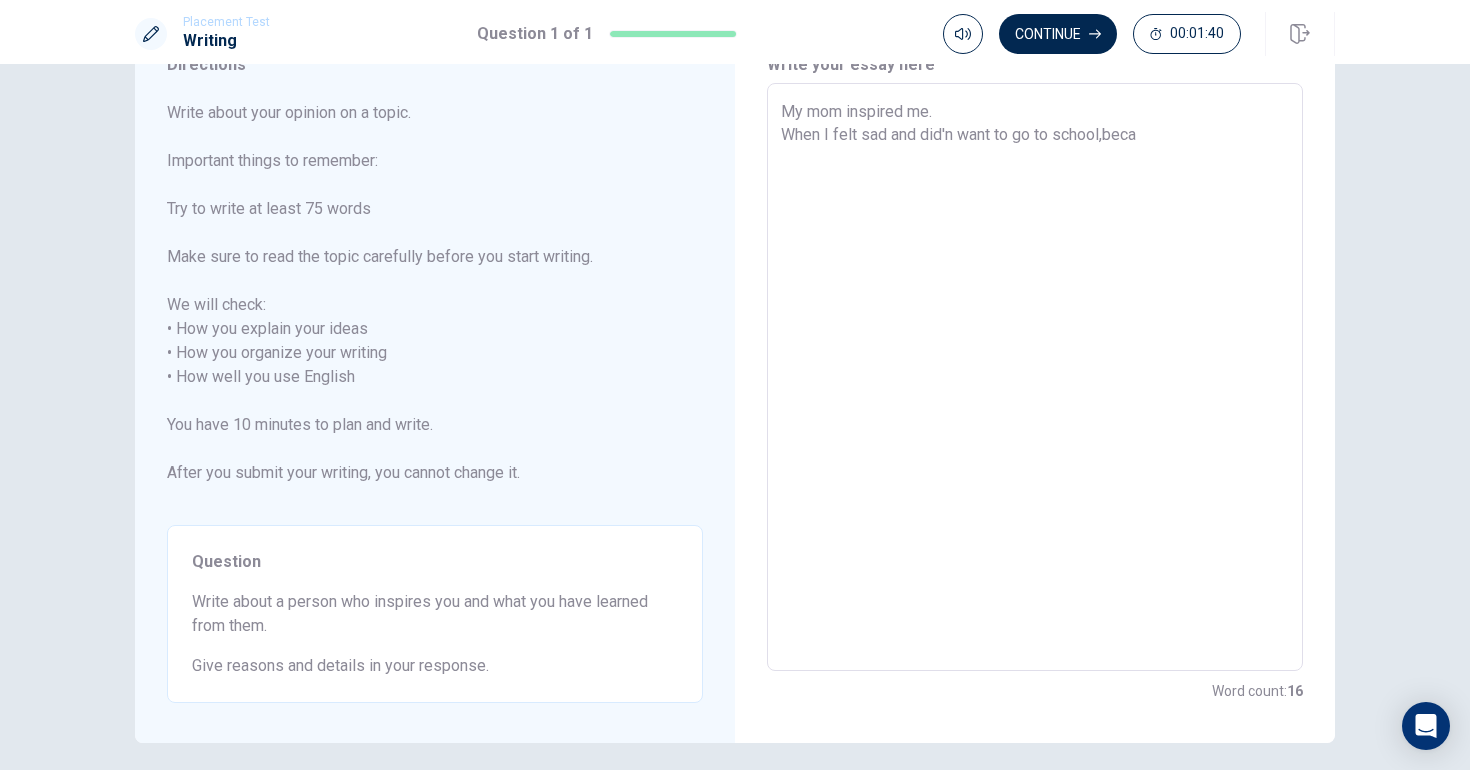 type on "My mom inspired me.
When I felt sad and did'n want to go to school,becau" 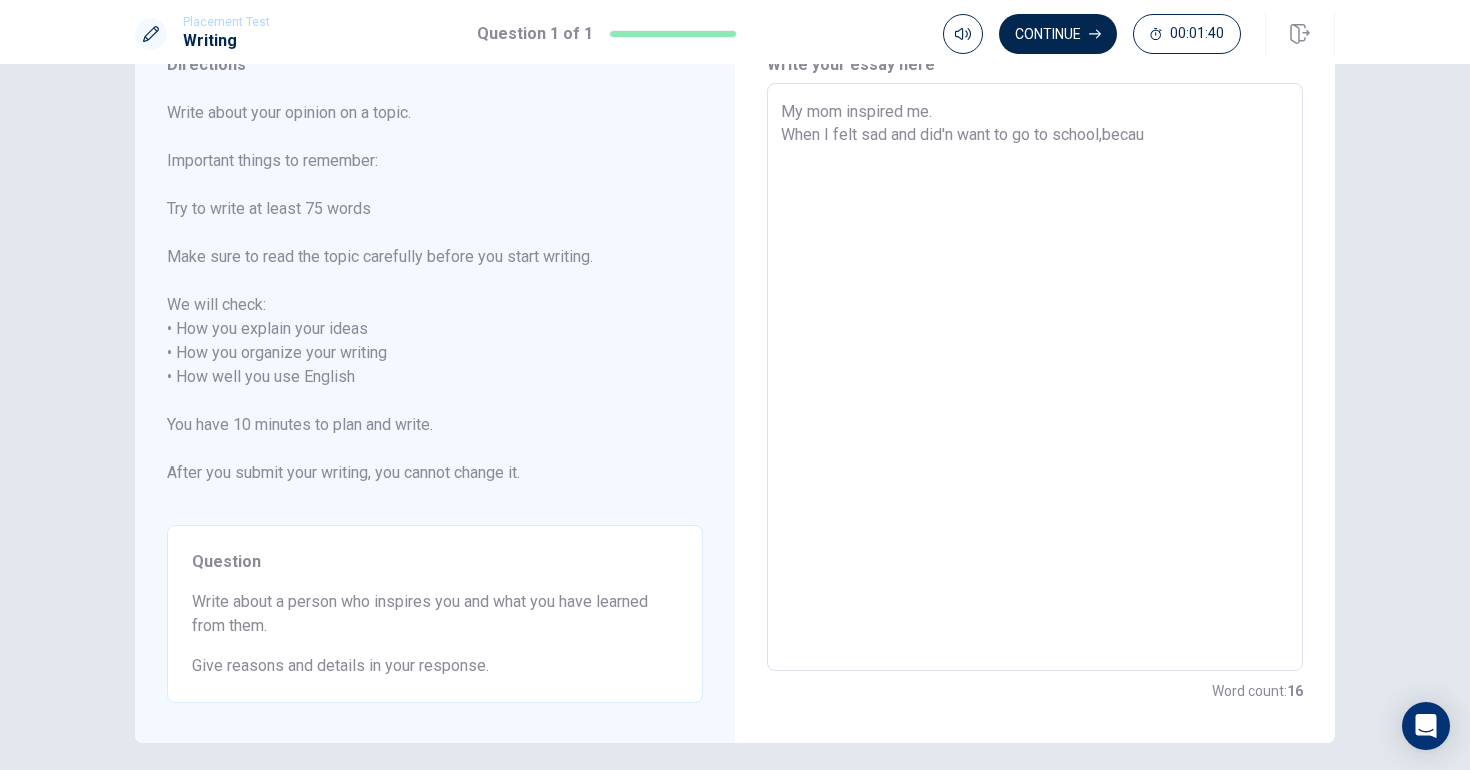 type on "x" 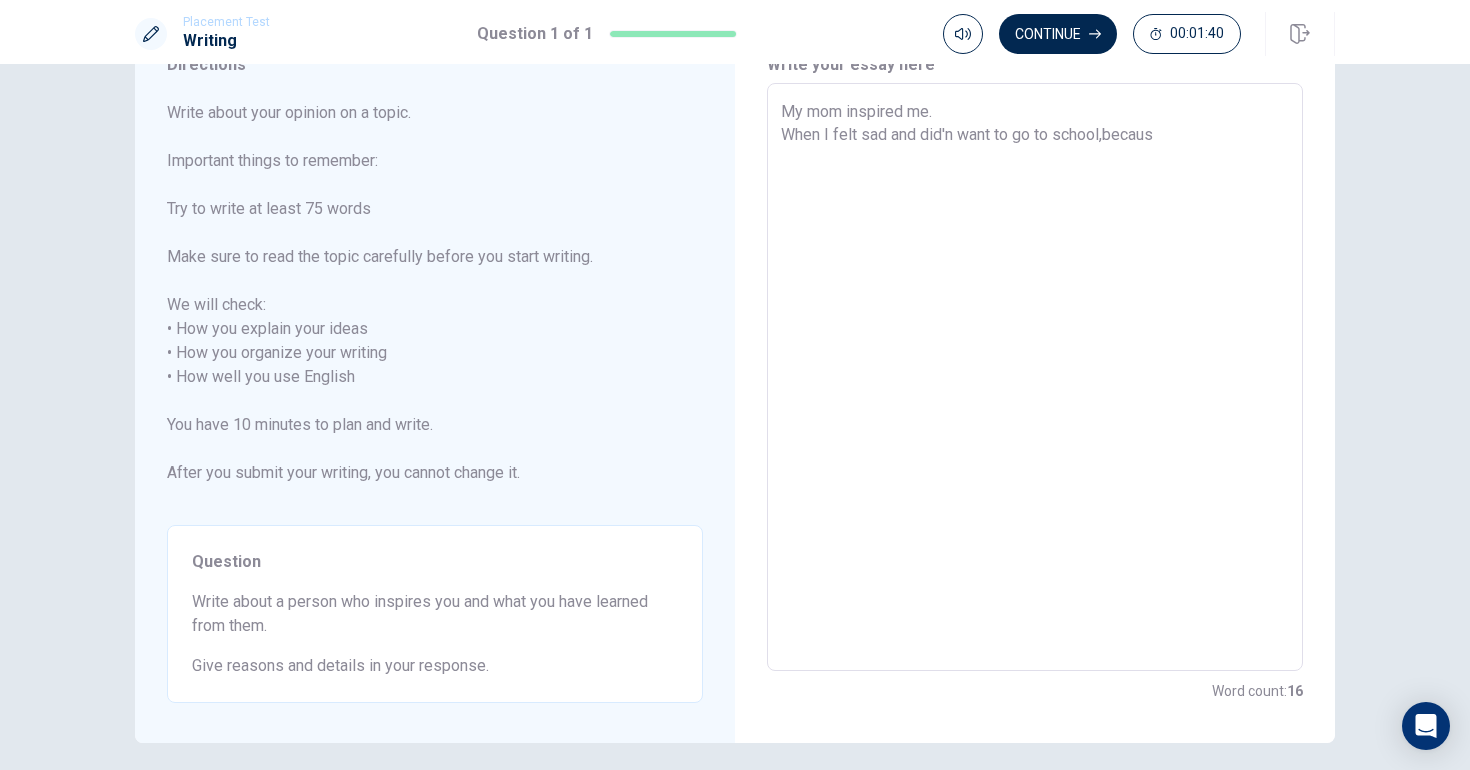 type on "x" 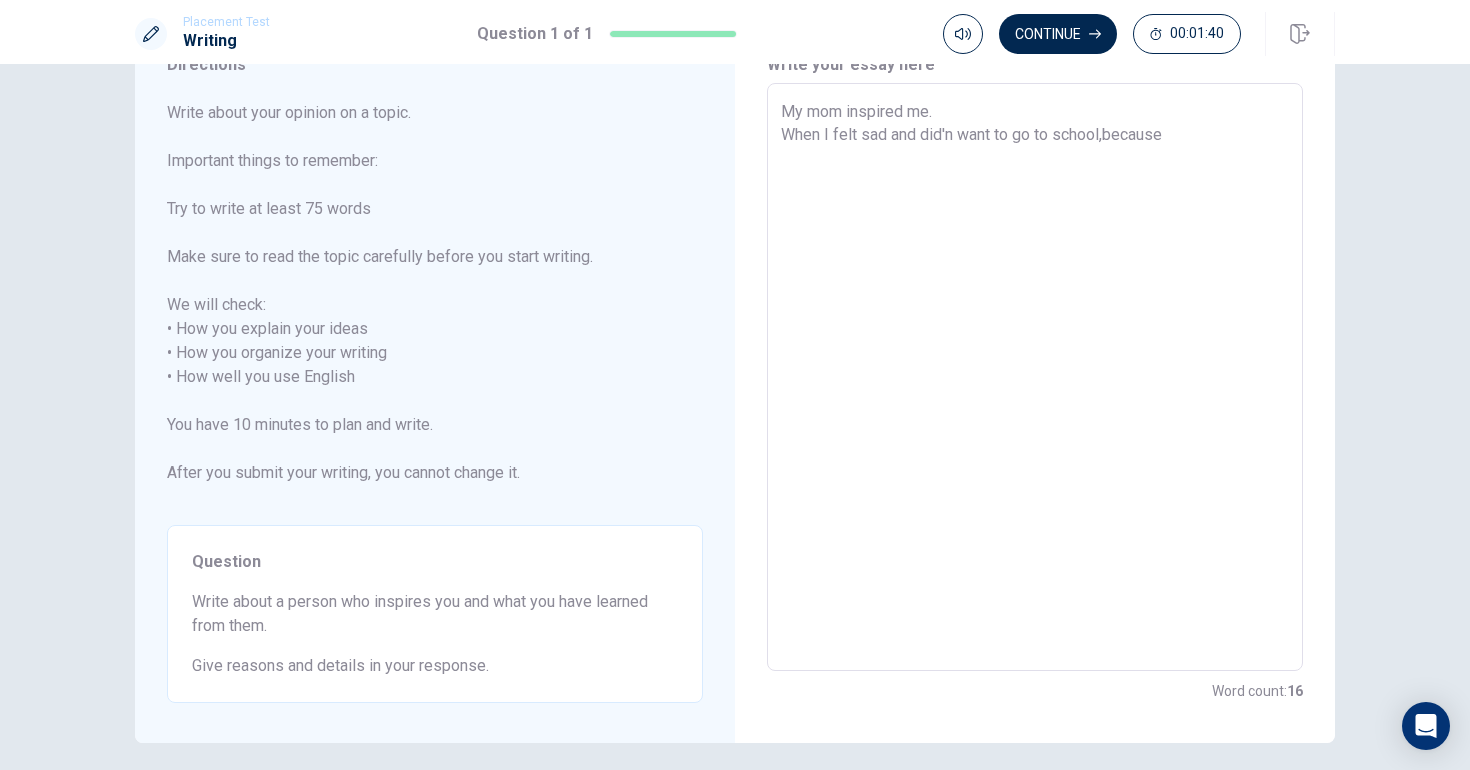 type on "x" 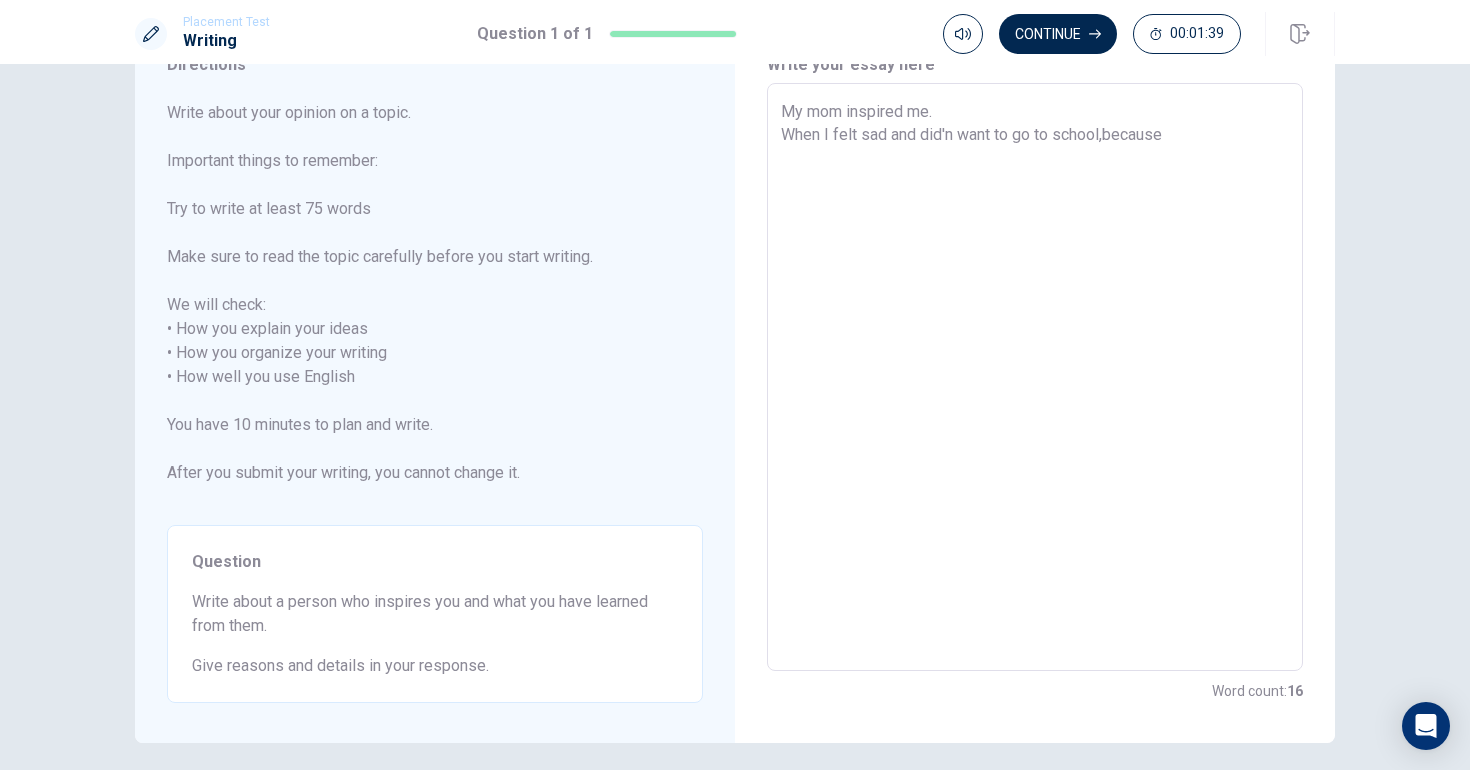 type on "My mom inspired me.
When I felt sad and did'n want to go to school,because" 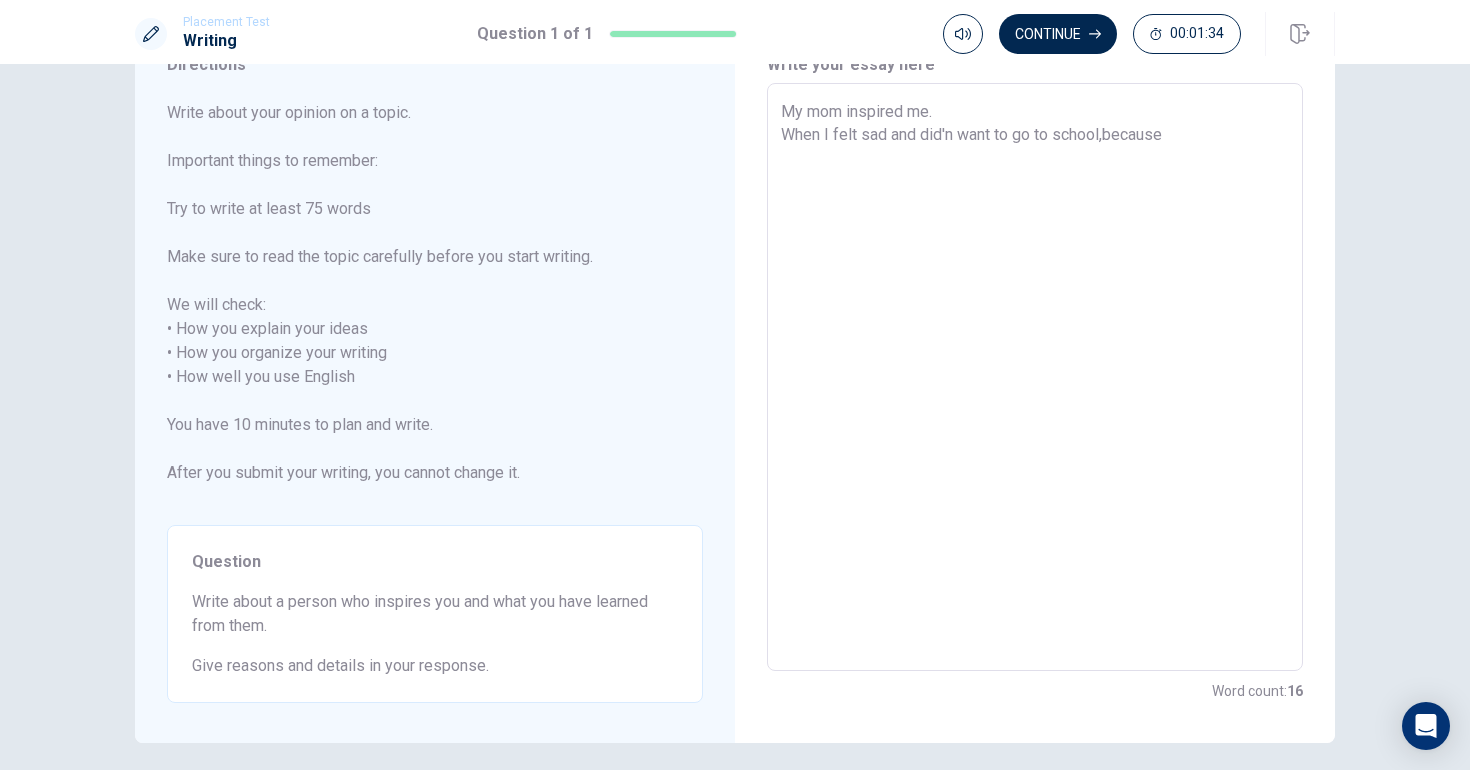type on "x" 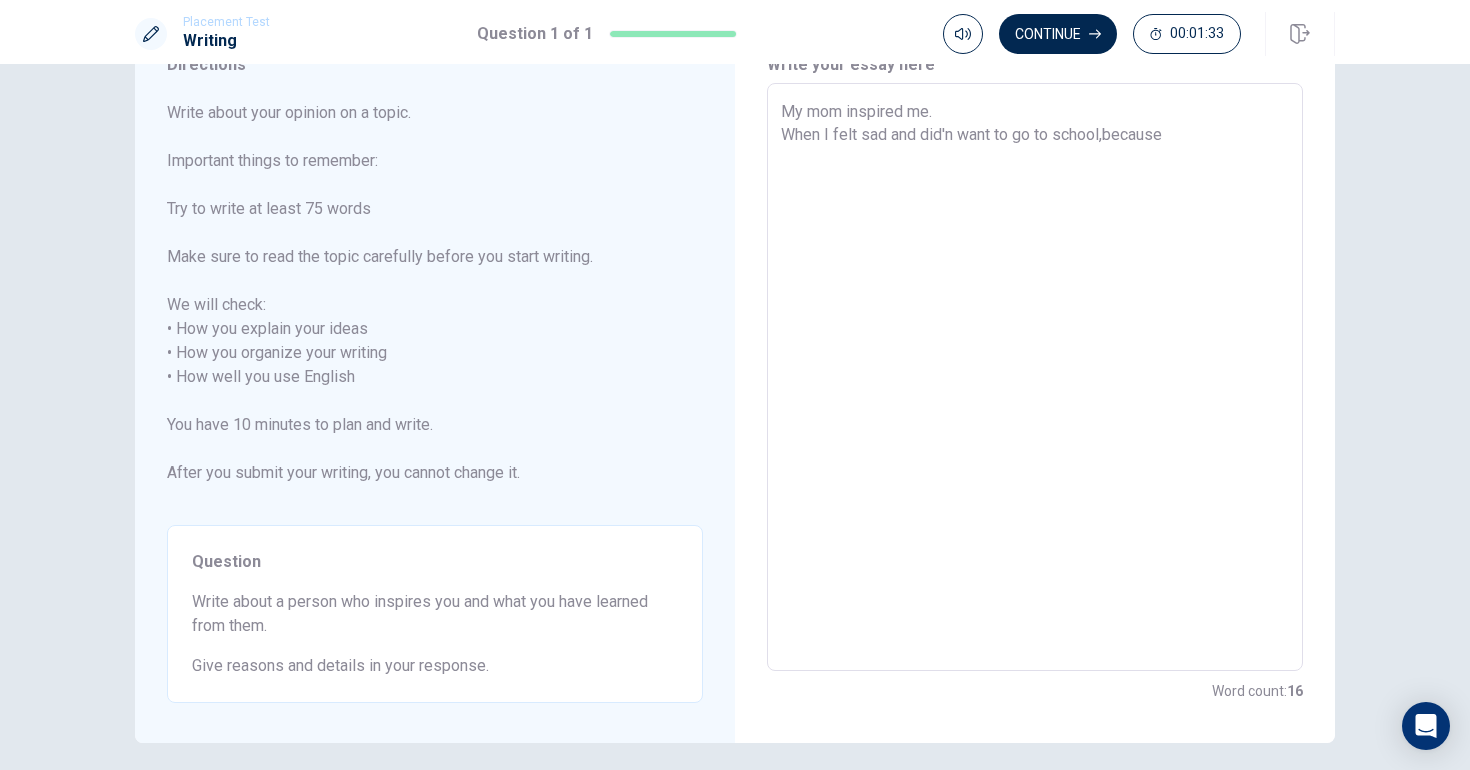 type on "My mom inspired me.
When I felt sad and did'n want to go to school,because a" 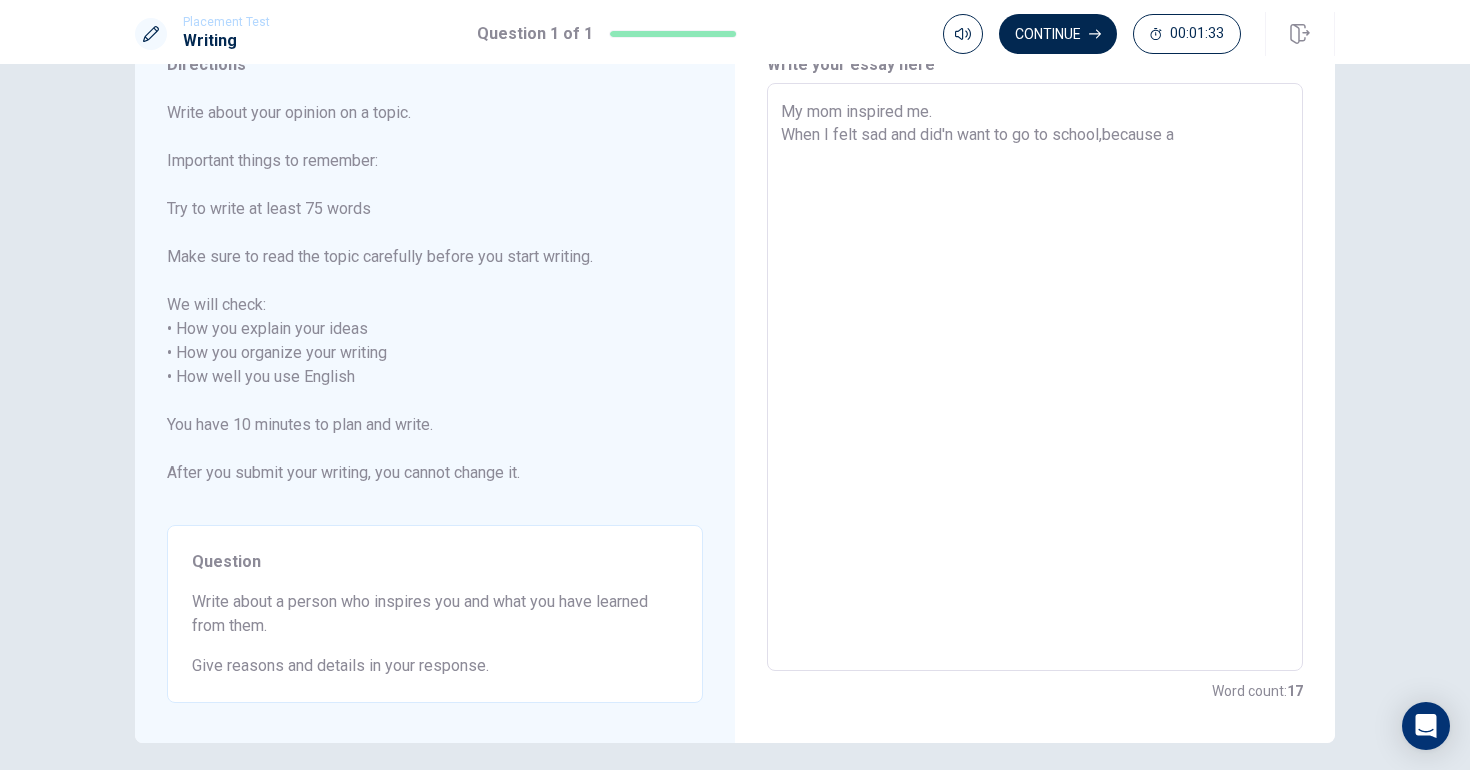 type on "x" 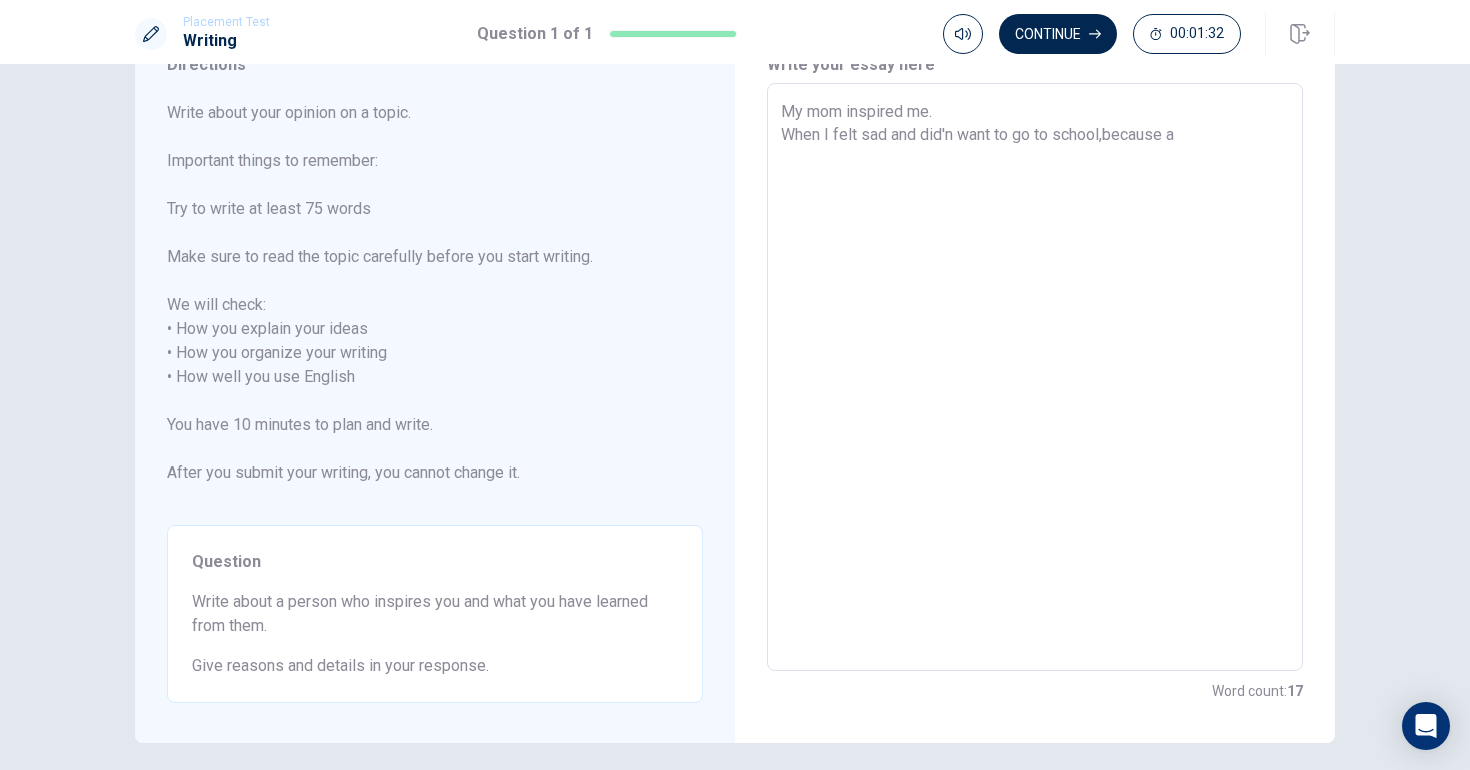 type on "My mom inspired me.
When I felt sad and did'n want to go to school,because a" 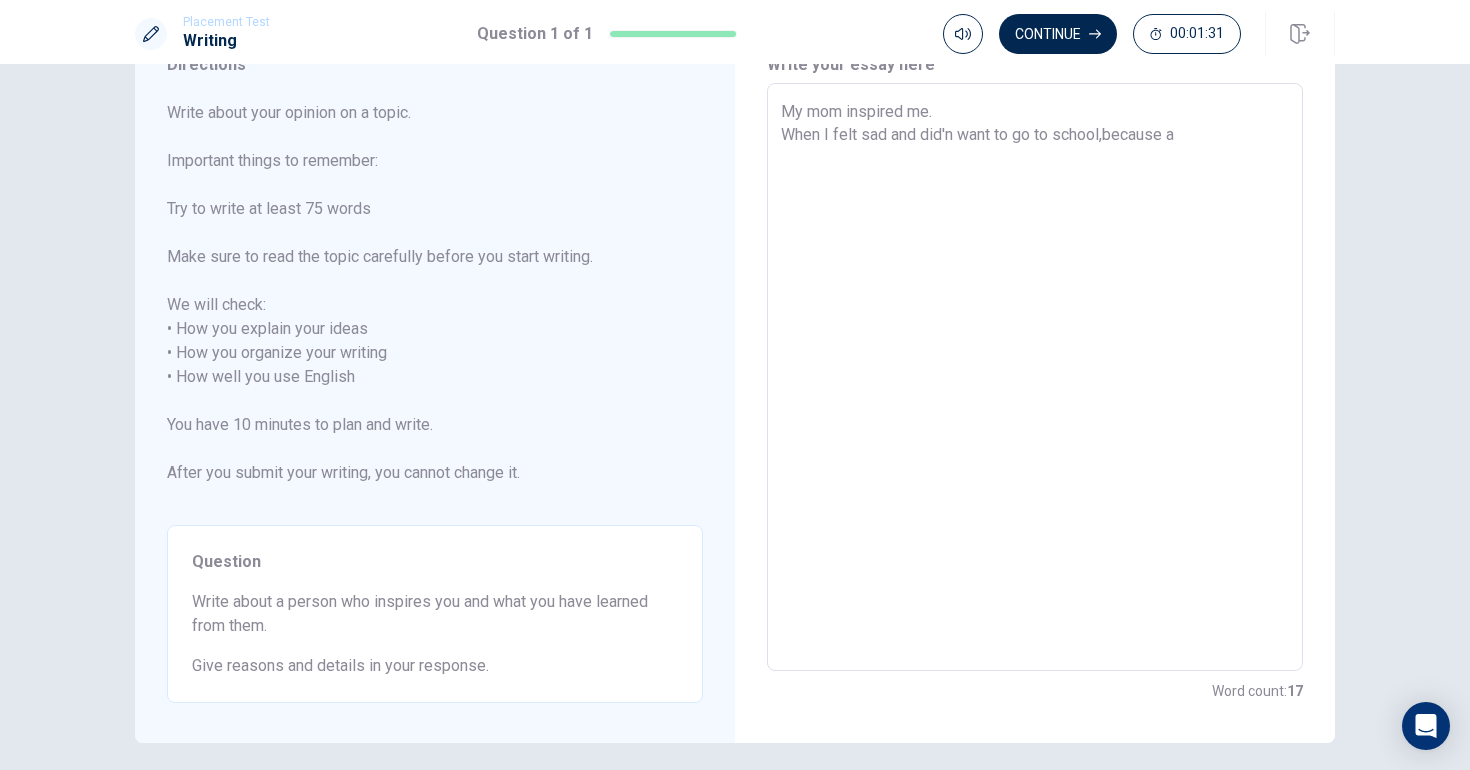 type 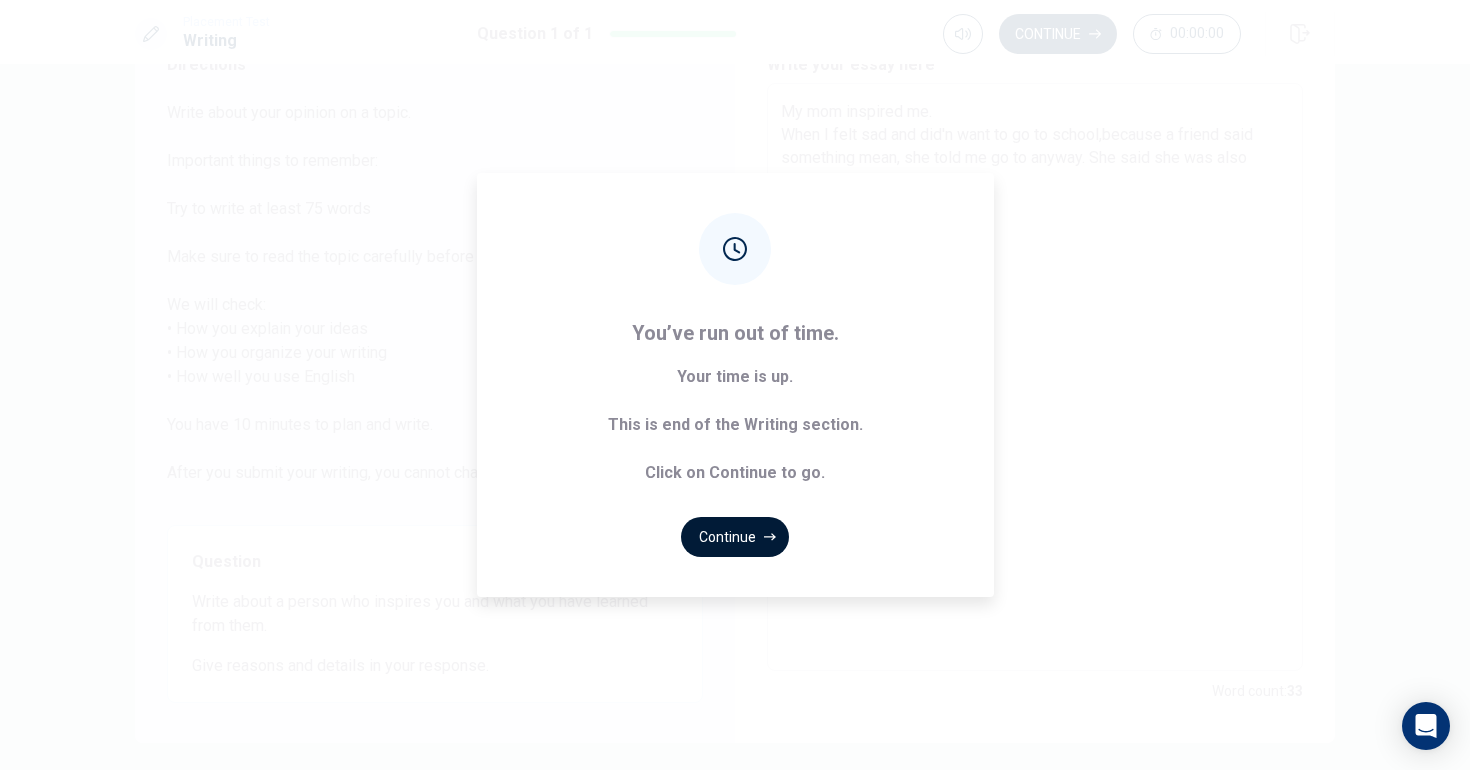 click on "Continue" at bounding box center (735, 537) 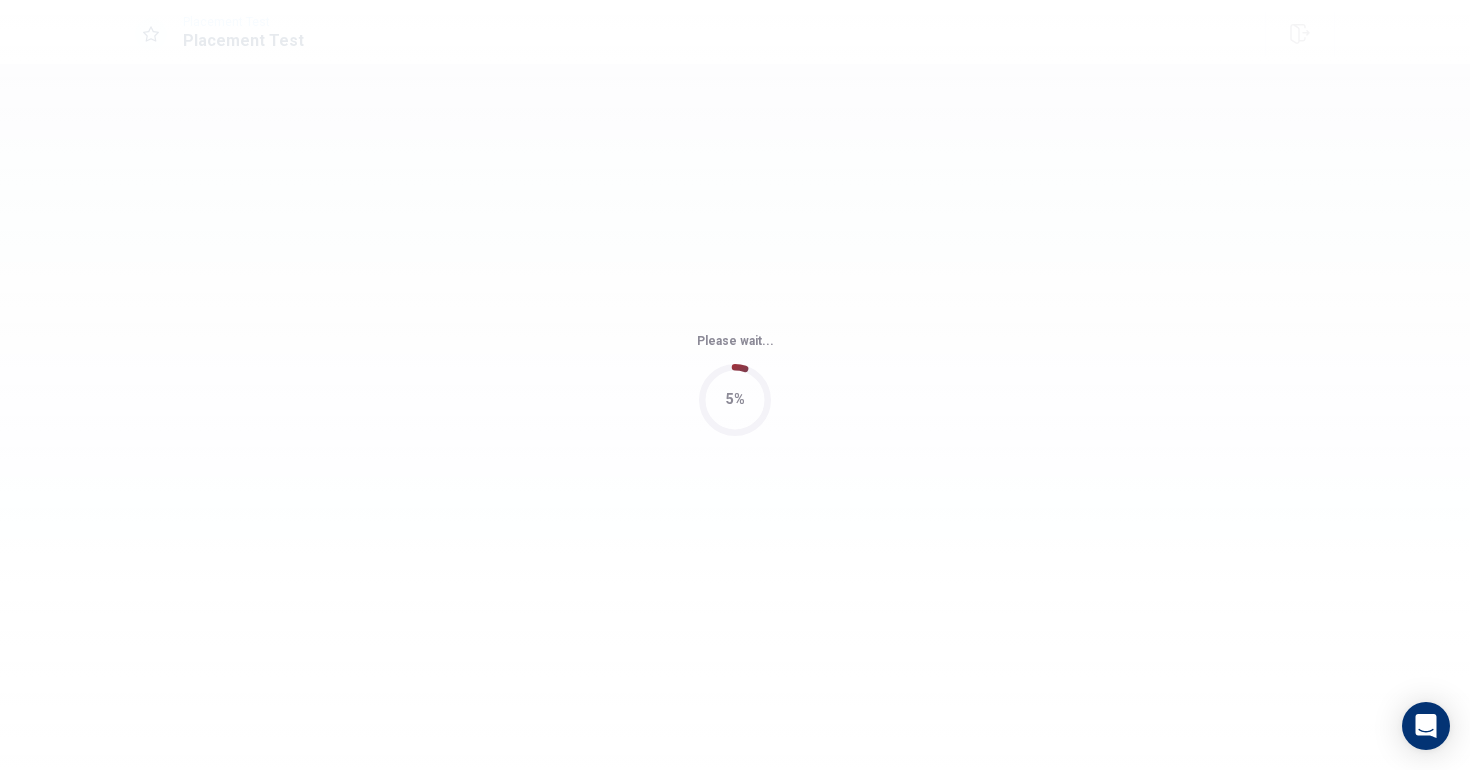 scroll, scrollTop: 0, scrollLeft: 0, axis: both 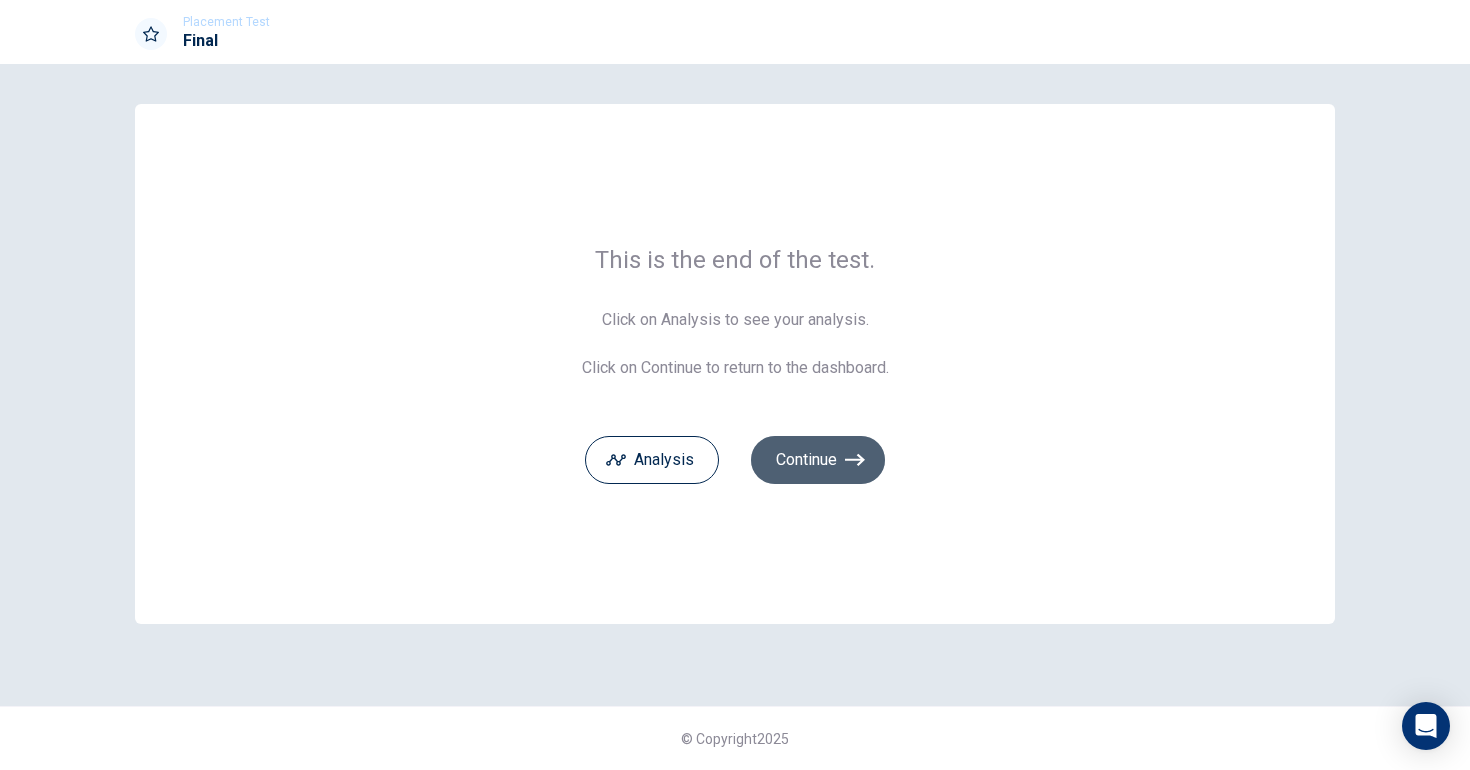 click on "Continue" at bounding box center (818, 460) 